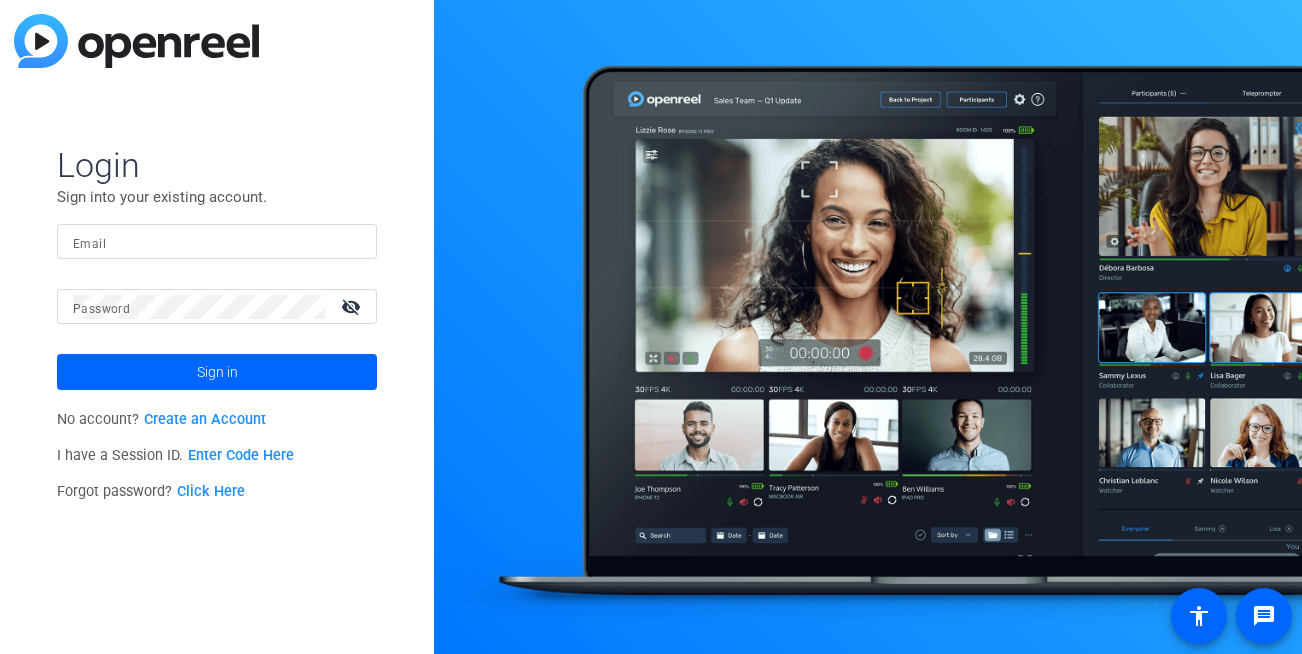 scroll, scrollTop: 0, scrollLeft: 0, axis: both 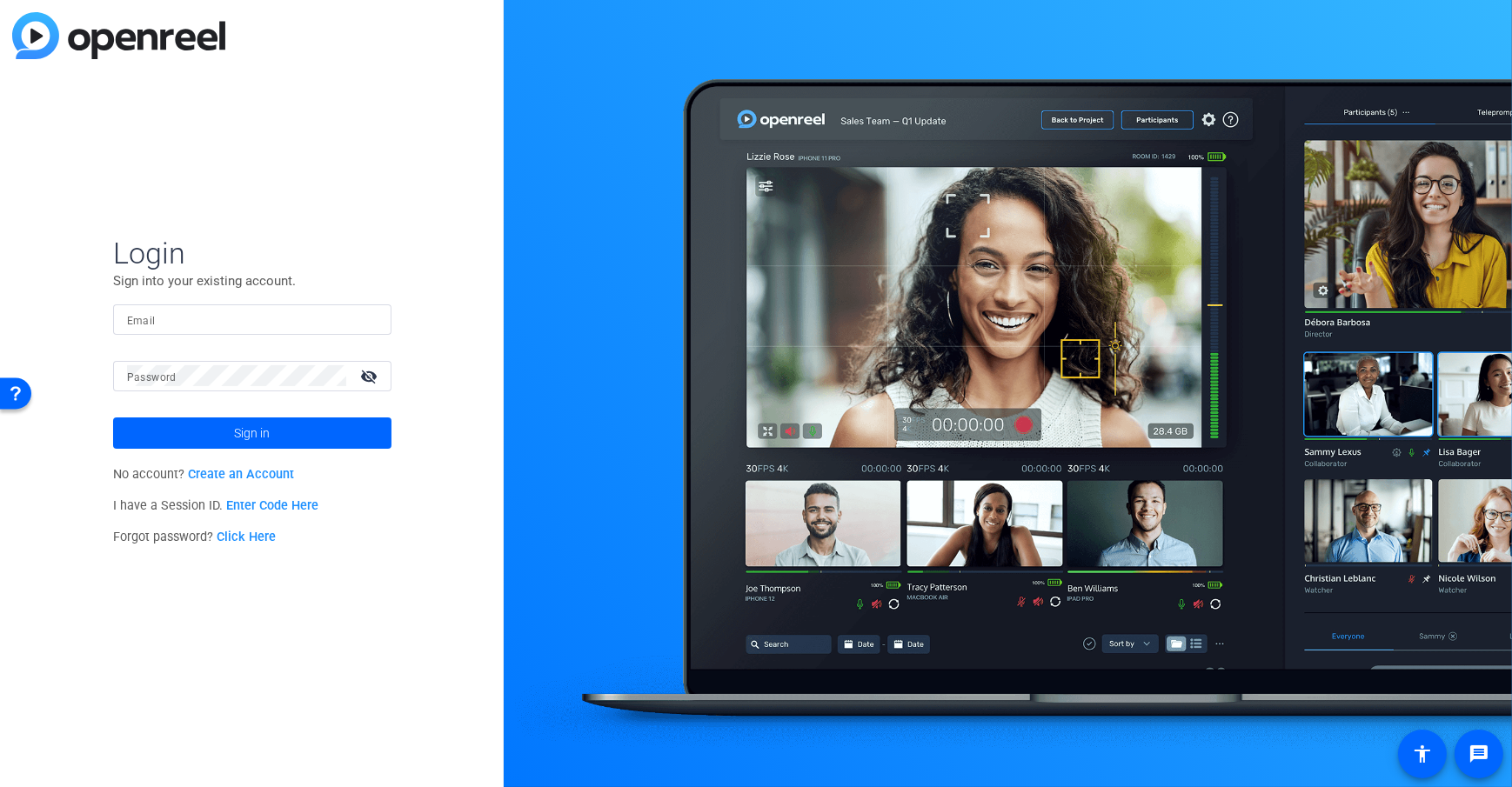 click on "Email" at bounding box center [252, 319] 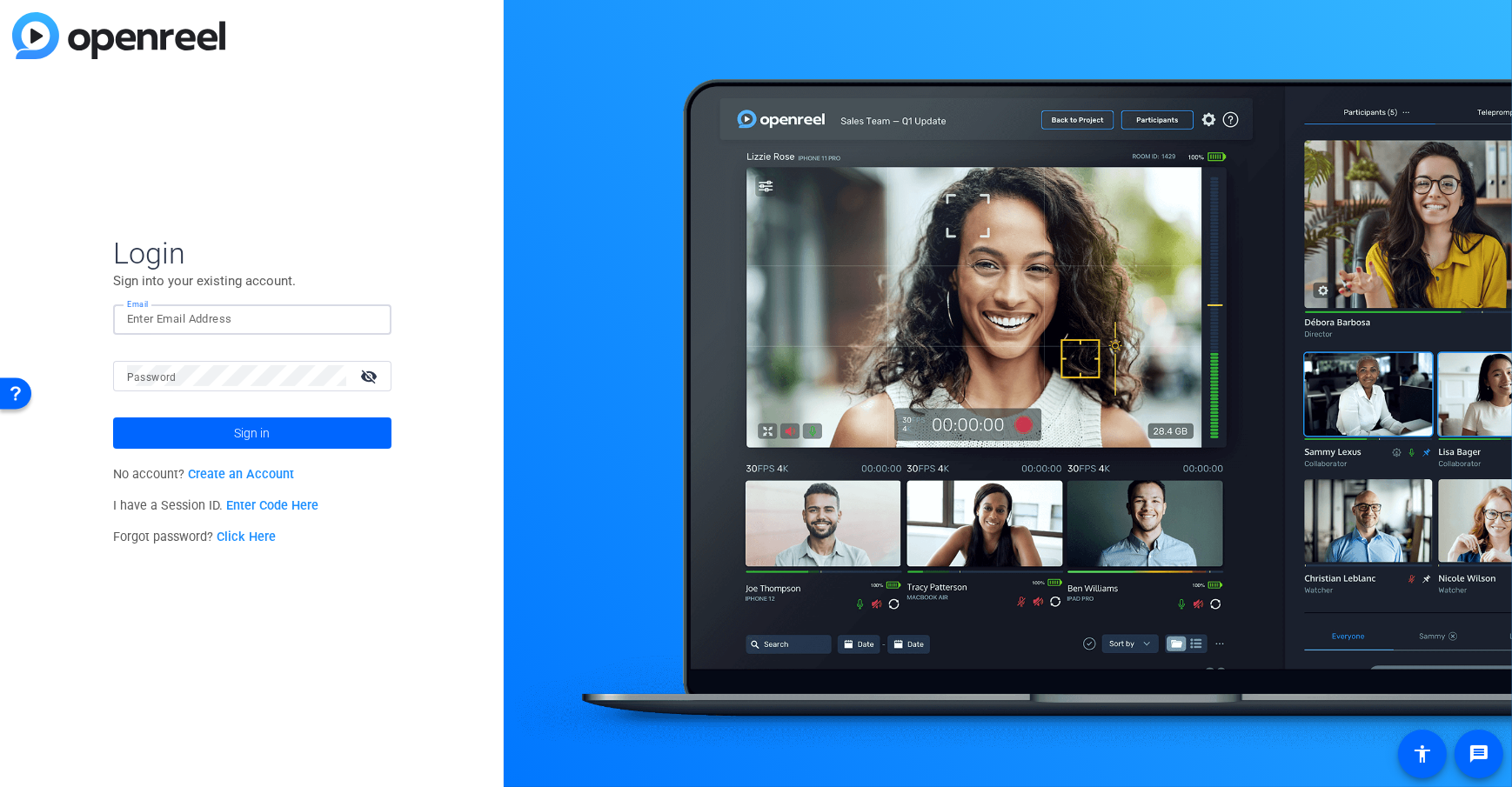type on "dheiberger@openreel.com" 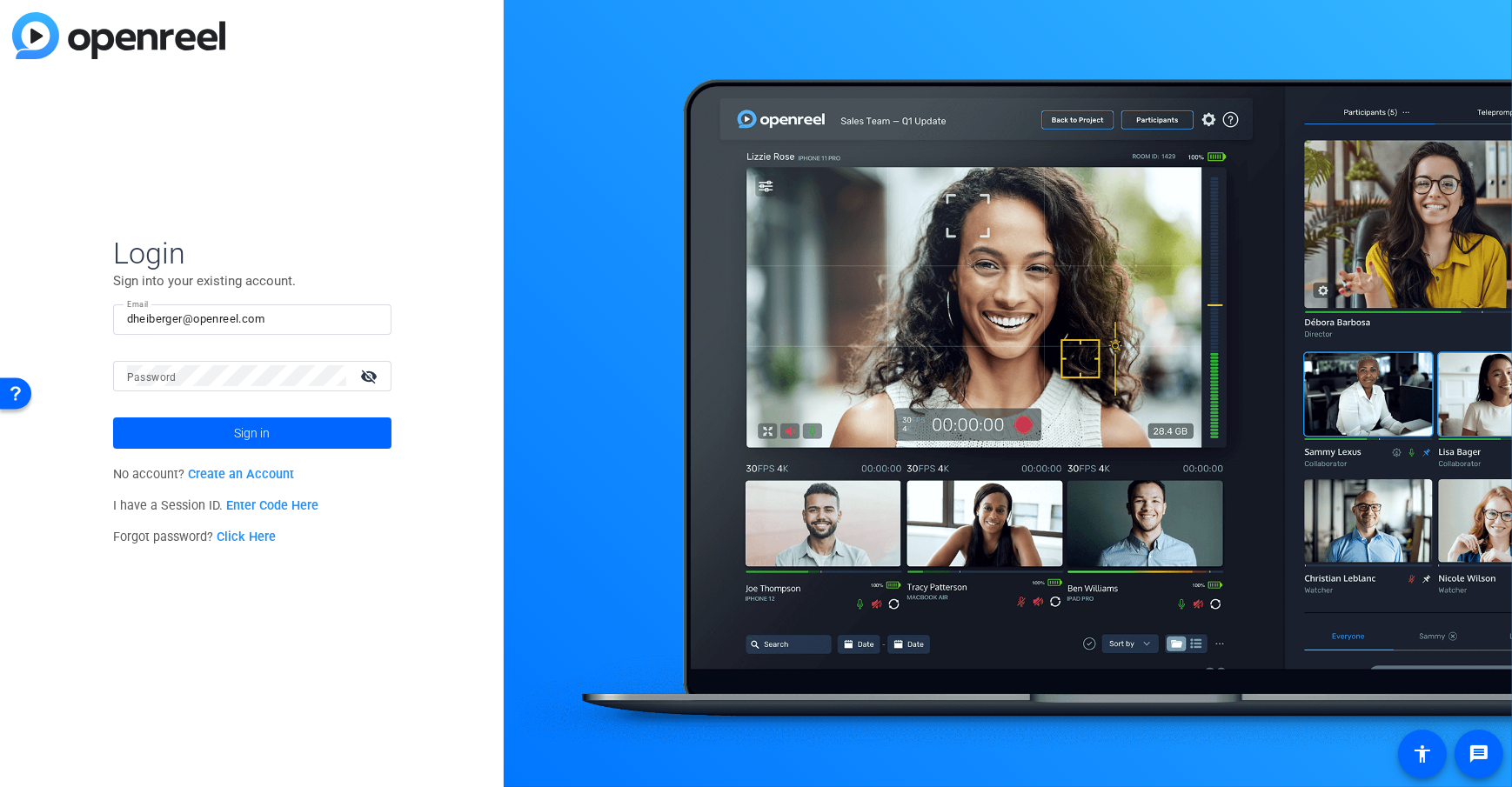 click on "Password" at bounding box center [151, 377] 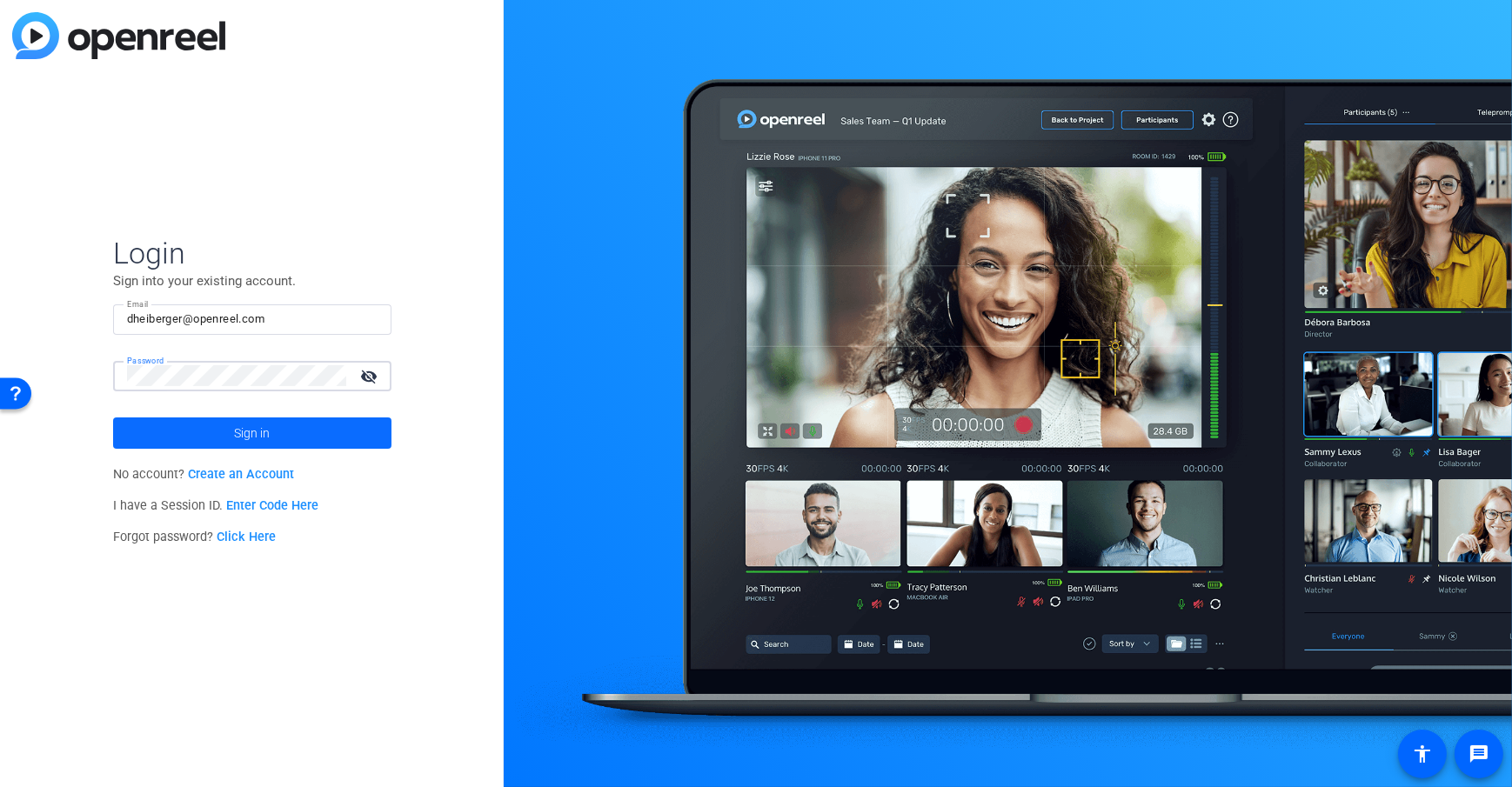 click 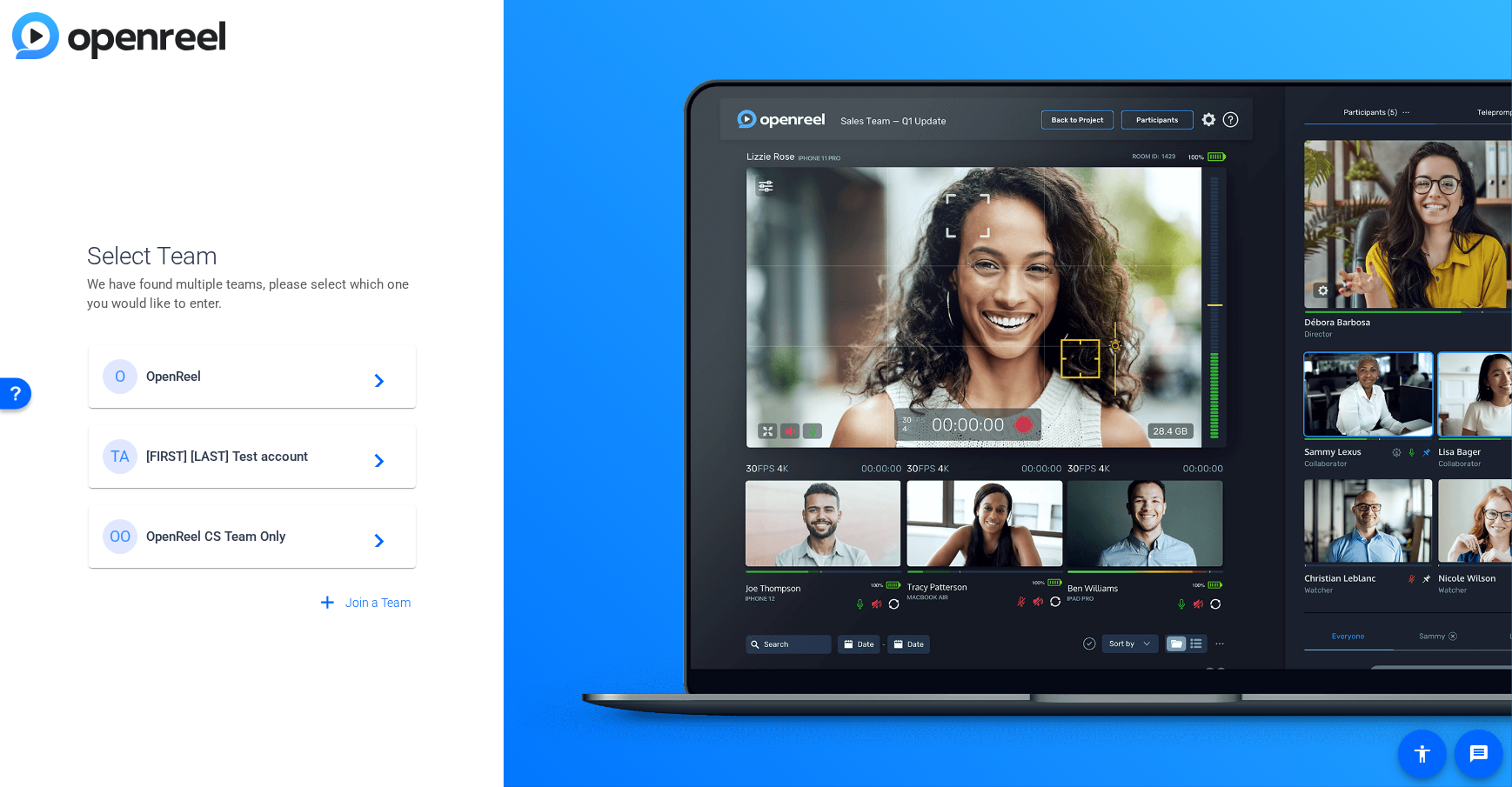 click on "Tim Test account" 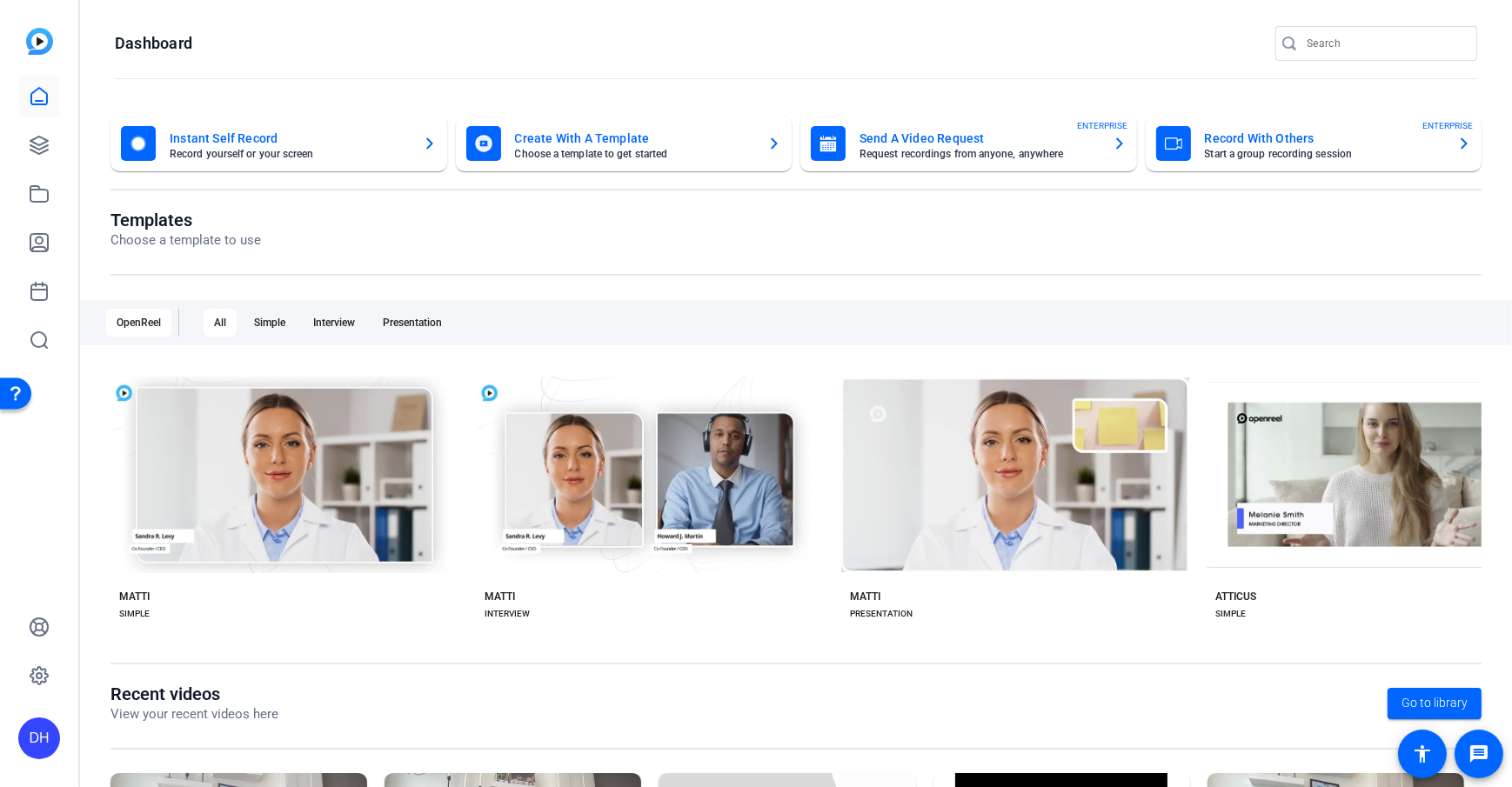 click on "Dashboard" 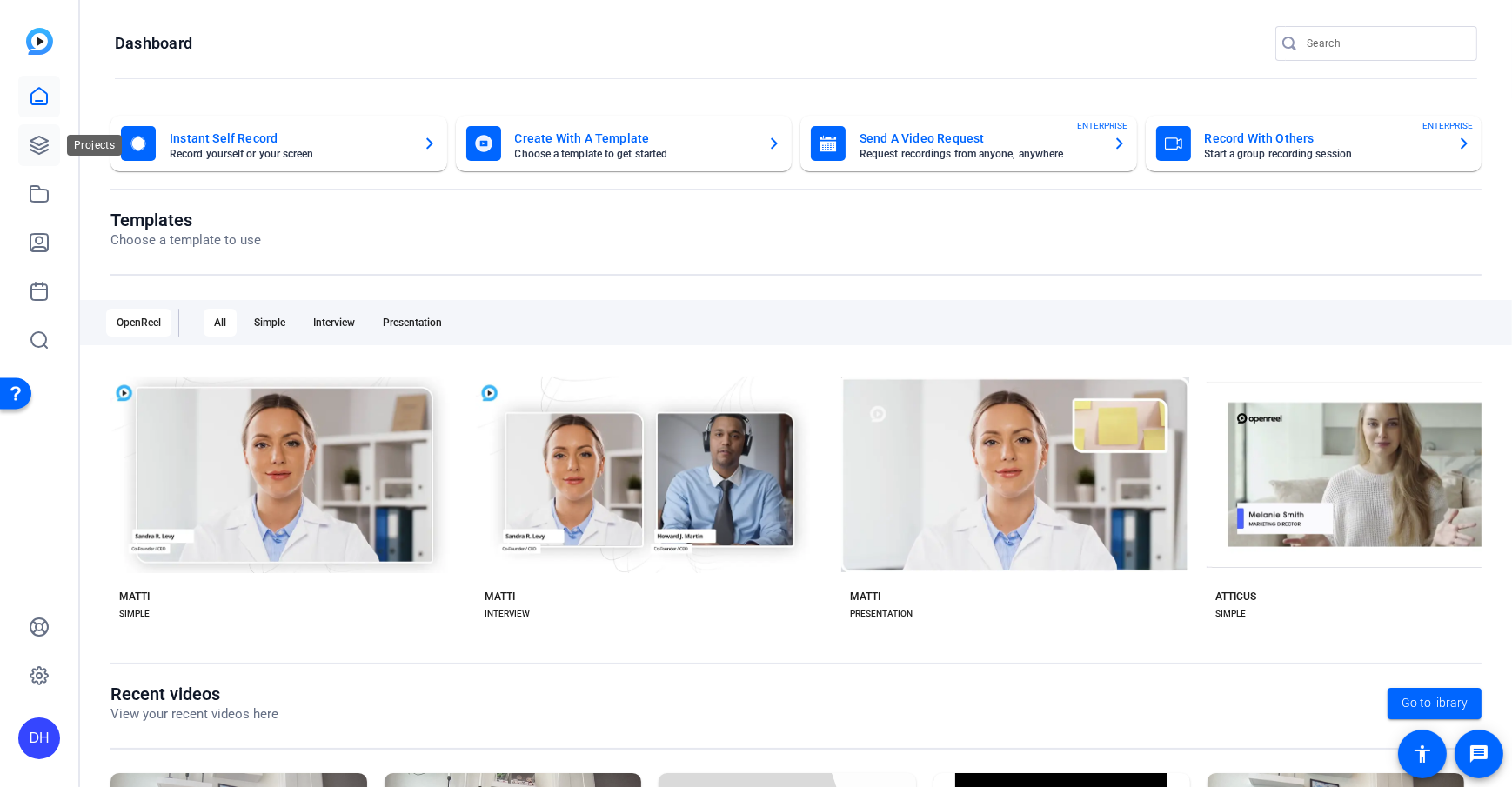 click 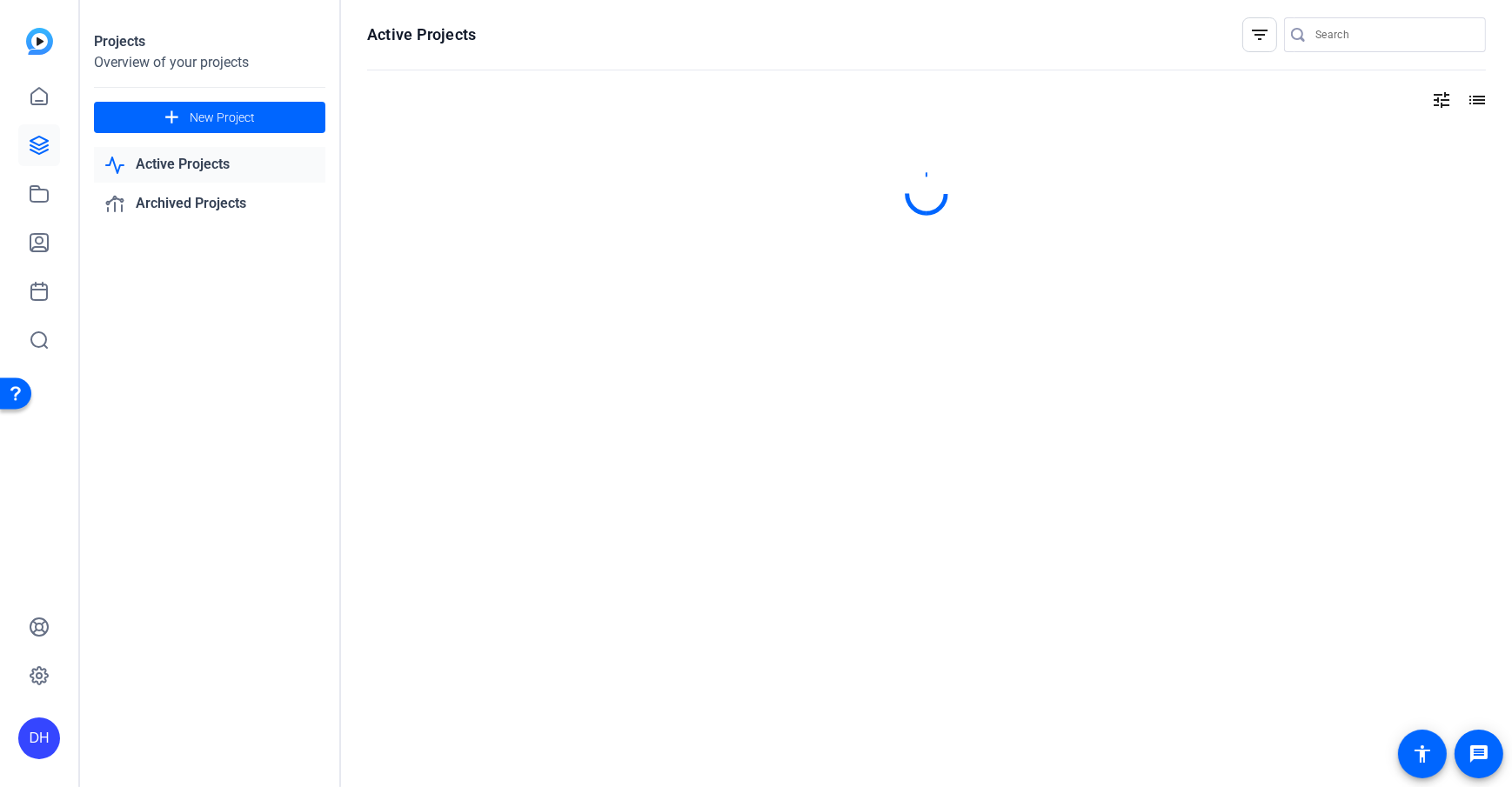 click 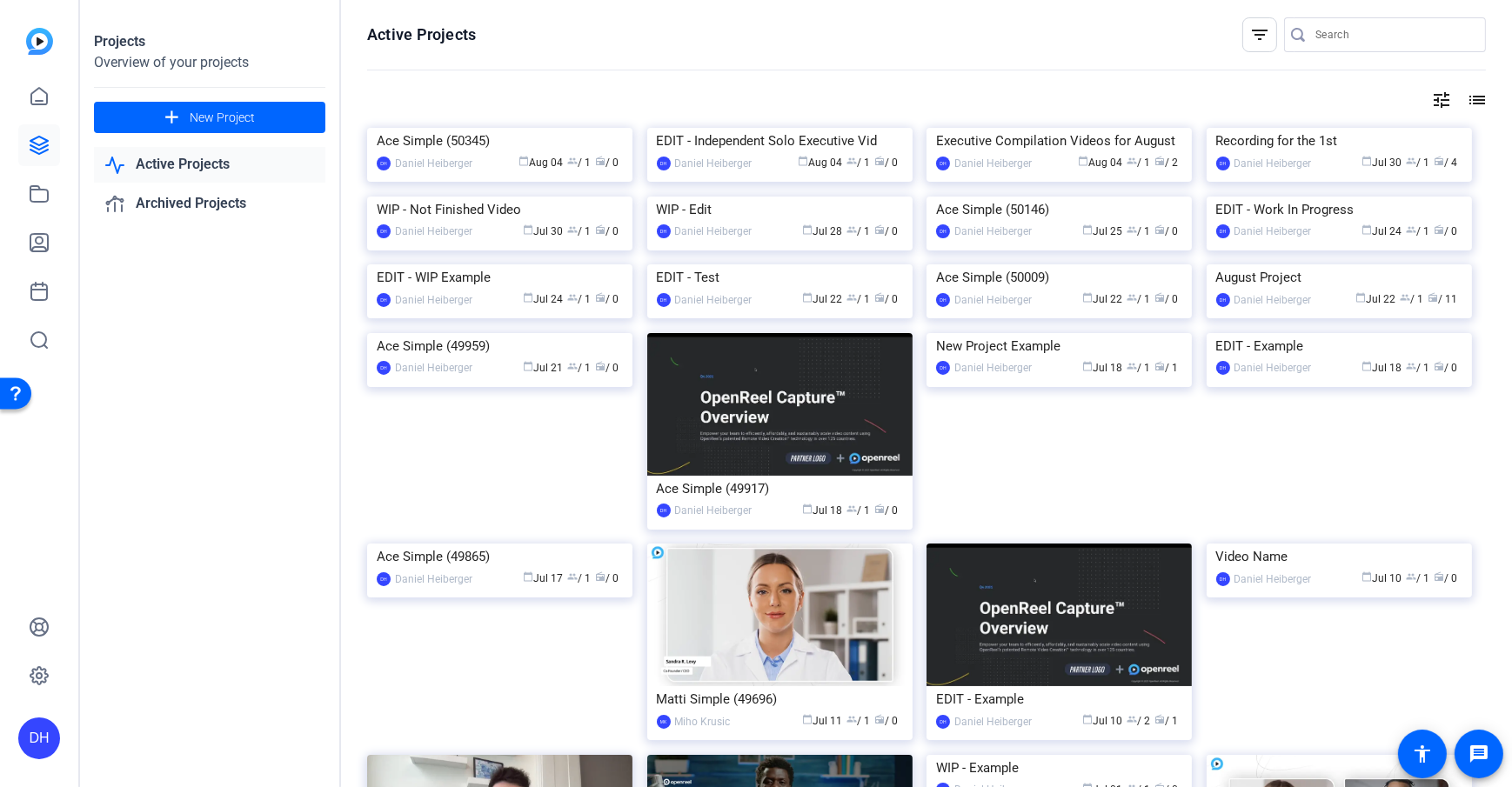 click on "Projects Overview of your projects add  New Project
Active Projects
Archived Projects" 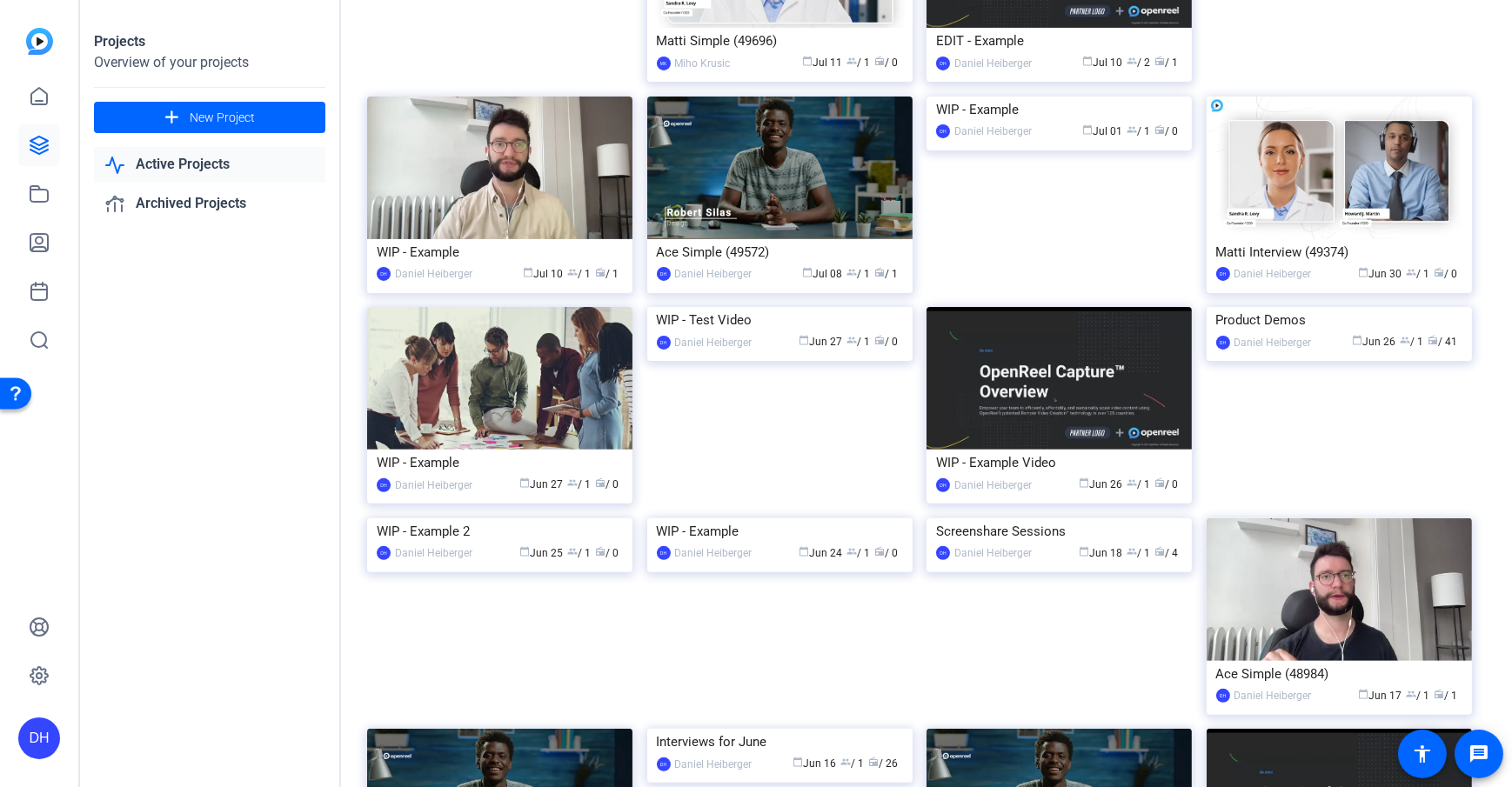 scroll, scrollTop: 646, scrollLeft: 0, axis: vertical 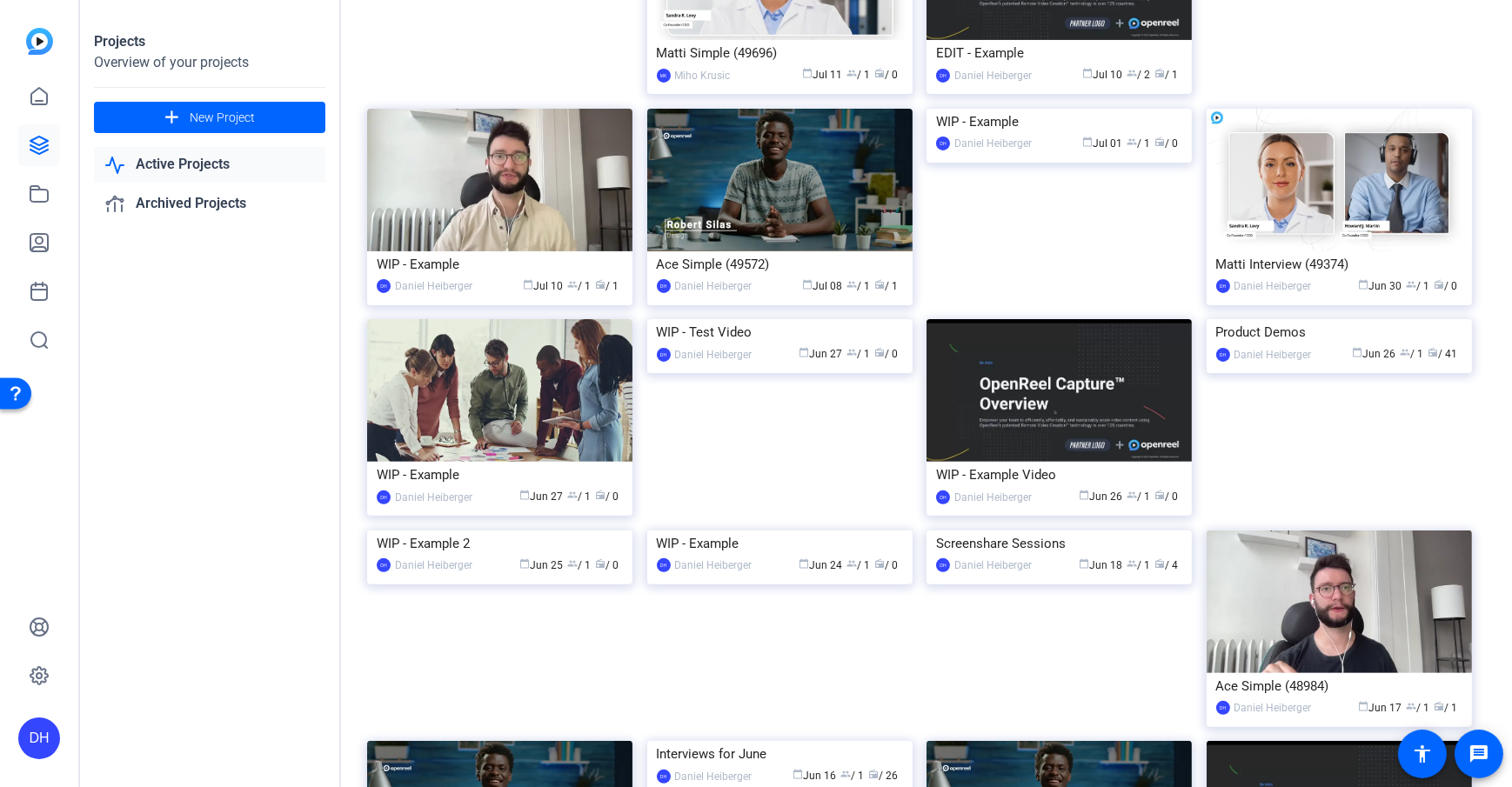 click on "New Project Example" 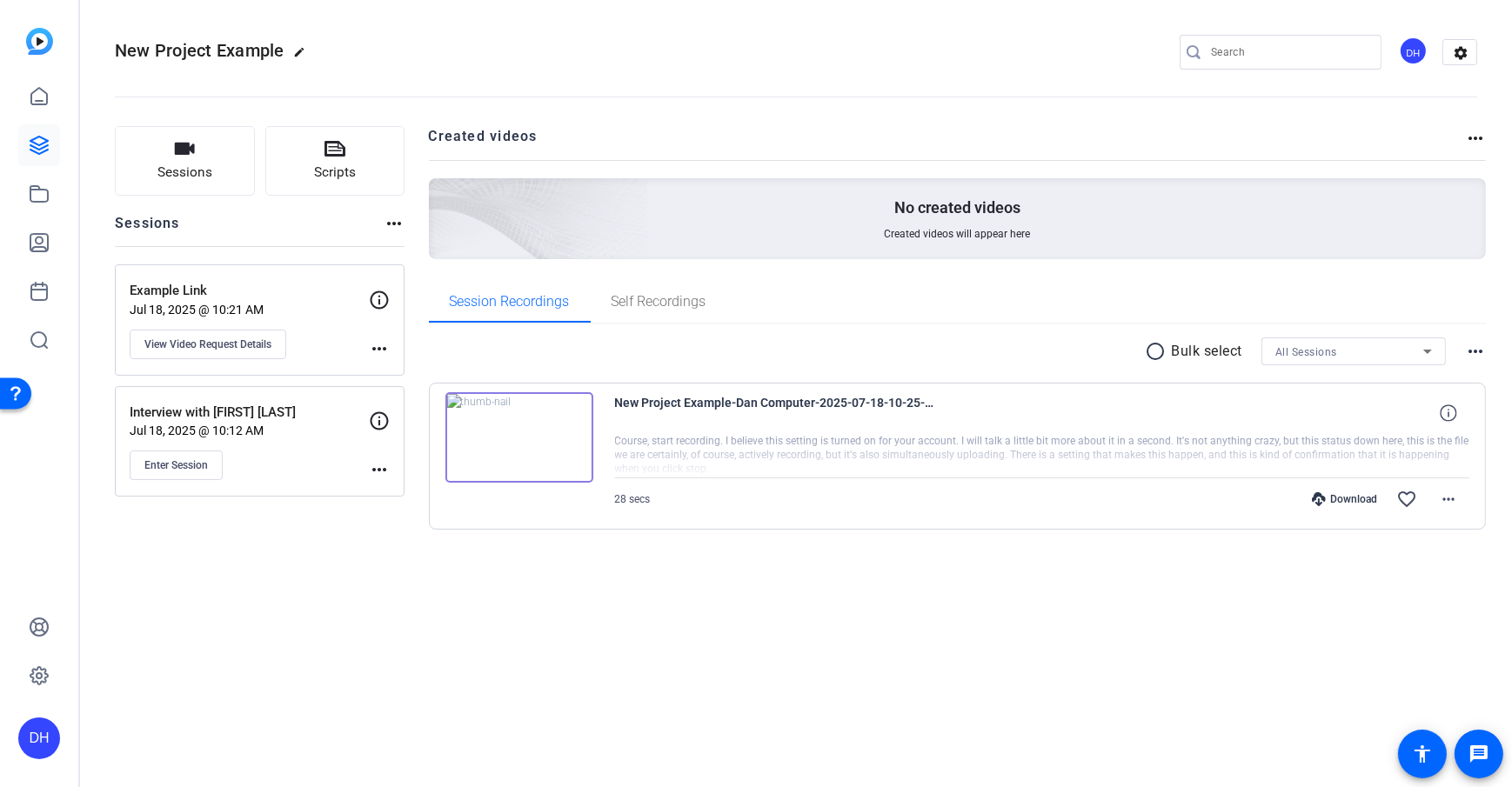 click on "Sessions
Scripts  Sessions more_horiz  Example Link   Jul 18, 2025 @ 10:21 AM  View Video Request Details
more_horiz  Interview with Jane Doe   Jul 18, 2025 @ 10:12 AM  Enter Session
more_horiz Created videos more_horiz No created videos Created videos will appear here Session Recordings Self Recordings radio_button_unchecked Bulk select All Sessions more_horiz
New Project Example-Dan Computer-2025-07-18-10-25-15-054-0
Course, start recording. I believe this setting is turned on for your account. I will talk a little bit more about it in a second. It's not anything crazy, but this status down here, this is the file we are certainly, of course, actively recording, but it's also simultaneously uploading. There is a setting that makes this happen, and this is kind of confirmation that it is happening when you click stop.  28 secs
Download  favorite_border more_horiz" 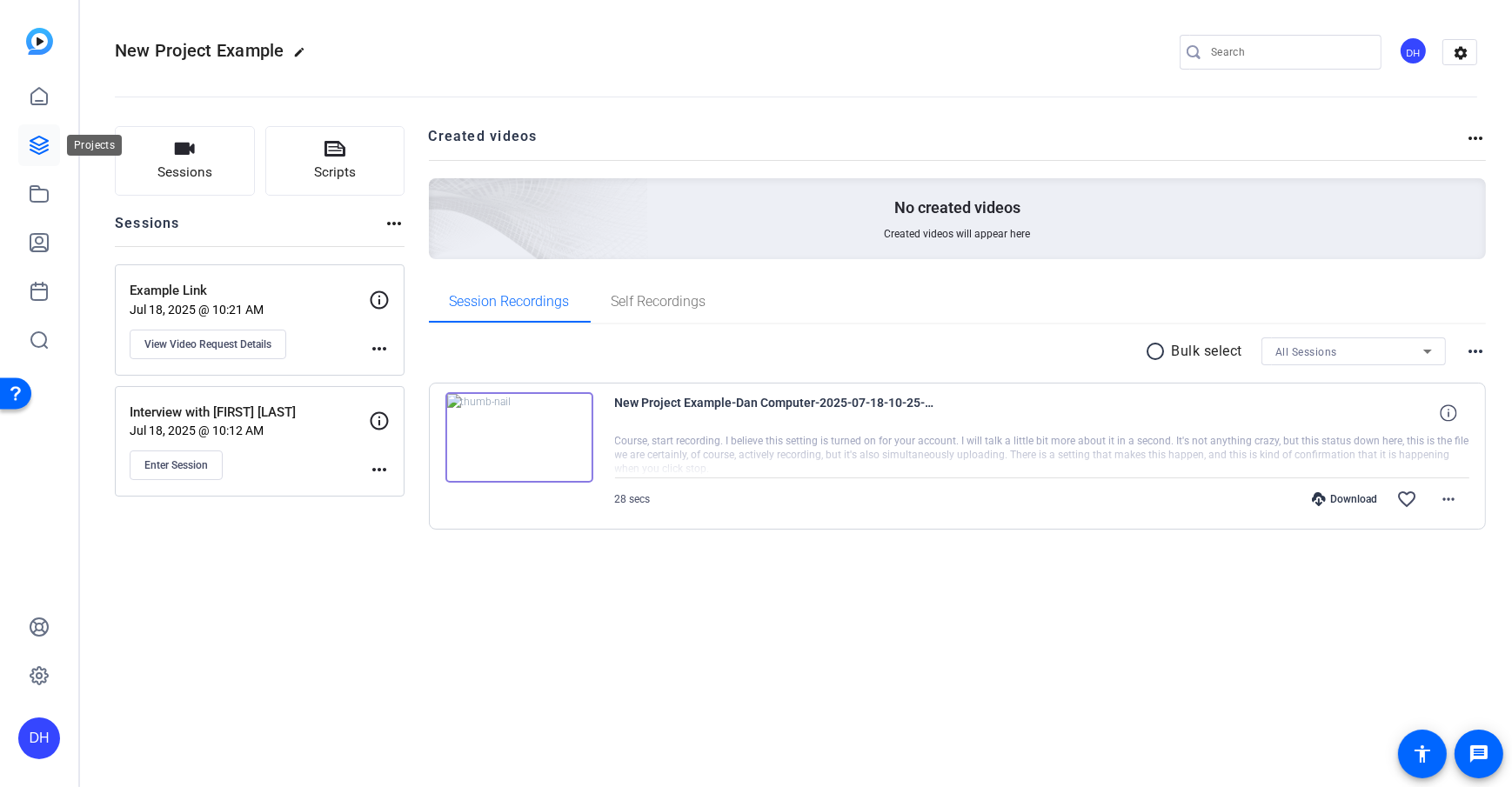 click 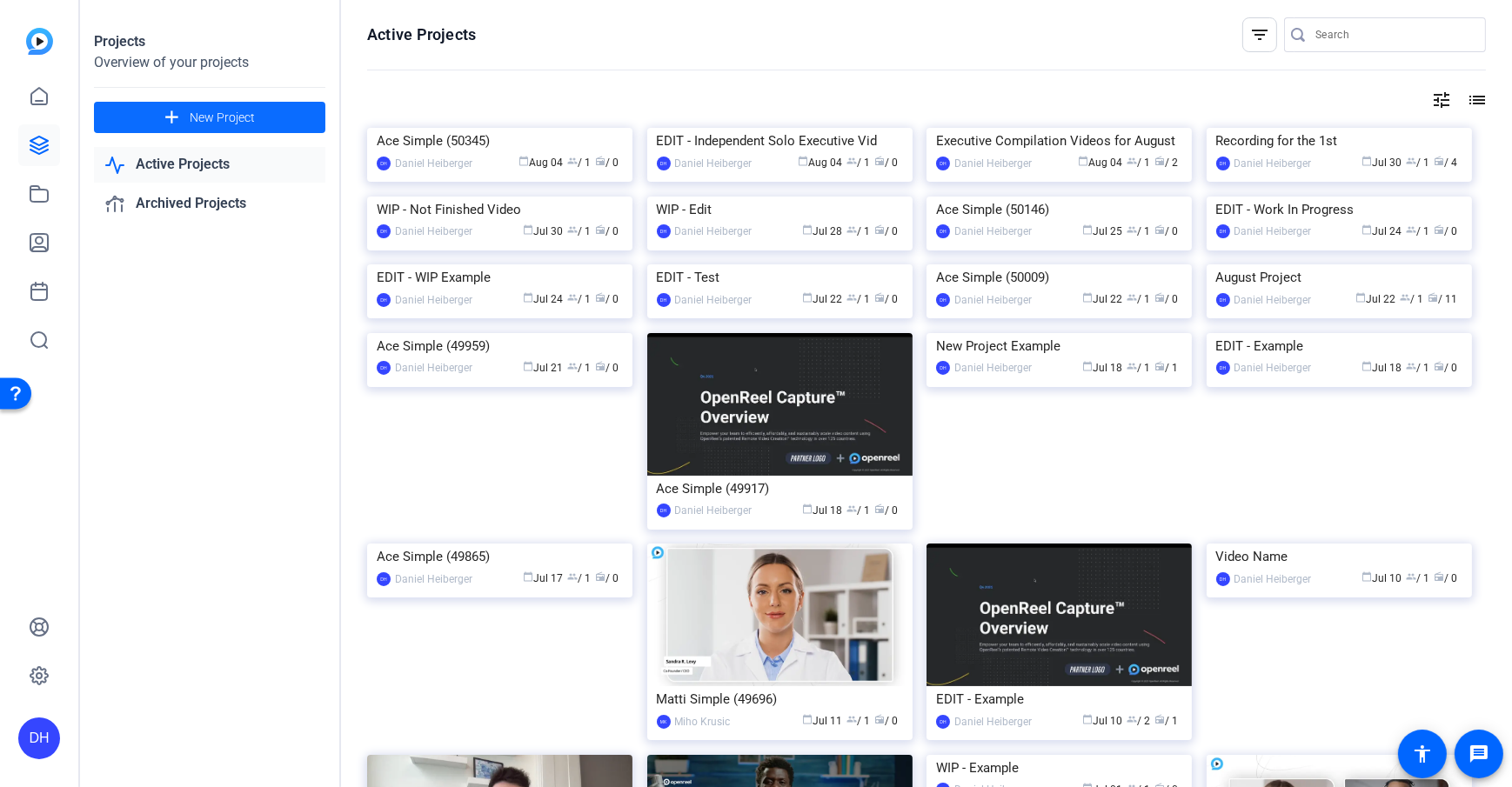 click on "New Project" 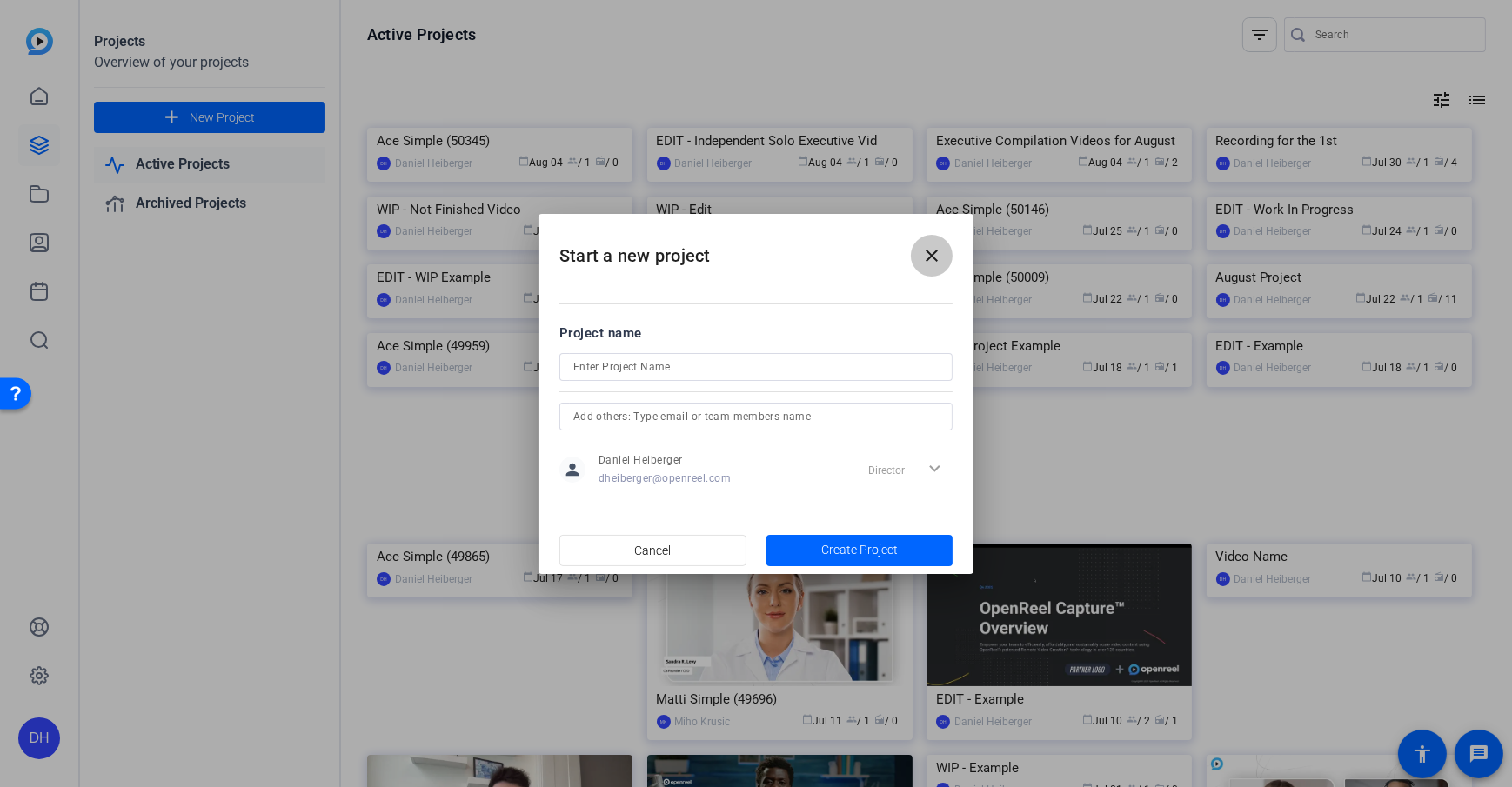click on "close" at bounding box center (932, 256) 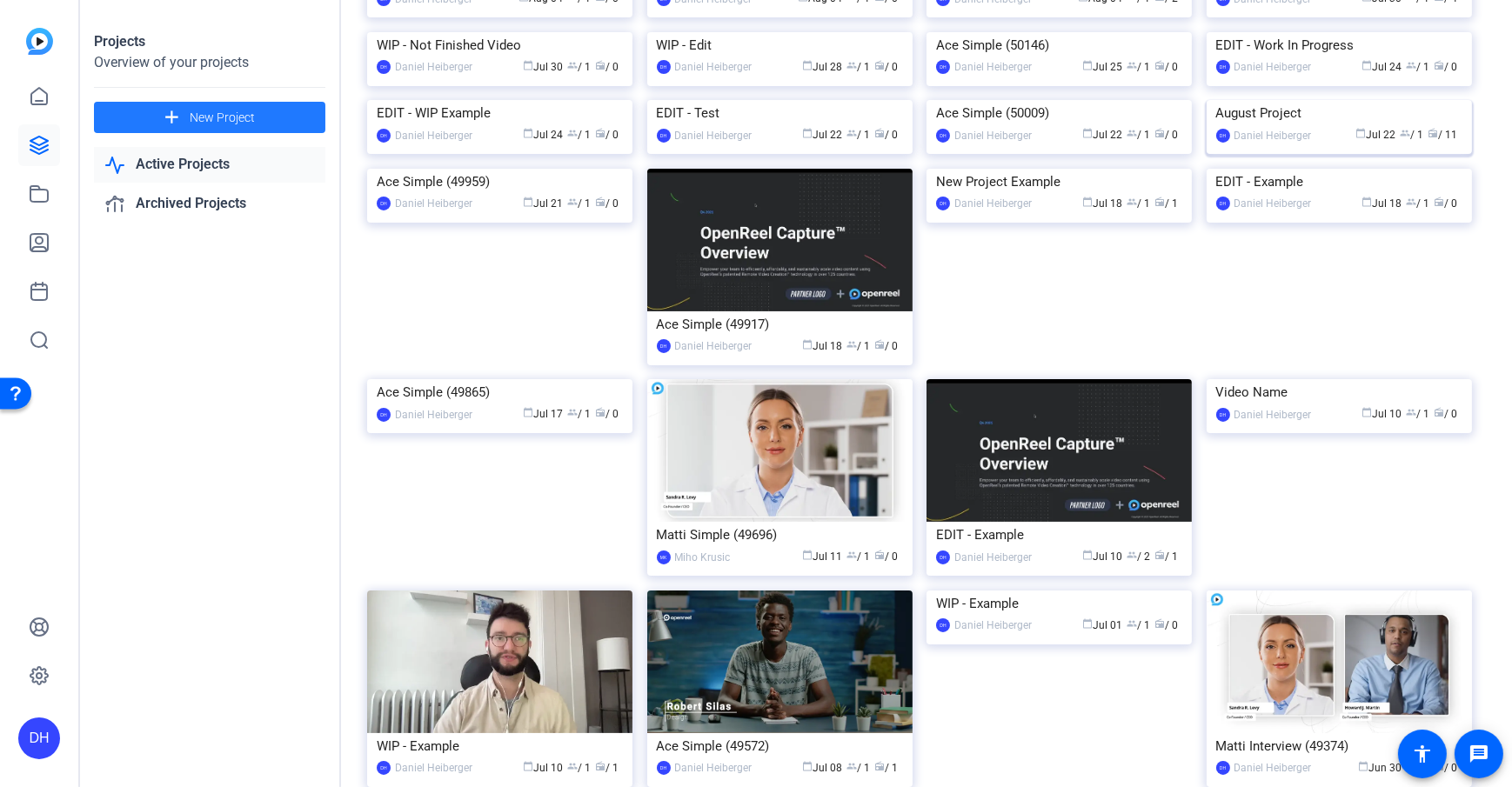 scroll, scrollTop: 167, scrollLeft: 0, axis: vertical 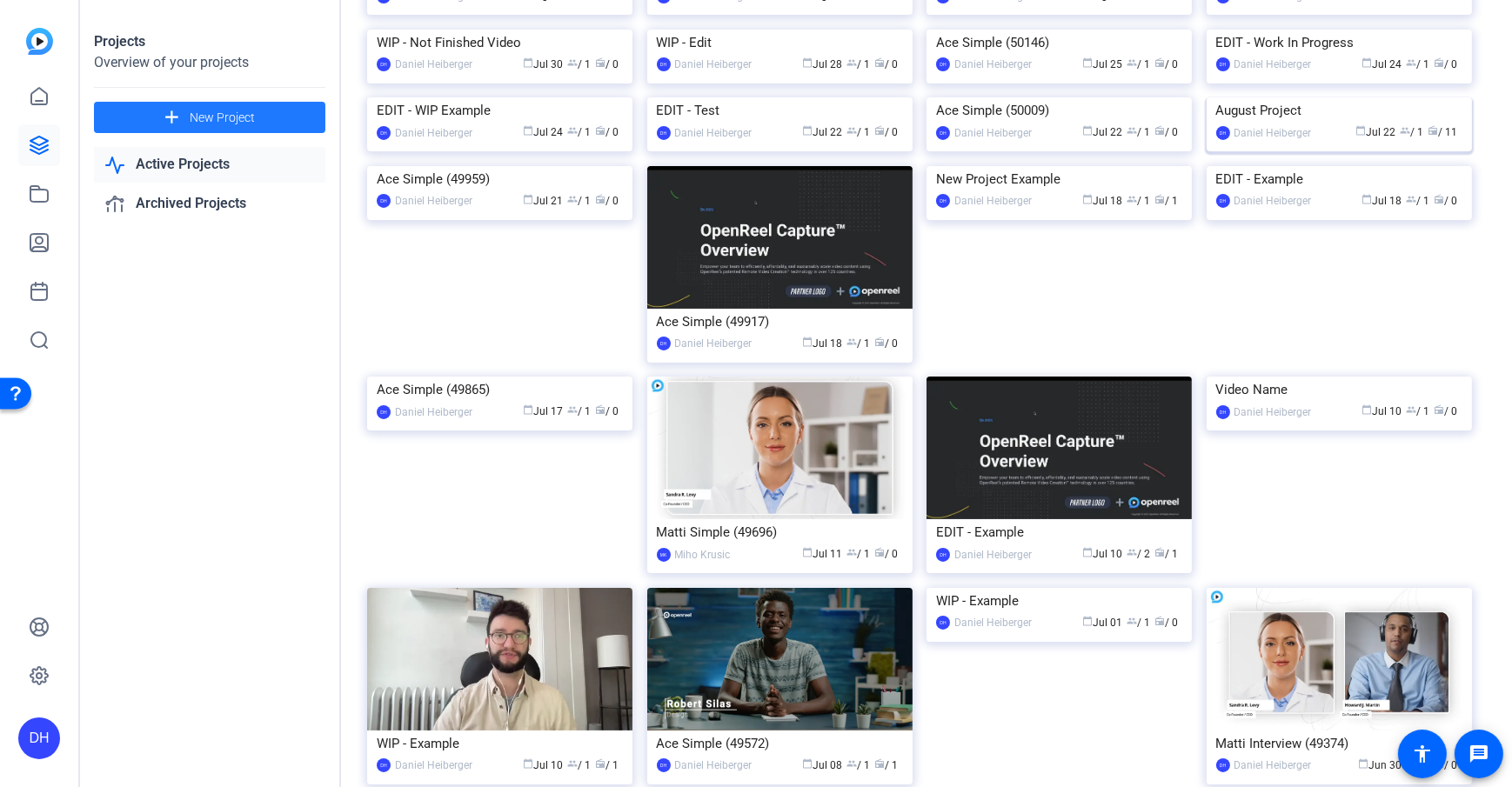 click 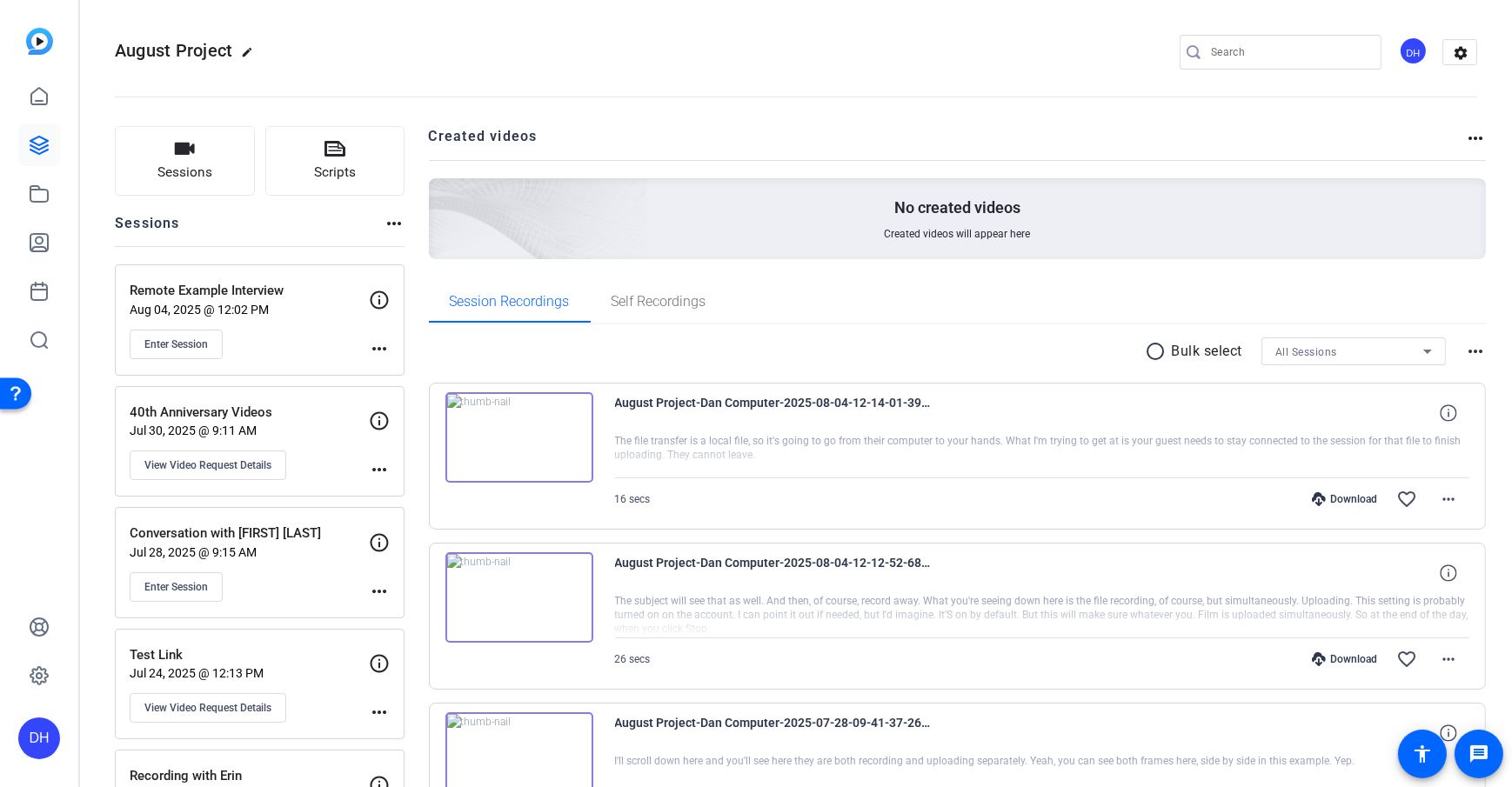 click on "Sessions
Scripts  Sessions more_horiz  Remote Example Interview   Aug 04, 2025 @ 12:02 PM  Enter Session
more_horiz  40th Anniversary Videos   Jul 30, 2025 @ 9:11 AM  View Video Request Details
more_horiz  Conversation with John Doe   Jul 28, 2025 @ 9:15 AM  Enter Session
more_horiz  Test Link   Jul 24, 2025 @ 12:13 PM  View Video Request Details
more_horiz  Recording with Erin   Jul 24, 2025 @ 12:07 PM  Enter Session
more_horiz  Recording for New Hire   Jul 22, 2025 @ 10:12 AM  View Video Request Details
more_horiz  Conversation with Jane Doe   Jul 22, 2025 @ 10:06 AM  Enter Session
more_horiz Created videos more_horiz No created videos Created videos will appear here Session Recordings Self Recordings radio_button_unchecked Bulk select All Sessions more_horiz
August Project-Dan Computer-2025-08-04-12-14-01-394-0
16 secs
Download  favorite_border more_horiz
26 secs" 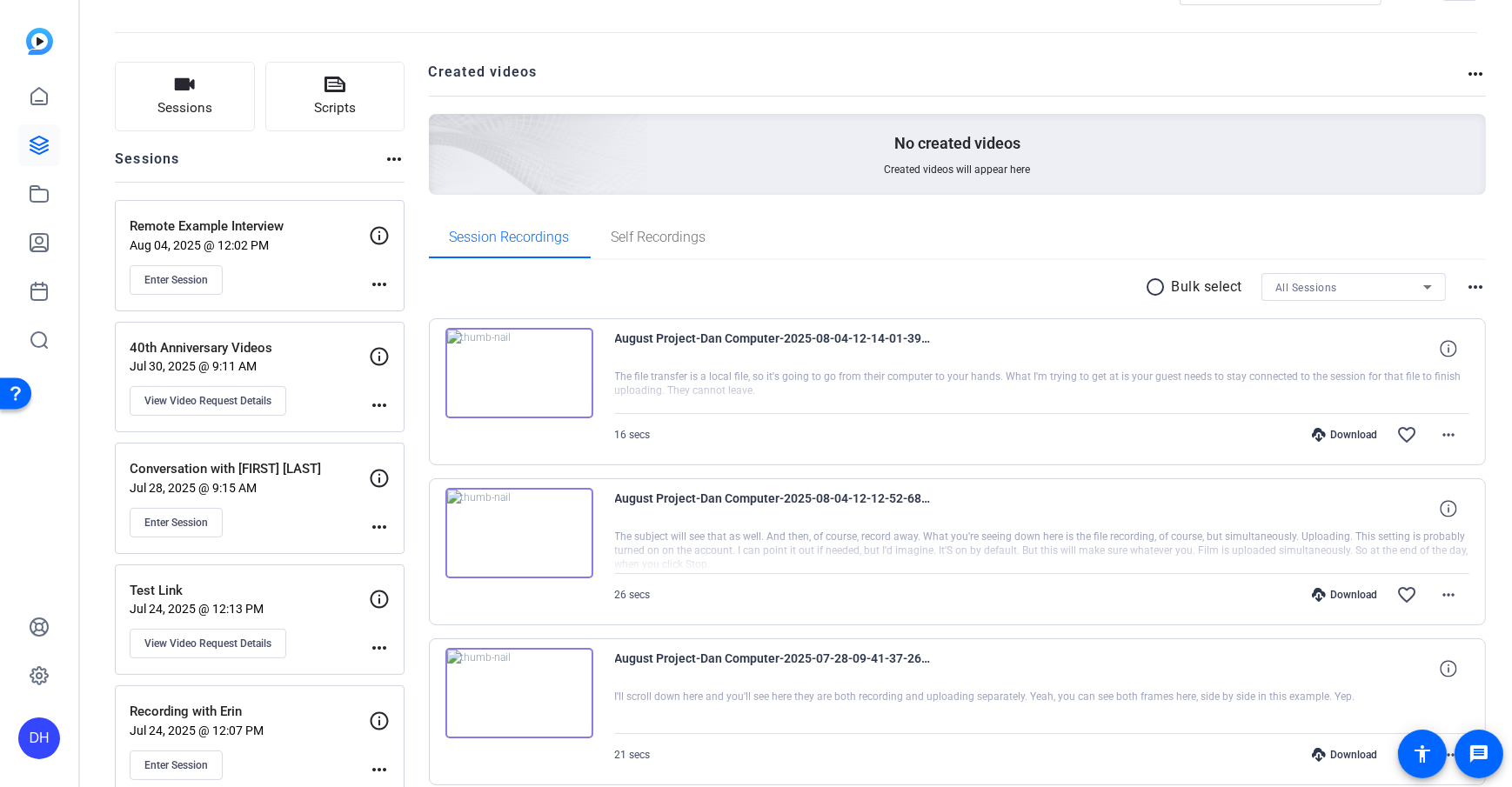 scroll, scrollTop: 0, scrollLeft: 0, axis: both 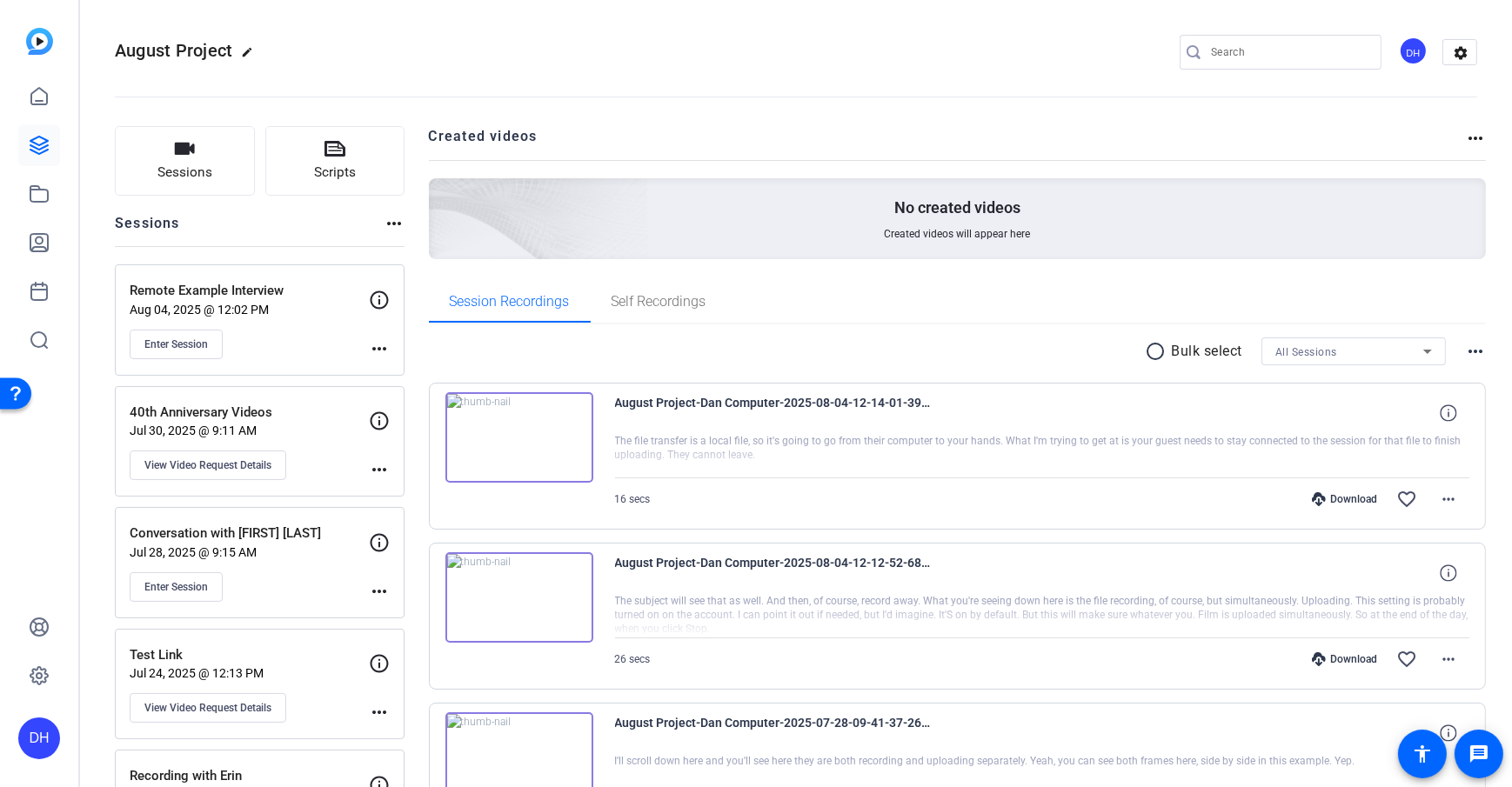 click on "Sessions
Scripts  Sessions more_horiz  Remote Example Interview   Aug 04, 2025 @ 12:02 PM  Enter Session
more_horiz  40th Anniversary Videos   Jul 30, 2025 @ 9:11 AM  View Video Request Details
more_horiz  Conversation with John Doe   Jul 28, 2025 @ 9:15 AM  Enter Session
more_horiz  Test Link   Jul 24, 2025 @ 12:13 PM  View Video Request Details
more_horiz  Recording with Erin   Jul 24, 2025 @ 12:07 PM  Enter Session
more_horiz  Recording for New Hire   Jul 22, 2025 @ 10:12 AM  View Video Request Details
more_horiz  Conversation with Jane Doe   Jul 22, 2025 @ 10:06 AM  Enter Session
more_horiz Created videos more_horiz No created videos Created videos will appear here Session Recordings Self Recordings radio_button_unchecked Bulk select All Sessions more_horiz
August Project-Dan Computer-2025-08-04-12-14-01-394-0
16 secs
Download  favorite_border more_horiz
26 secs" 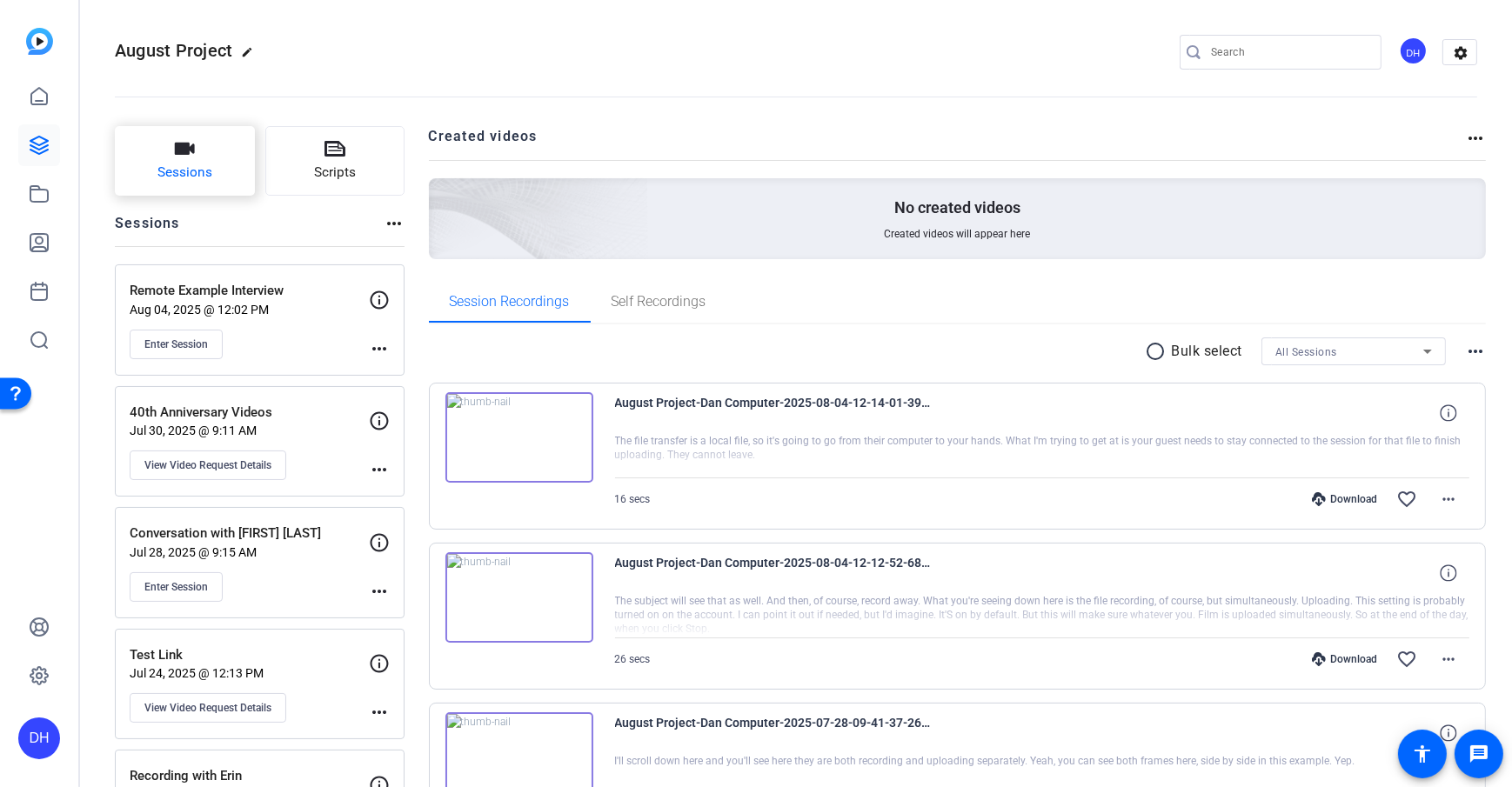 click on "Sessions" 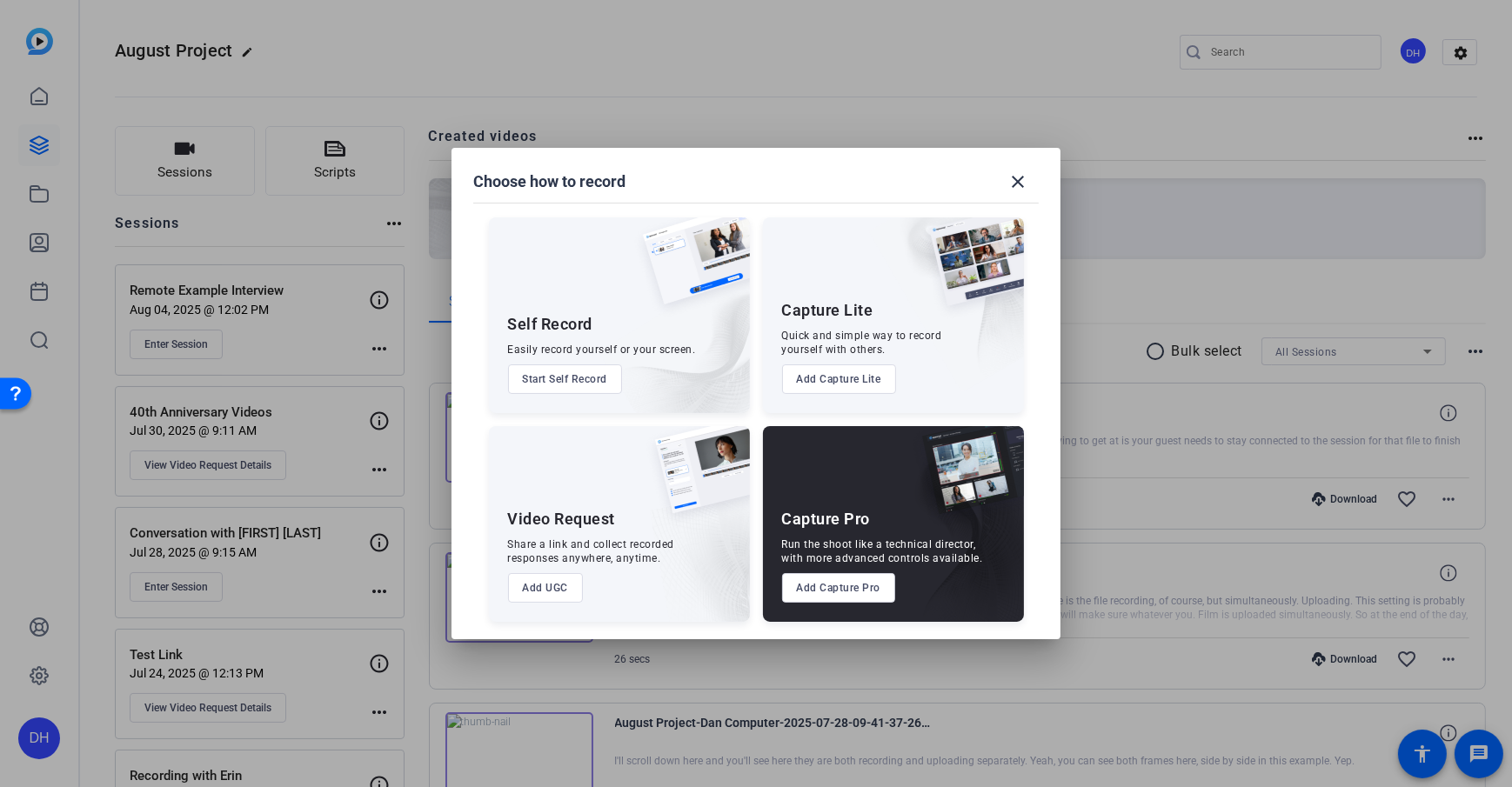 click on "Self Record Easily record yourself or your screen.  Start Self Record  Capture Lite Quick and simple way to record  yourself with others. Add Capture Lite Video Request Share a link and collect recorded  responses anywhere, anytime. Add UGC Capture Pro  Run the shoot like a technical director,  with more advanced controls available.   Add Capture Pro" at bounding box center [756, 410] 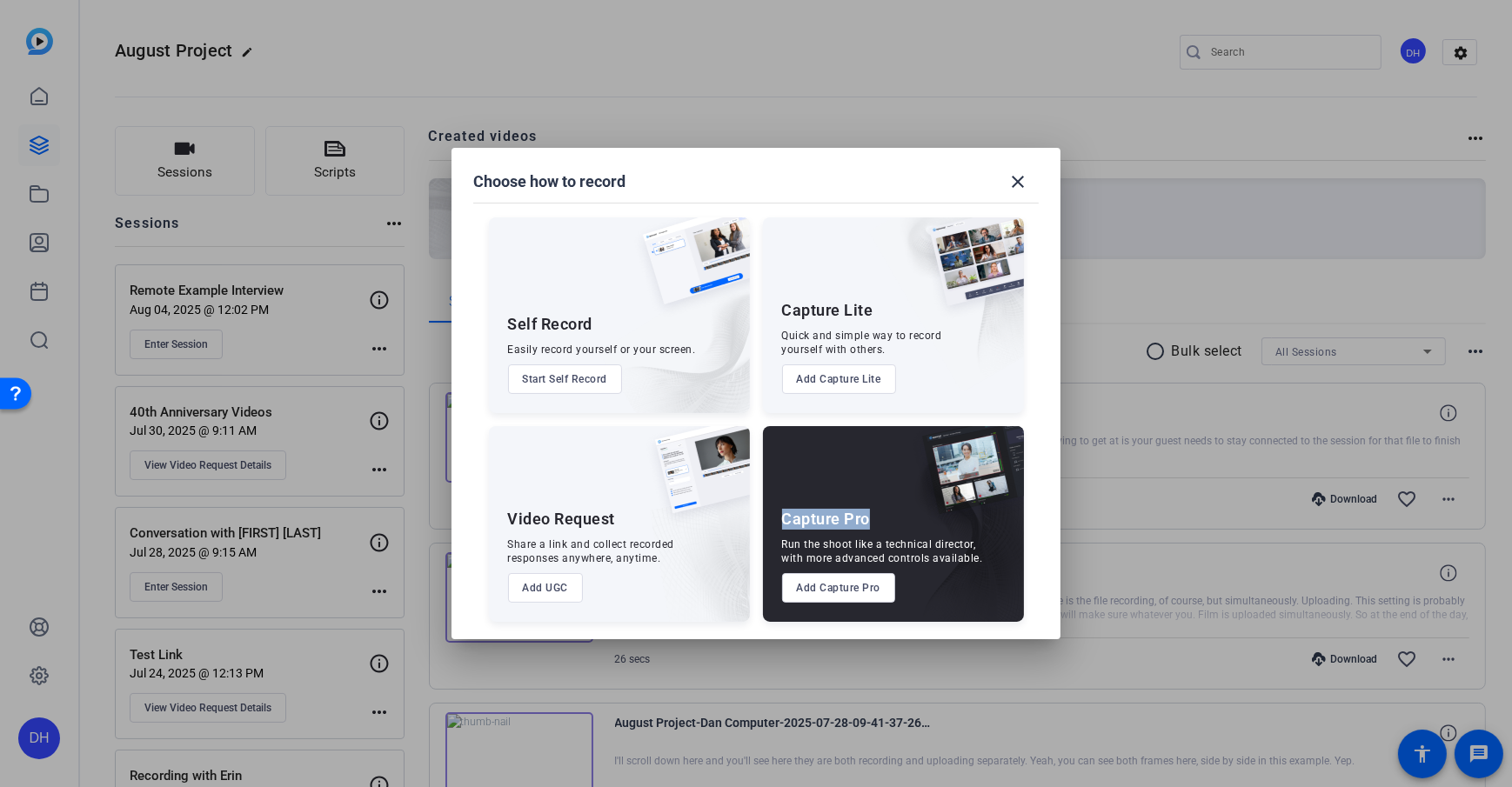 drag, startPoint x: 780, startPoint y: 518, endPoint x: 869, endPoint y: 524, distance: 89.202018 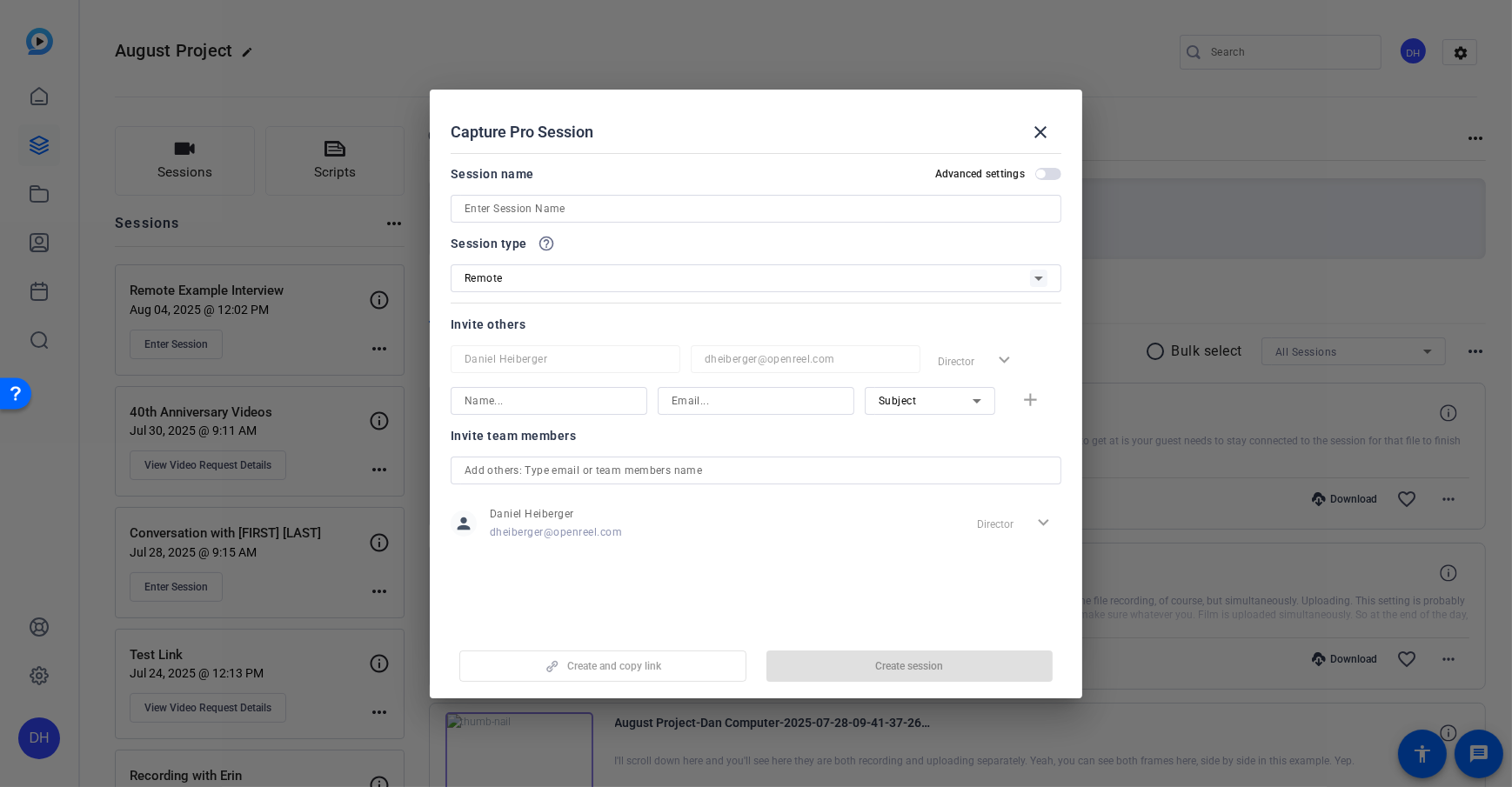 click at bounding box center [756, 209] 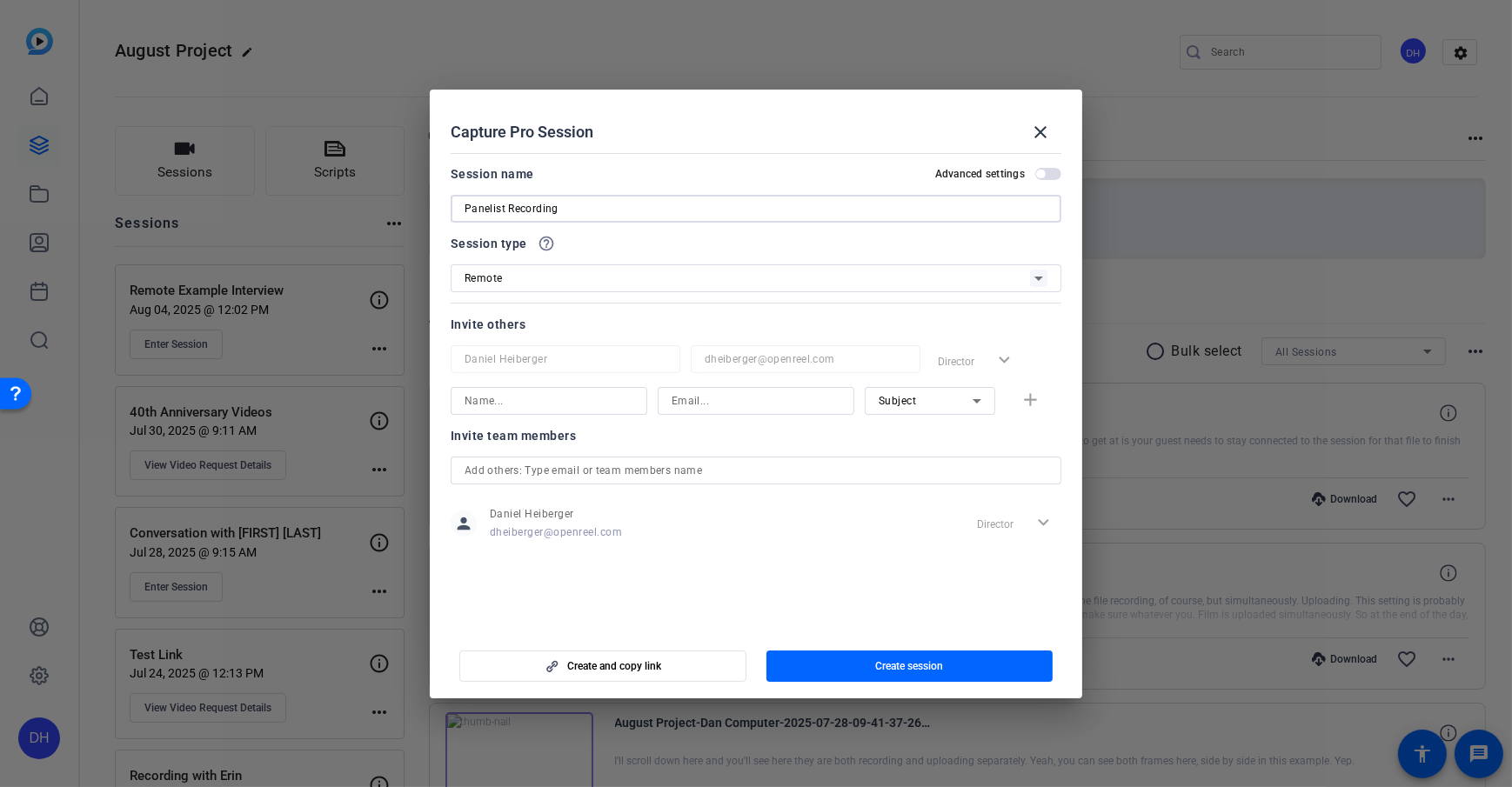 type on "Panelist Recording" 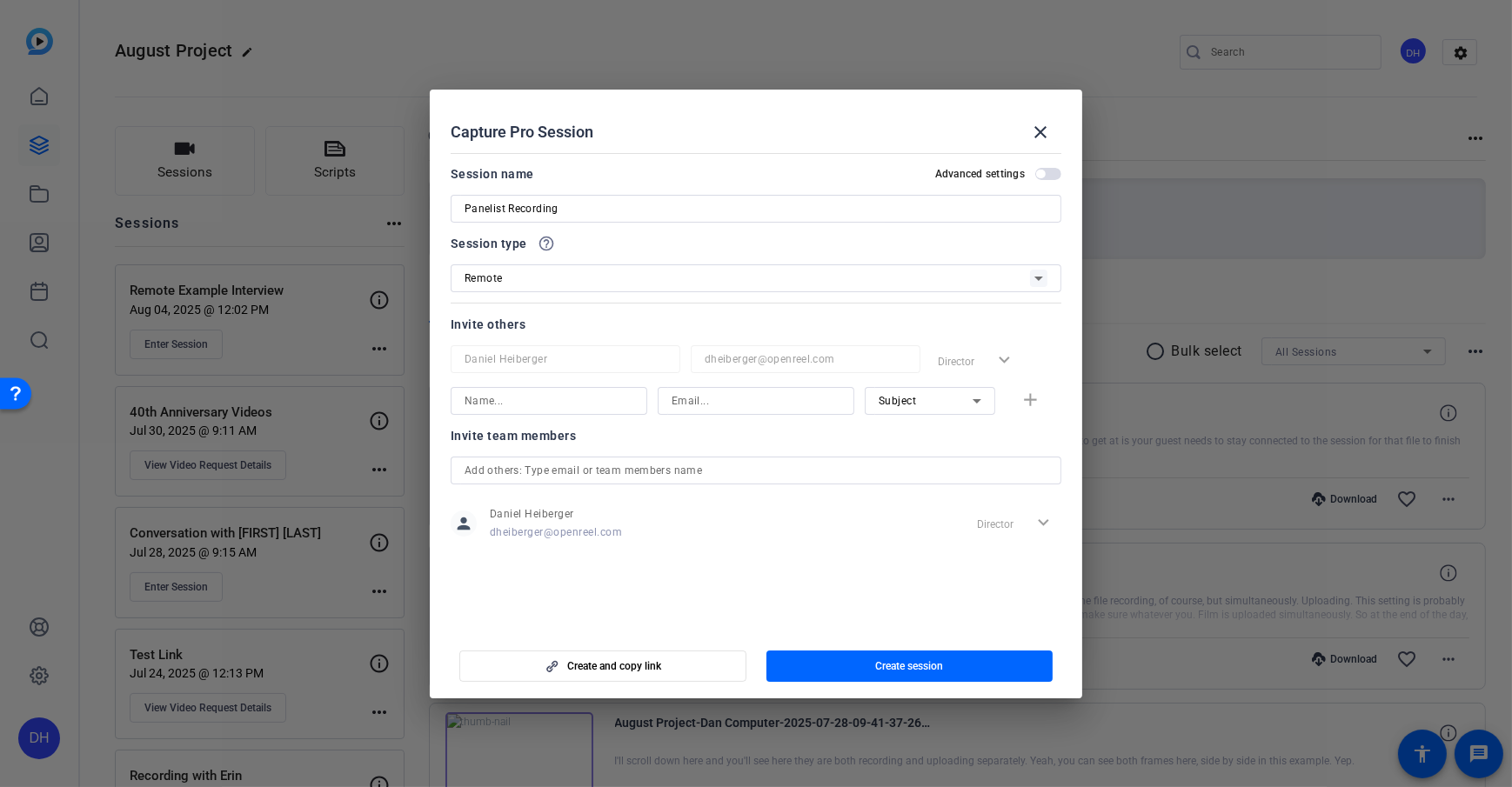 click on "Session name Advanced settings Panelist Recording Session type  help_outline  Remote Invite others Daniel Heiberger dheiberger@openreel.com  Director  expand_more Subject add Invite team members person Daniel Heiberger dheiberger@openreel.com Director expand_more" at bounding box center [756, 387] 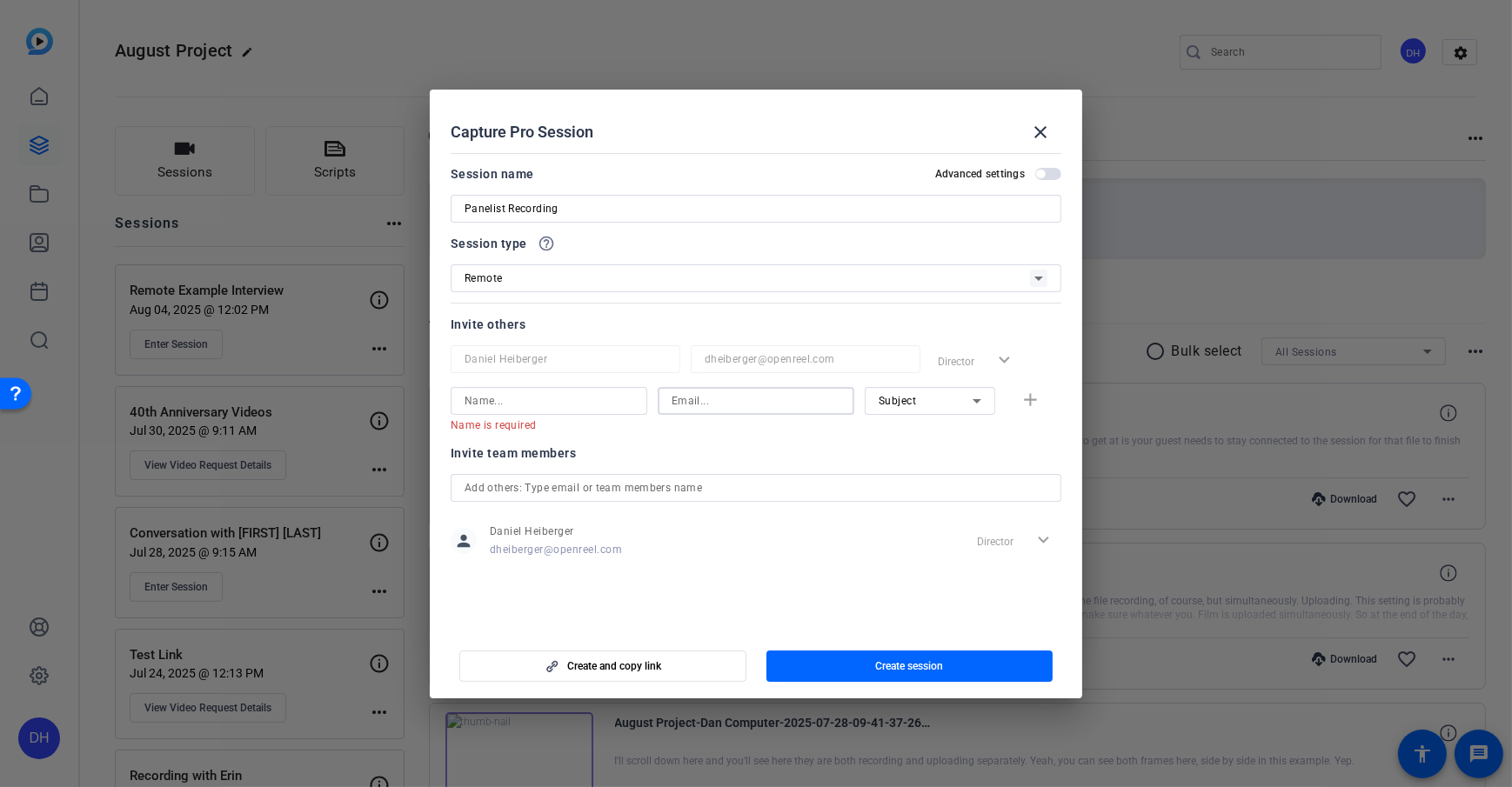 click at bounding box center (756, 401) 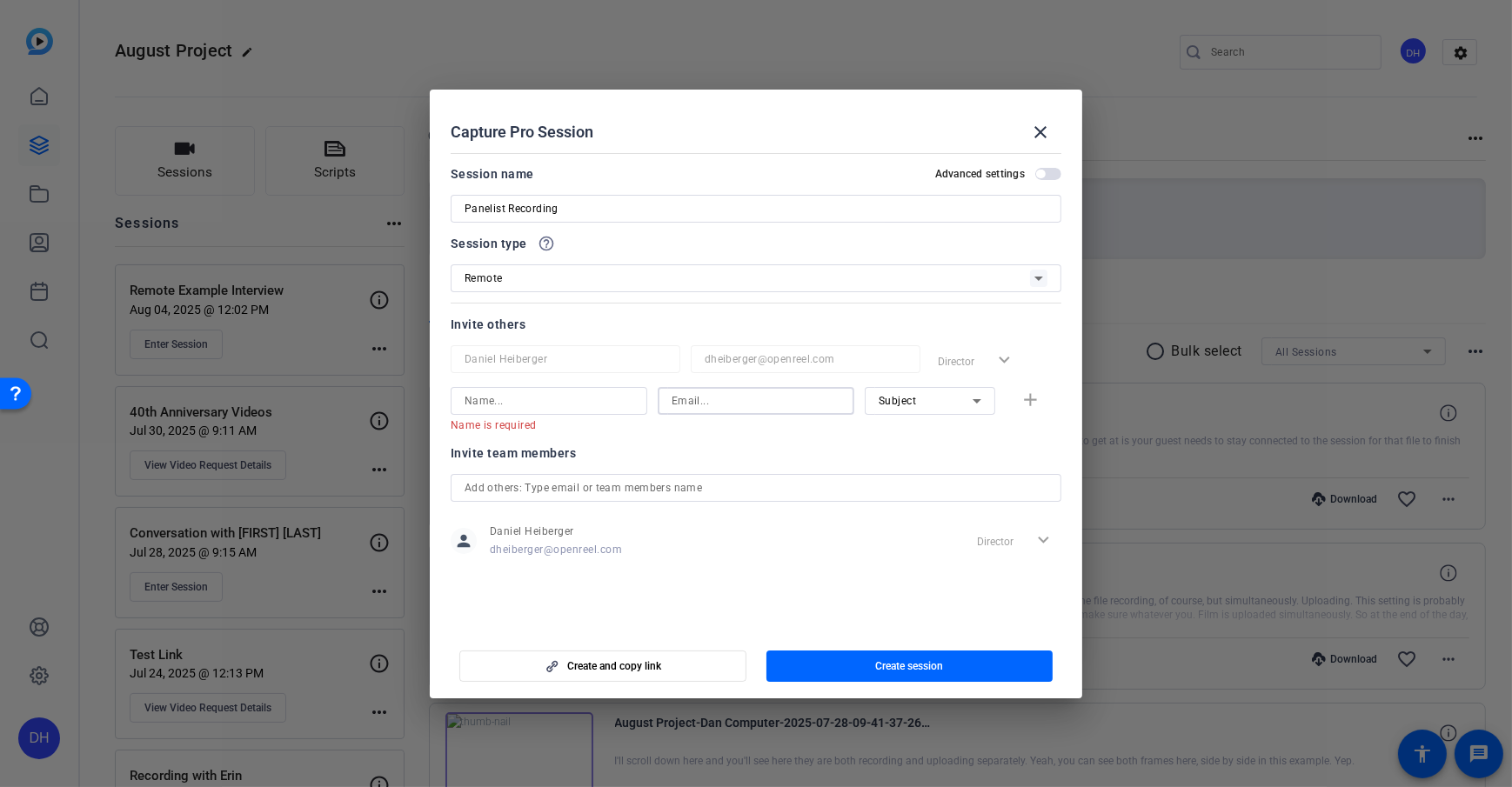 click 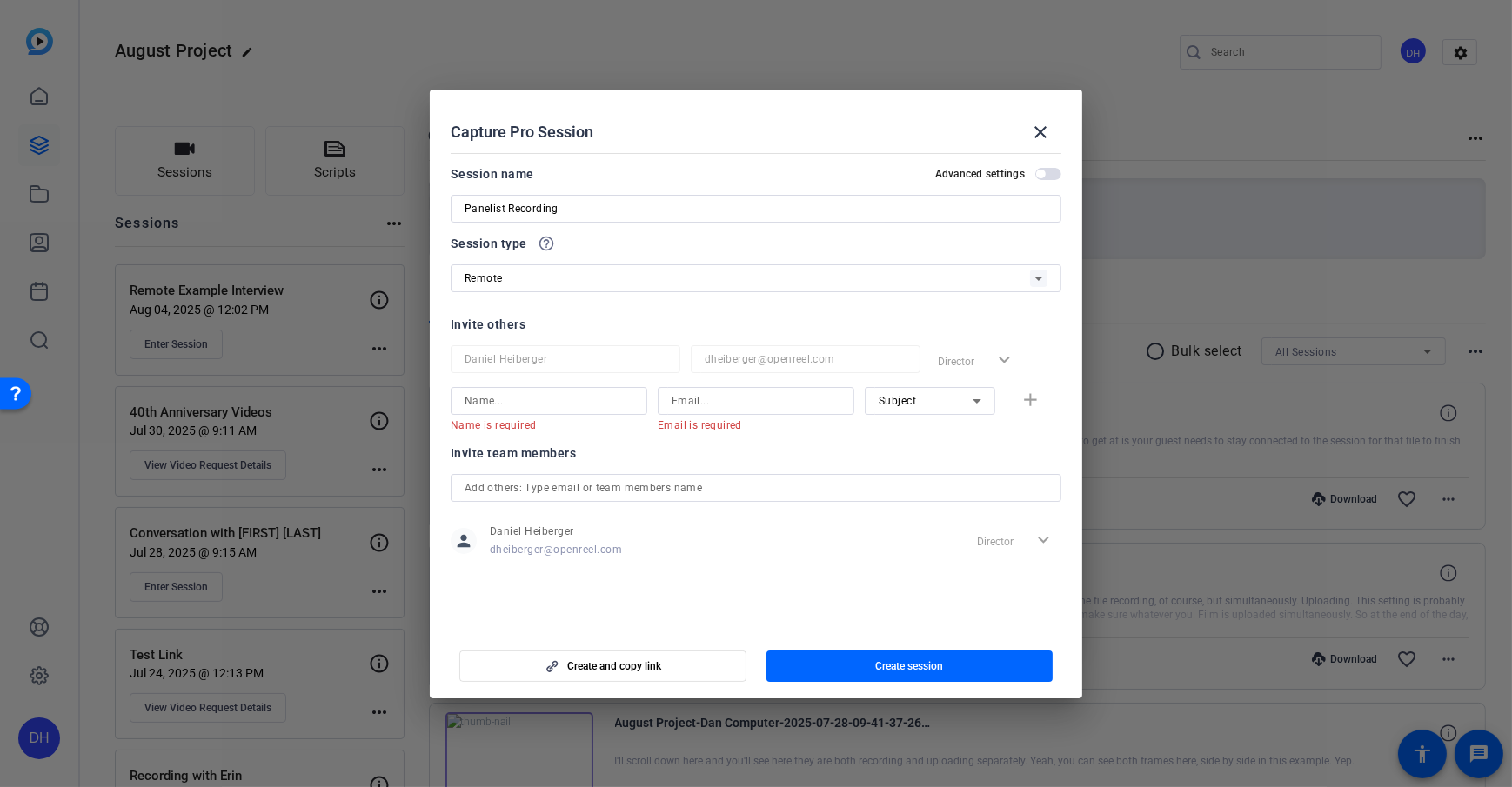 click on "Subject" at bounding box center [926, 400] 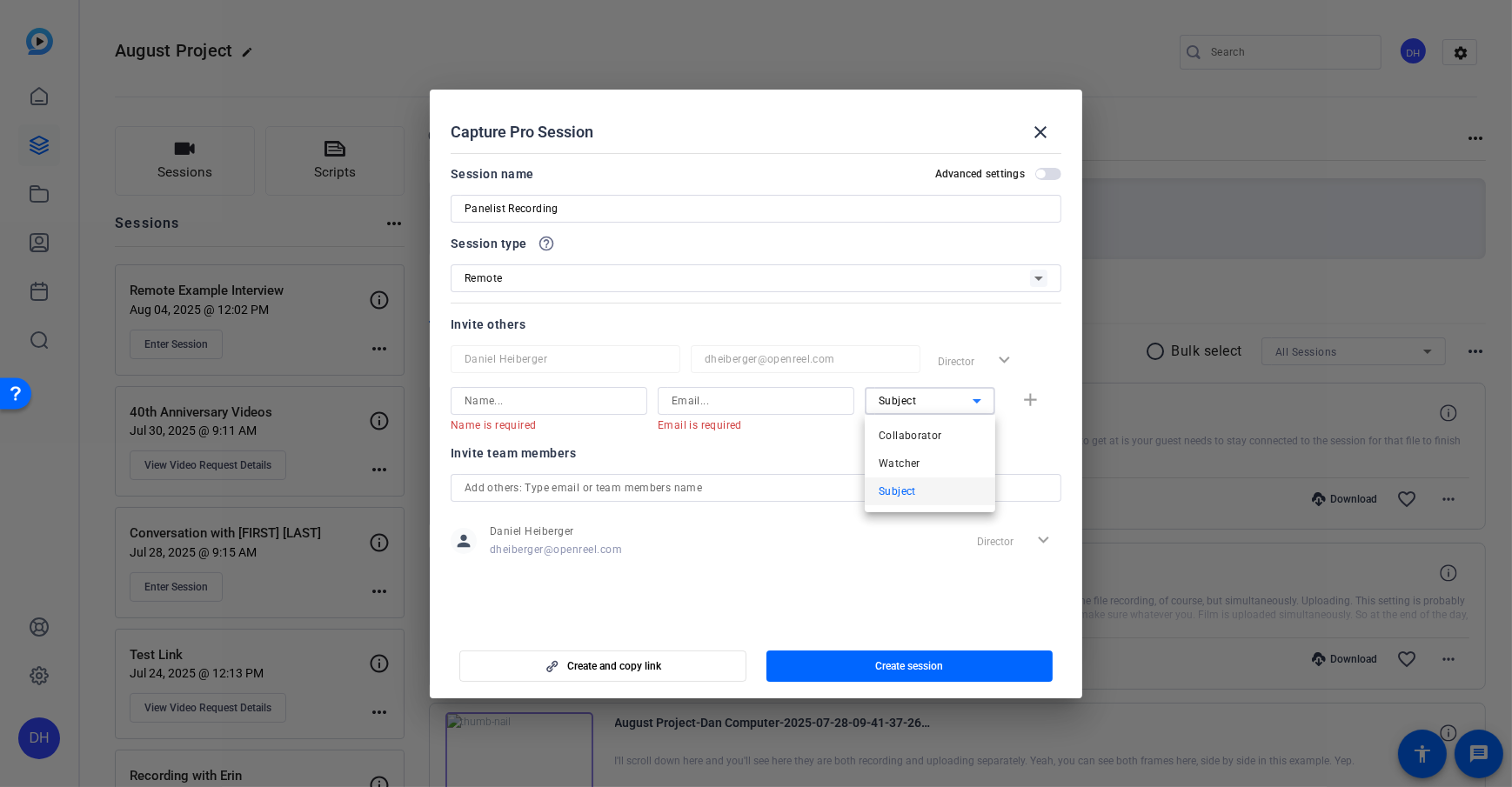 click on "Subject" at bounding box center [930, 491] 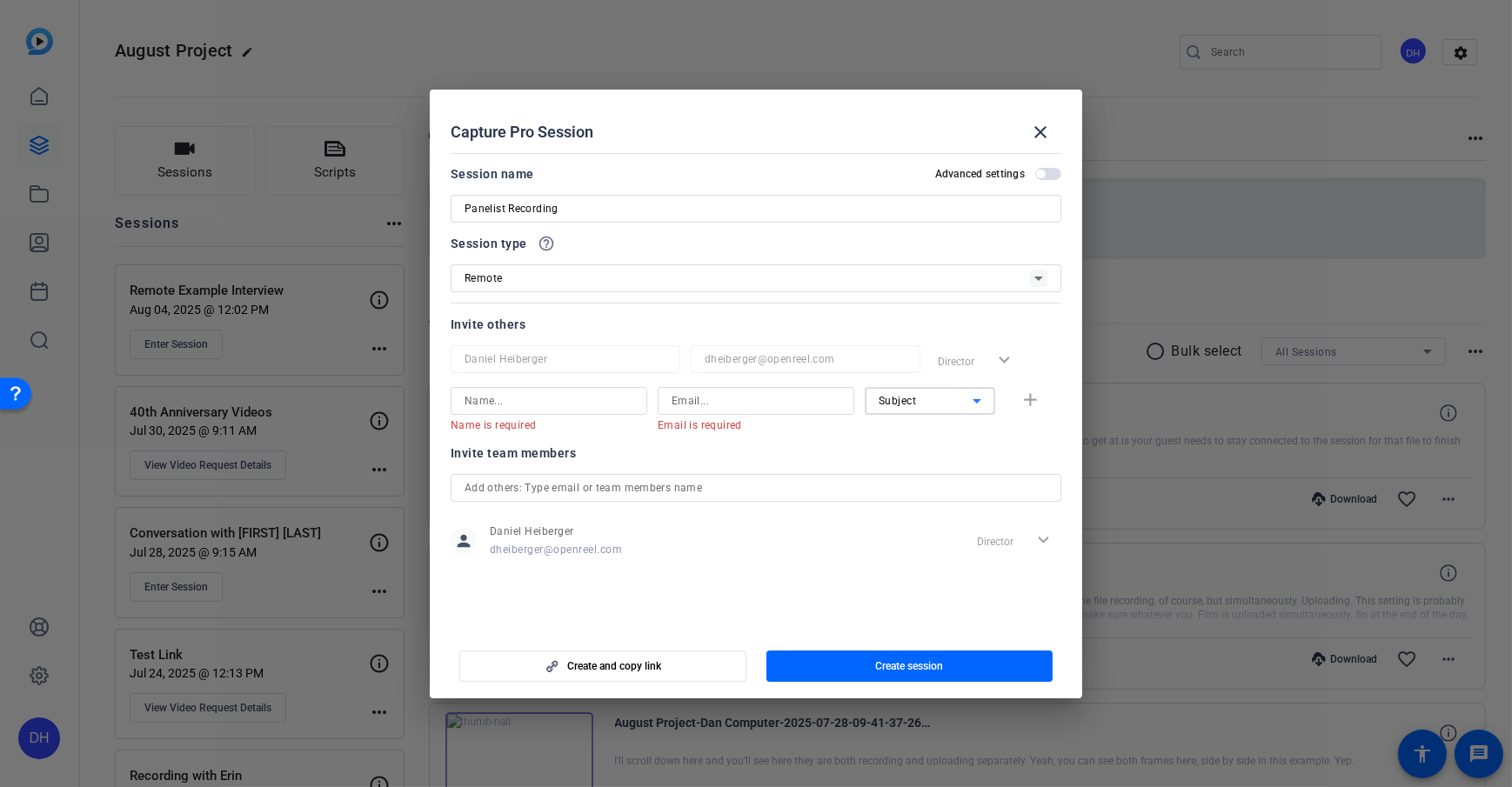 click on "Subject" at bounding box center (926, 400) 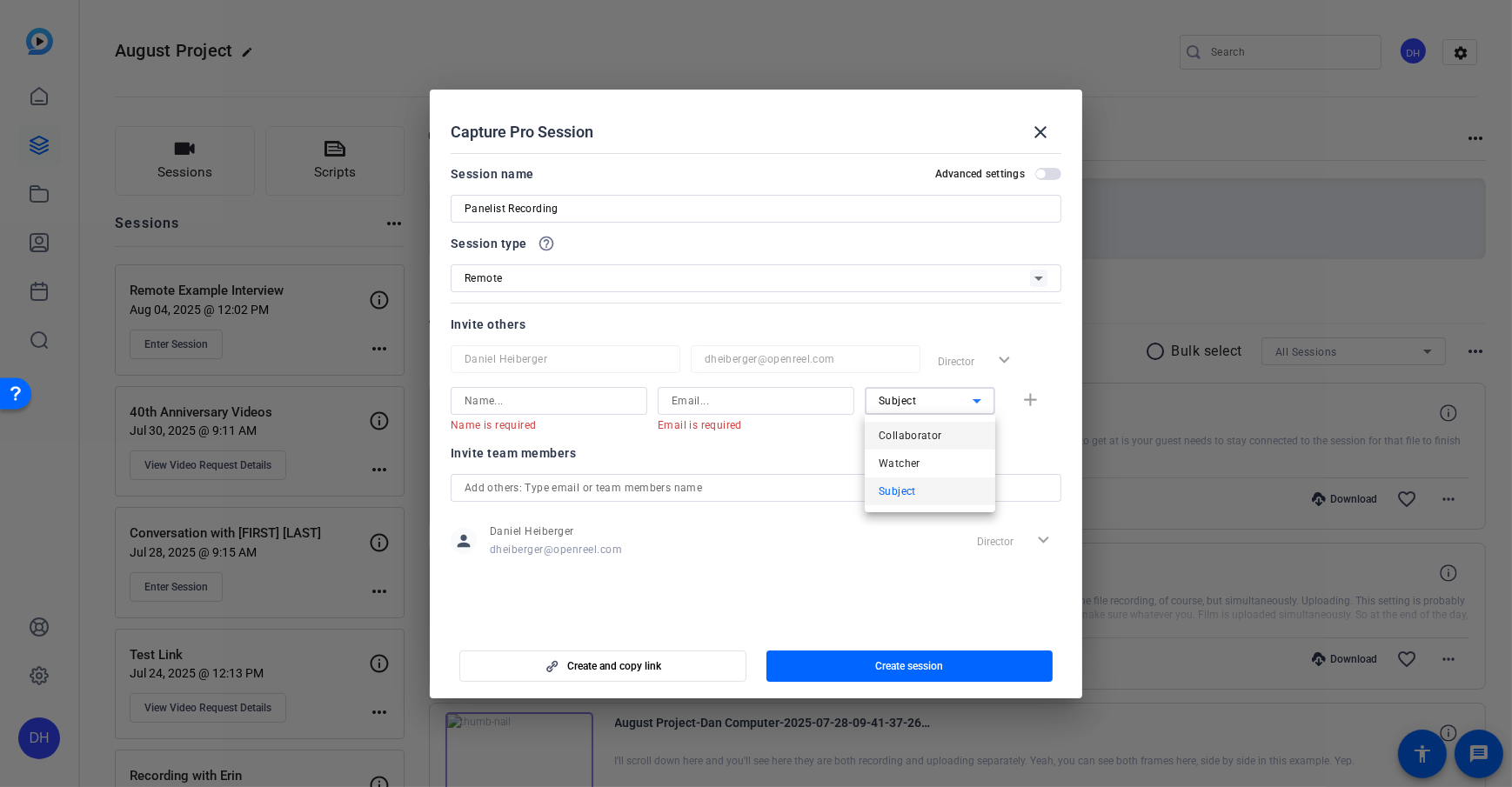 click on "Collaborator" at bounding box center (930, 436) 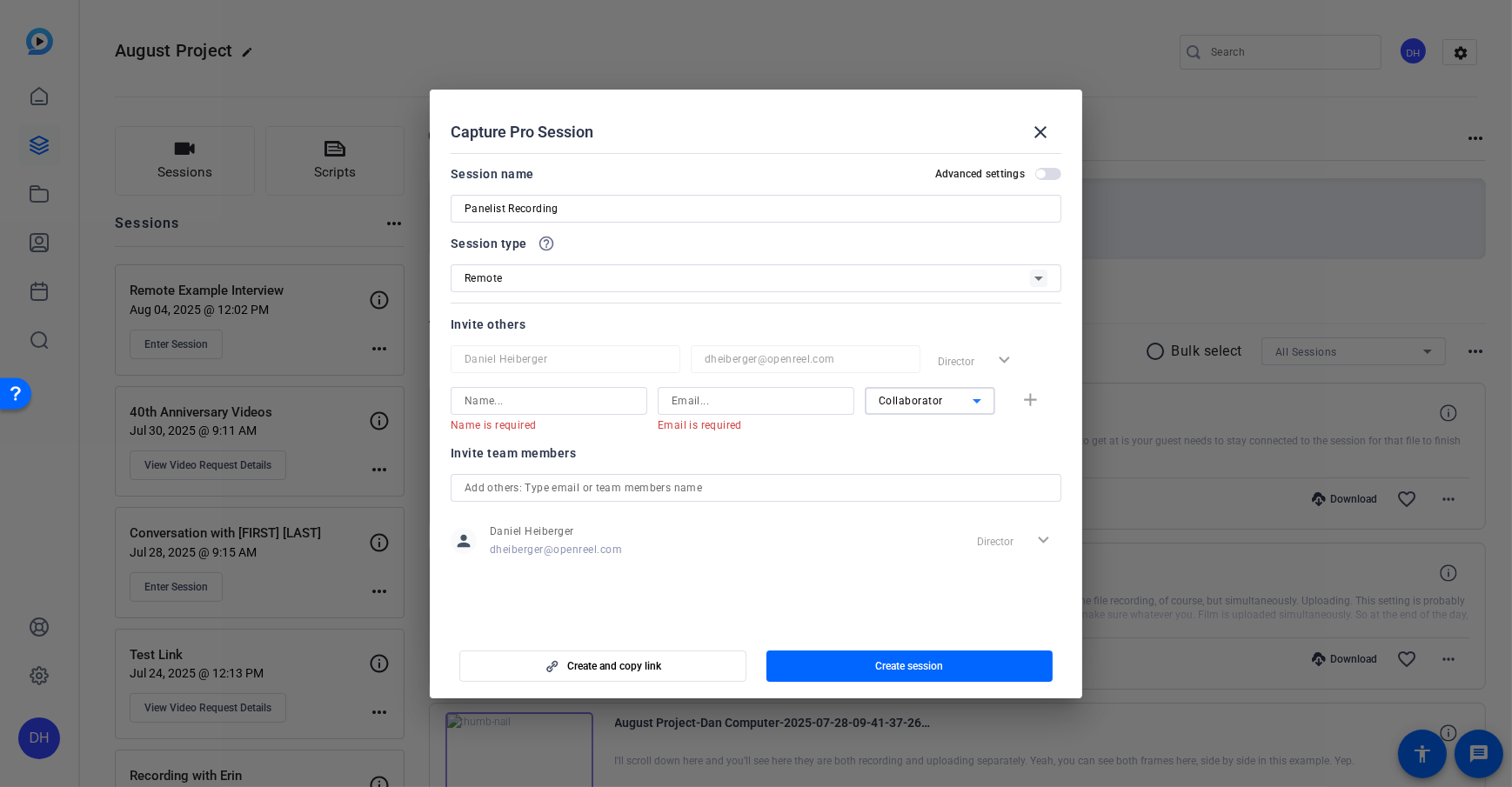 click on "Collaborator" at bounding box center [911, 401] 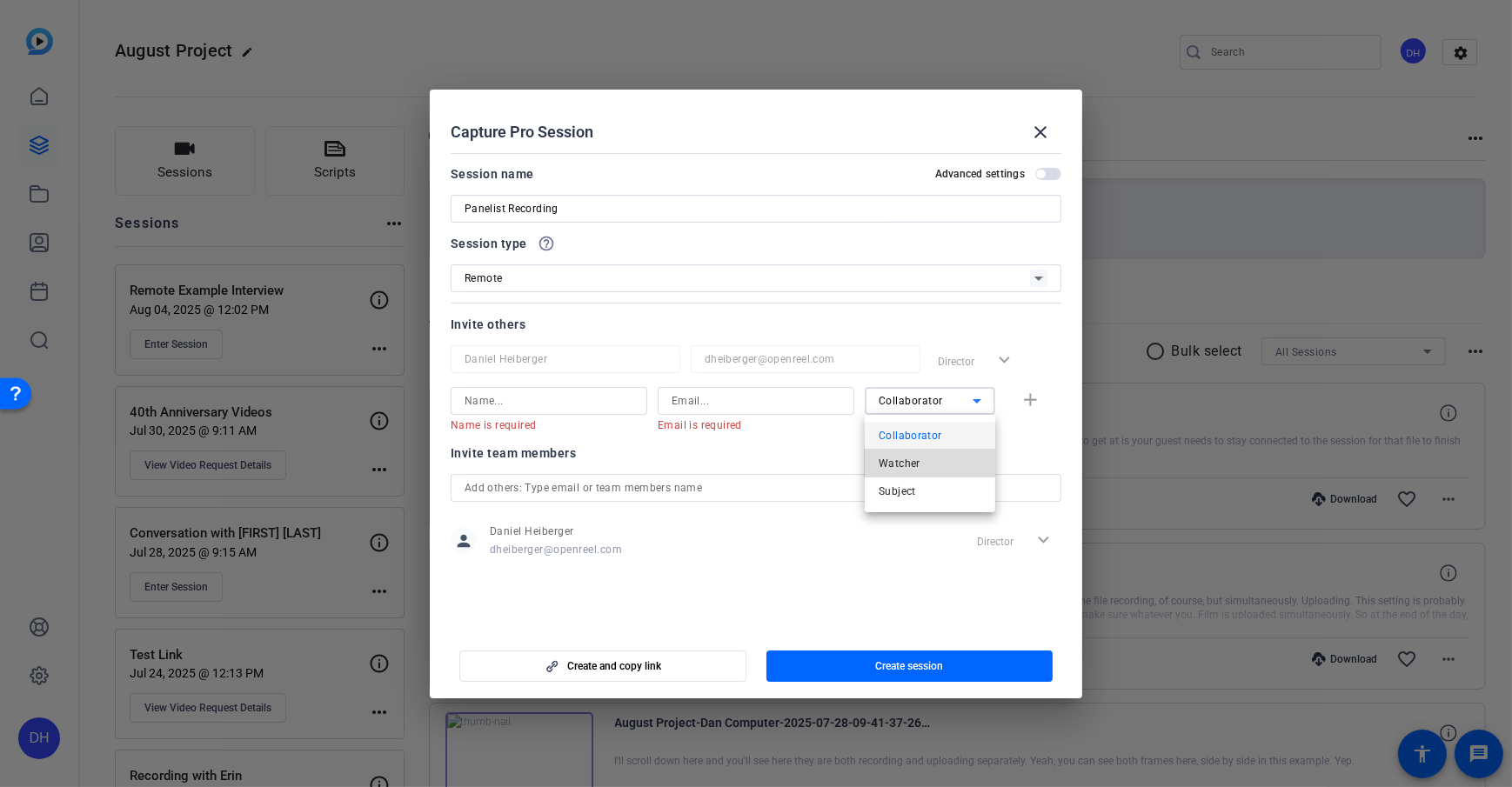 click on "Watcher" at bounding box center [930, 464] 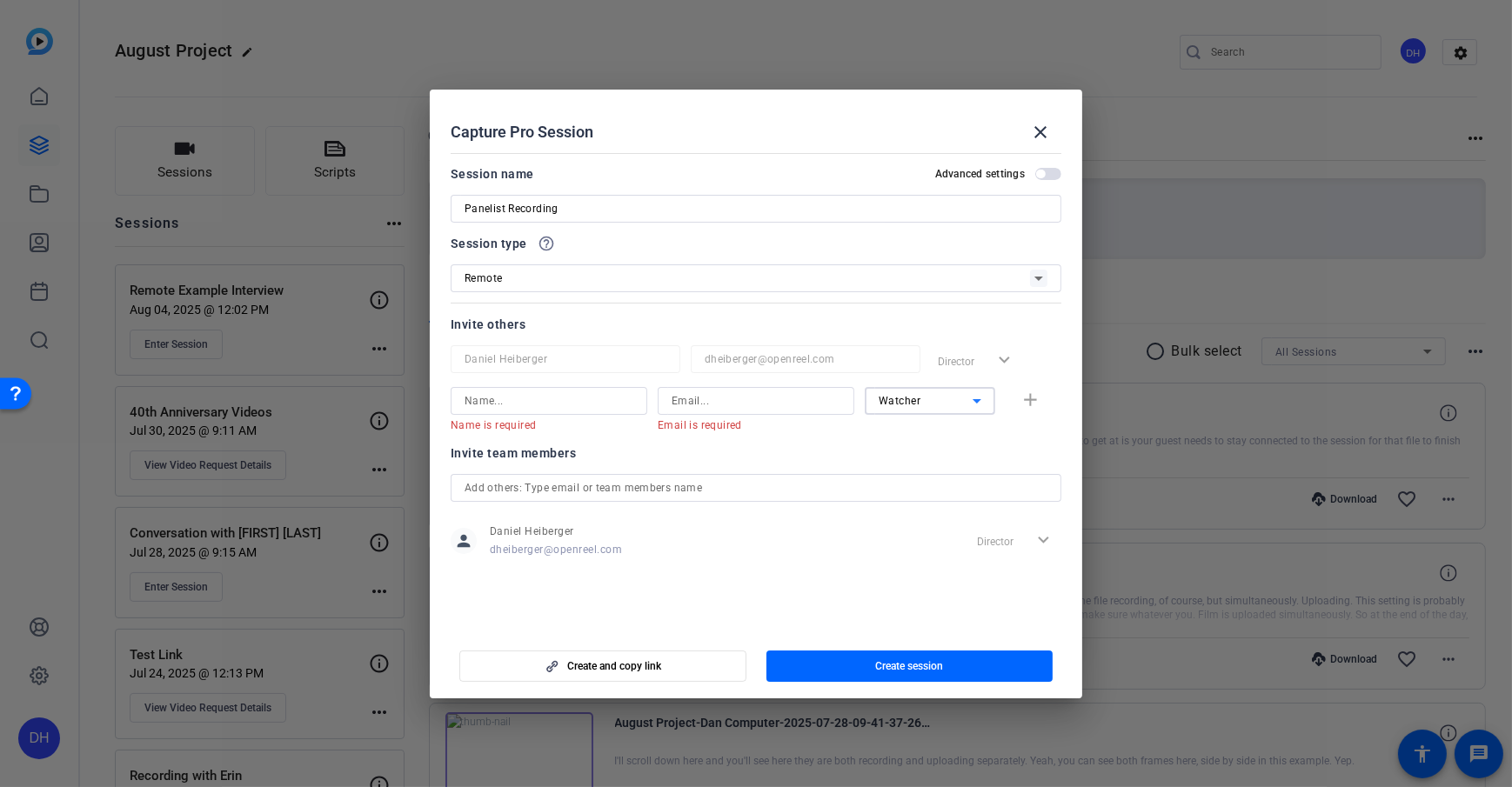 click on "Watcher" at bounding box center [900, 401] 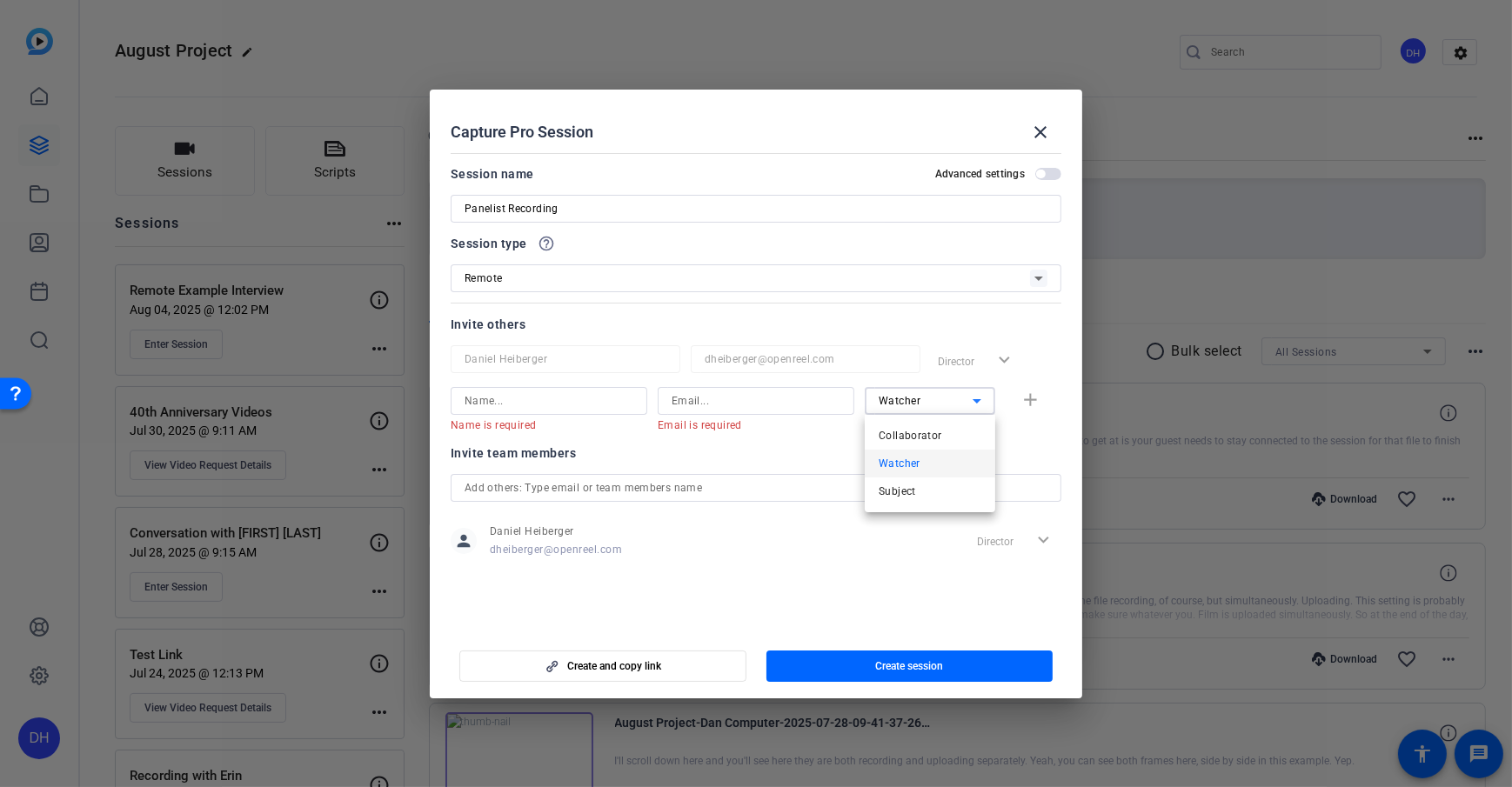 click on "Watcher" at bounding box center (900, 464) 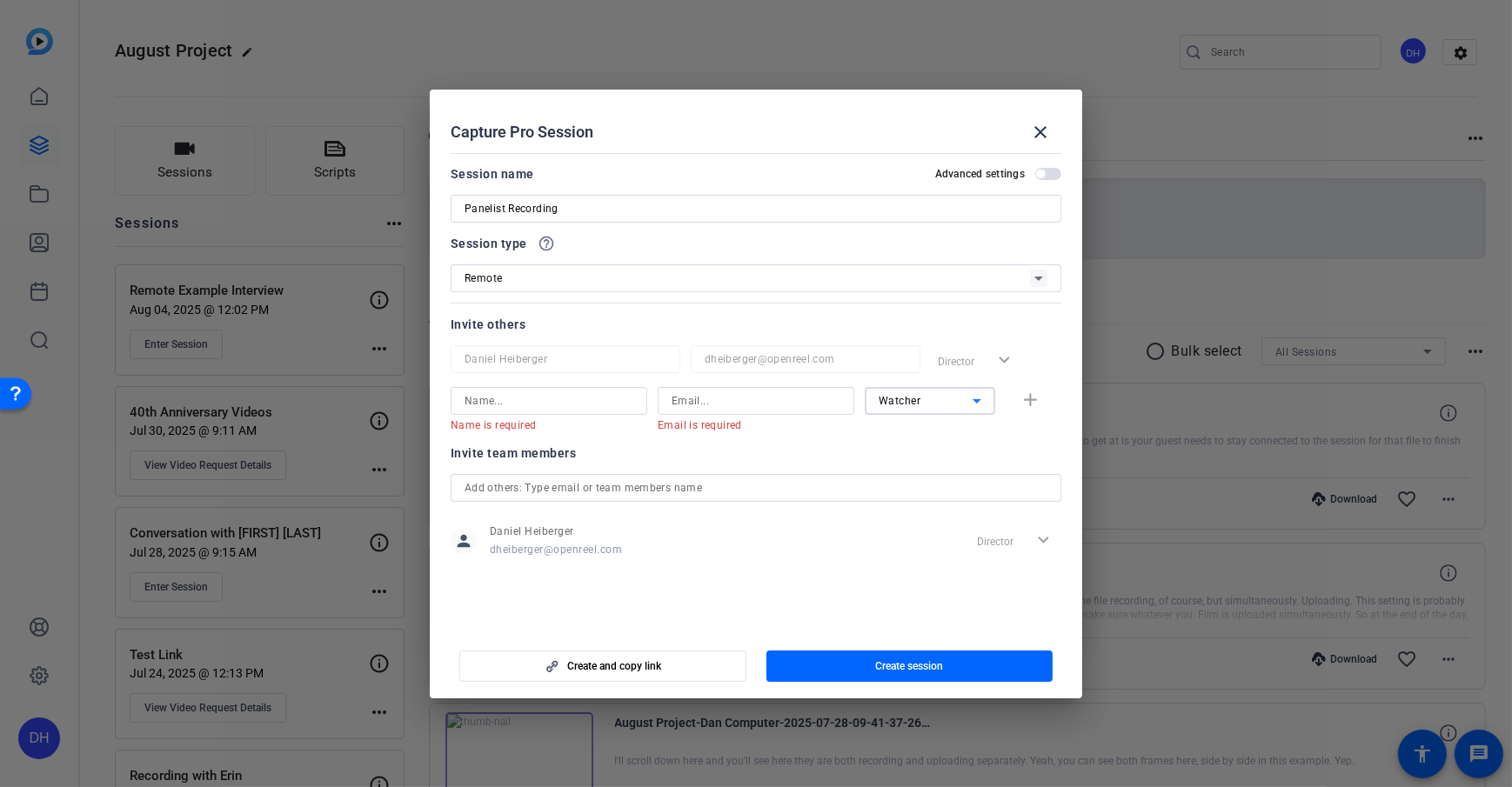 click on "Watcher" at bounding box center [926, 400] 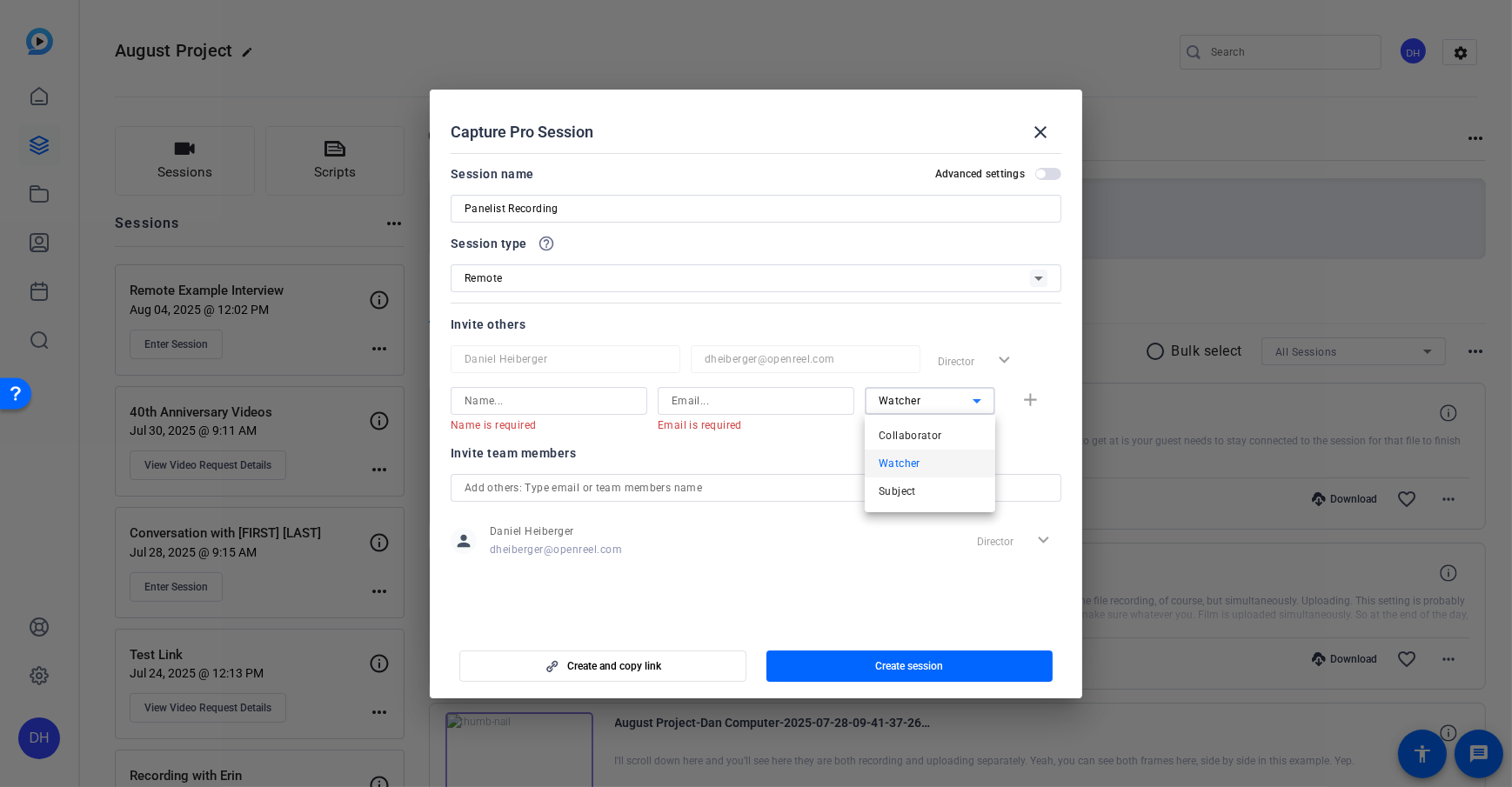 click at bounding box center (756, 393) 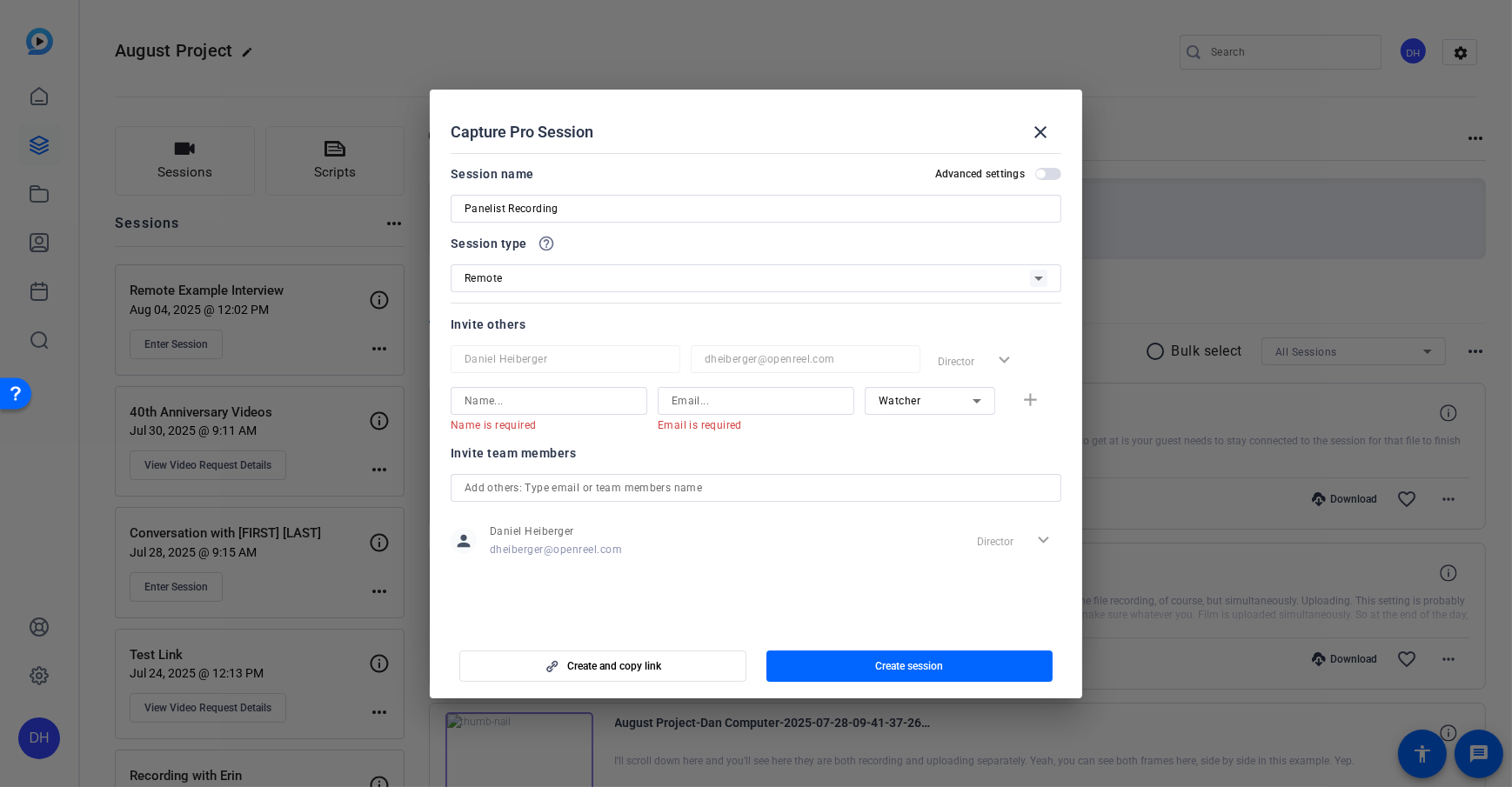 click on "Watcher" at bounding box center [926, 400] 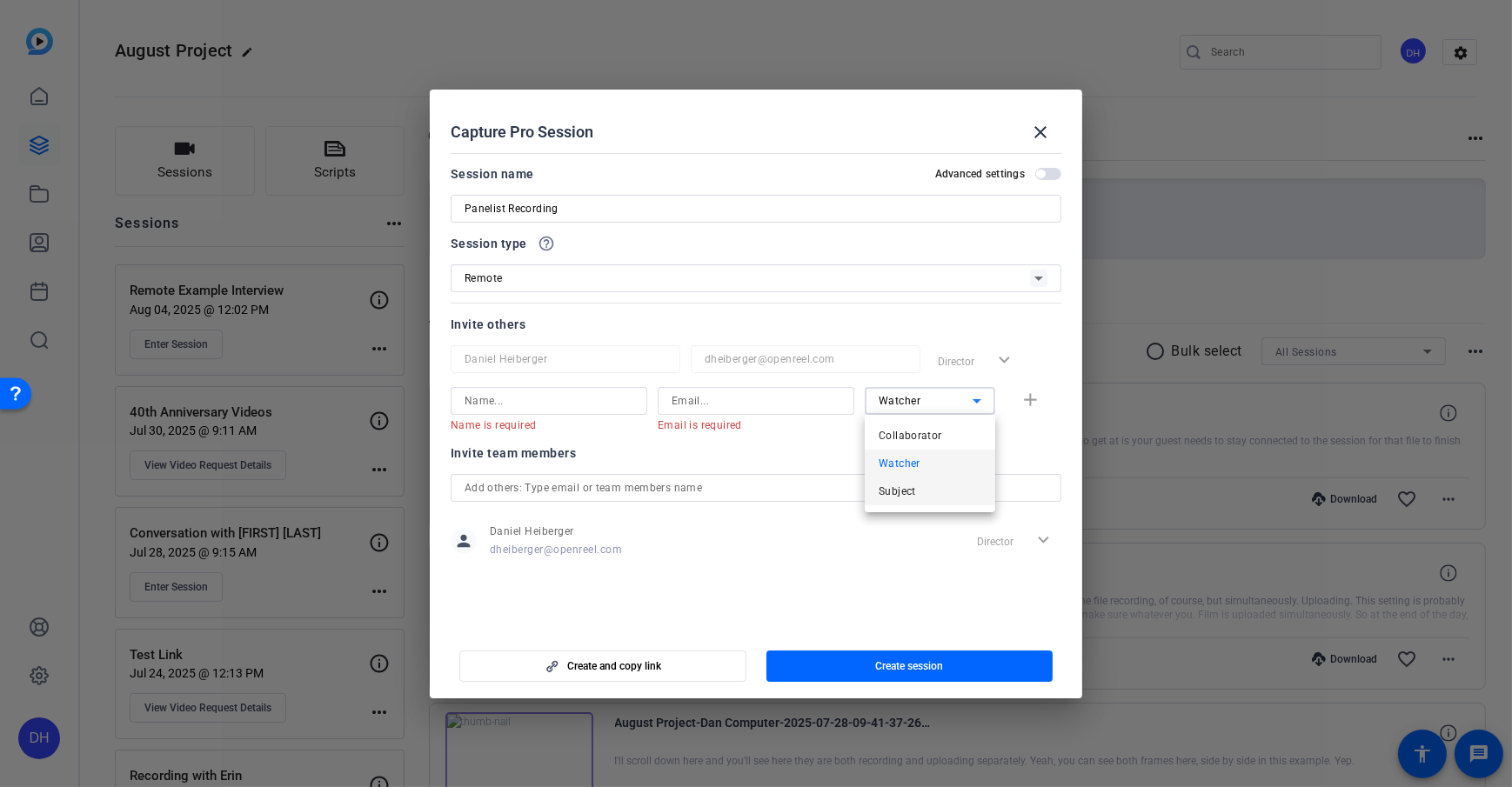 click on "Subject" at bounding box center [930, 491] 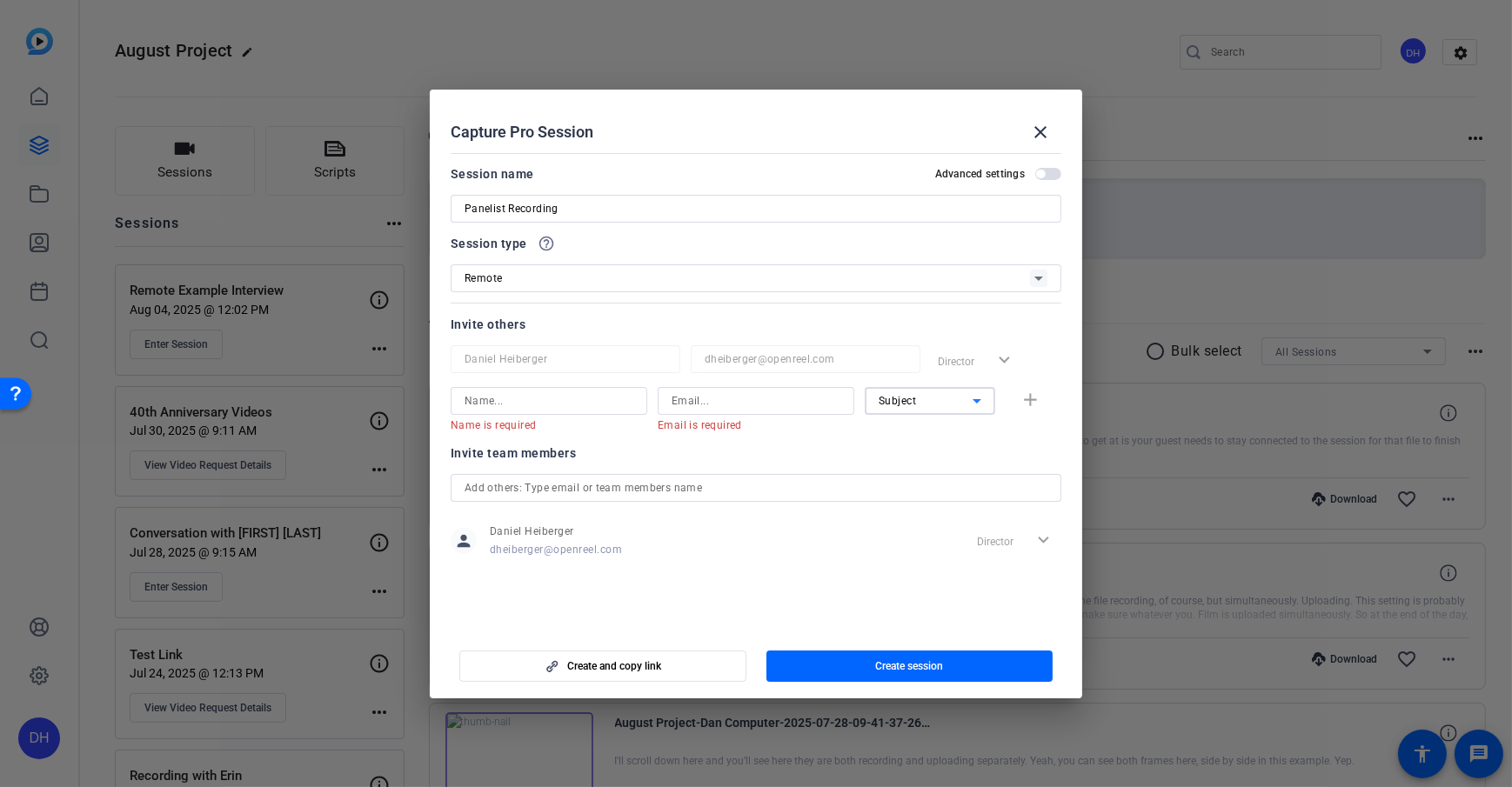 click 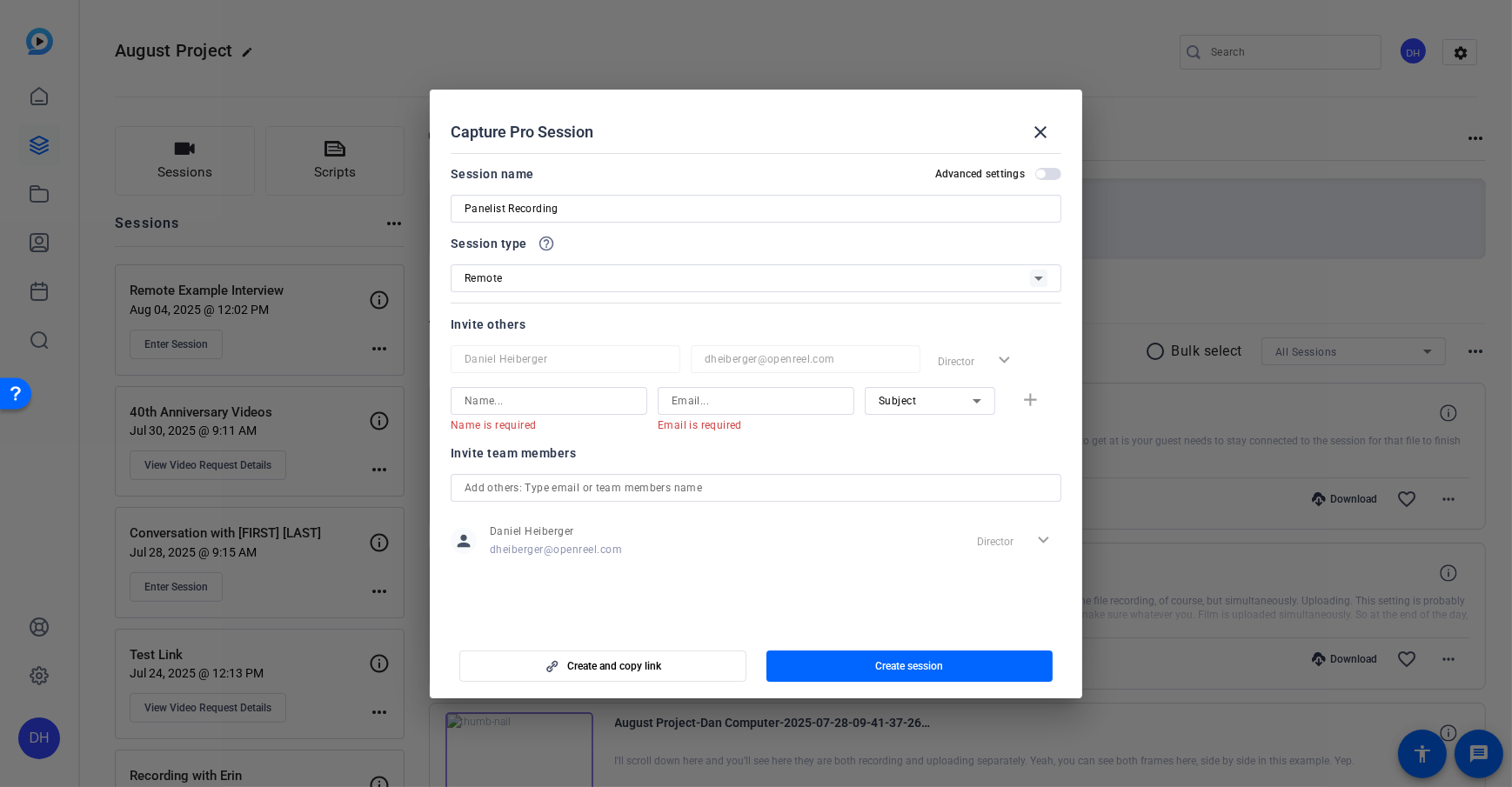 click on "Subject" at bounding box center (898, 401) 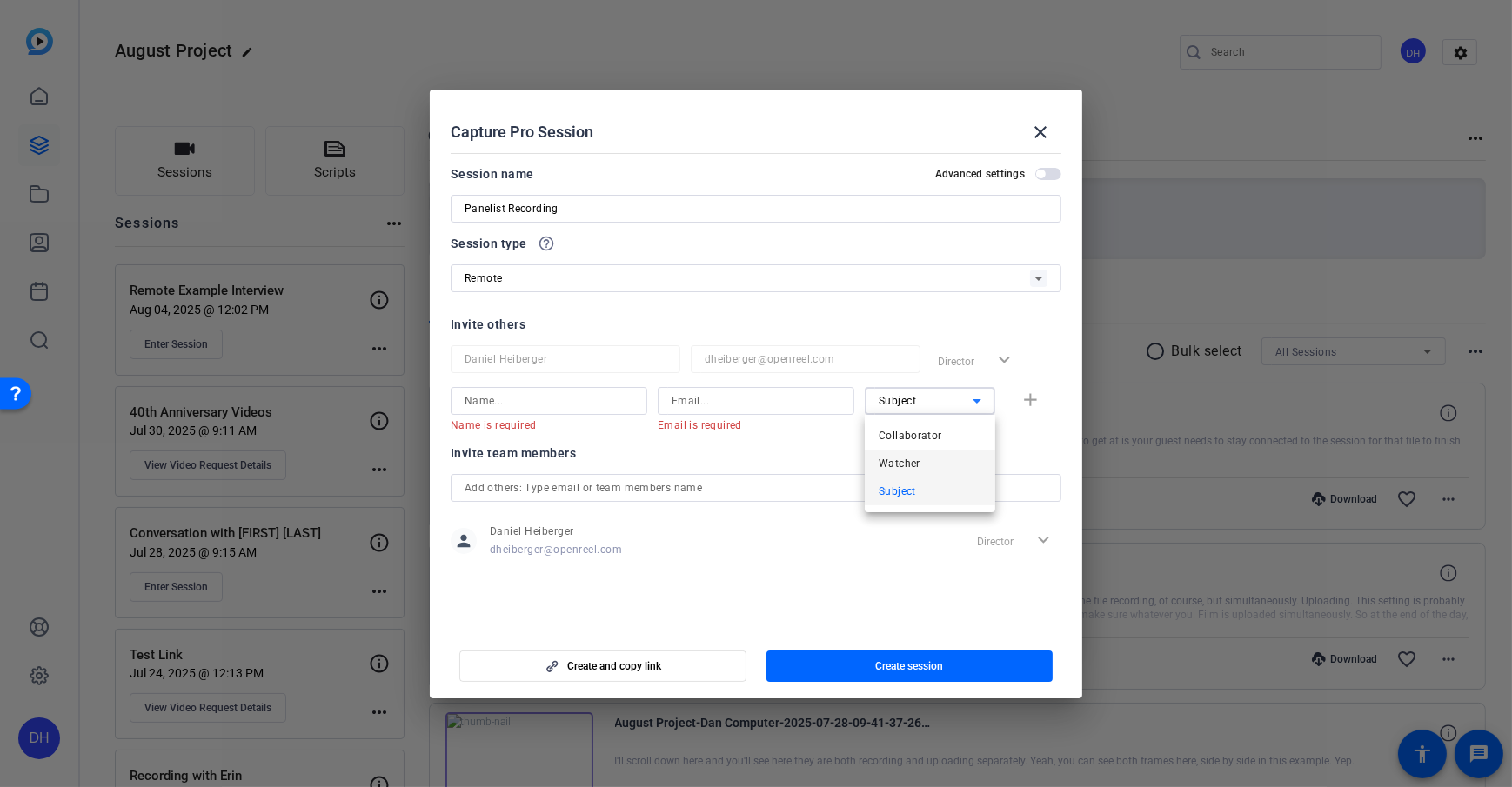 click on "Watcher" at bounding box center [900, 464] 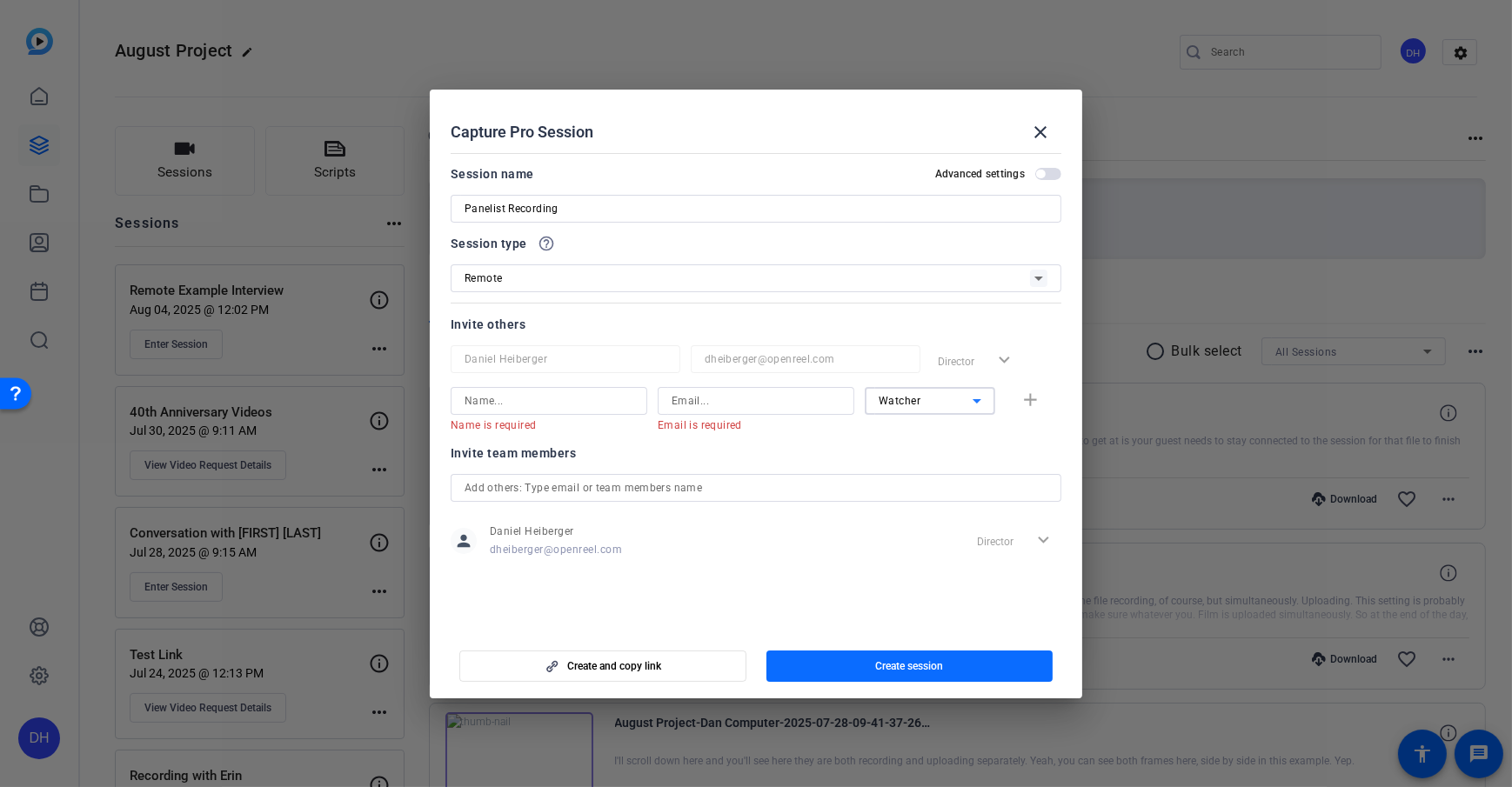 click on "Create session" 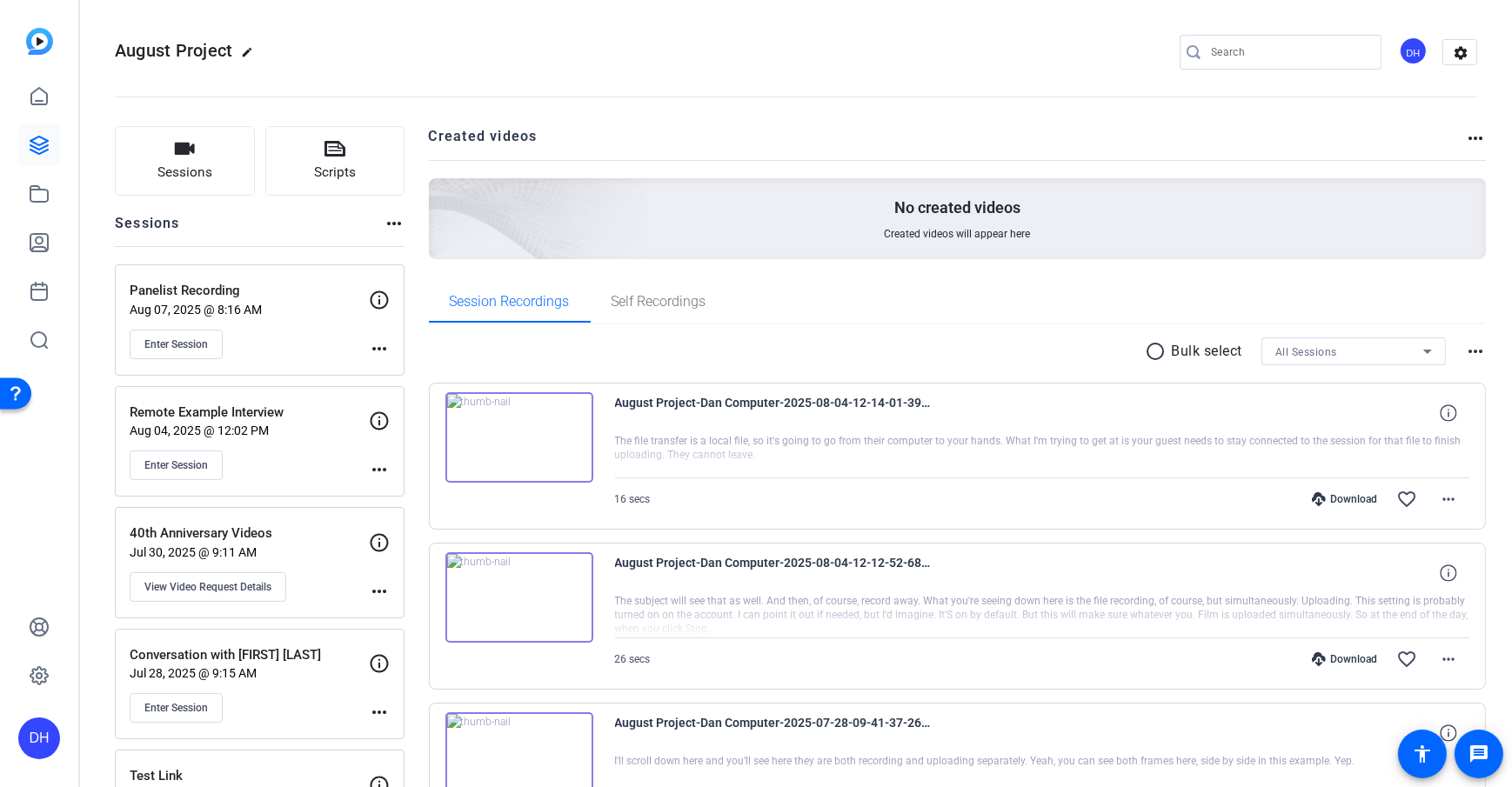 click on "more_horiz" 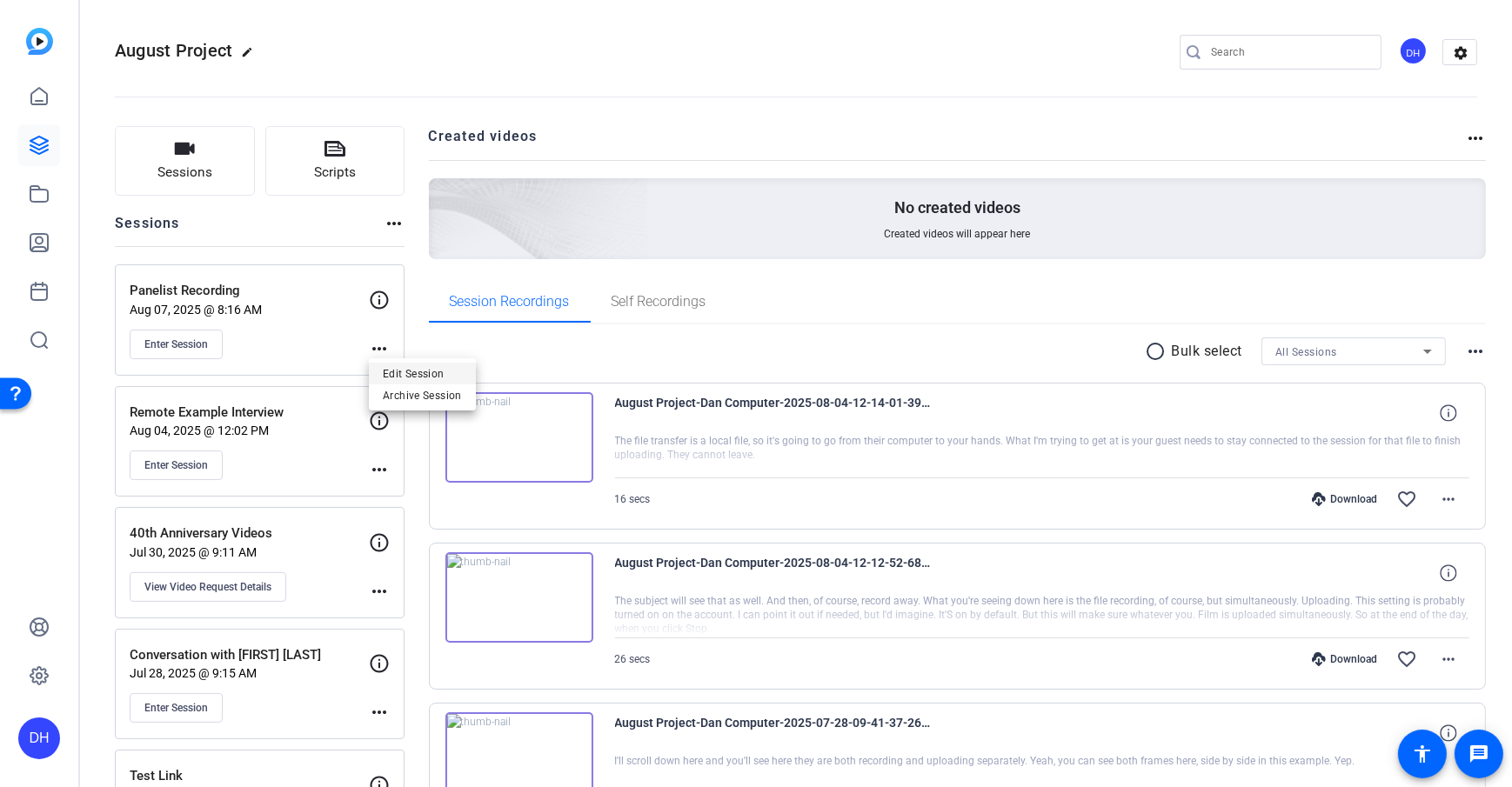 click on "Edit Session" at bounding box center (422, 374) 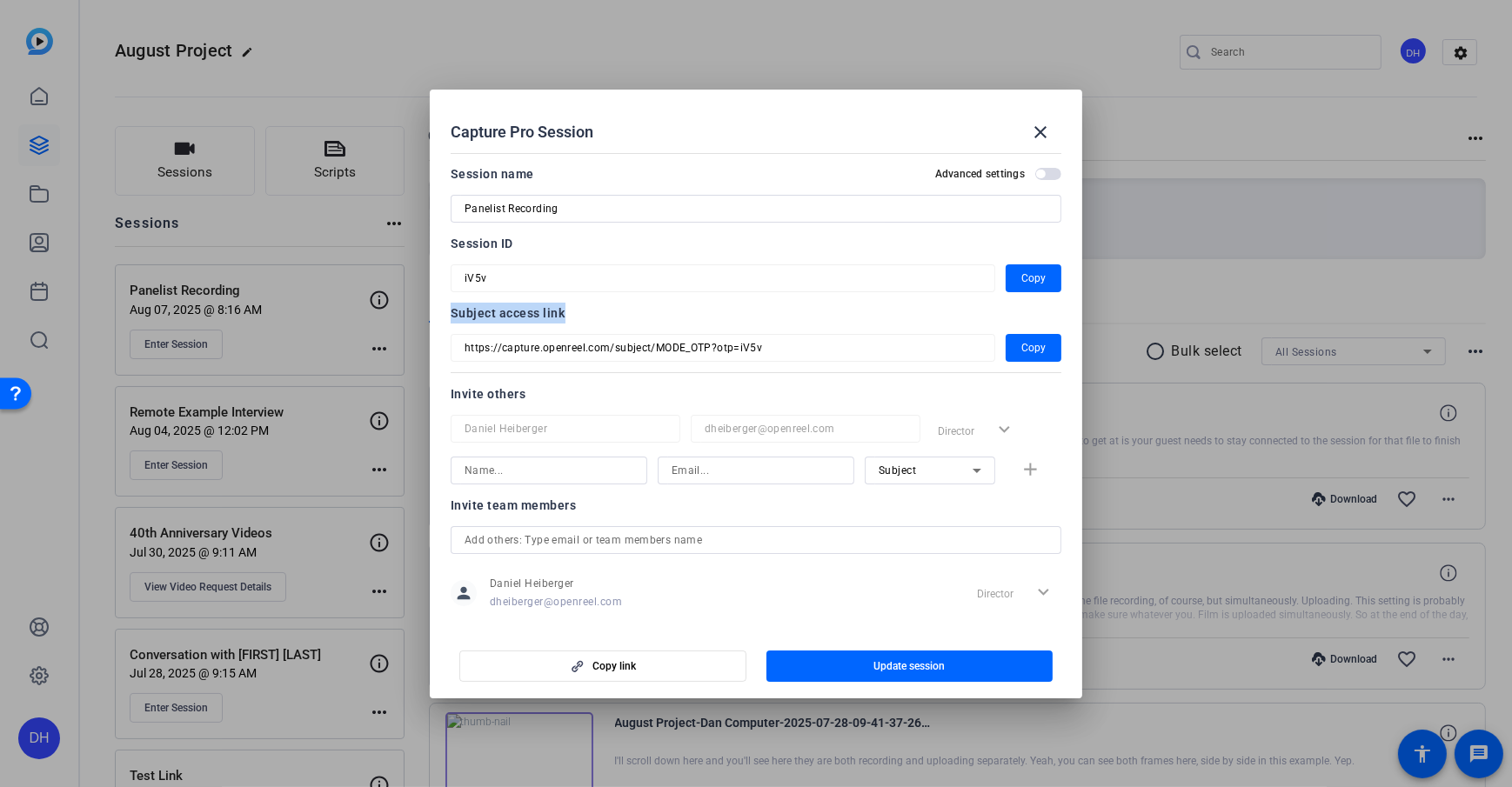 drag, startPoint x: 444, startPoint y: 316, endPoint x: 563, endPoint y: 318, distance: 119.01681 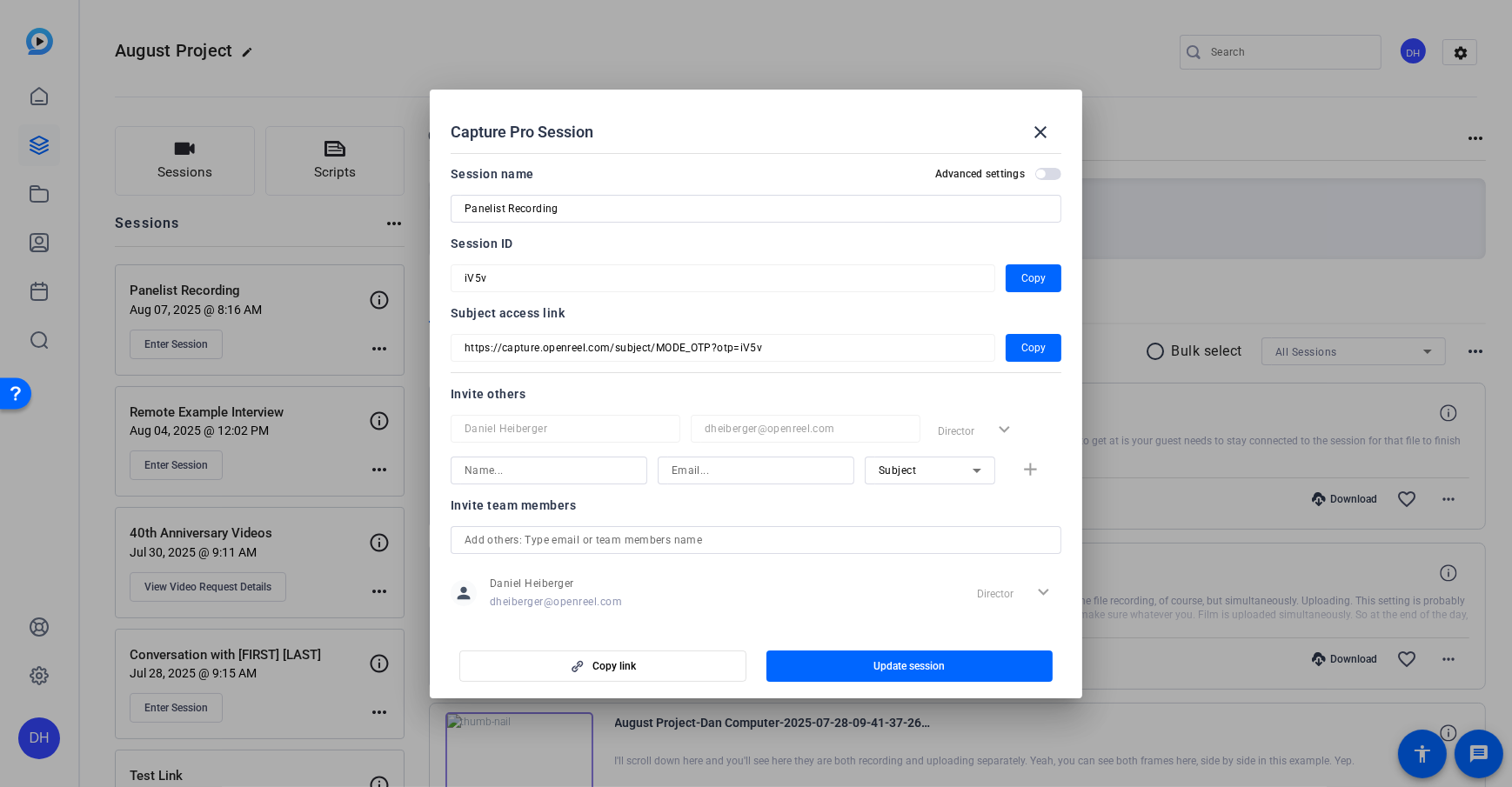 click on "Session name Advanced settings Panelist Recording Session ID iV5v  Copy  Subject access link https://capture.openreel.com/subject/MODE_OTP?otp=iV5v  Copy  Invite others Daniel Heiberger dheiberger@openreel.com  Director  expand_more Subject add Invite team members person Daniel Heiberger dheiberger@openreel.com Director expand_more" at bounding box center (756, 387) 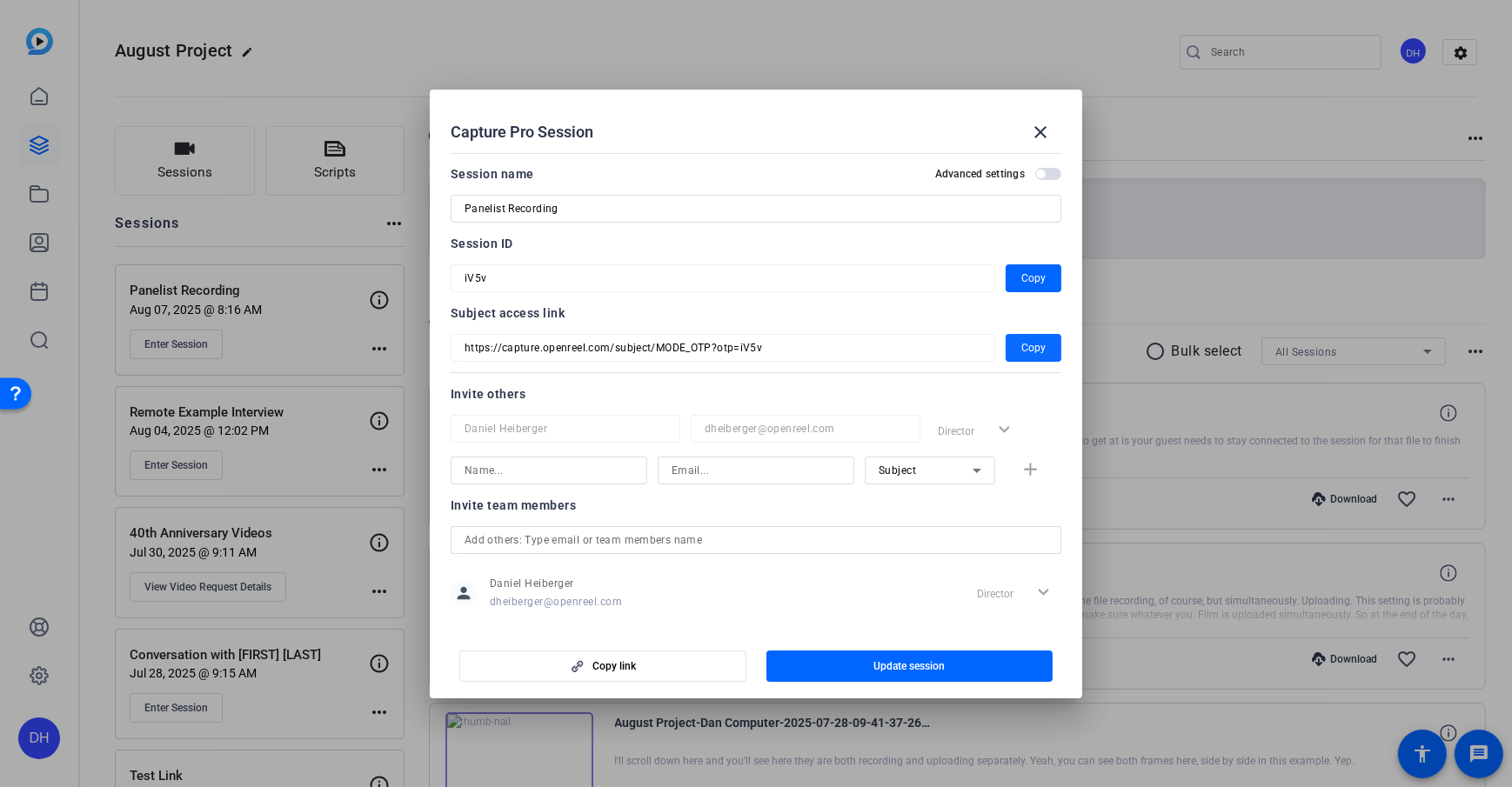 click on "Copy" at bounding box center (1034, 348) 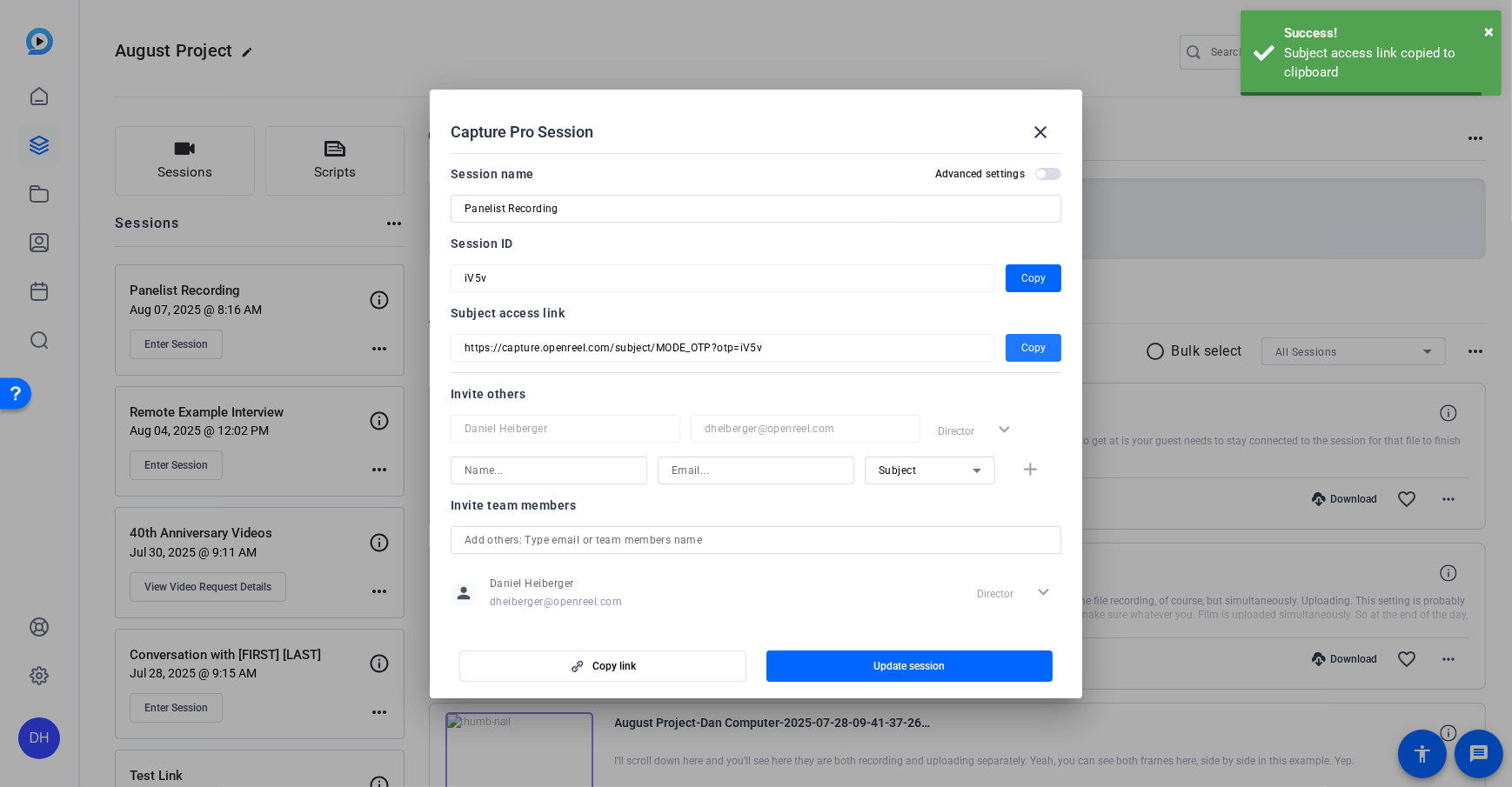 click on "Session name Advanced settings Panelist Recording Session ID iV5v  Copy  Subject access link https://capture.openreel.com/subject/MODE_OTP?otp=iV5v  Copy  Invite others Daniel Heiberger dheiberger@openreel.com  Director  expand_more Subject add Invite team members person Daniel Heiberger dheiberger@openreel.com Director expand_more" at bounding box center [756, 387] 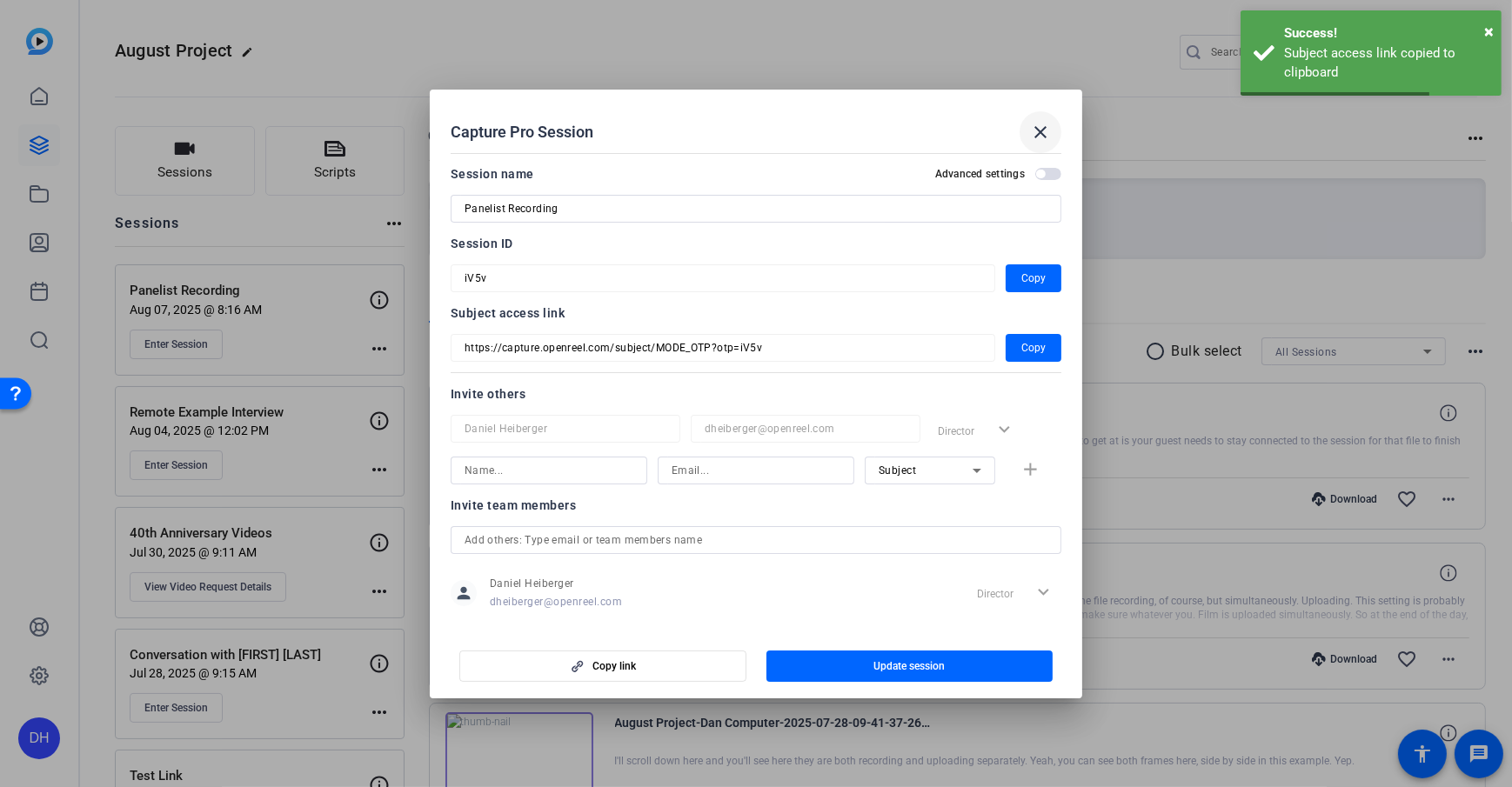 click at bounding box center [1040, 132] 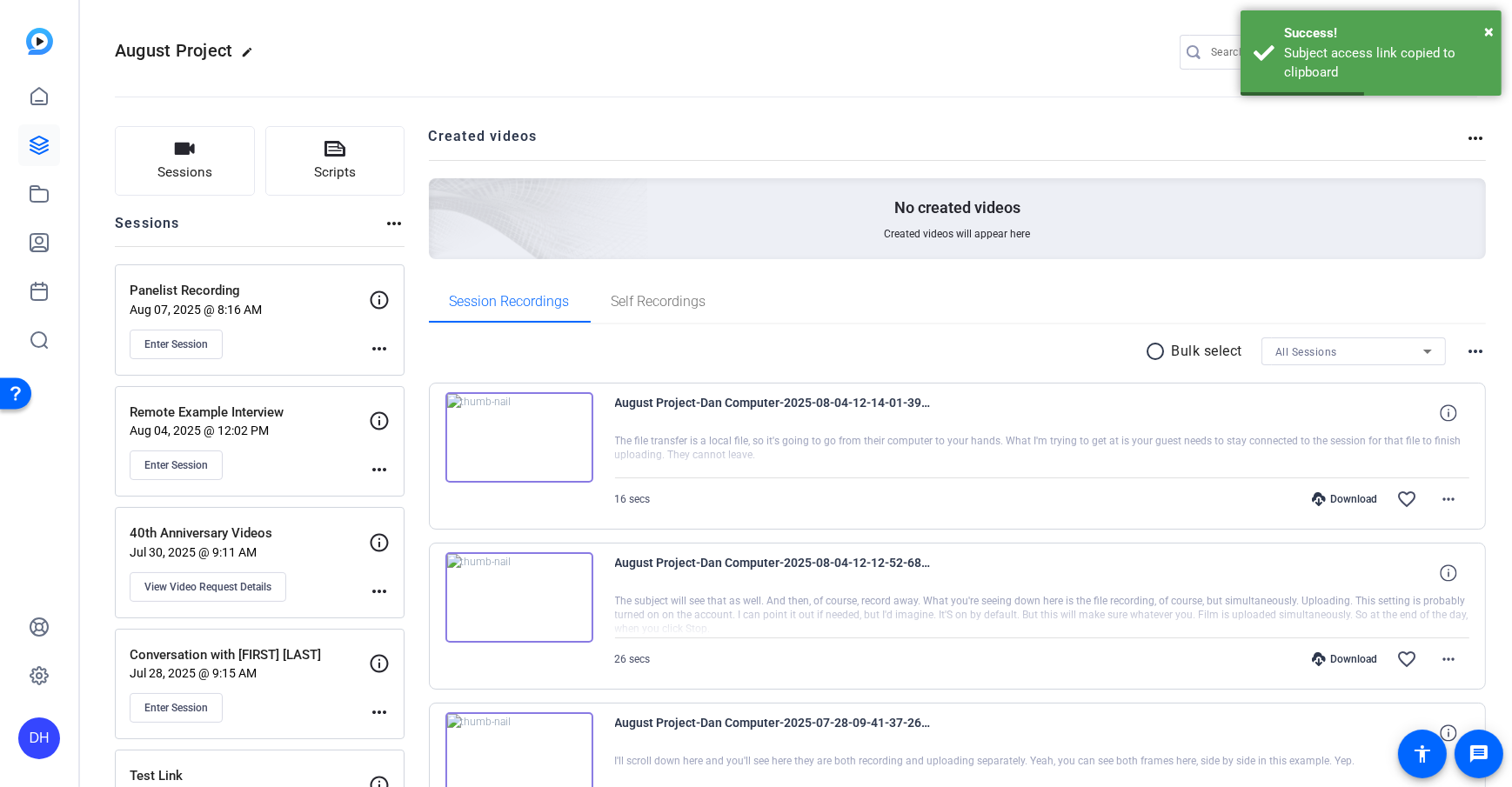 click on "Sessions
Scripts  Sessions more_horiz  Panelist Recording   Aug 07, 2025 @ 8:16 AM  Enter Session
more_horiz  Remote Example Interview   Aug 04, 2025 @ 12:02 PM  Enter Session
more_horiz  40th Anniversary Videos   Jul 30, 2025 @ 9:11 AM  View Video Request Details
more_horiz  Conversation with John Doe   Jul 28, 2025 @ 9:15 AM  Enter Session
more_horiz  Test Link   Jul 24, 2025 @ 12:13 PM  View Video Request Details
more_horiz  Recording with Erin   Jul 24, 2025 @ 12:07 PM  Enter Session
more_horiz  Recording for New Hire   Jul 22, 2025 @ 10:12 AM  View Video Request Details
more_horiz  Conversation with Jane Doe   Jul 22, 2025 @ 10:06 AM  Enter Session
more_horiz Created videos more_horiz No created videos Created videos will appear here Session Recordings Self Recordings radio_button_unchecked Bulk select All Sessions more_horiz
August Project-Dan Computer-2025-08-04-12-14-01-394-0
16 secs" 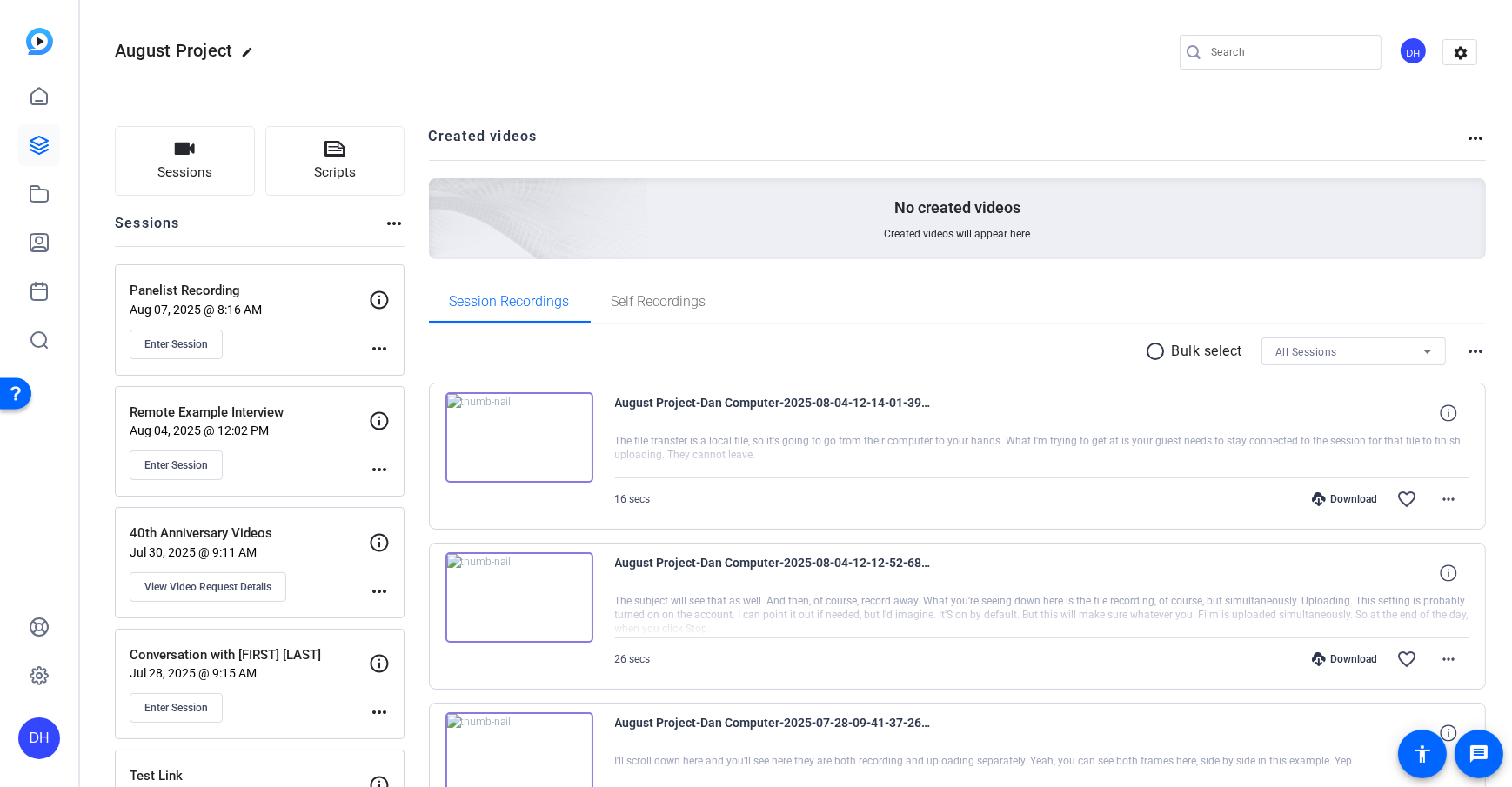 click on "Sessions
Scripts  Sessions more_horiz  Panelist Recording   Aug 07, 2025 @ 8:16 AM  Enter Session
more_horiz  Remote Example Interview   Aug 04, 2025 @ 12:02 PM  Enter Session
more_horiz  40th Anniversary Videos   Jul 30, 2025 @ 9:11 AM  View Video Request Details
more_horiz  Conversation with John Doe   Jul 28, 2025 @ 9:15 AM  Enter Session
more_horiz  Test Link   Jul 24, 2025 @ 12:13 PM  View Video Request Details
more_horiz  Recording with Erin   Jul 24, 2025 @ 12:07 PM  Enter Session
more_horiz  Recording for New Hire   Jul 22, 2025 @ 10:12 AM  View Video Request Details
more_horiz  Conversation with Jane Doe   Jul 22, 2025 @ 10:06 AM  Enter Session
more_horiz Created videos more_horiz No created videos Created videos will appear here Session Recordings Self Recordings radio_button_unchecked Bulk select All Sessions more_horiz
August Project-Dan Computer-2025-08-04-12-14-01-394-0
16 secs" 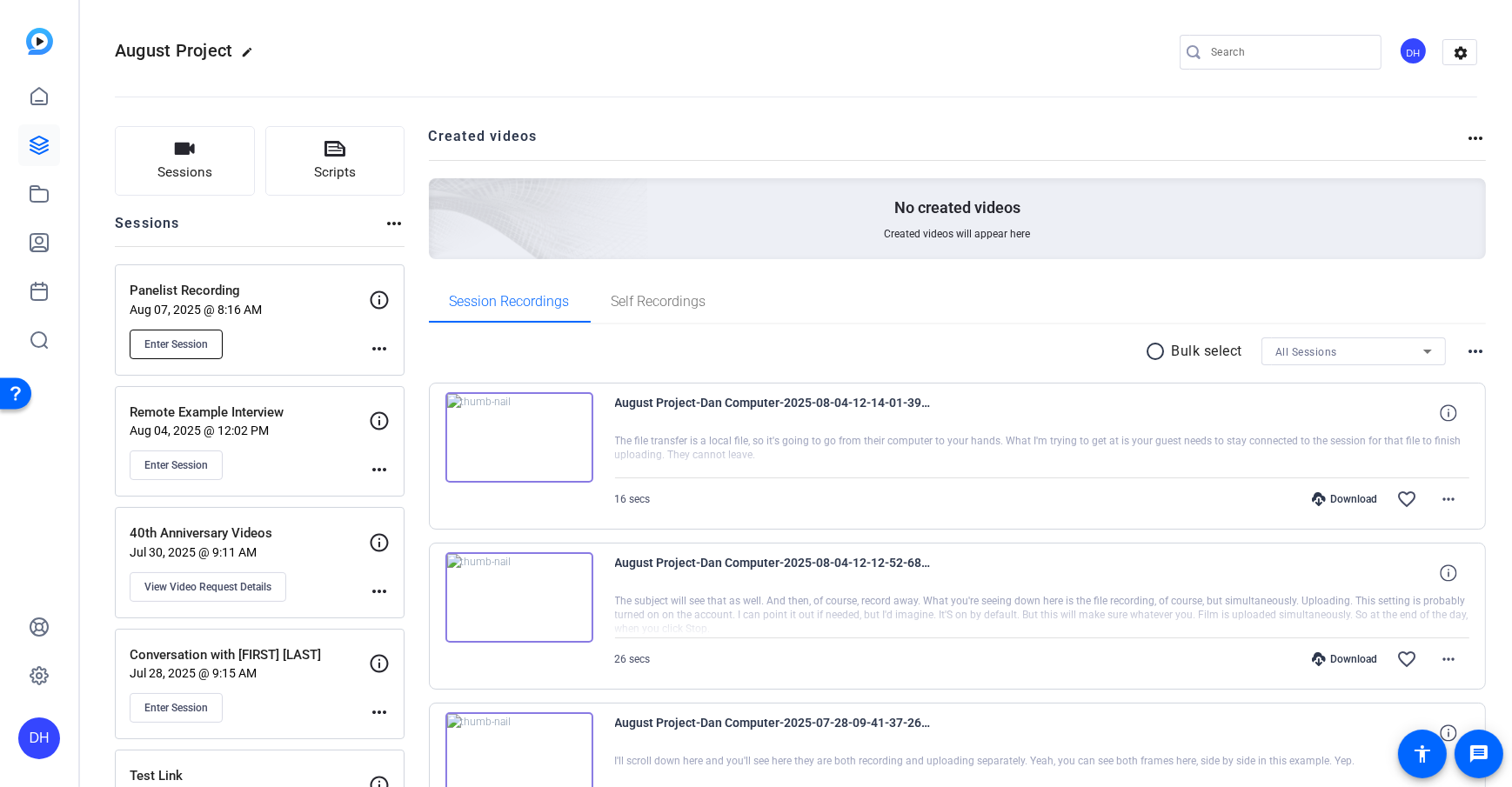 click on "Enter Session" 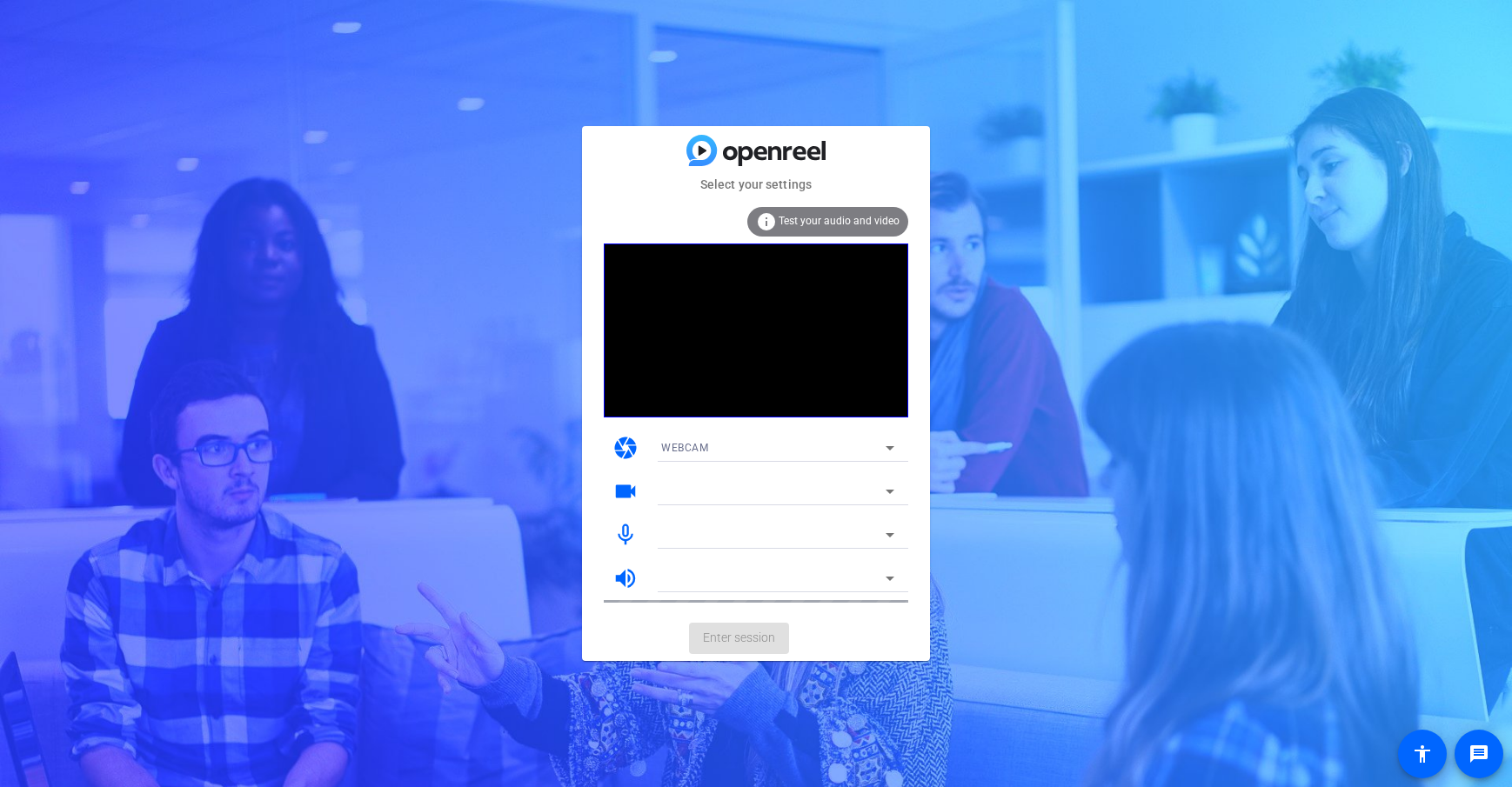 scroll, scrollTop: 0, scrollLeft: 0, axis: both 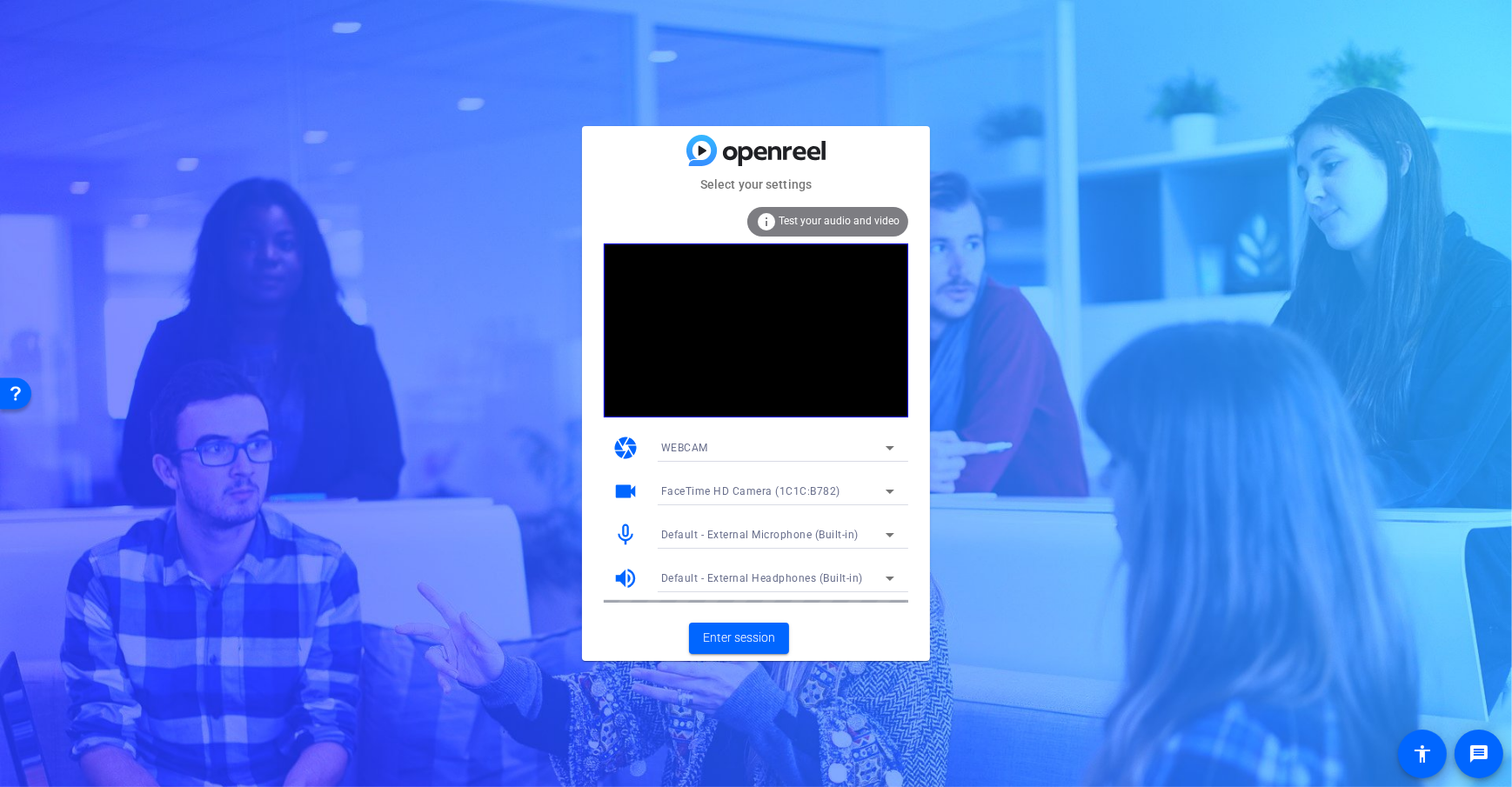click on "info Test your audio and video camera WEBCAM videocam FaceTime HD Camera (1C1C:B782) mic_none Default - External Microphone (Built-in) volume_up Default - External Headphones (Built-in)" 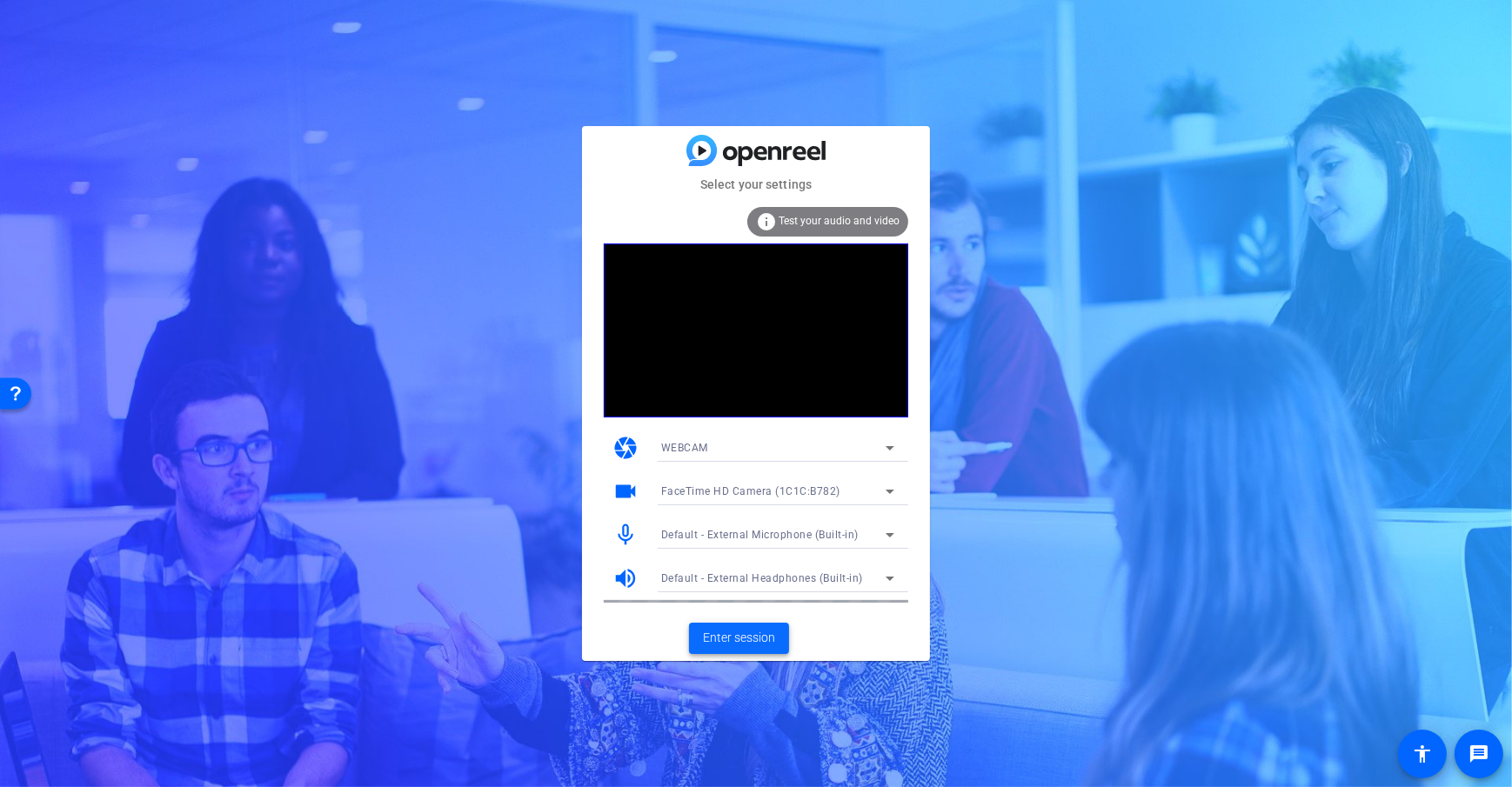click on "Enter session" 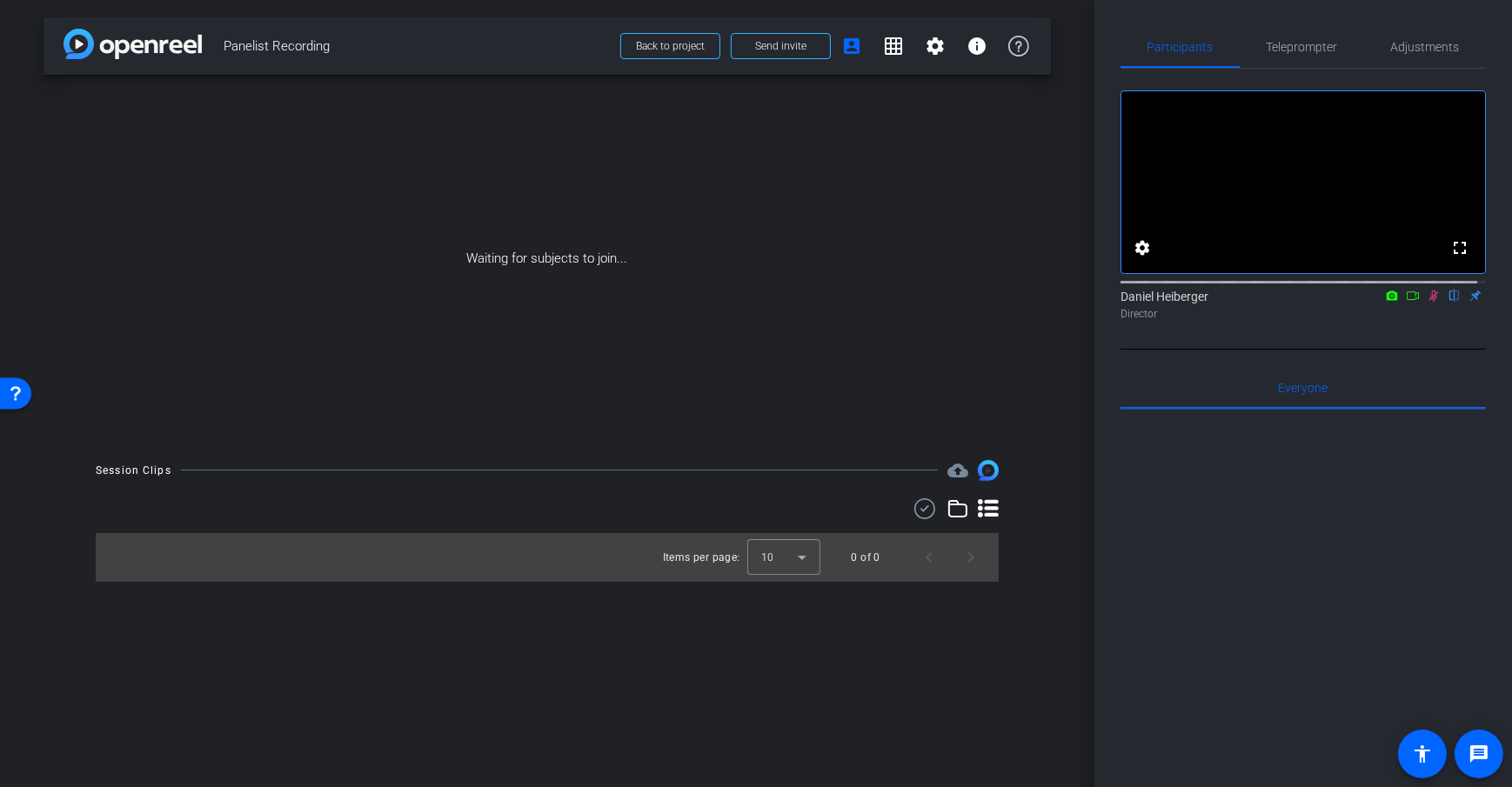 click on "arrow_back  Panelist Recording   Back to project   Send invite  account_box grid_on settings info
Waiting for subjects to join...  Session Clips   cloud_upload
Items per page:  10  0 of 0" at bounding box center (547, 393) 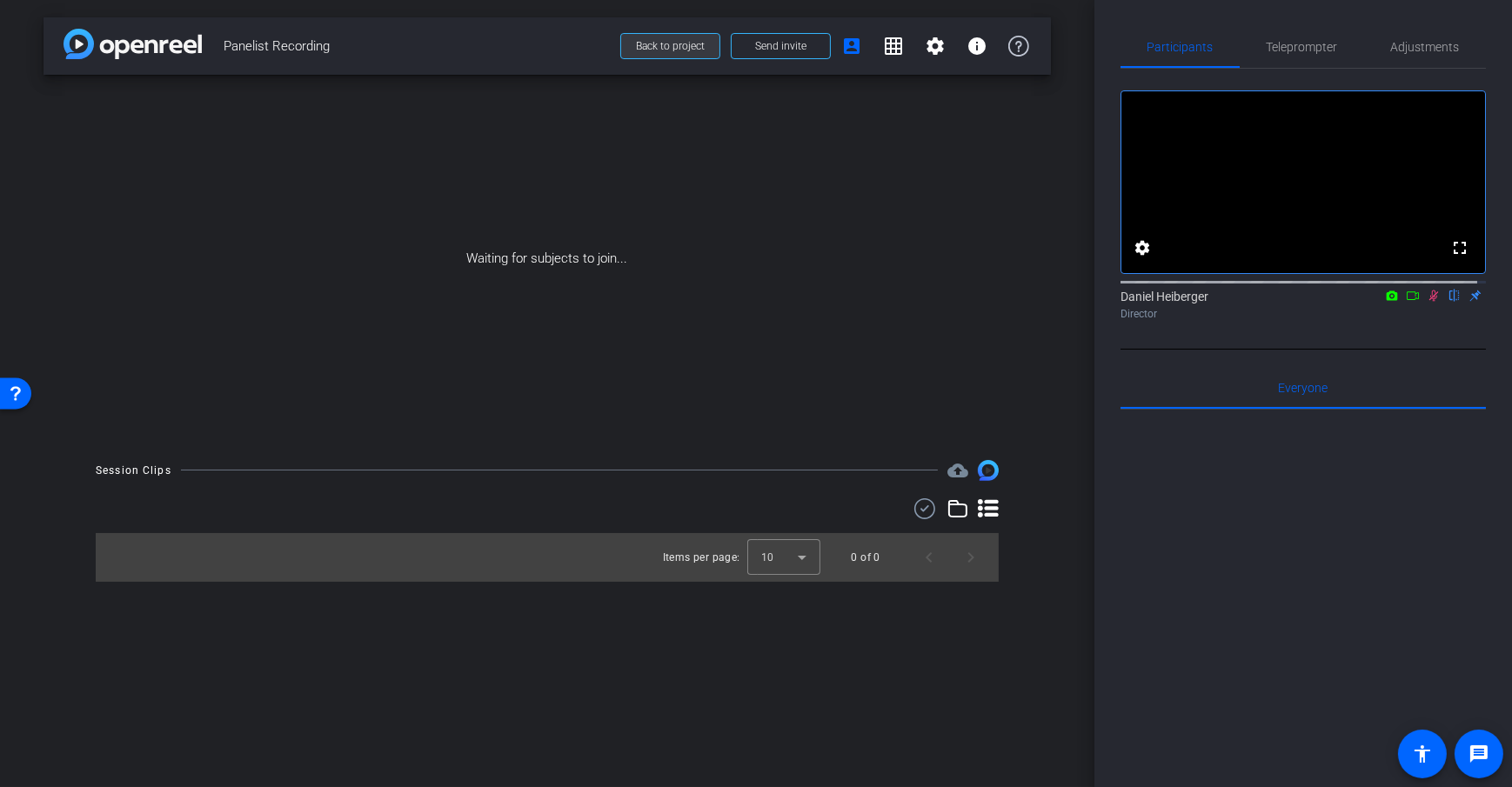 click at bounding box center (670, 46) 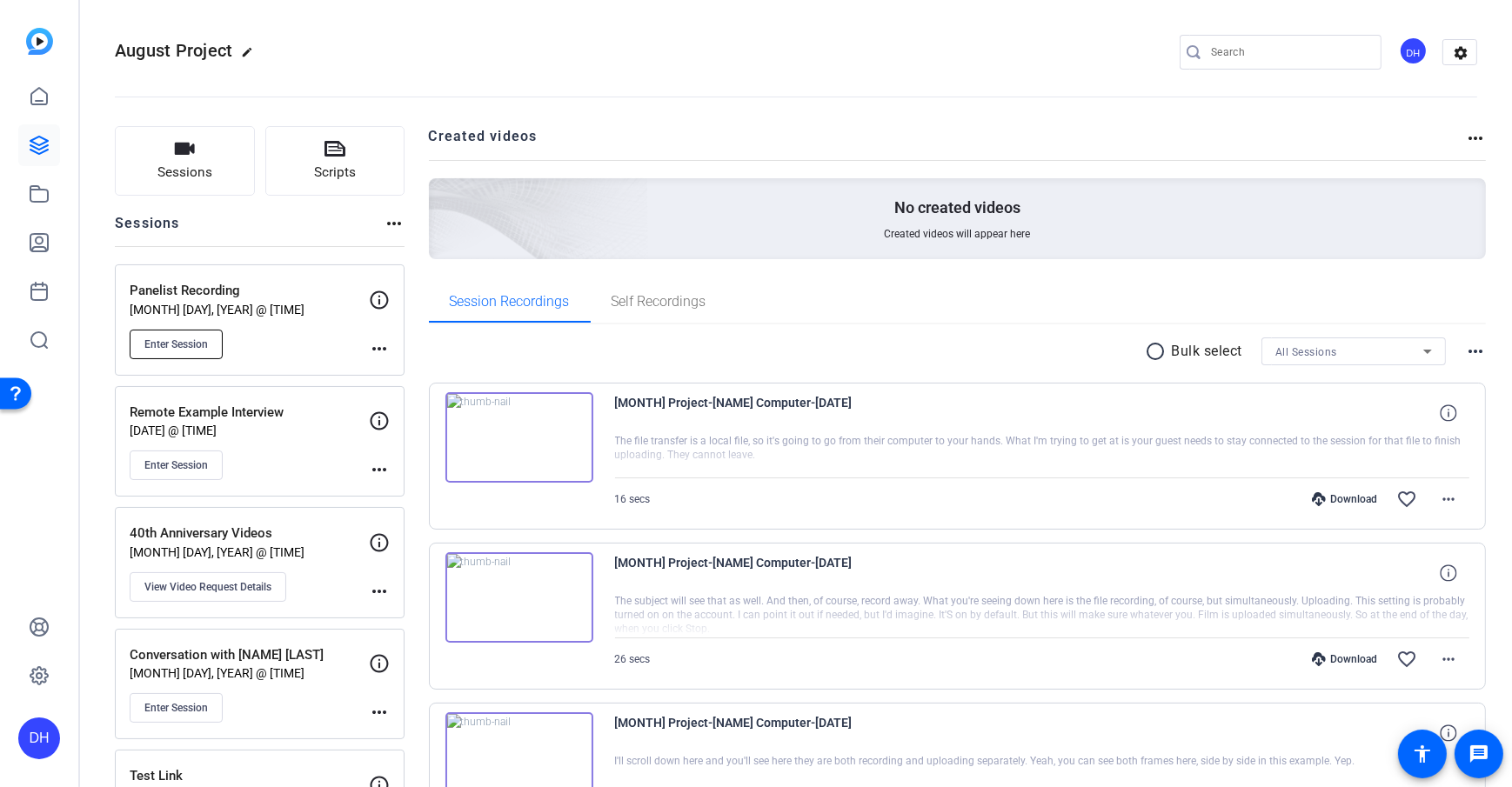 click on "Enter Session" 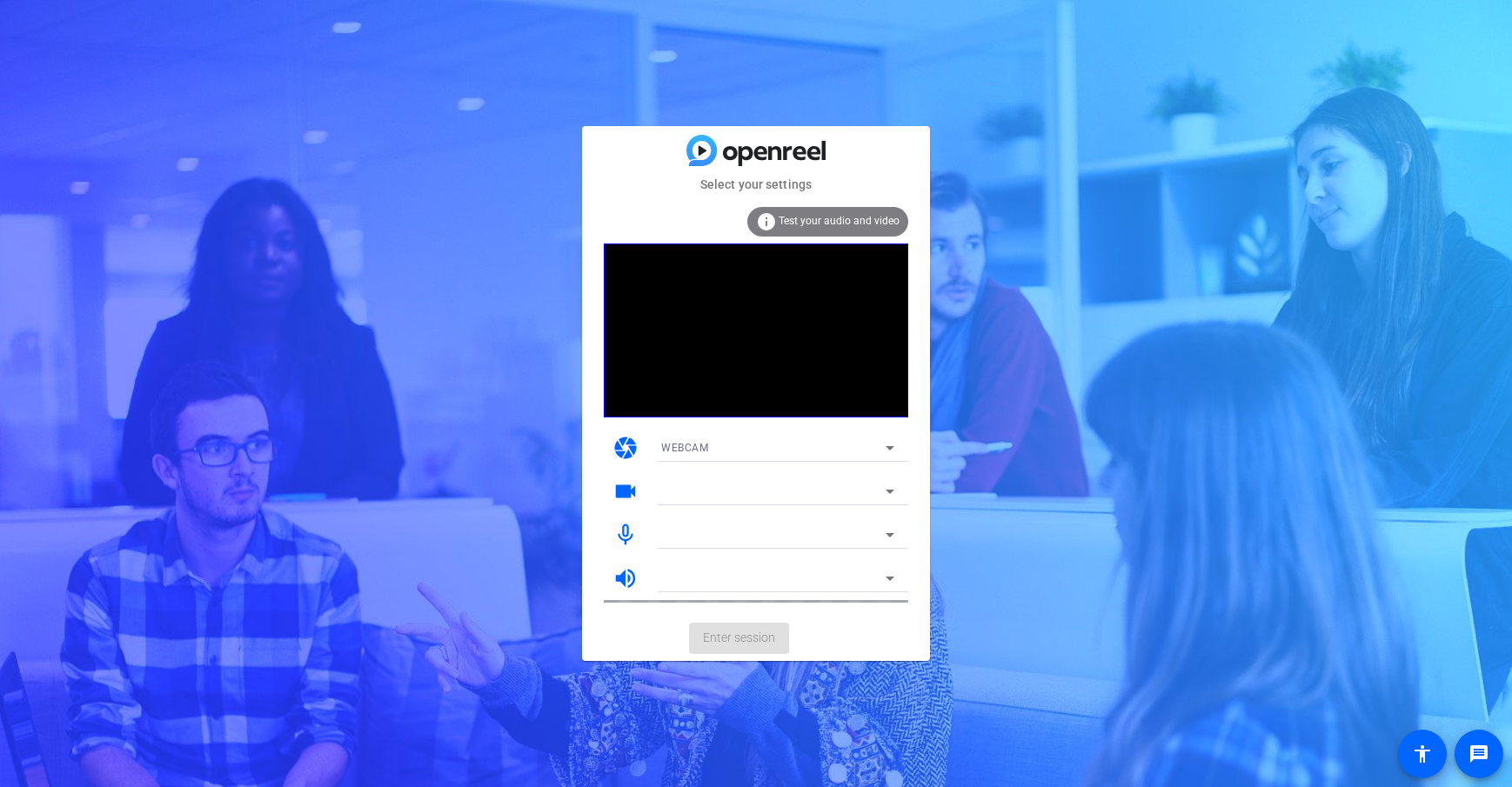 scroll, scrollTop: 0, scrollLeft: 0, axis: both 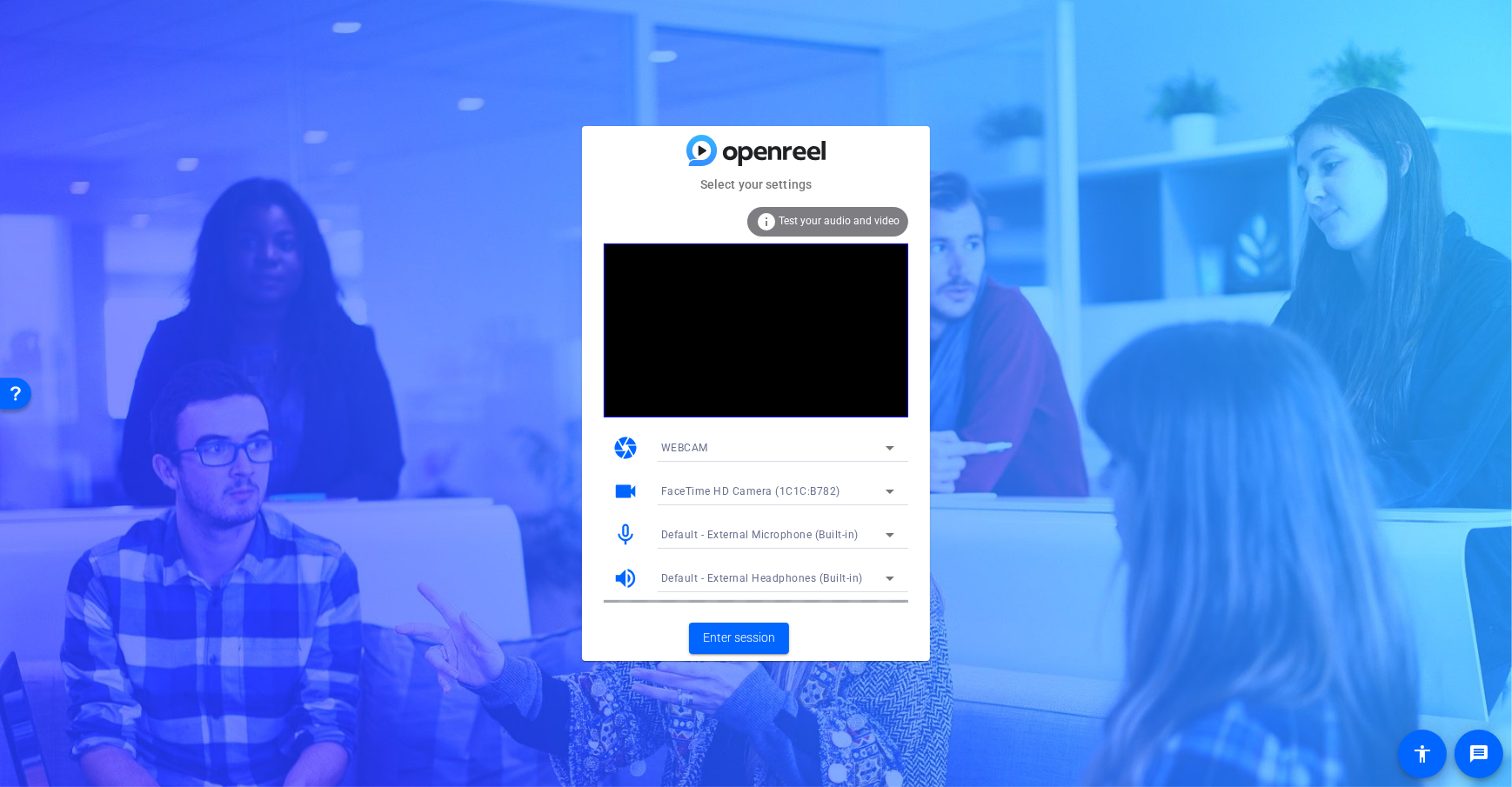 click on "info Test your audio and video camera WEBCAM videocam FaceTime HD Camera (1C1C:B782) mic_none Default - External Microphone (Built-in) volume_up Default - External Headphones (Built-in)" 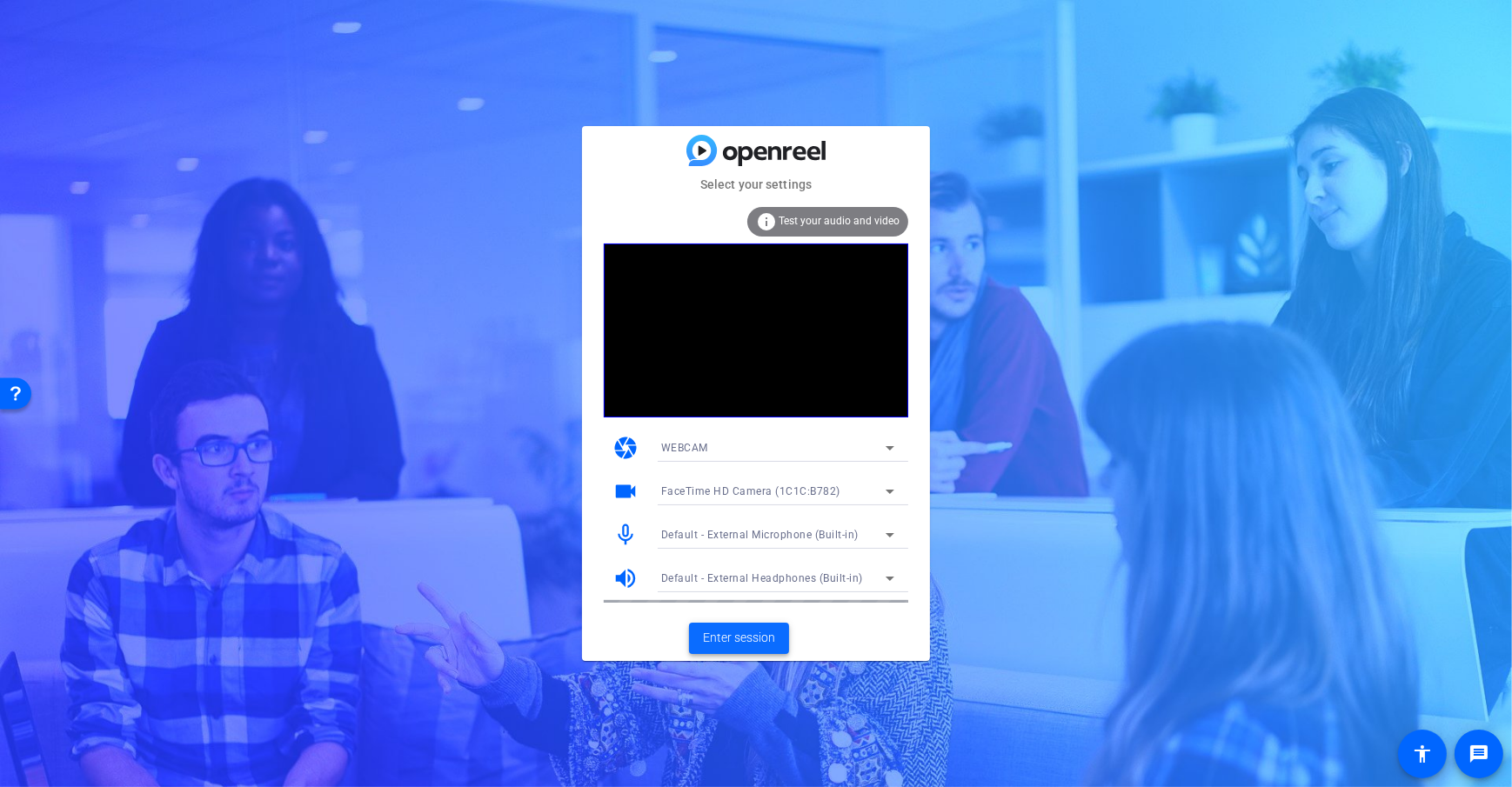 click on "Enter session" 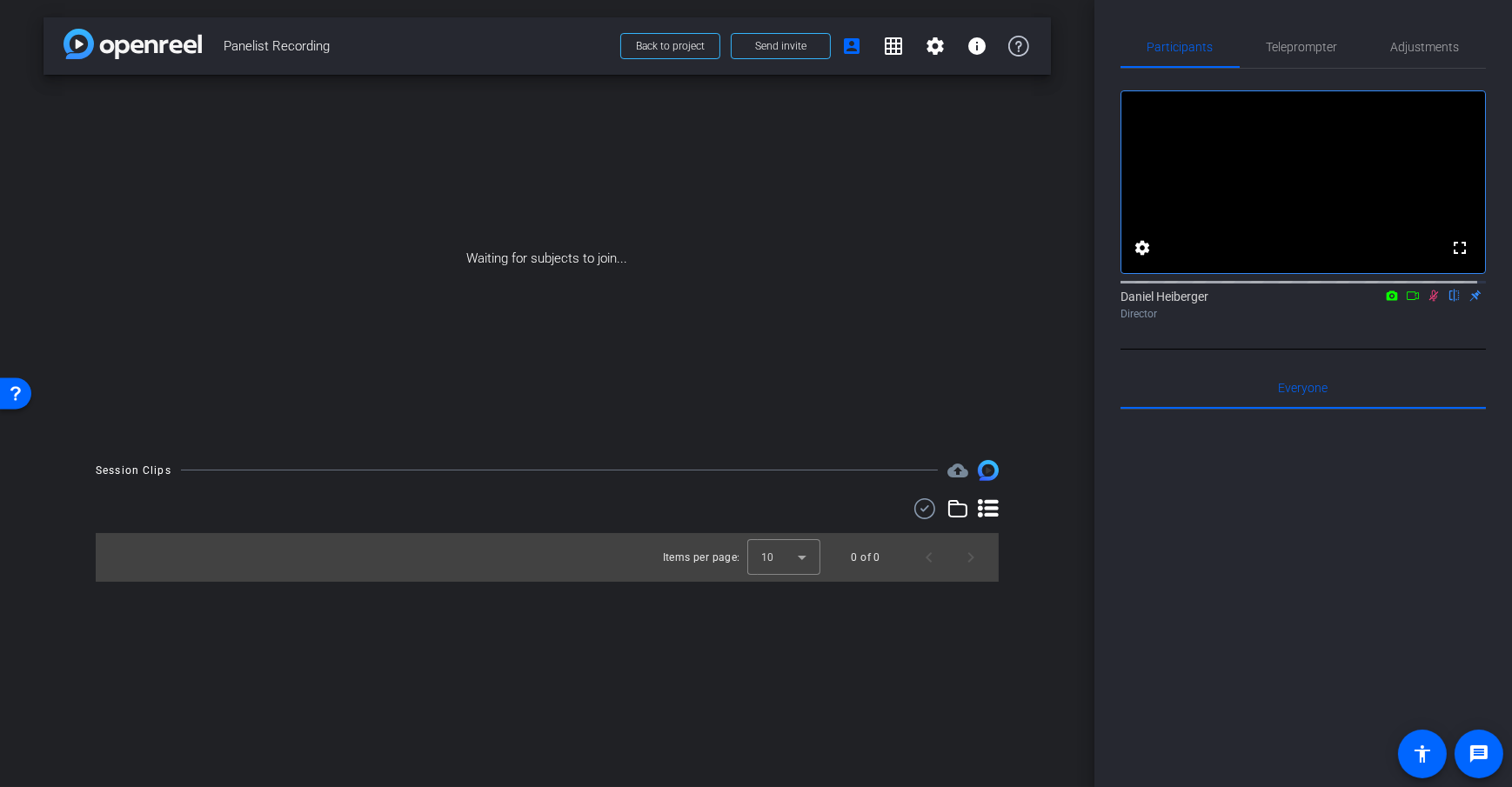 click 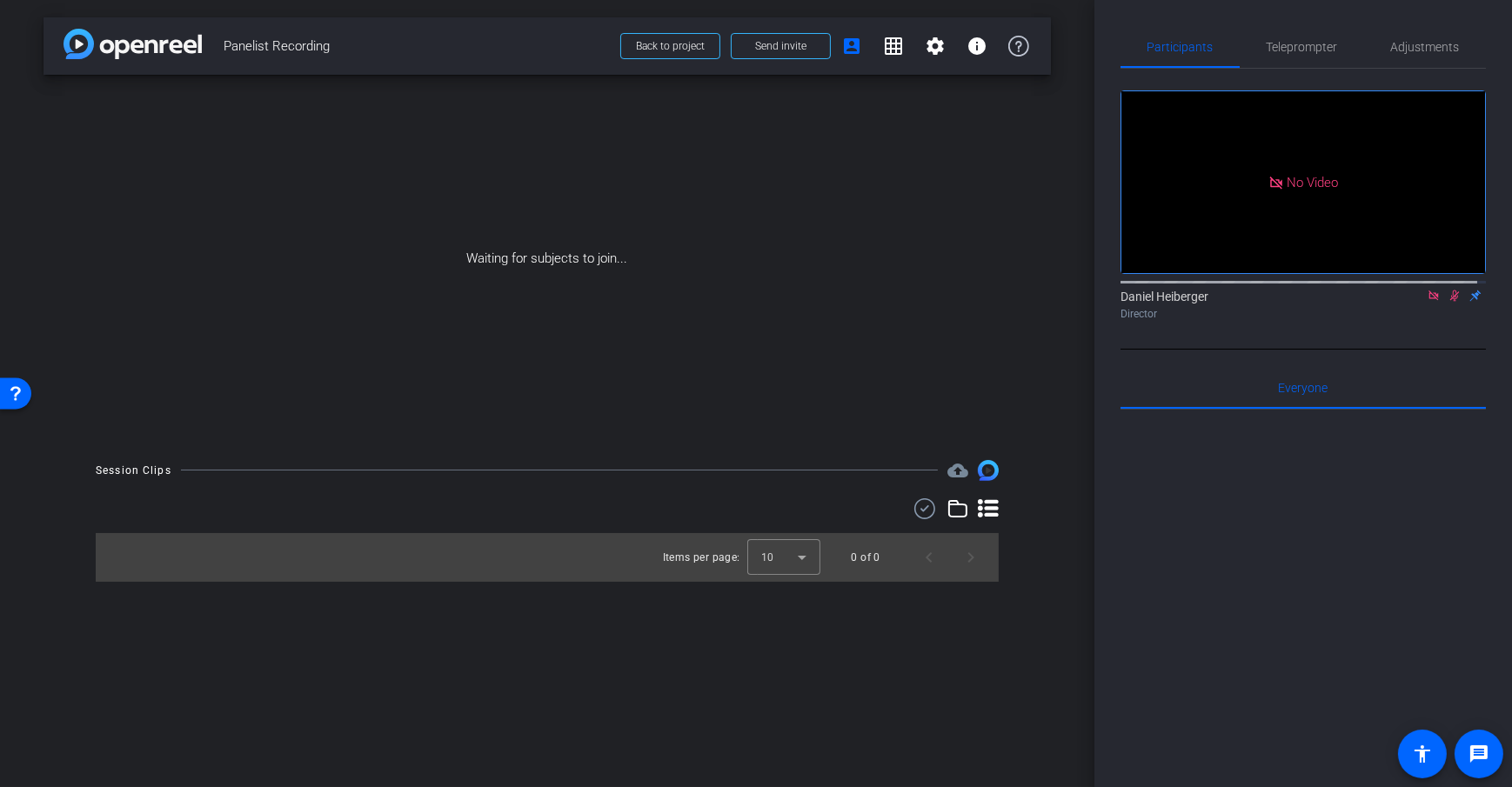 click on "arrow_back  Panelist Recording   Back to project   Send invite  account_box grid_on settings info
Waiting for subjects to join...  Session Clips   cloud_upload
Items per page:  10  0 of 0" at bounding box center (547, 393) 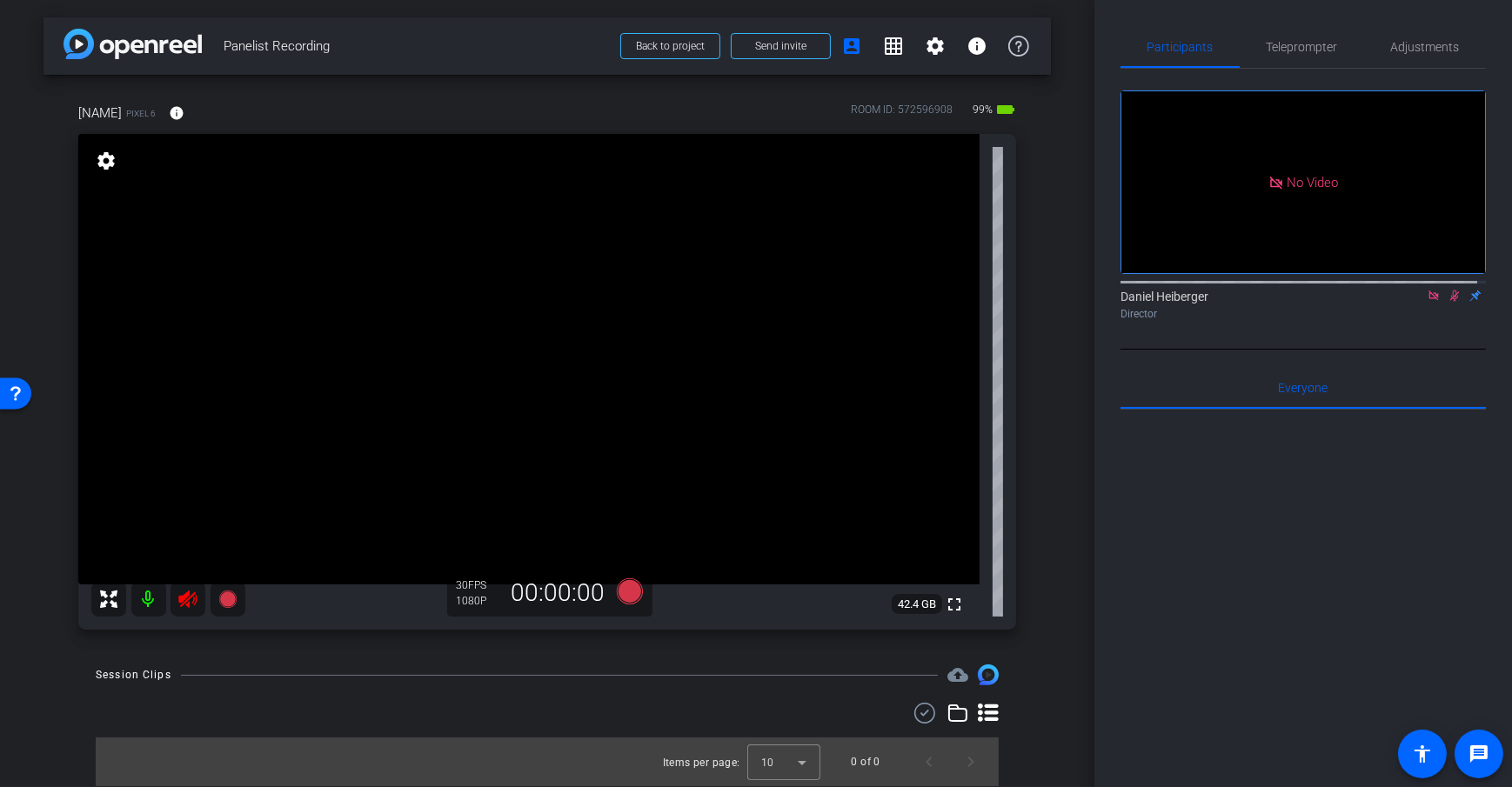 click at bounding box center (149, 599) 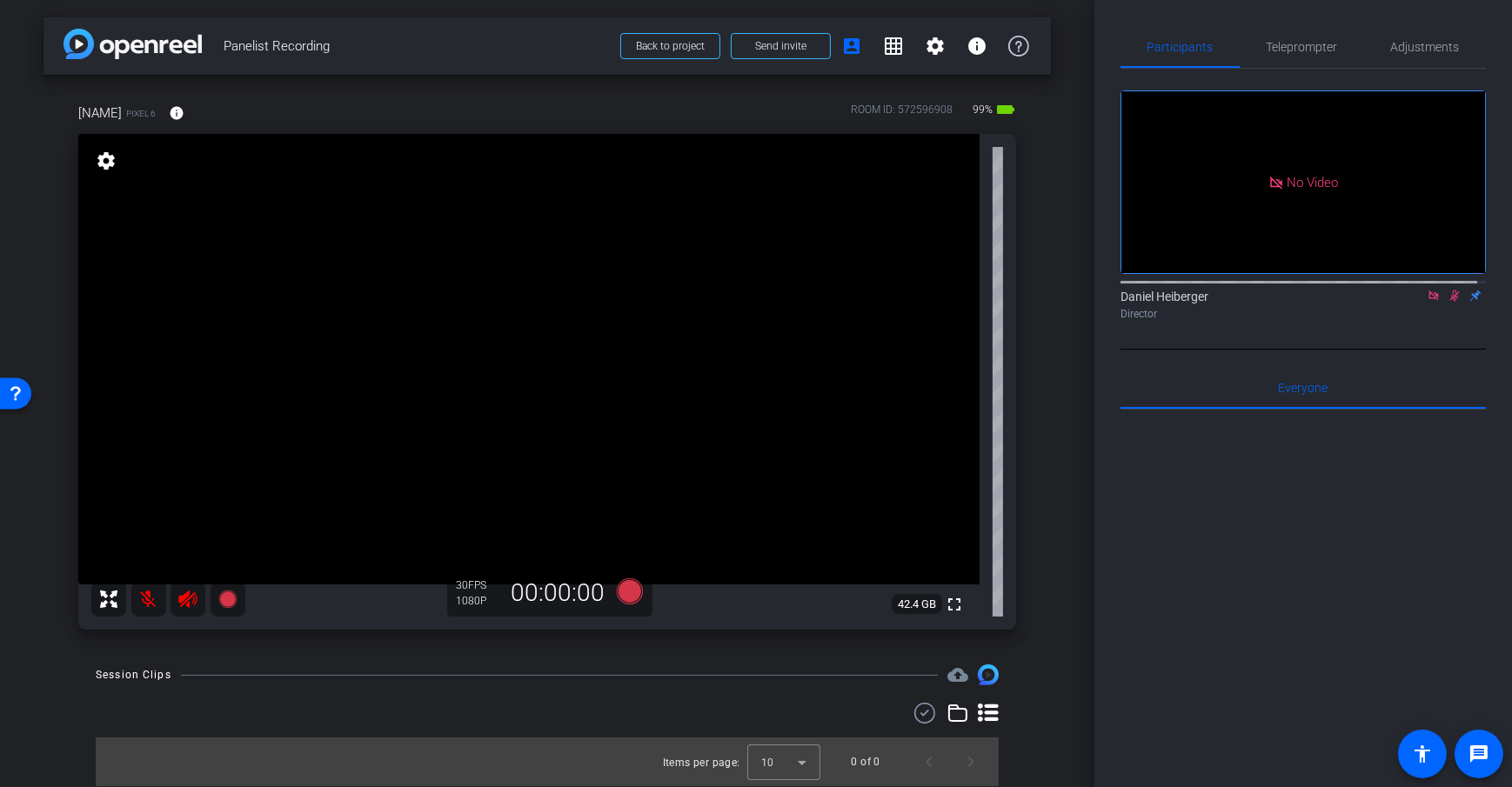 click on "arrow_back  Panelist Recording   Back to project   Send invite  account_box grid_on settings info
Dan H Pixel 6 info ROOM ID: 572596908 99% battery_std fullscreen settings  42.4 GB
30 FPS  1080P   00:00:00
Session Clips   cloud_upload
Items per page:  10  0 of 0" at bounding box center (547, 393) 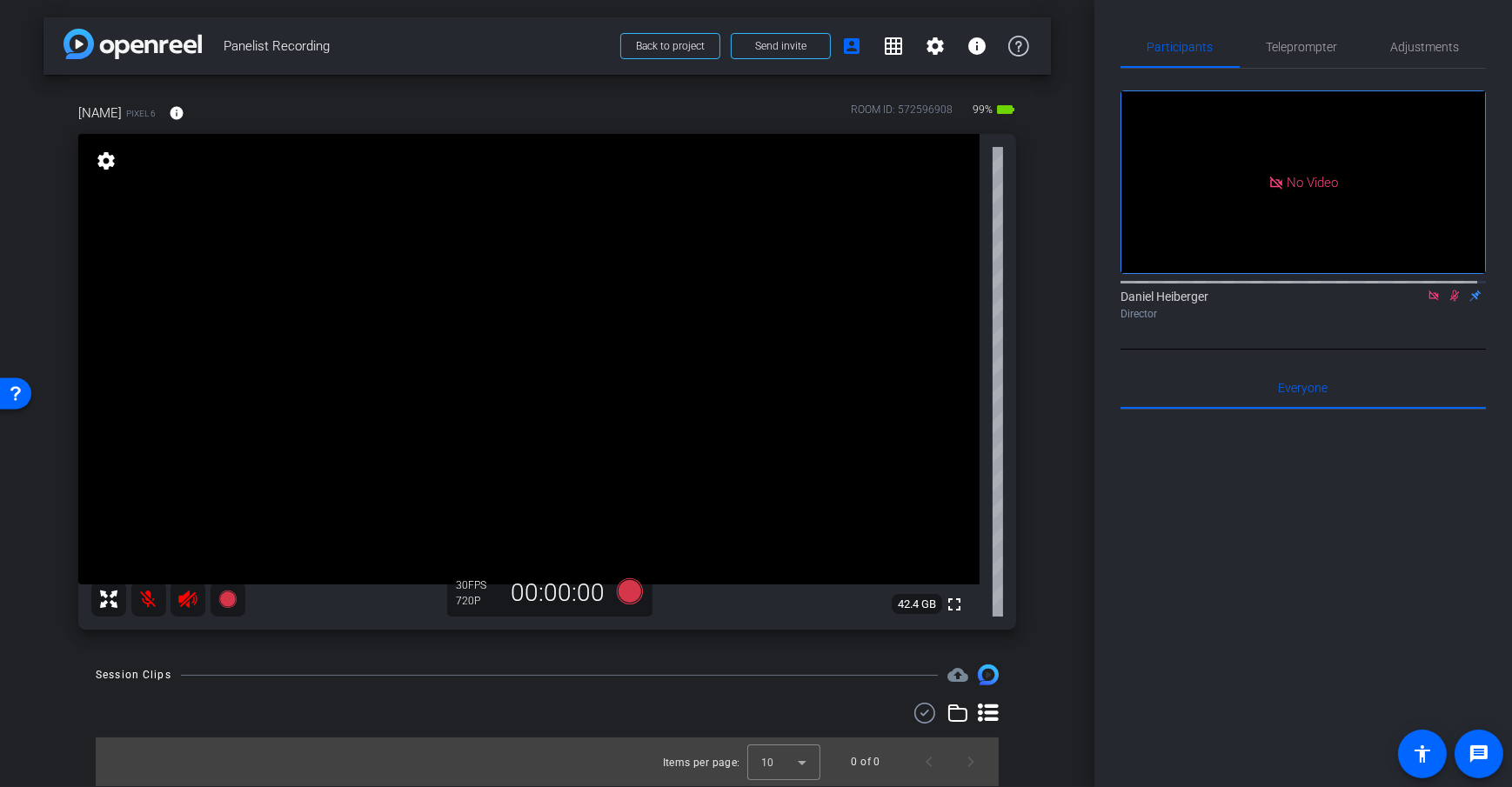 click on "Dan H Pixel 6 info ROOM ID: 572596908 99% battery_std fullscreen settings  42.4 GB
30 FPS  720P   00:00:00" at bounding box center [547, 361] 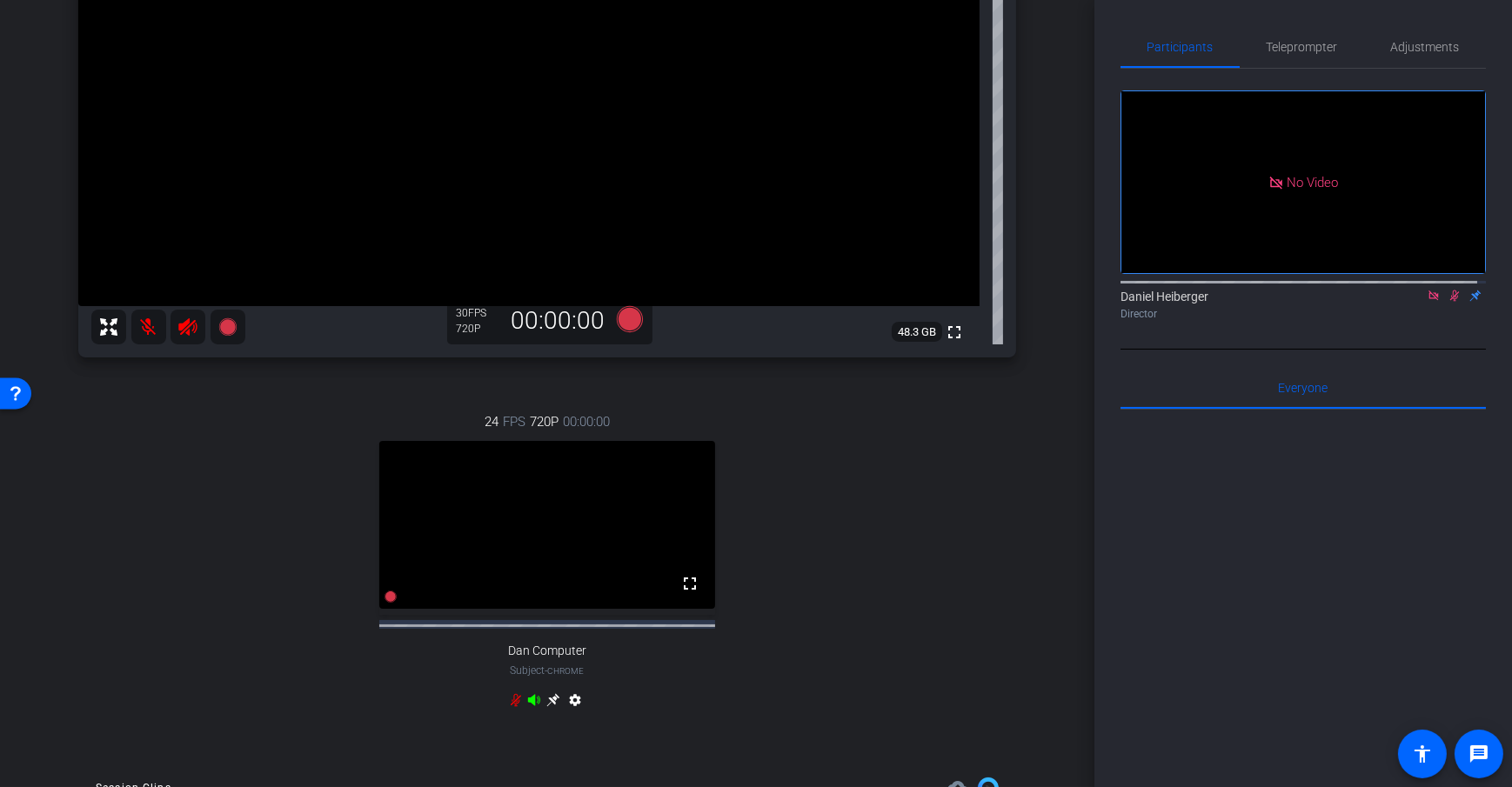 scroll, scrollTop: 281, scrollLeft: 0, axis: vertical 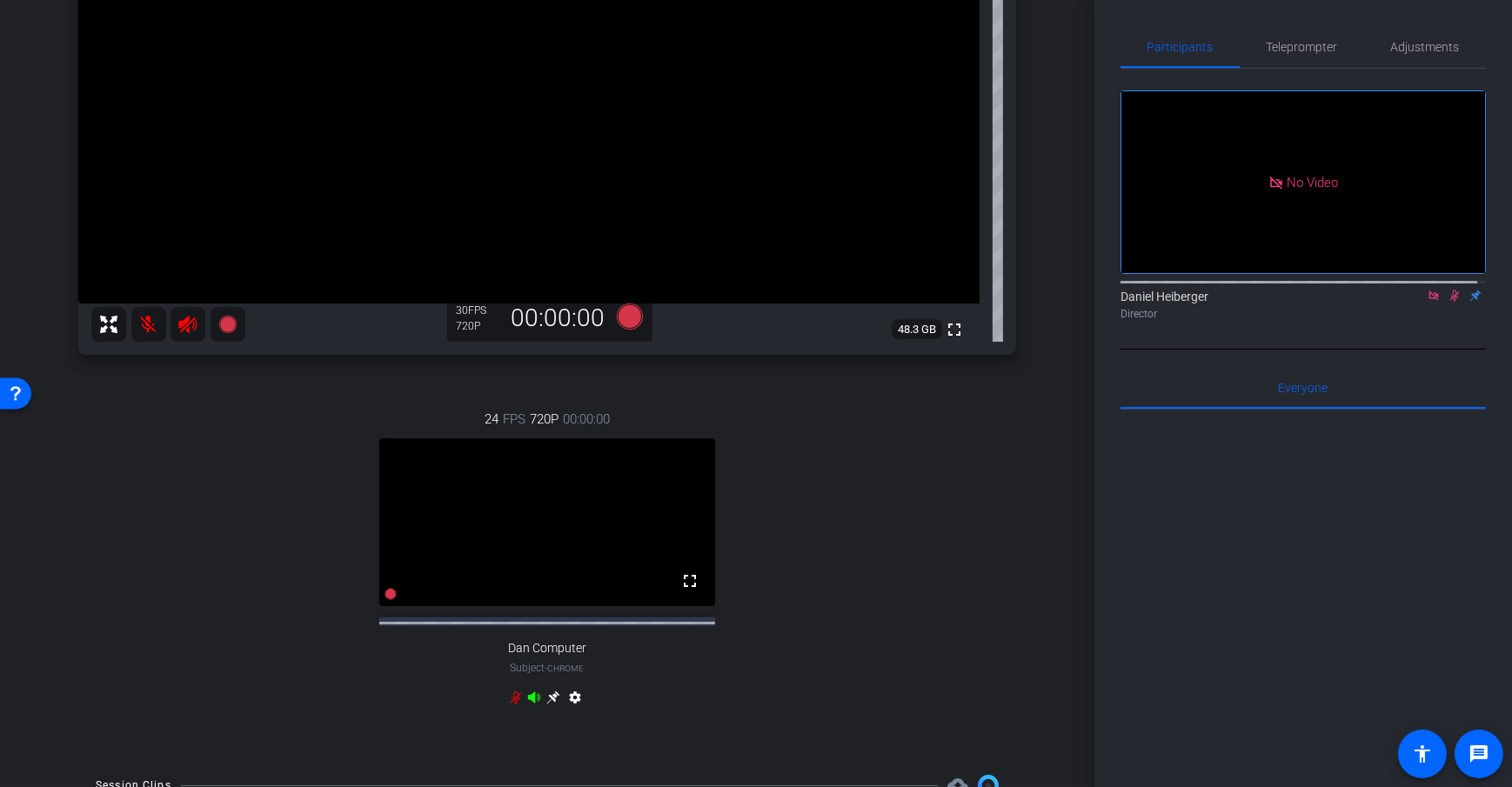 click 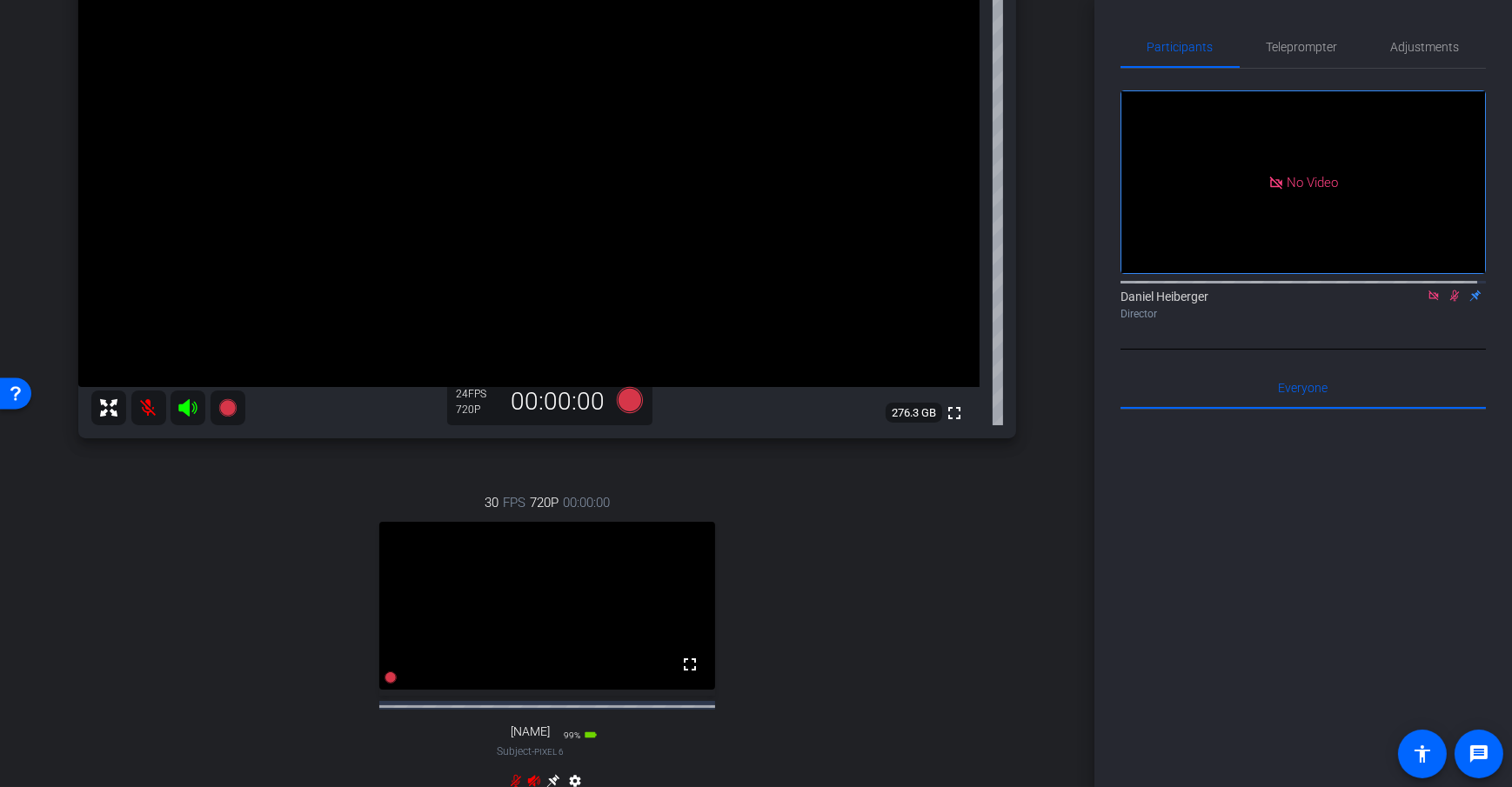 scroll, scrollTop: 270, scrollLeft: 0, axis: vertical 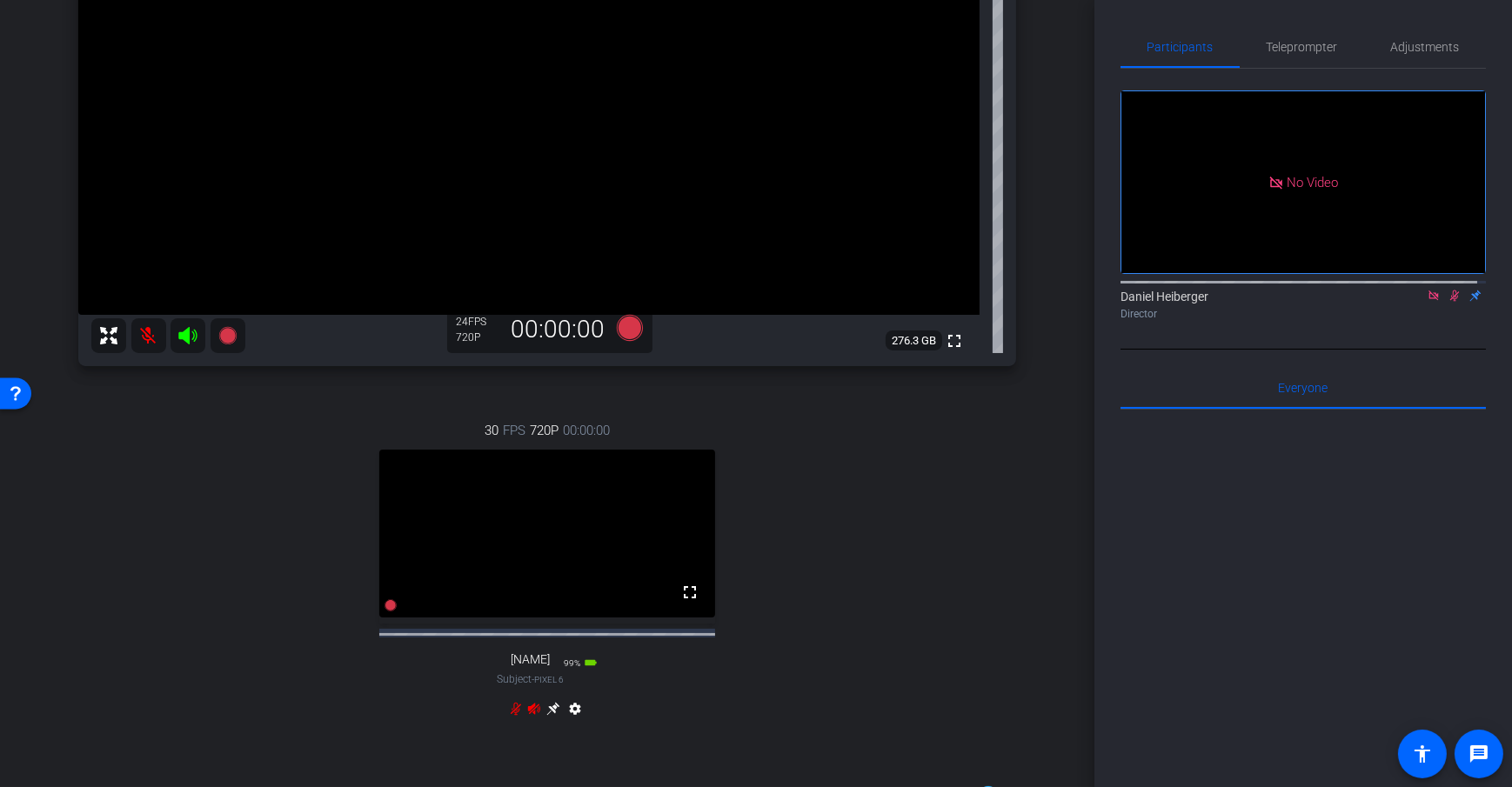 click 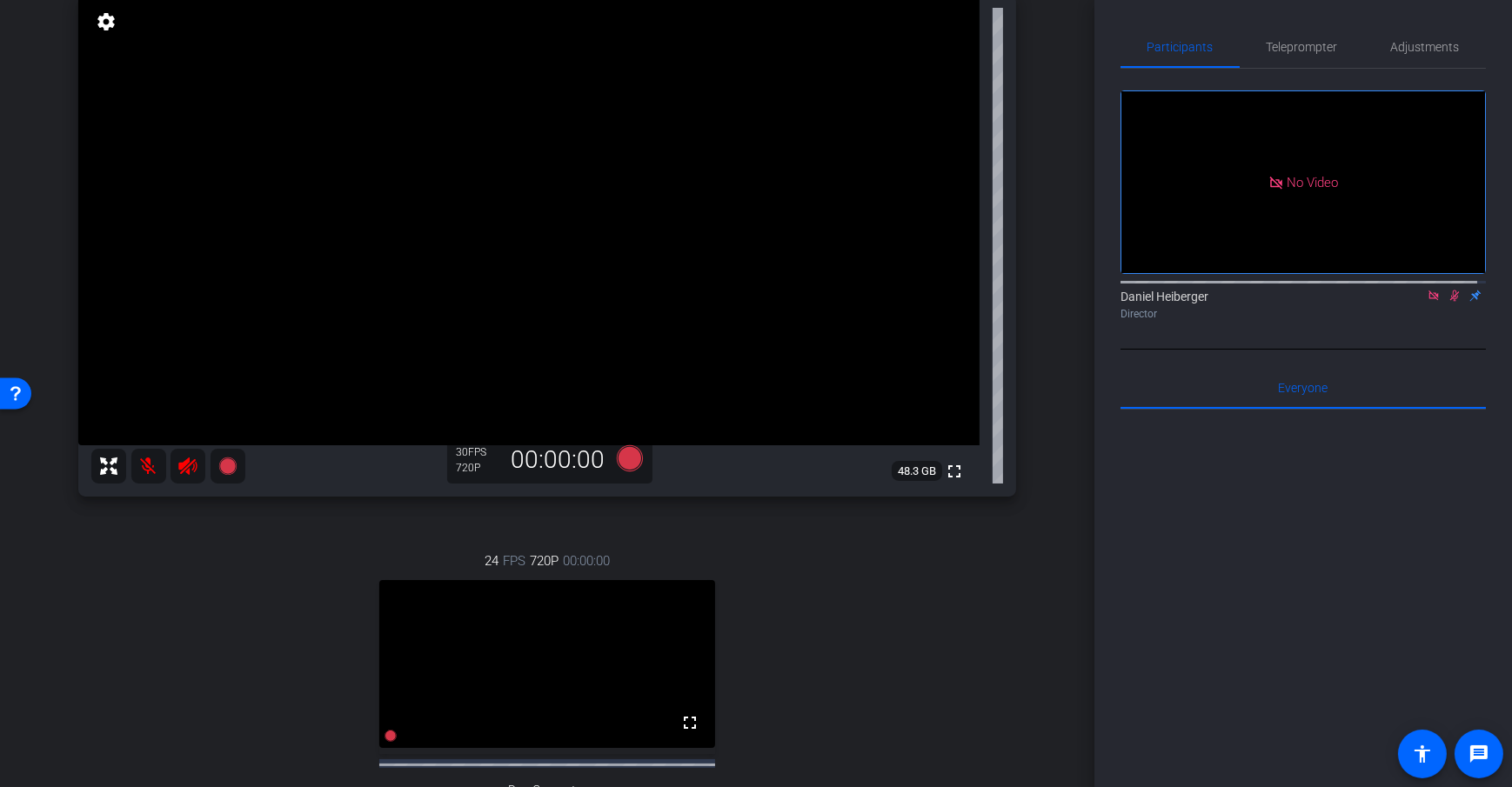 scroll, scrollTop: 77, scrollLeft: 0, axis: vertical 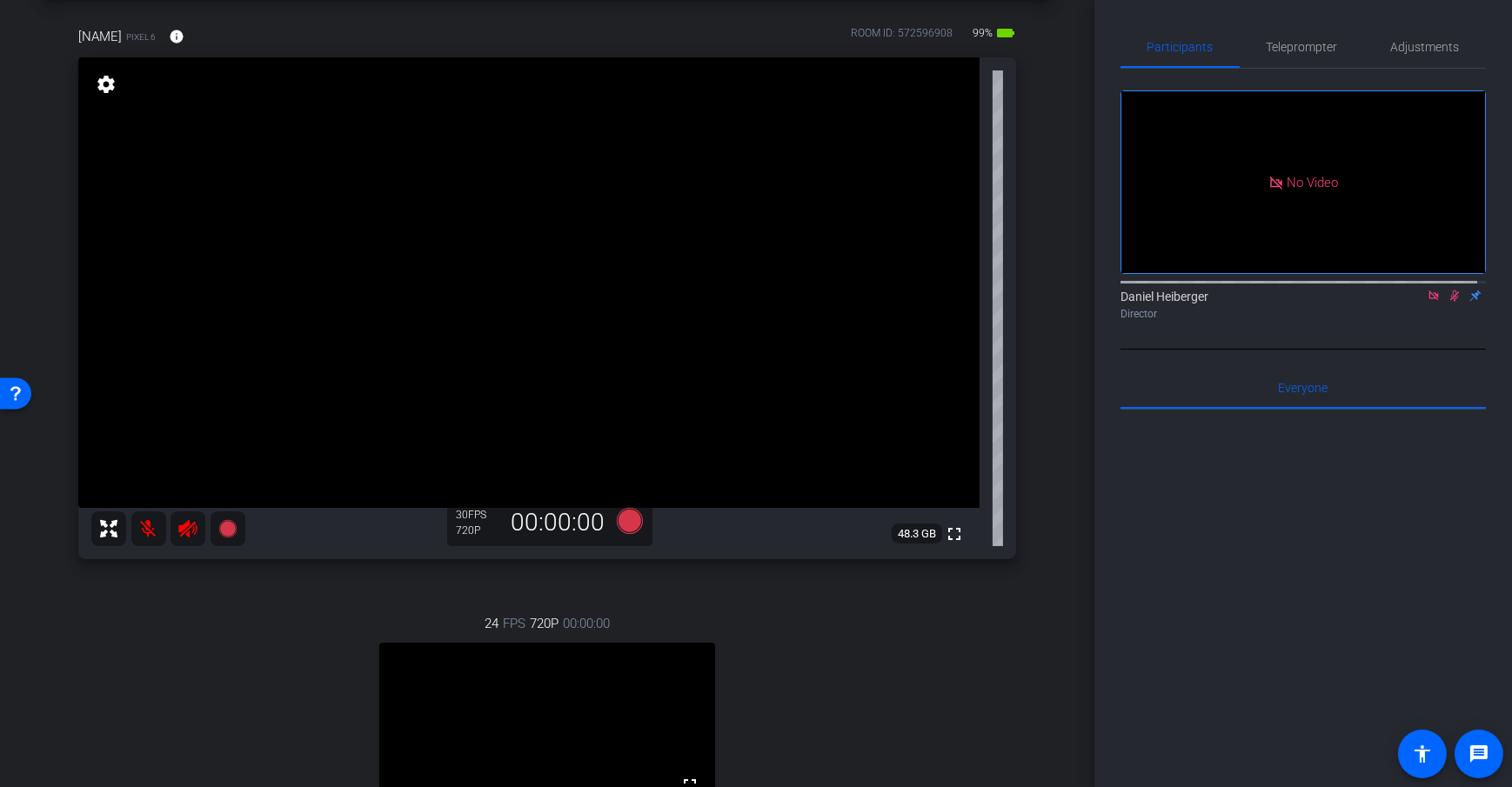 click on "arrow_back  Panelist Recording   Back to project   Send invite  account_box grid_on settings info
Dan H Pixel 6 info ROOM ID: 572596908 99% battery_std fullscreen settings  48.3 GB
30 FPS  720P   00:00:00
24 FPS 720P  00:00:00  fullscreen
Dan Computer Subject   -  Chrome
settings  Session Clips   cloud_upload" at bounding box center (547, 317) 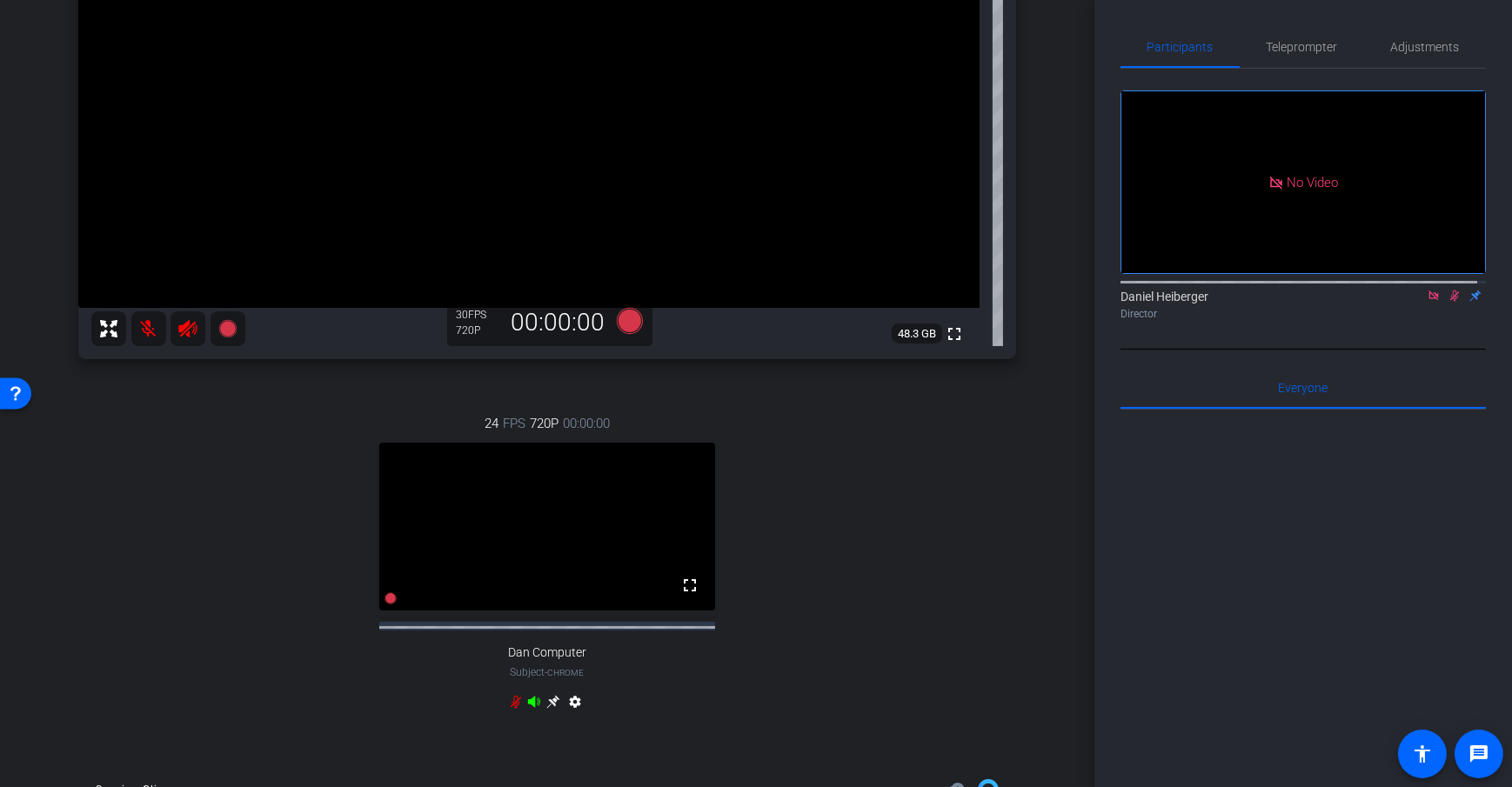 scroll, scrollTop: 336, scrollLeft: 0, axis: vertical 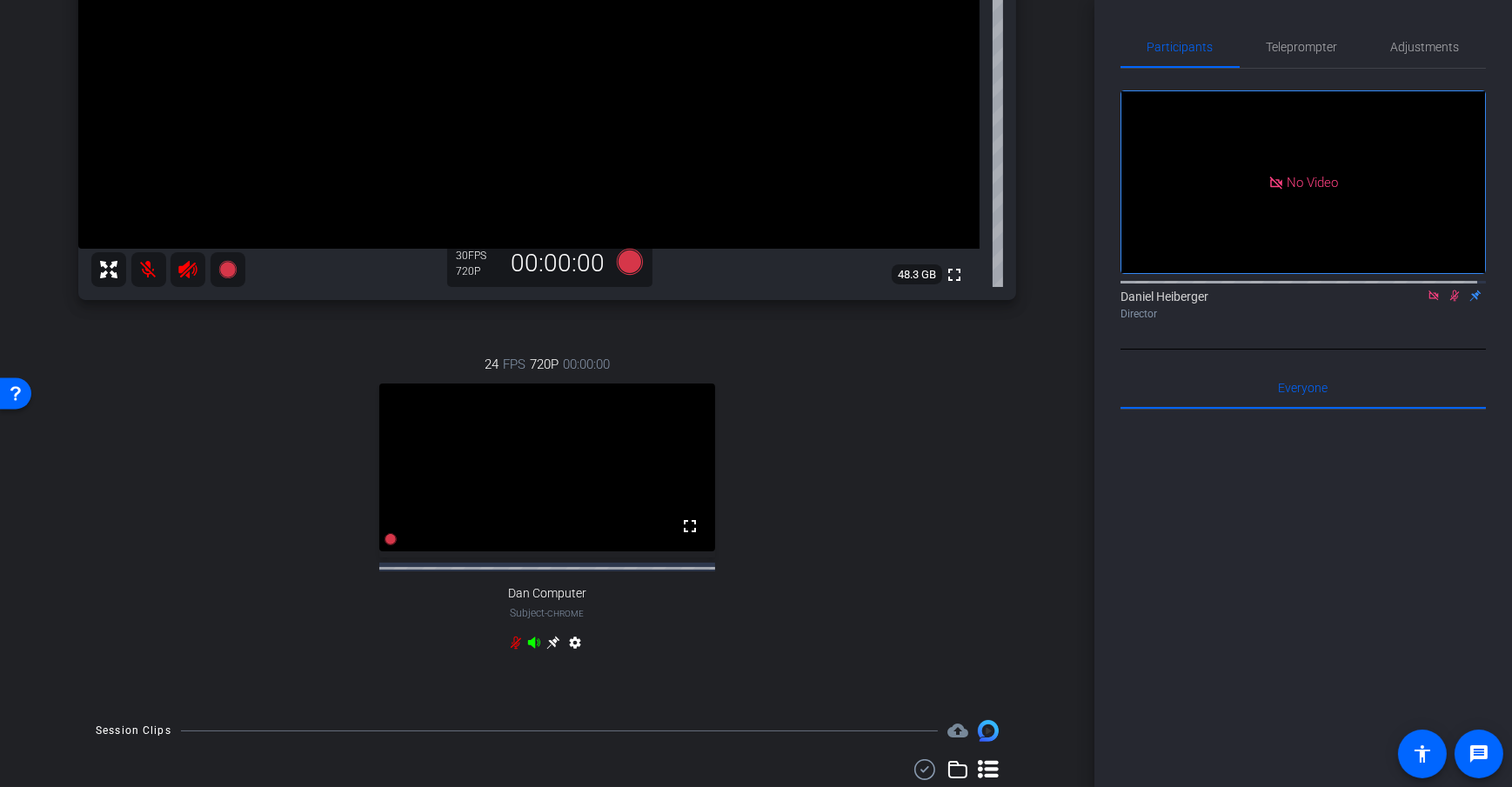 click 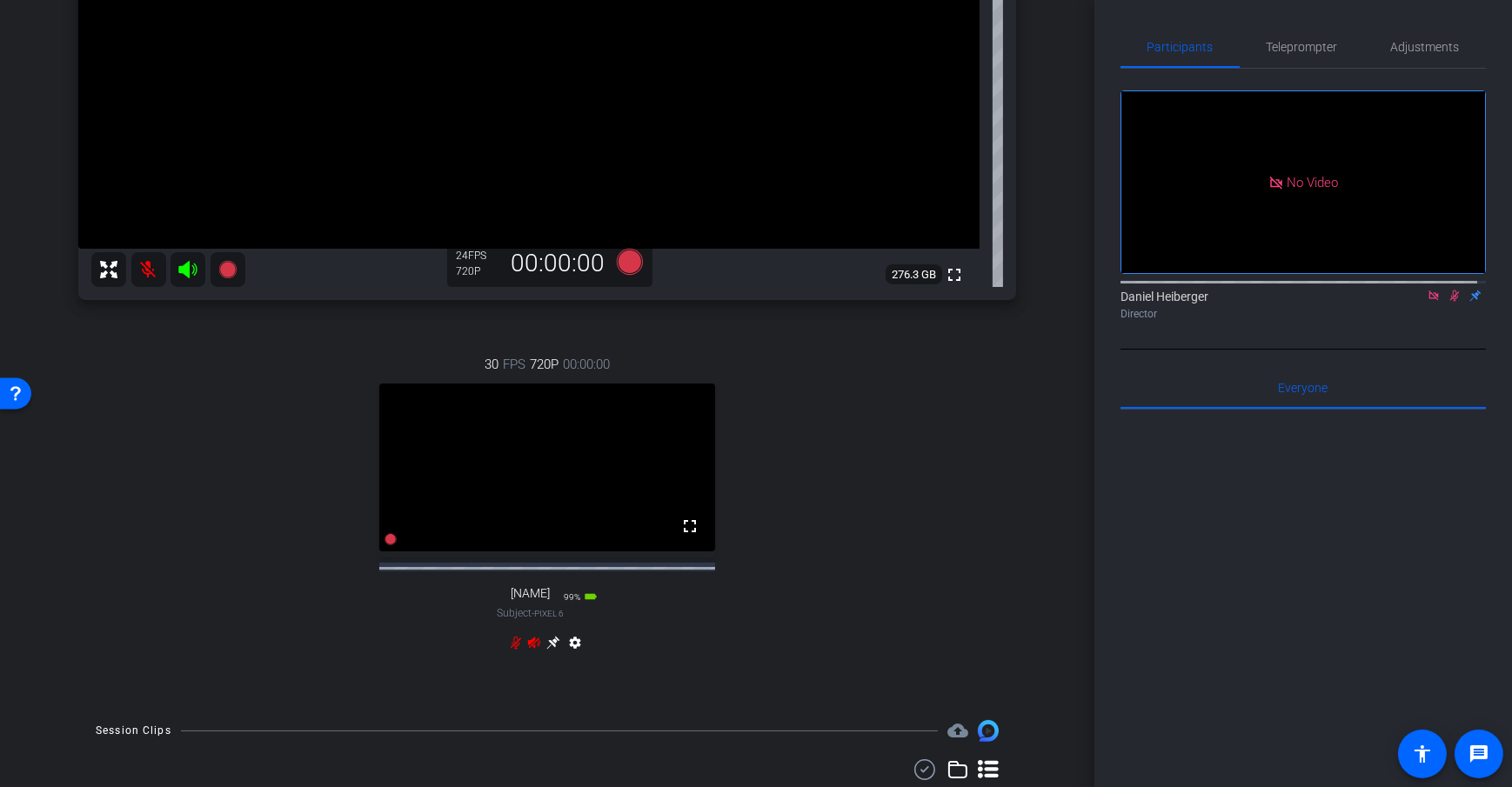 click 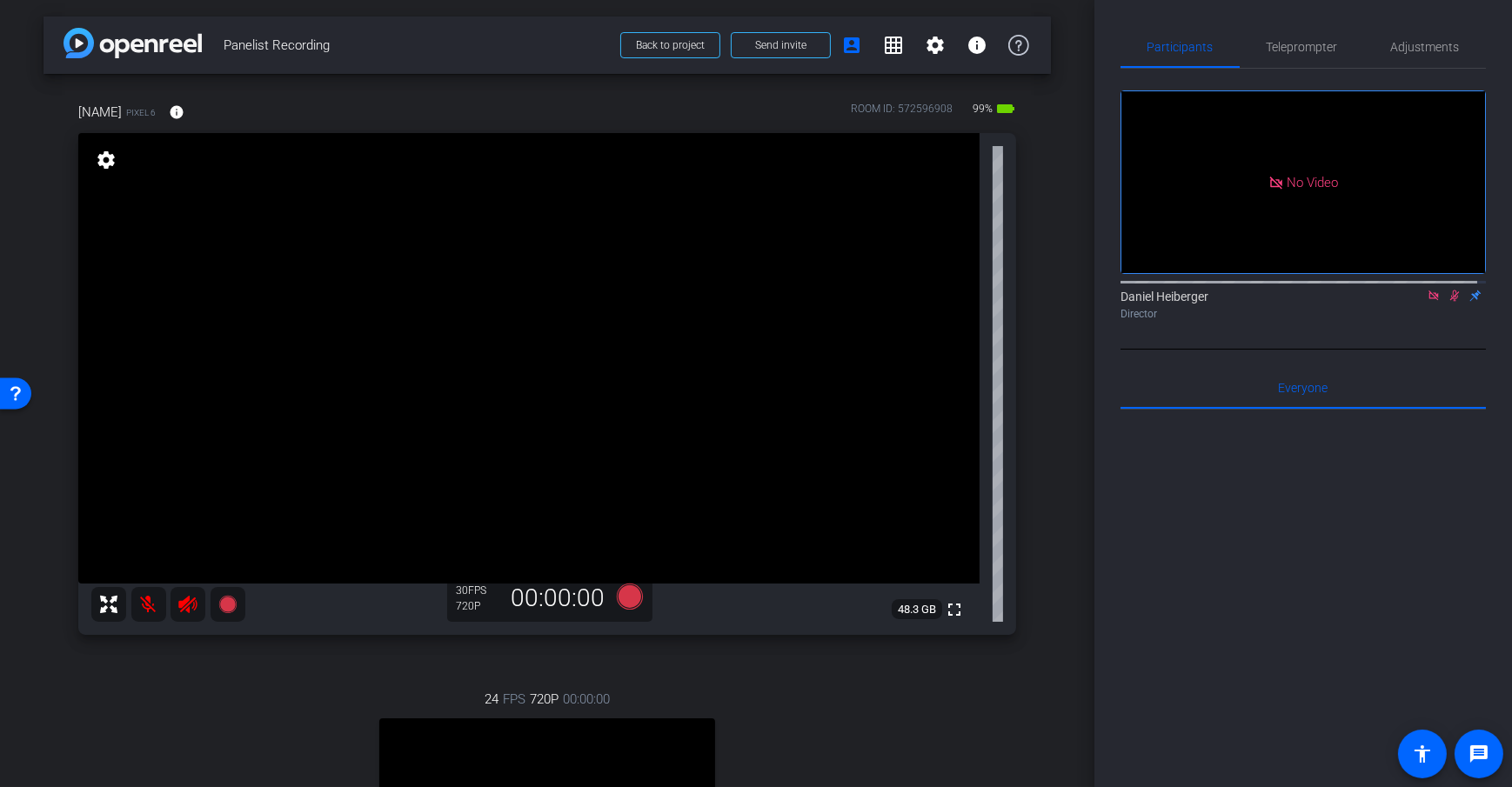 scroll, scrollTop: 0, scrollLeft: 0, axis: both 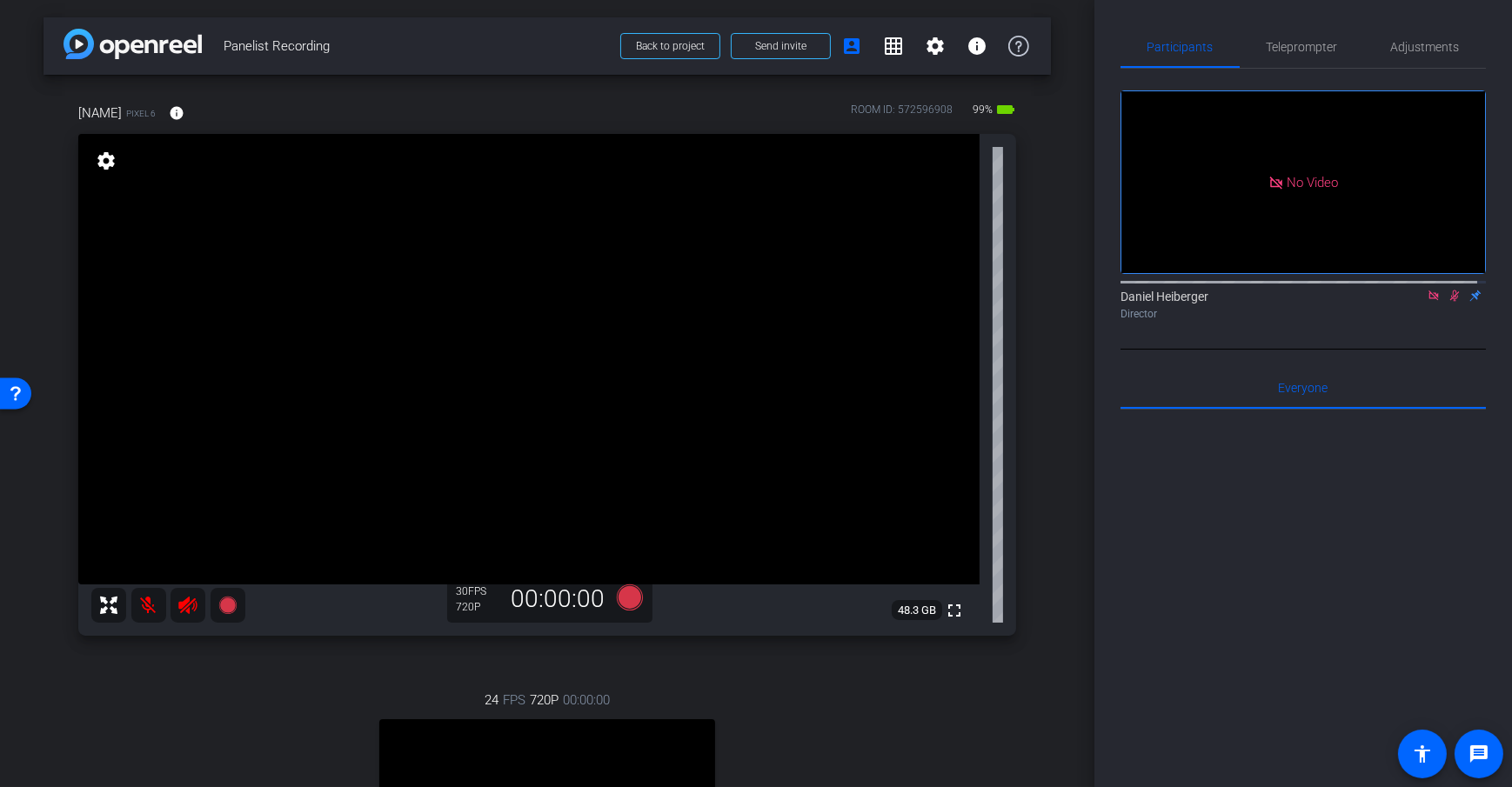 click on "arrow_back  Panelist Recording   Back to project   Send invite  account_box grid_on settings info
Dan H Pixel 6 info ROOM ID: 572596908 99% battery_std fullscreen settings  48.3 GB
30 FPS  720P   00:00:00
24 FPS 720P  00:00:00  fullscreen
Dan Computer Subject   -  Chrome
settings  Session Clips   cloud_upload" at bounding box center (547, 393) 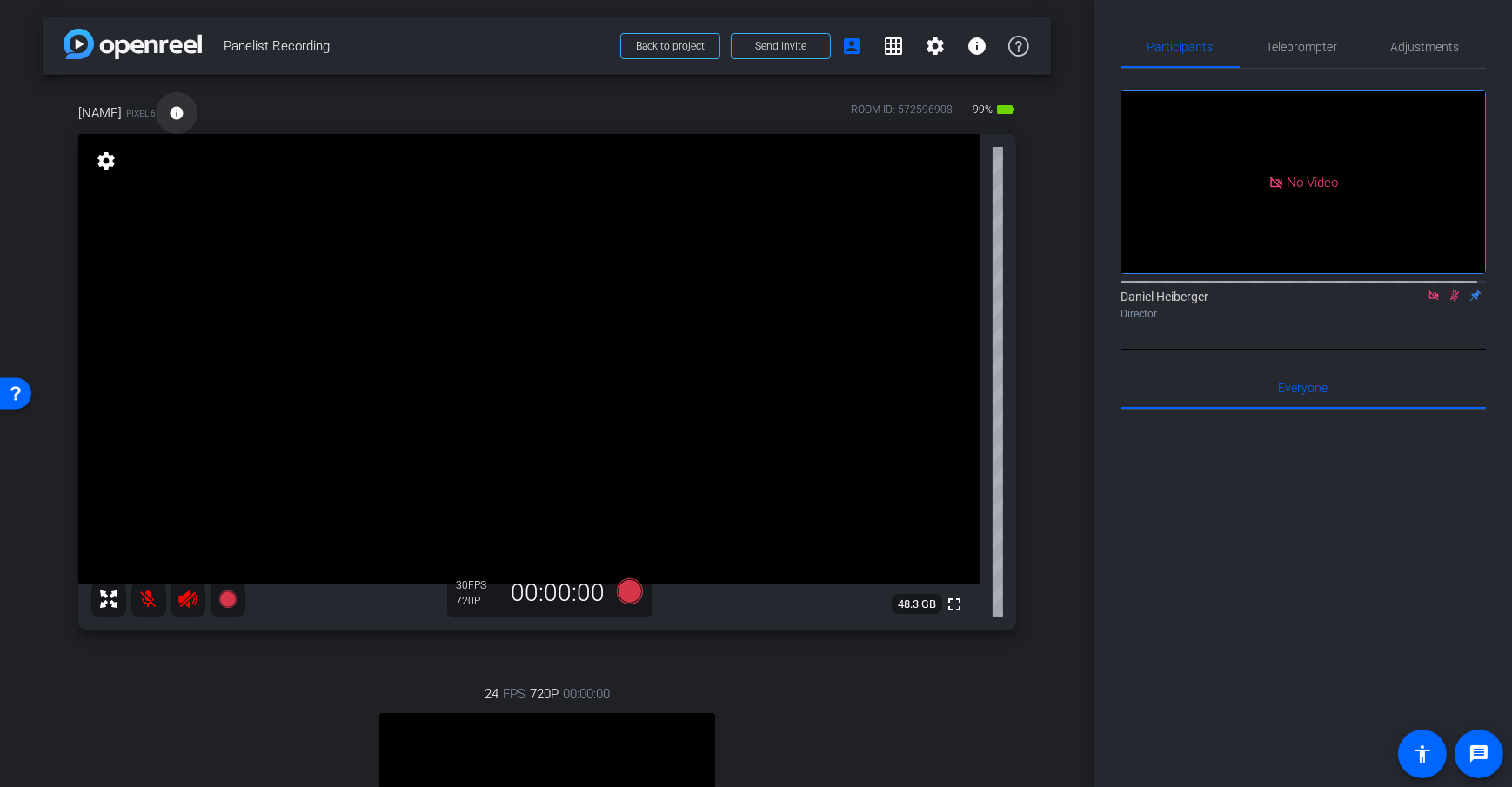 click on "info" at bounding box center [177, 113] 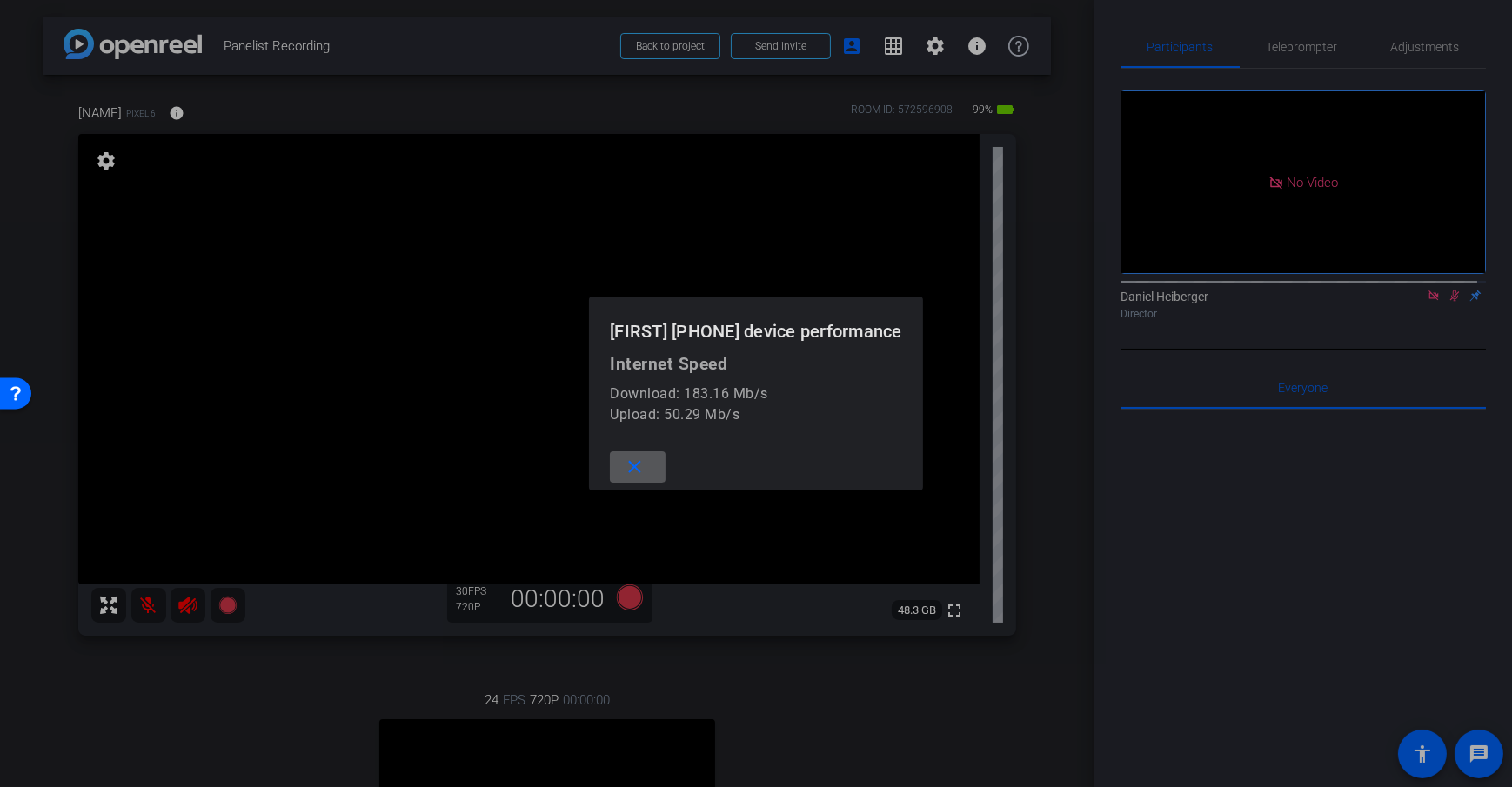 click on "close" at bounding box center (634, 467) 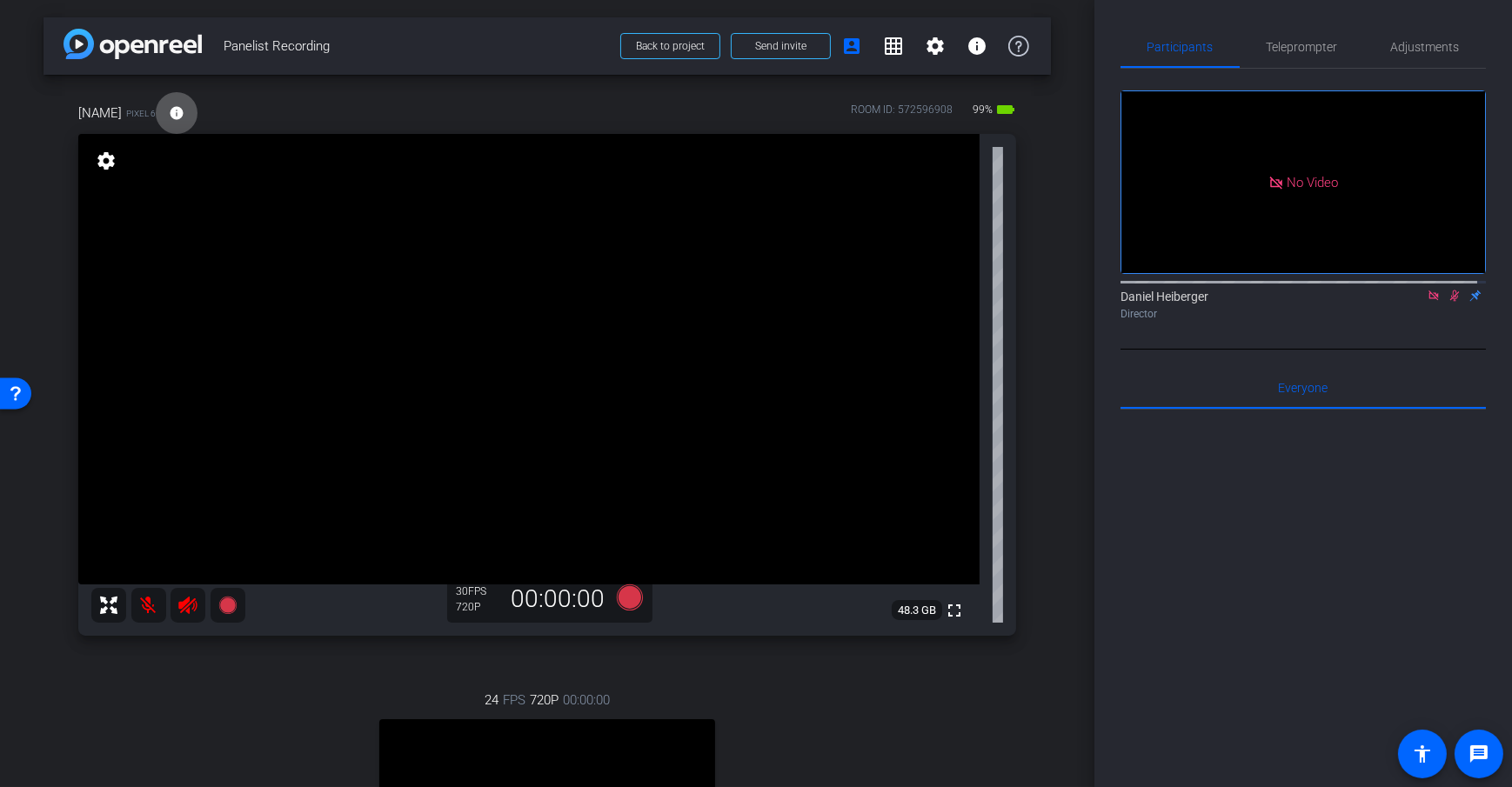 click on "arrow_back  Panelist Recording   Back to project   Send invite  account_box grid_on settings info
Dan H Pixel 6 info ROOM ID: 572596908 99% battery_std fullscreen settings  48.3 GB
30 FPS  720P   00:00:00
24 FPS 720P  00:00:00  fullscreen
Dan Computer Subject   -  Chrome
settings  Session Clips   cloud_upload" at bounding box center (547, 393) 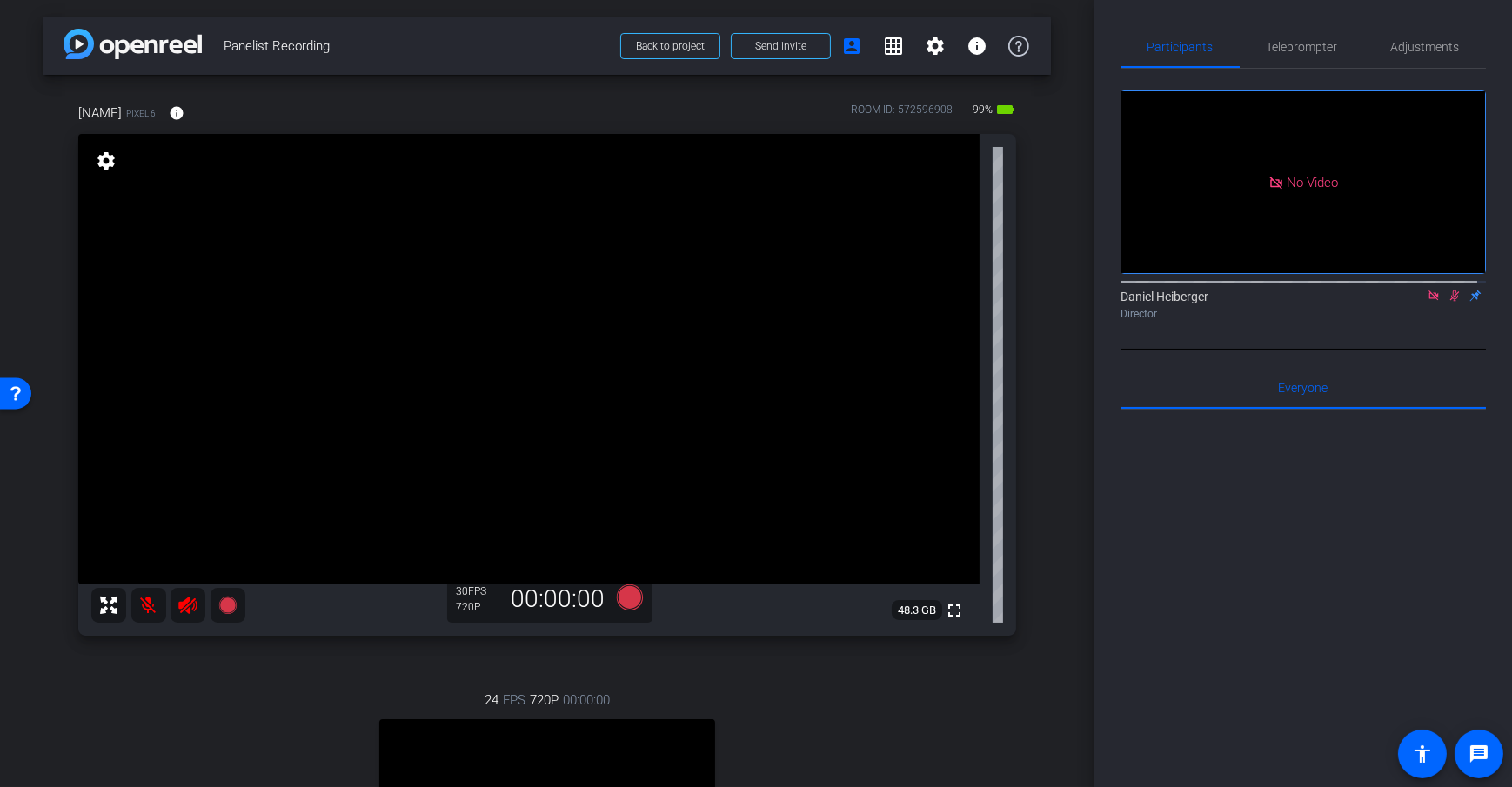 click on "Dan H Pixel 6 info ROOM ID: 572596908 99% battery_std fullscreen settings  48.3 GB
30 FPS  720P   00:00:00
24 FPS 720P  00:00:00  fullscreen
Dan Computer Subject   -  Chrome
settings" at bounding box center [547, 557] 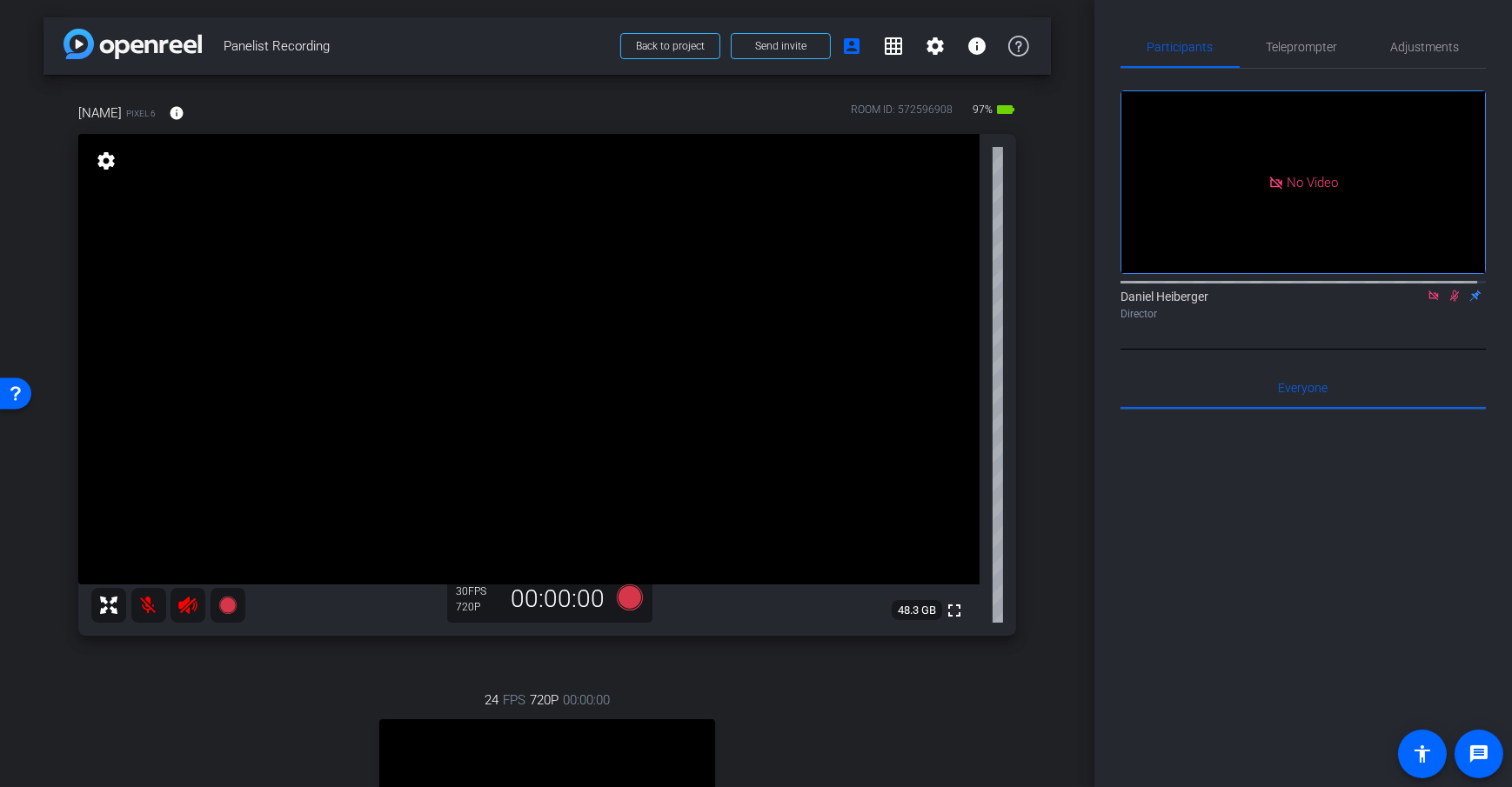 click on "arrow_back  Panelist Recording   Back to project   Send invite  account_box grid_on settings info
Dan H Pixel 6 info ROOM ID: 572596908 97% battery_std fullscreen settings  48.3 GB
30 FPS  720P   00:00:00
24 FPS 720P  00:00:00  fullscreen
Dan Computer Subject   -  Chrome
settings  Session Clips   cloud_upload" at bounding box center [547, 393] 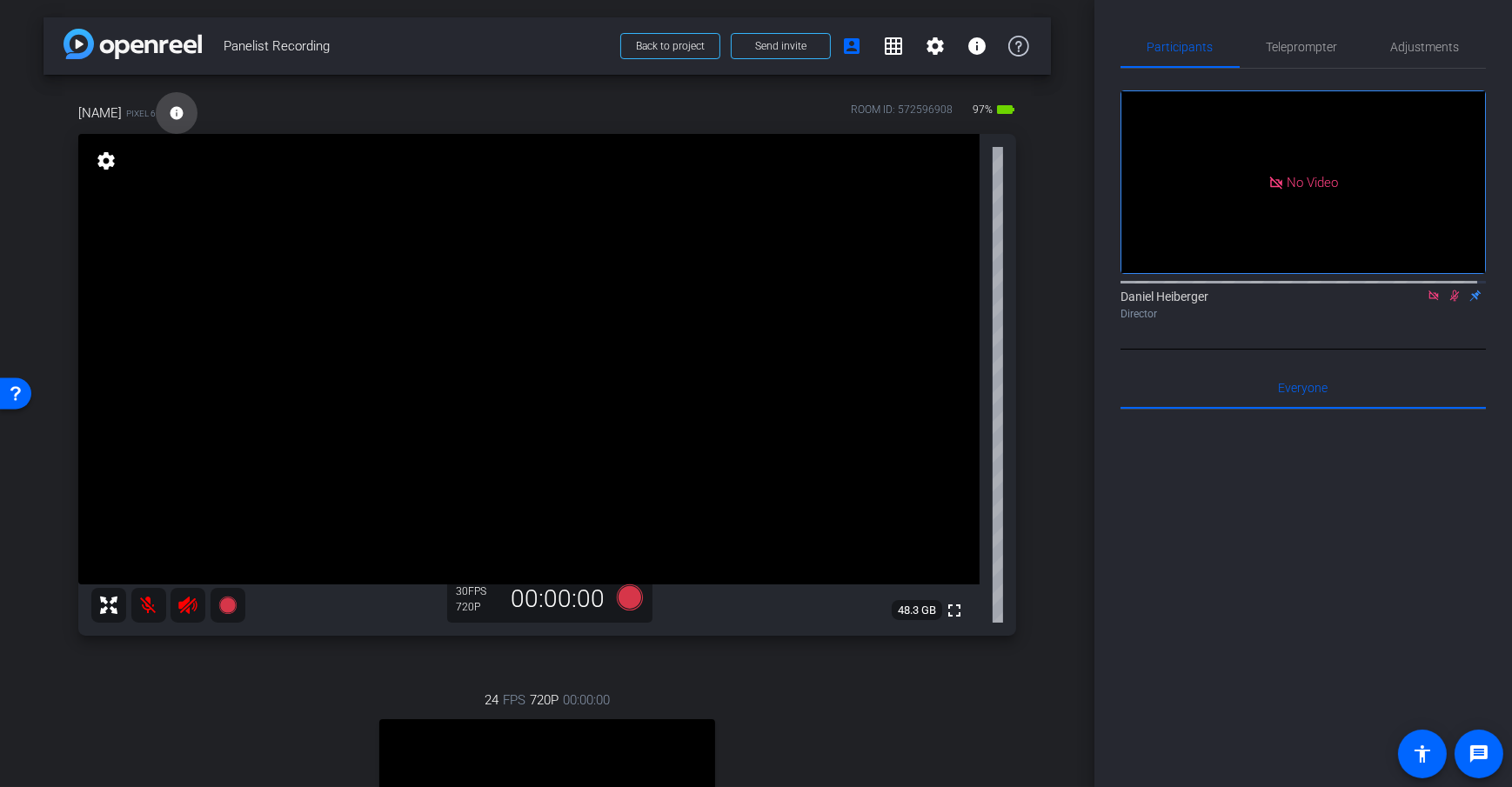 click on "info" at bounding box center [177, 113] 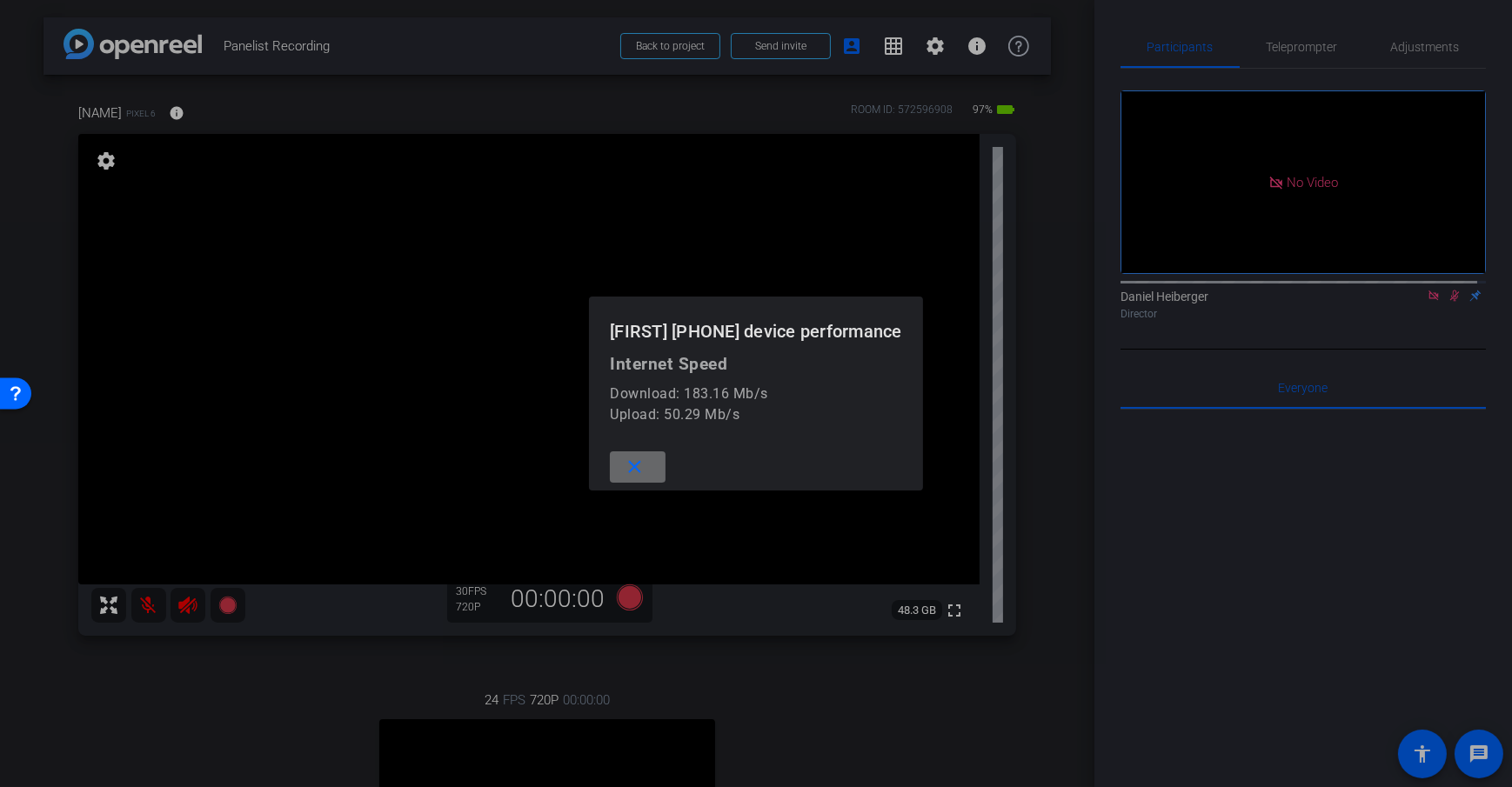 click at bounding box center (638, 467) 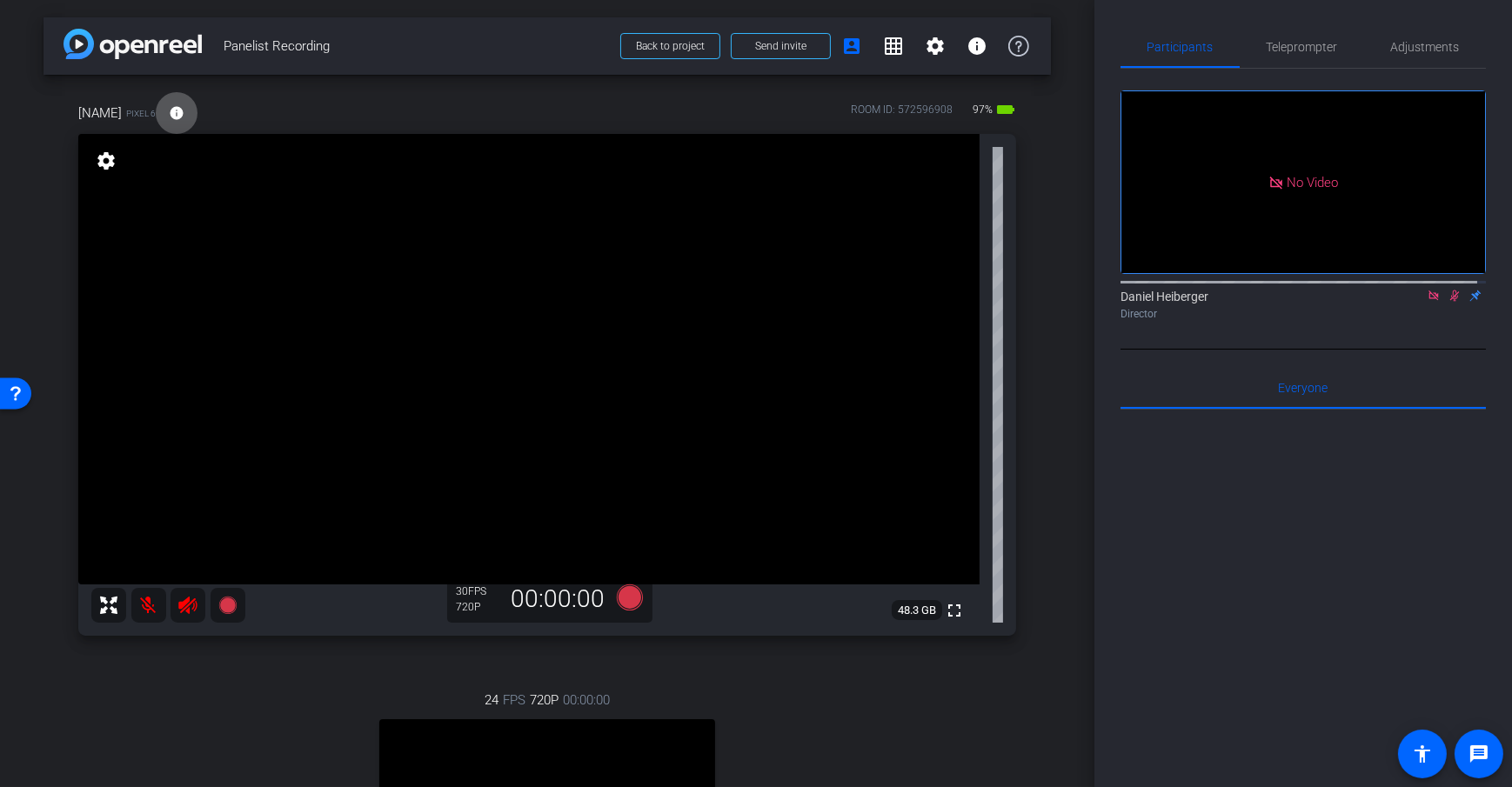 click on "arrow_back  Panelist Recording   Back to project   Send invite  account_box grid_on settings info
Dan H Pixel 6 info ROOM ID: 572596908 97% battery_std fullscreen settings  48.3 GB
30 FPS  720P   00:00:00
24 FPS 720P  00:00:00  fullscreen
Dan Computer Subject   -  Chrome
settings  Session Clips   cloud_upload" at bounding box center (547, 393) 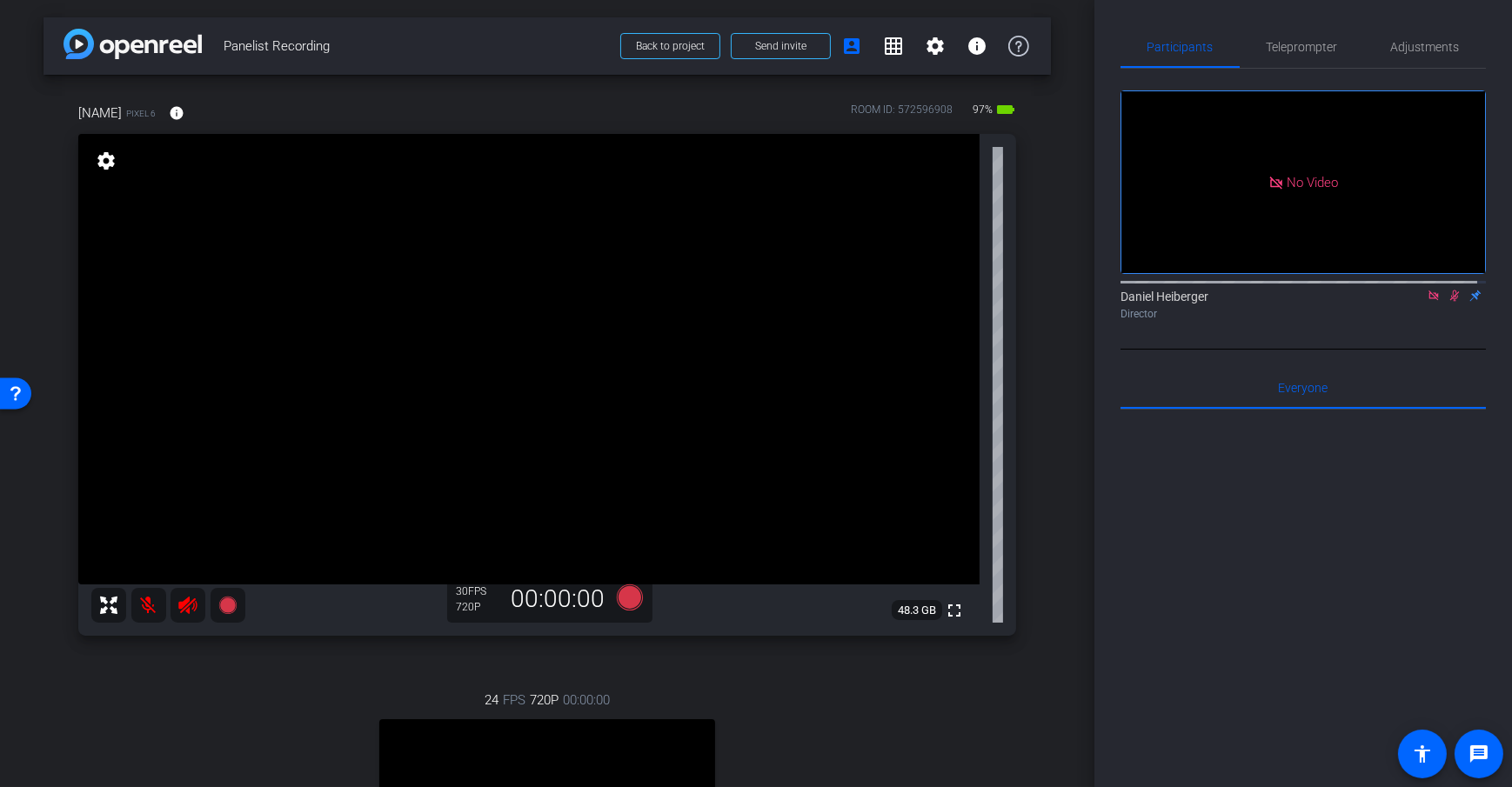click on "arrow_back  Panelist Recording   Back to project   Send invite  account_box grid_on settings info
Dan H Pixel 6 info ROOM ID: 572596908 97% battery_std fullscreen settings  48.3 GB
30 FPS  720P   00:00:00
24 FPS 720P  00:00:00  fullscreen
Dan Computer Subject   -  Chrome
settings  Session Clips   cloud_upload" at bounding box center [547, 393] 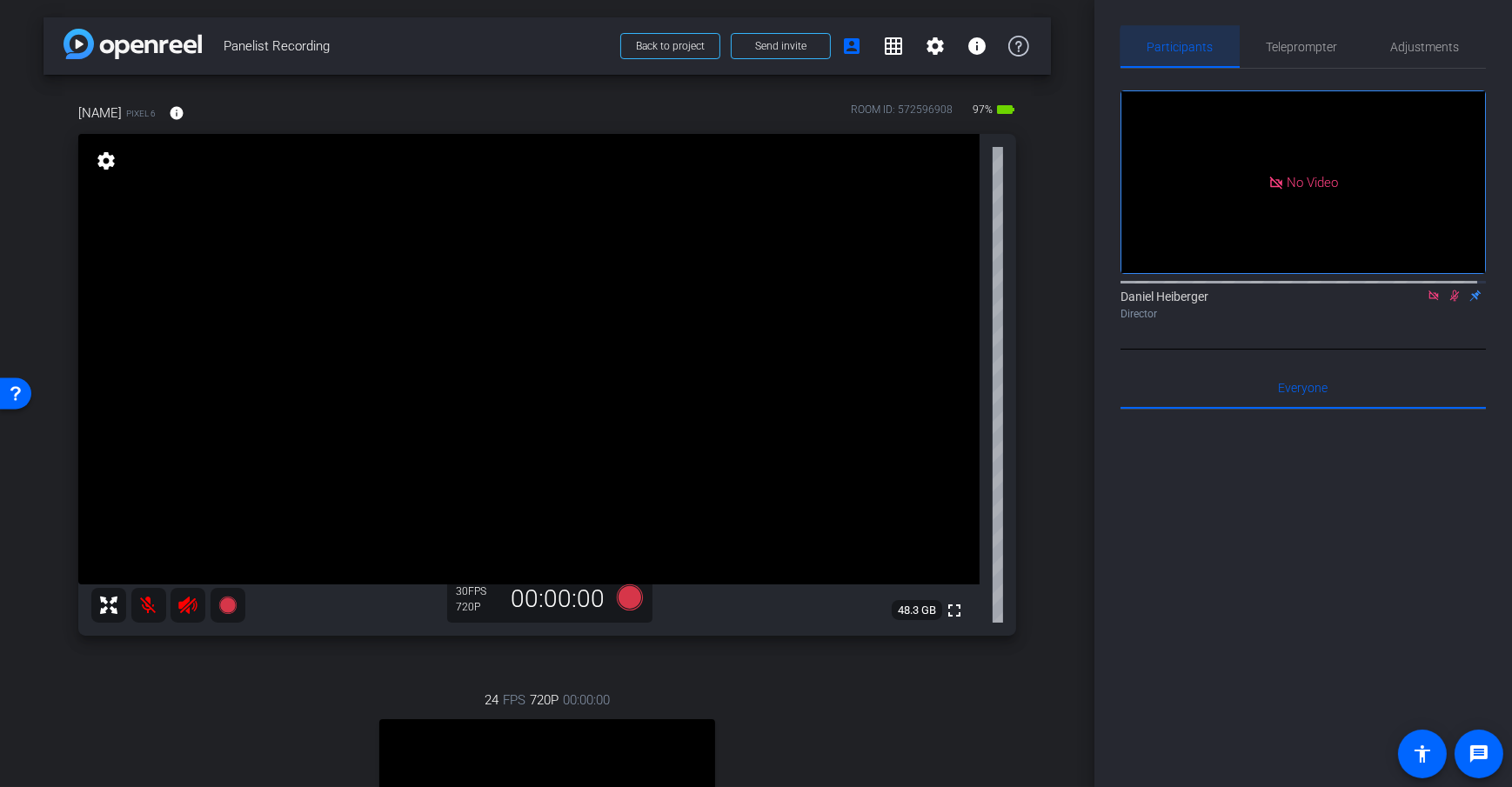 click on "Participants" at bounding box center [1181, 47] 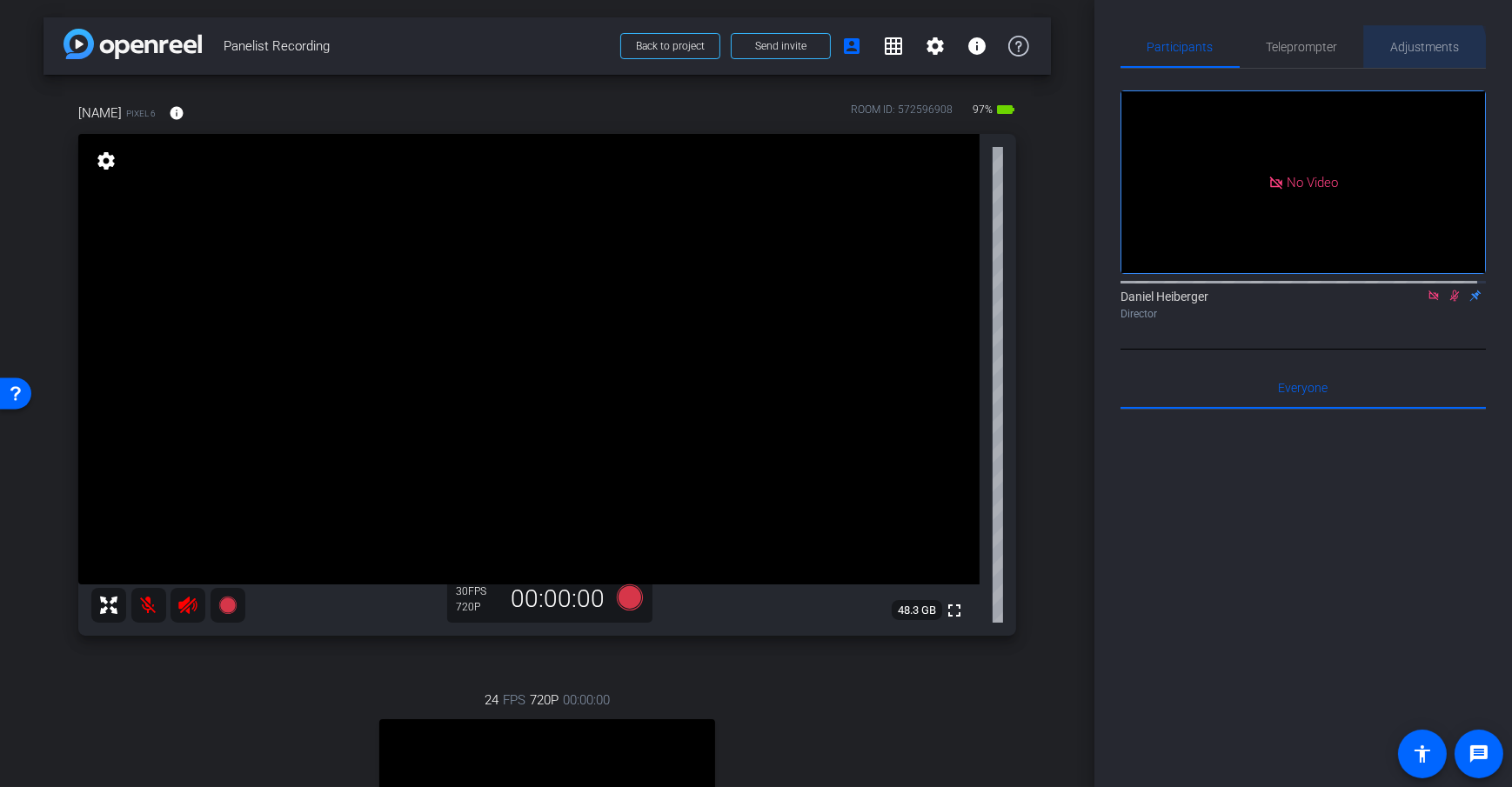 click on "Adjustments" at bounding box center (1425, 47) 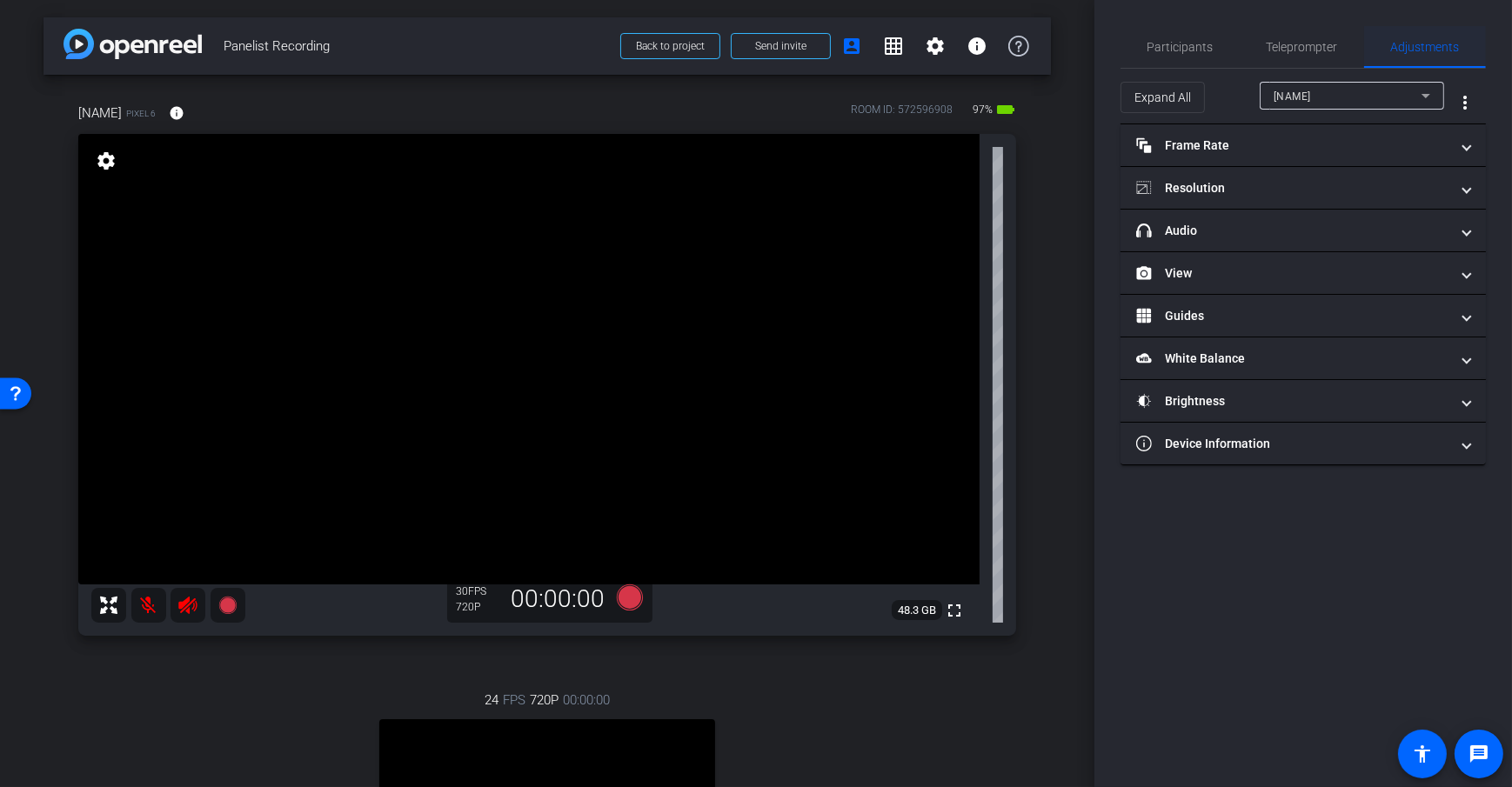 click on "Adjustments" at bounding box center [1425, 47] 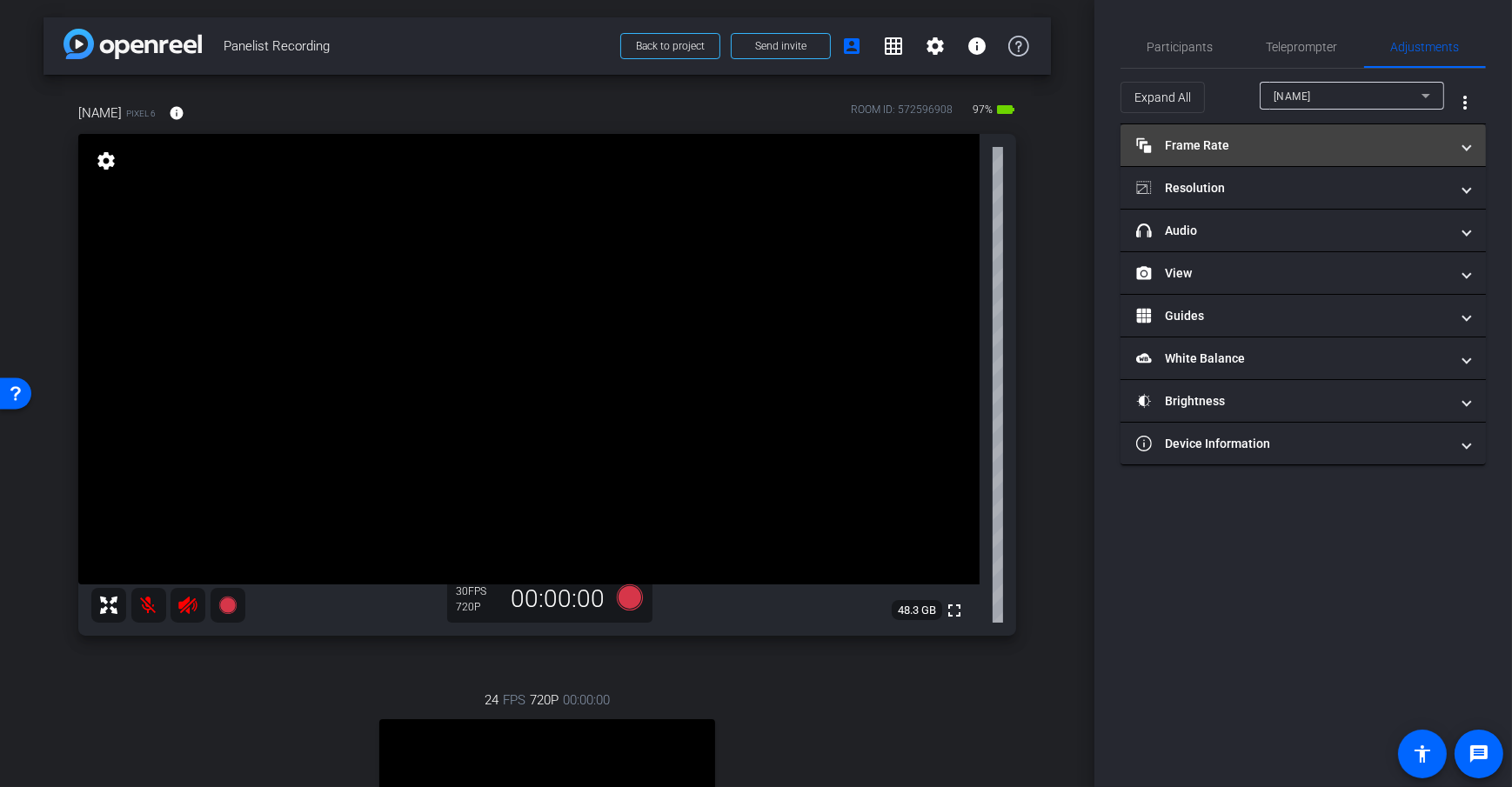 click on "Frame Rate
Frame Rate" at bounding box center (1303, 145) 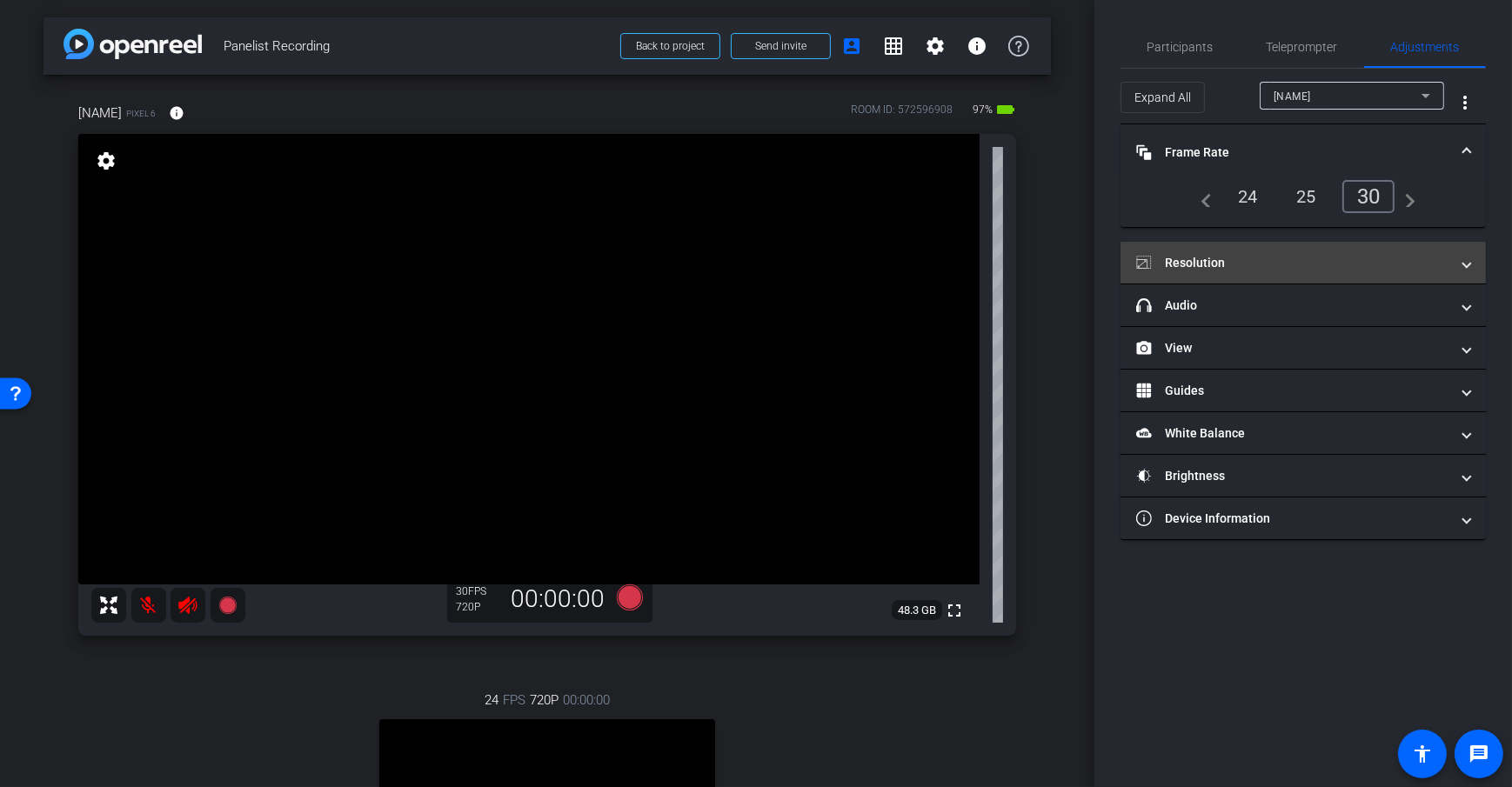 click on "Resolution" at bounding box center [1293, 263] 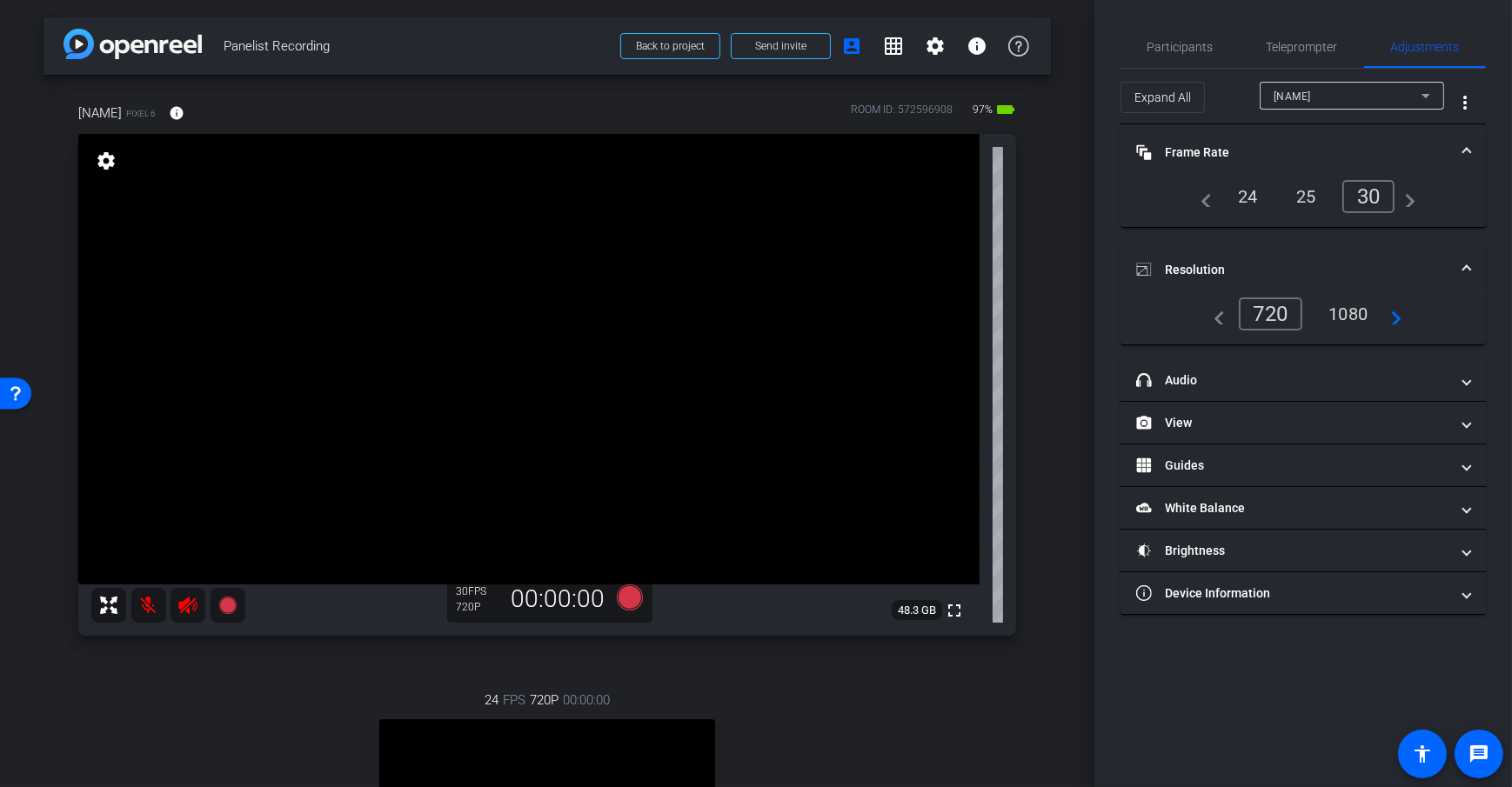 click on "arrow_back  Panelist Recording   Back to project   Send invite  account_box grid_on settings info
Dan H Pixel 6 info ROOM ID: 572596908 97% battery_std fullscreen settings  48.3 GB
30 FPS  720P   00:00:00
24 FPS 720P  00:00:00  fullscreen
Dan Computer Subject   -  Chrome
settings  Session Clips   cloud_upload" at bounding box center [547, 393] 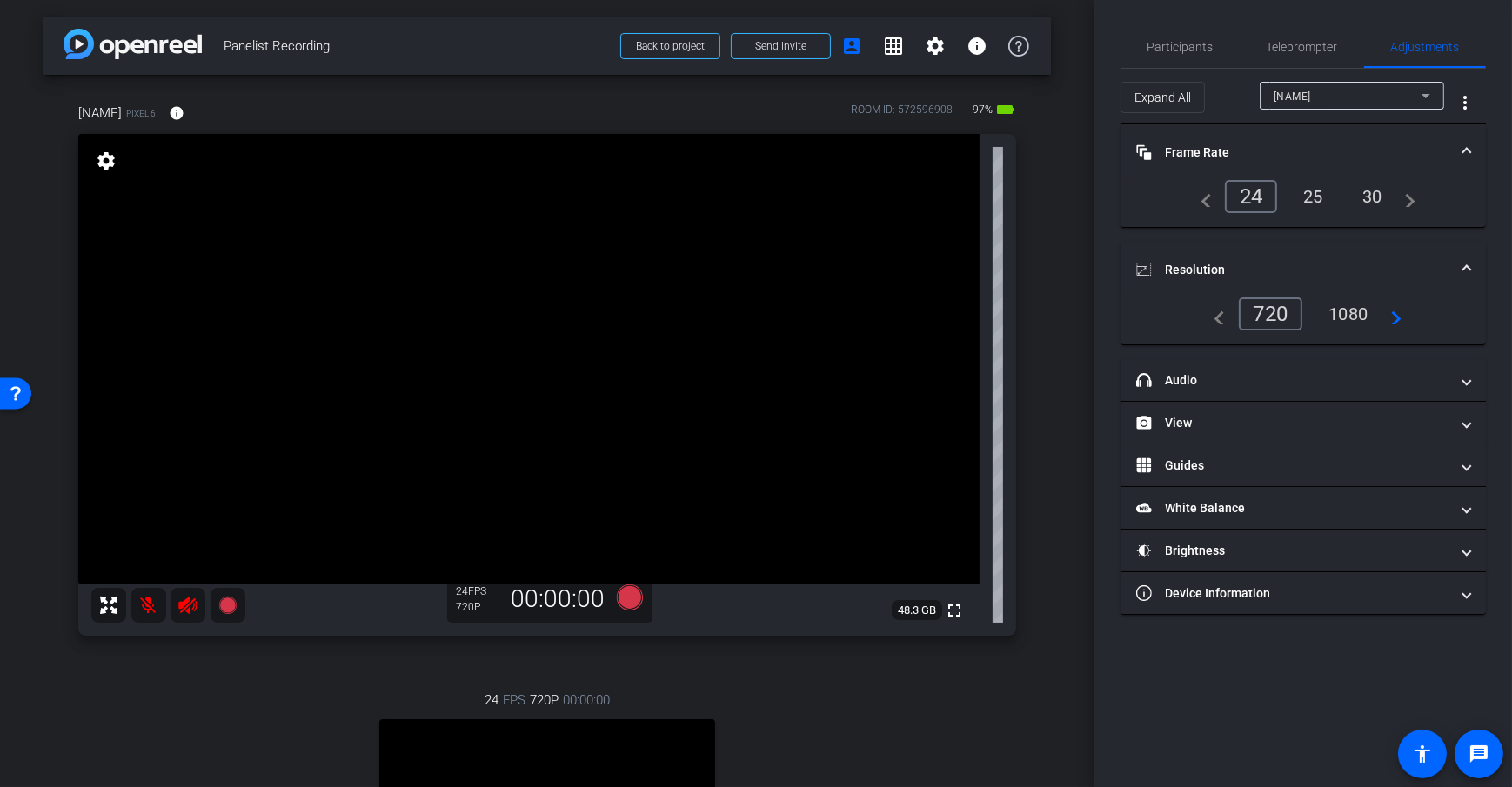 click on "30" at bounding box center [1372, 197] 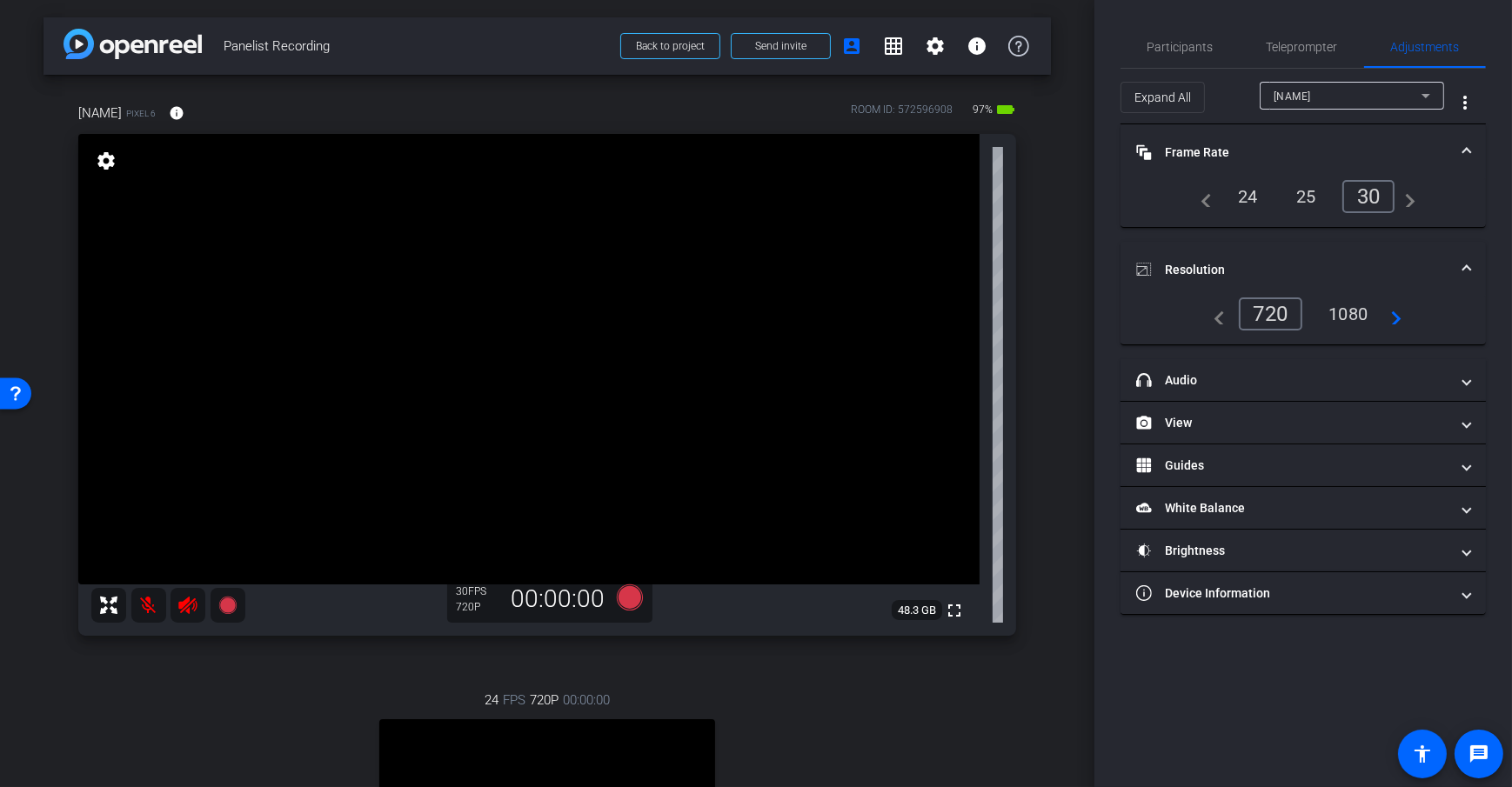 click on "24" at bounding box center (1248, 197) 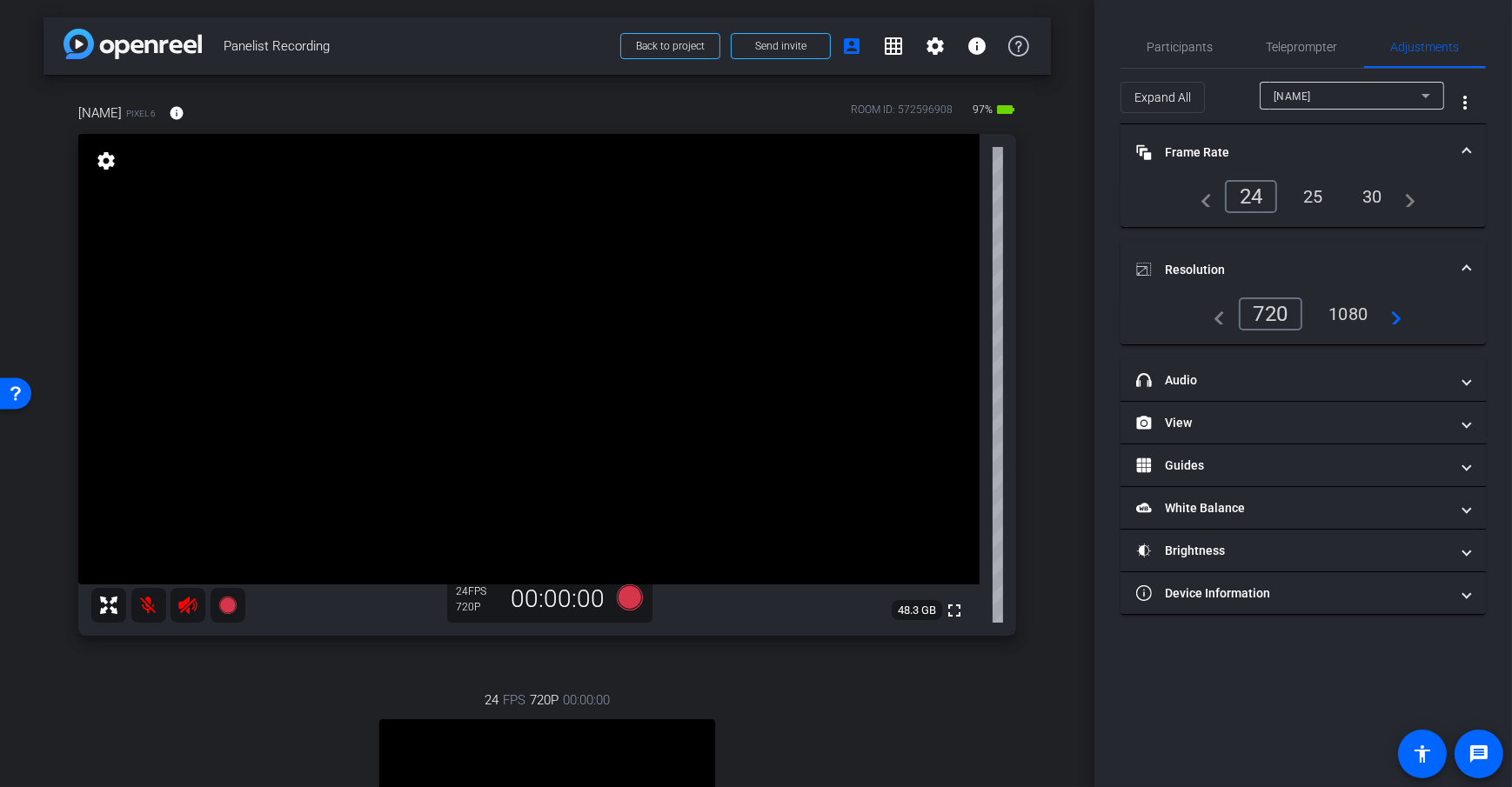 click on "navigate_before  720   1080  navigate_next" at bounding box center [1303, 321] 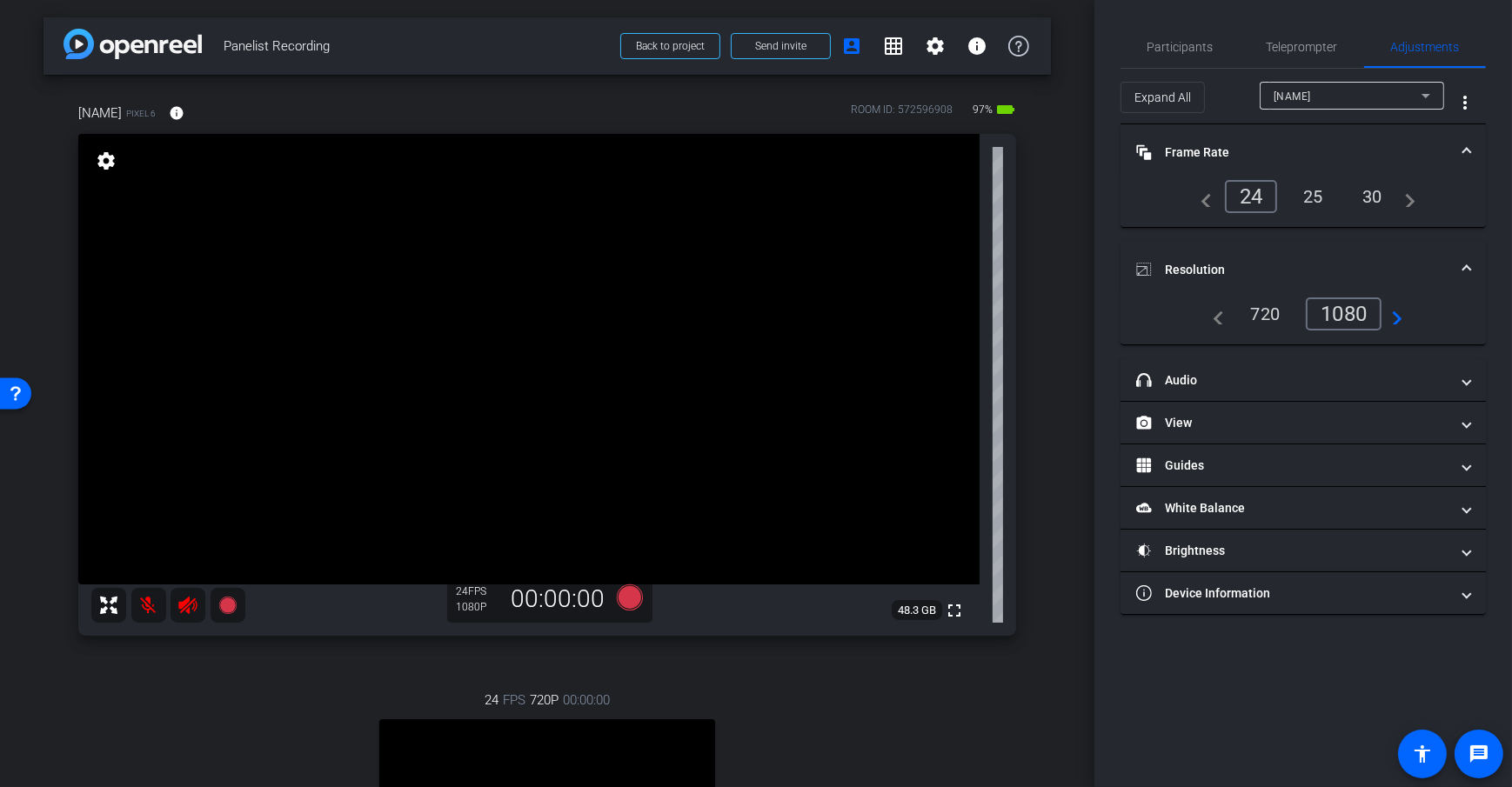 click on "30" at bounding box center [1372, 197] 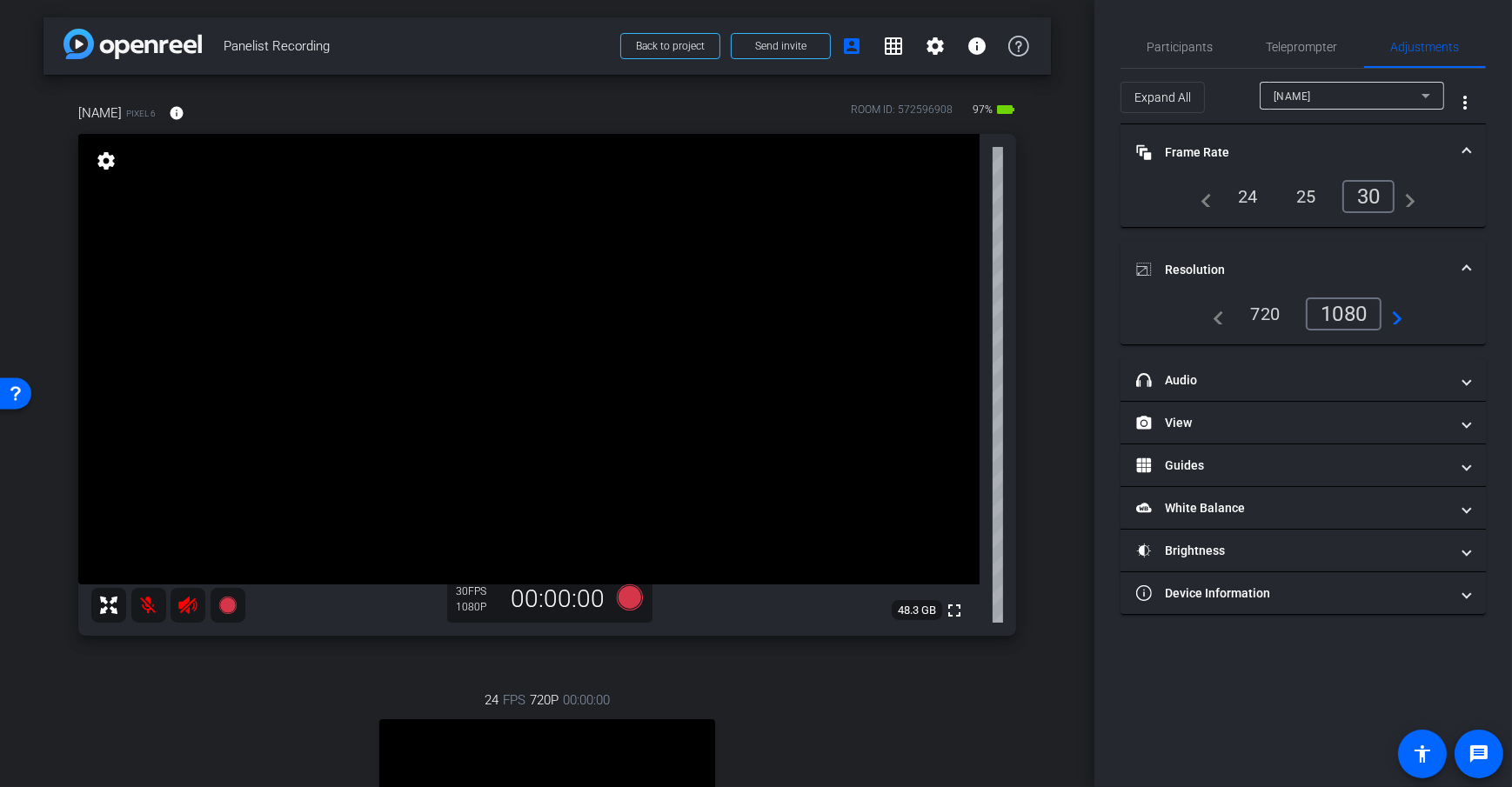 click on "arrow_back  Panelist Recording   Back to project   Send invite  account_box grid_on settings info
Dan H Pixel 6 info ROOM ID: 572596908 97% battery_std fullscreen settings  48.3 GB
30 FPS  1080P   00:00:00
24 FPS 720P  00:00:00  fullscreen
Dan Computer Subject   -  Chrome
settings  Session Clips   cloud_upload" at bounding box center [547, 393] 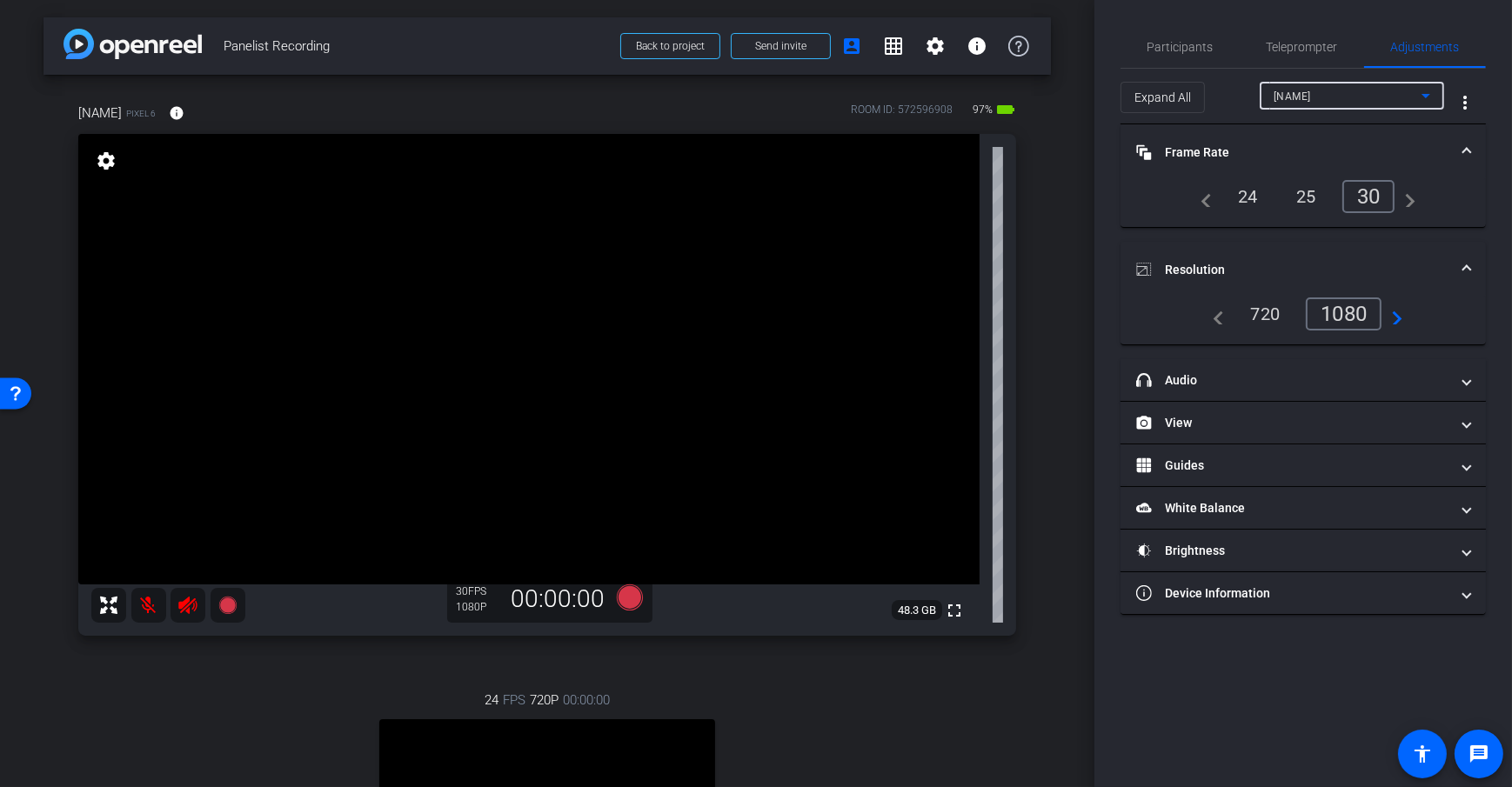 click on "Dan H" at bounding box center [1348, 96] 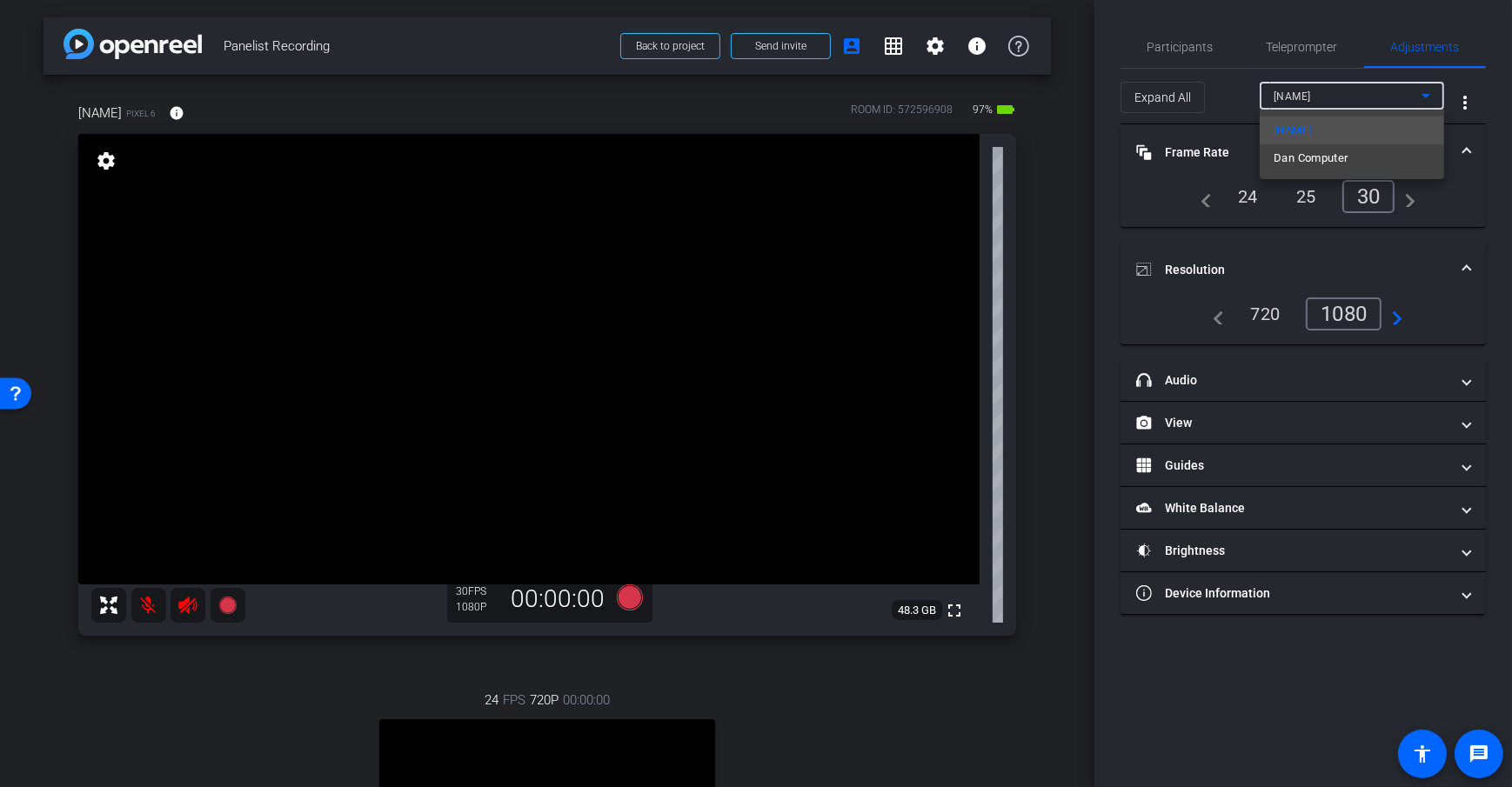 click on "Dan Computer" at bounding box center (1352, 158) 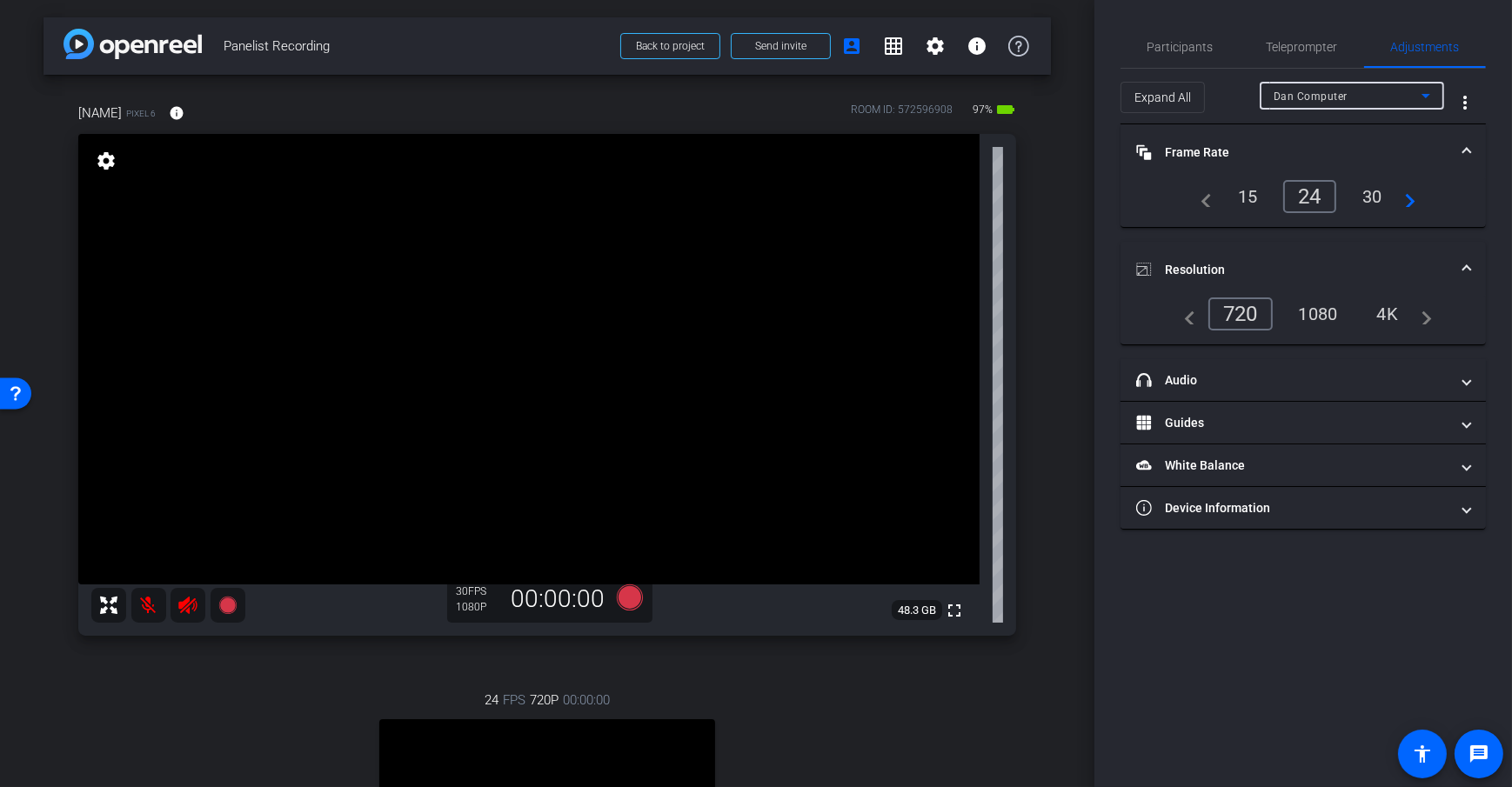 click on "1080" at bounding box center (1318, 314) 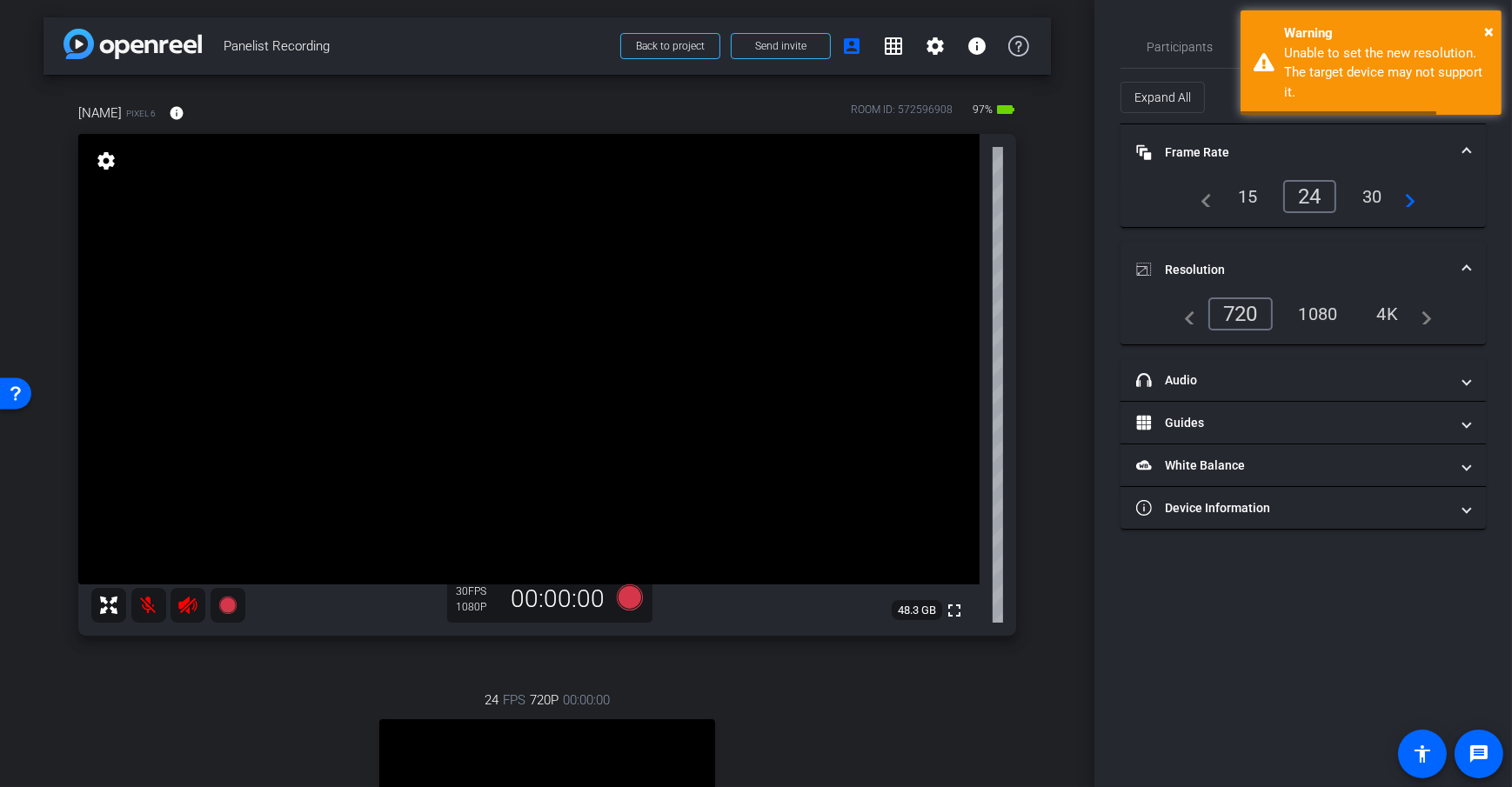 click on "30" at bounding box center [1372, 197] 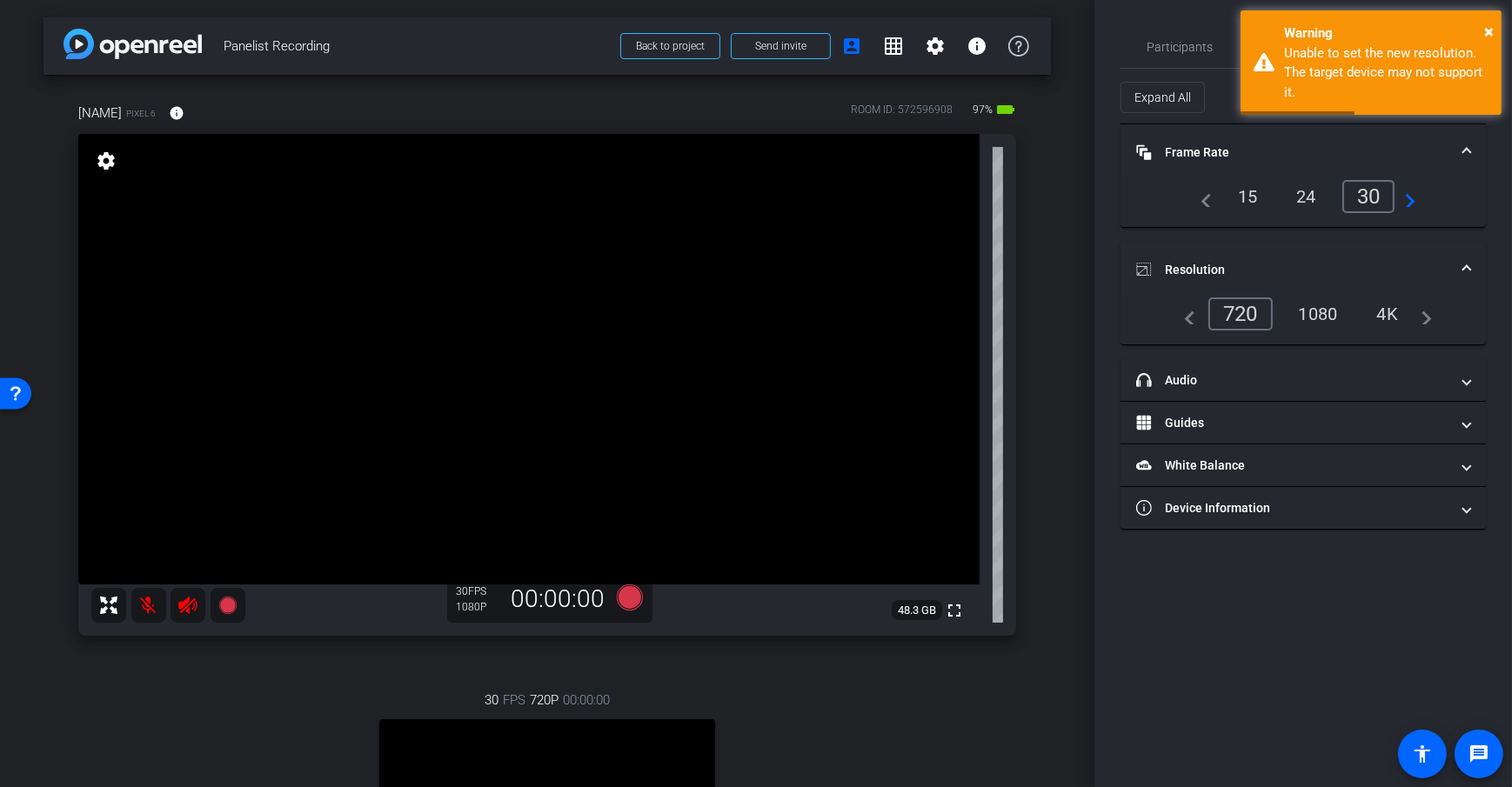 click on "arrow_back  Panelist Recording   Back to project   Send invite  account_box grid_on settings info
Dan H Pixel 6 info ROOM ID: 572596908 97% battery_std fullscreen settings  48.3 GB
30 FPS  1080P   00:00:00
30 FPS 720P  00:00:00  fullscreen
Dan Computer Subject   -  Chrome
settings  Session Clips   cloud_upload" at bounding box center [547, 393] 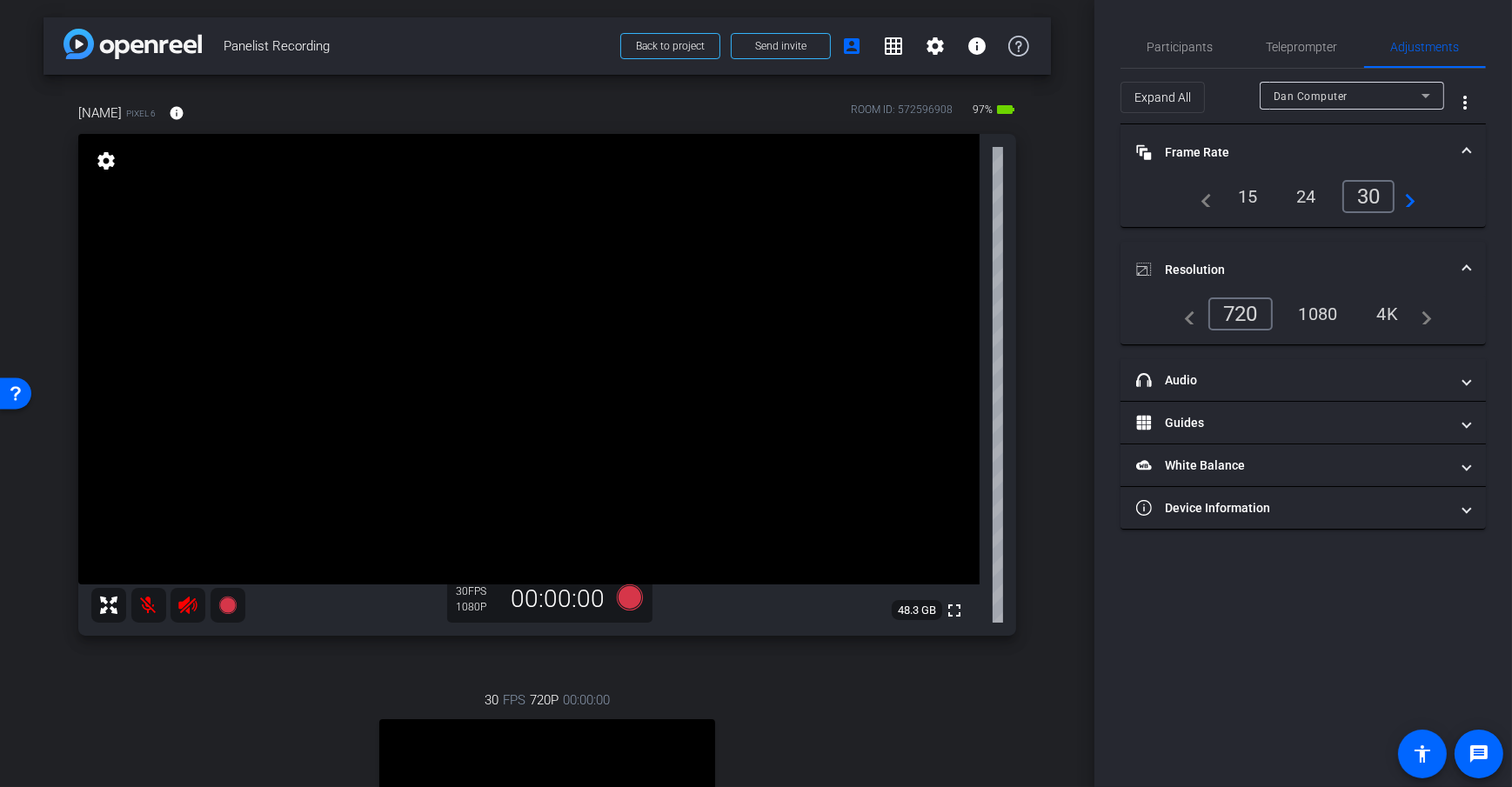 scroll, scrollTop: 0, scrollLeft: 0, axis: both 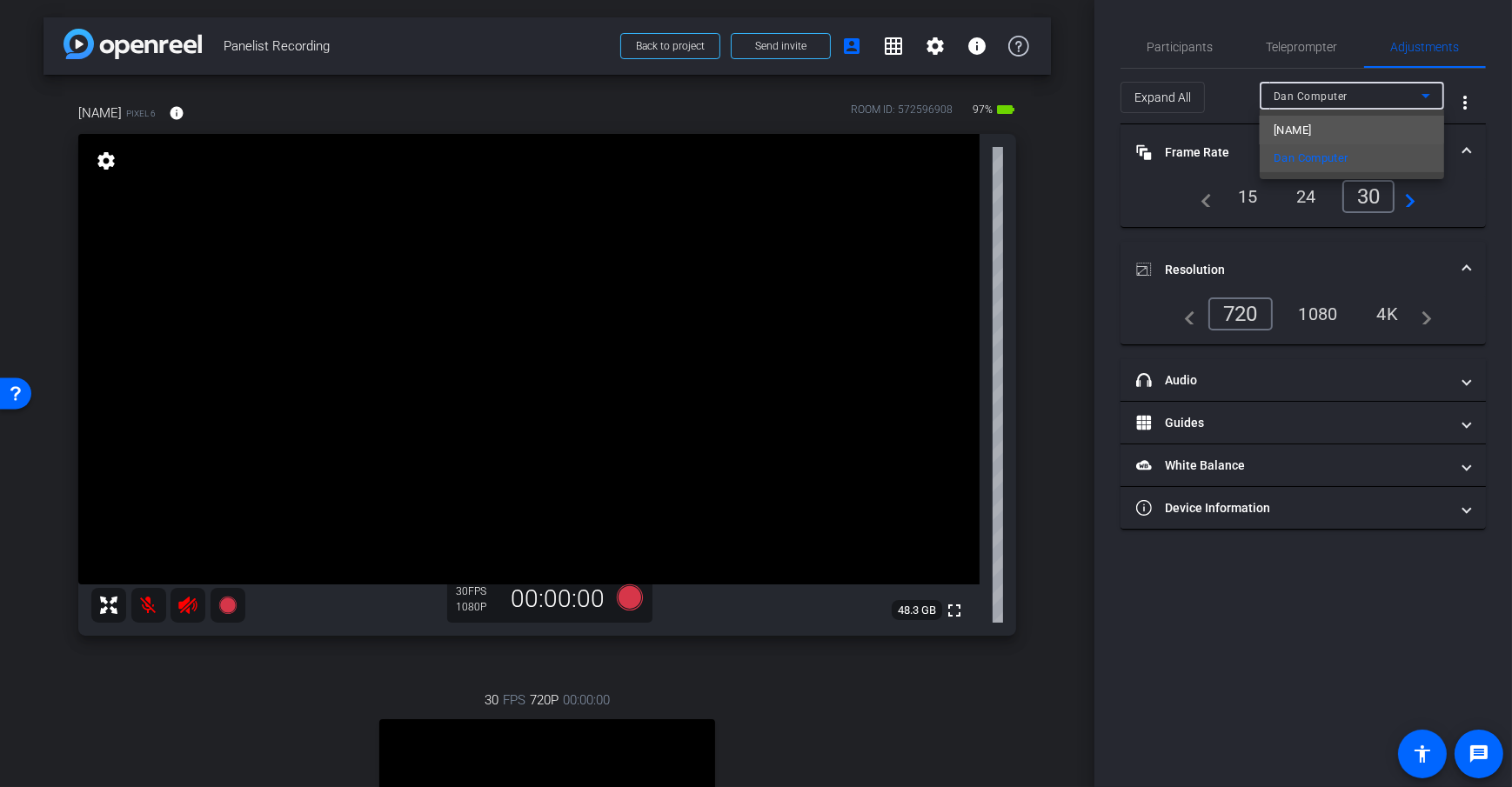 drag, startPoint x: 1328, startPoint y: 135, endPoint x: 1336, endPoint y: 123, distance: 14.422205 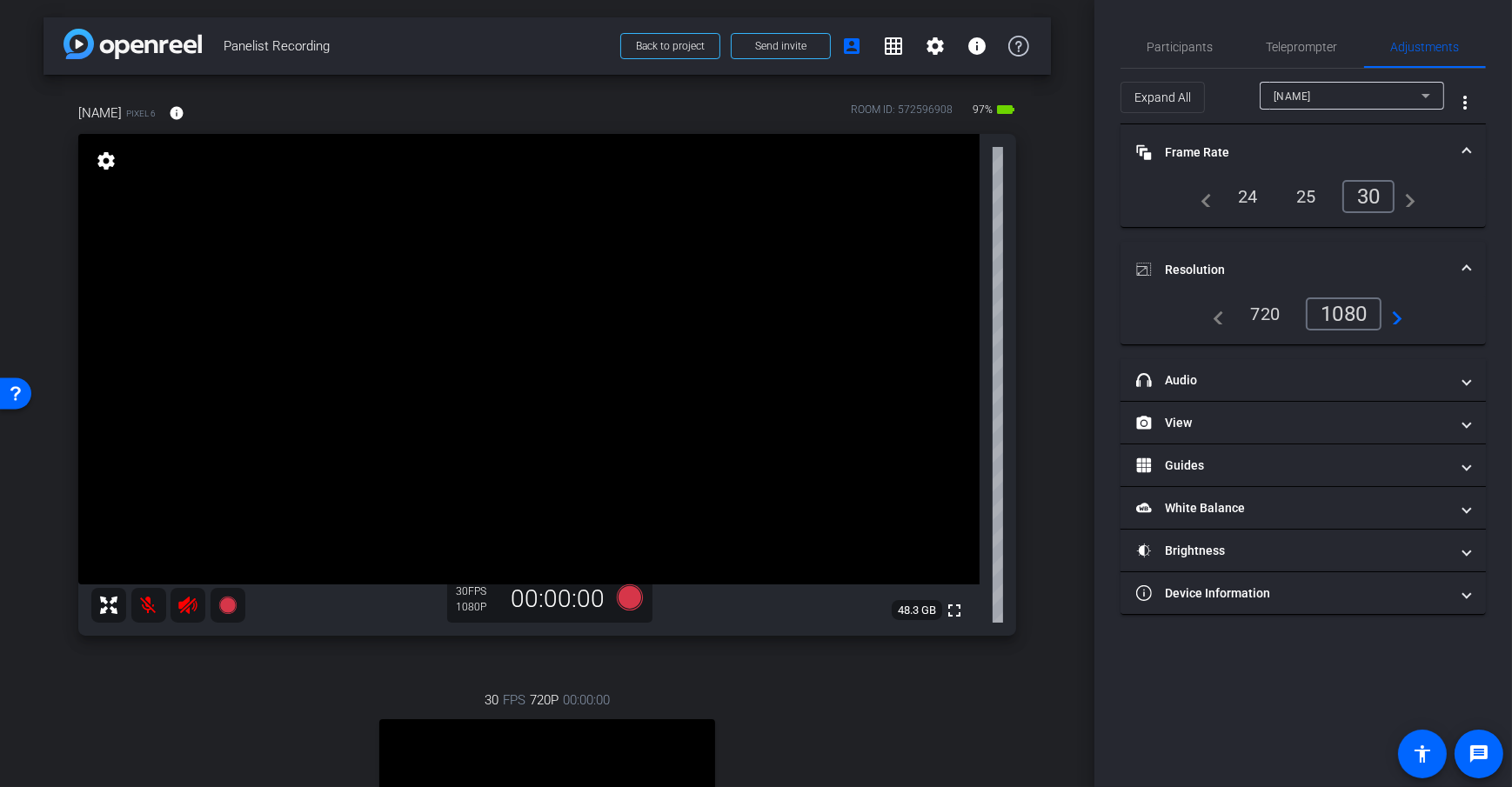 click on "Participants Teleprompter Adjustments  Daniel Heiberger
Director   Everyone  0 Mark all read To: Everyone Mark all read Select Source Teleprompter Speed 3X (130 words/minute) Font Size 30px Screen Setup Teleprompter Top Background White - text in black  Script  0 Words
Create new script               Play        Play from this location               Play Selected        Play and display the selected text only Bold Italic Enter script here...
Play
Restart
Stop" 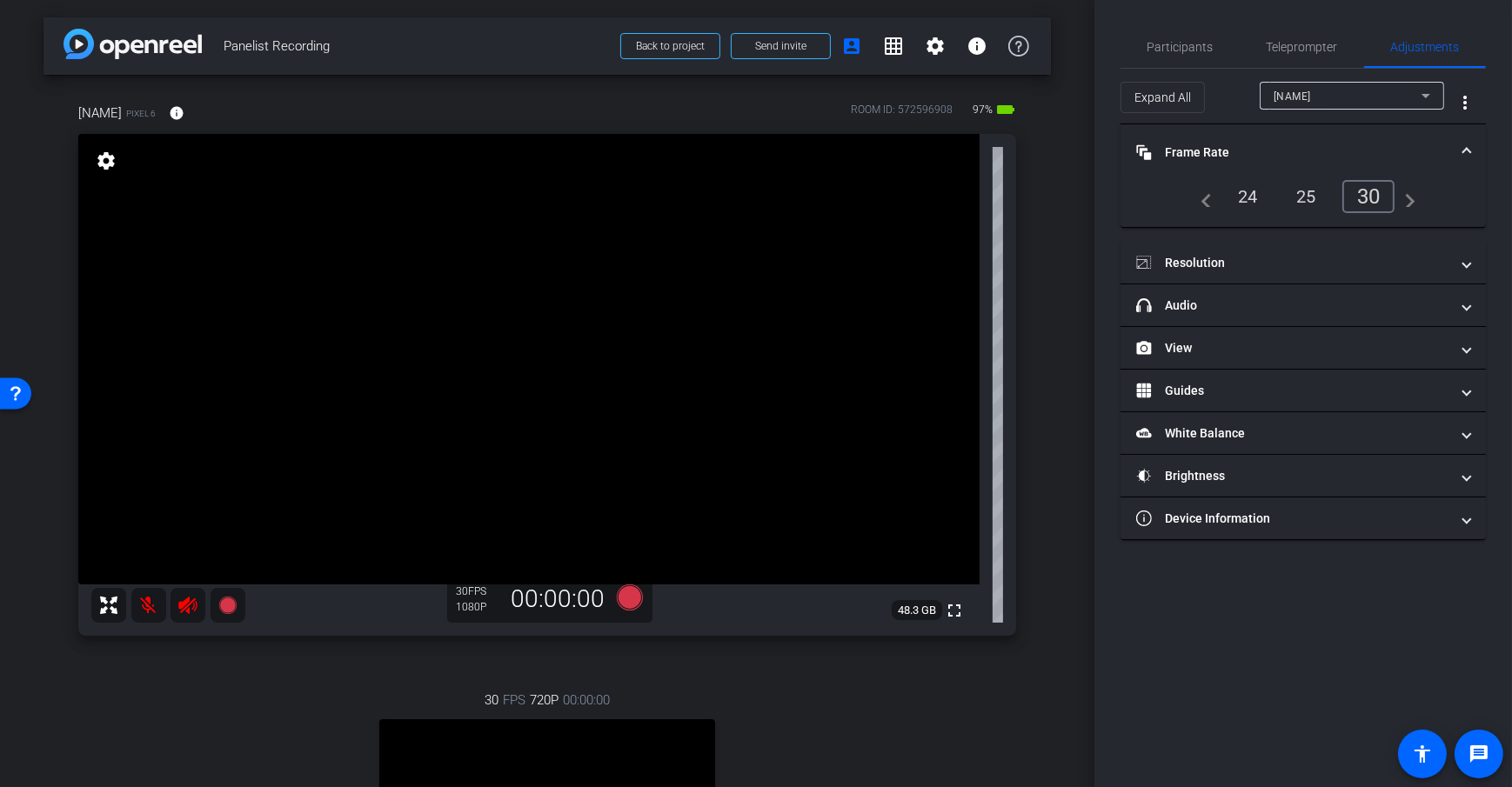 click on "Frame Rate
Frame Rate" at bounding box center [1293, 152] 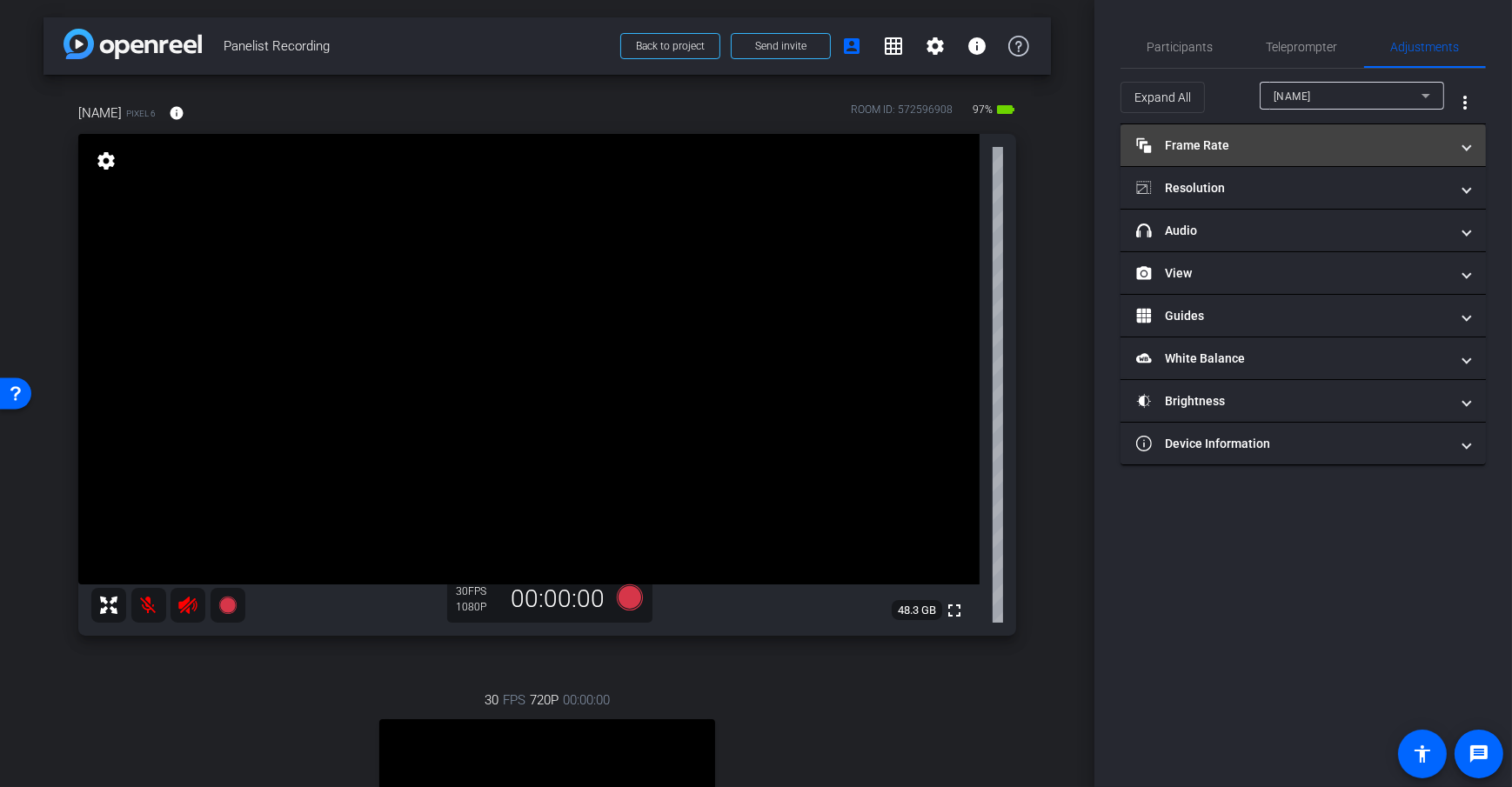 click on "Frame Rate
Frame Rate" at bounding box center [1293, 145] 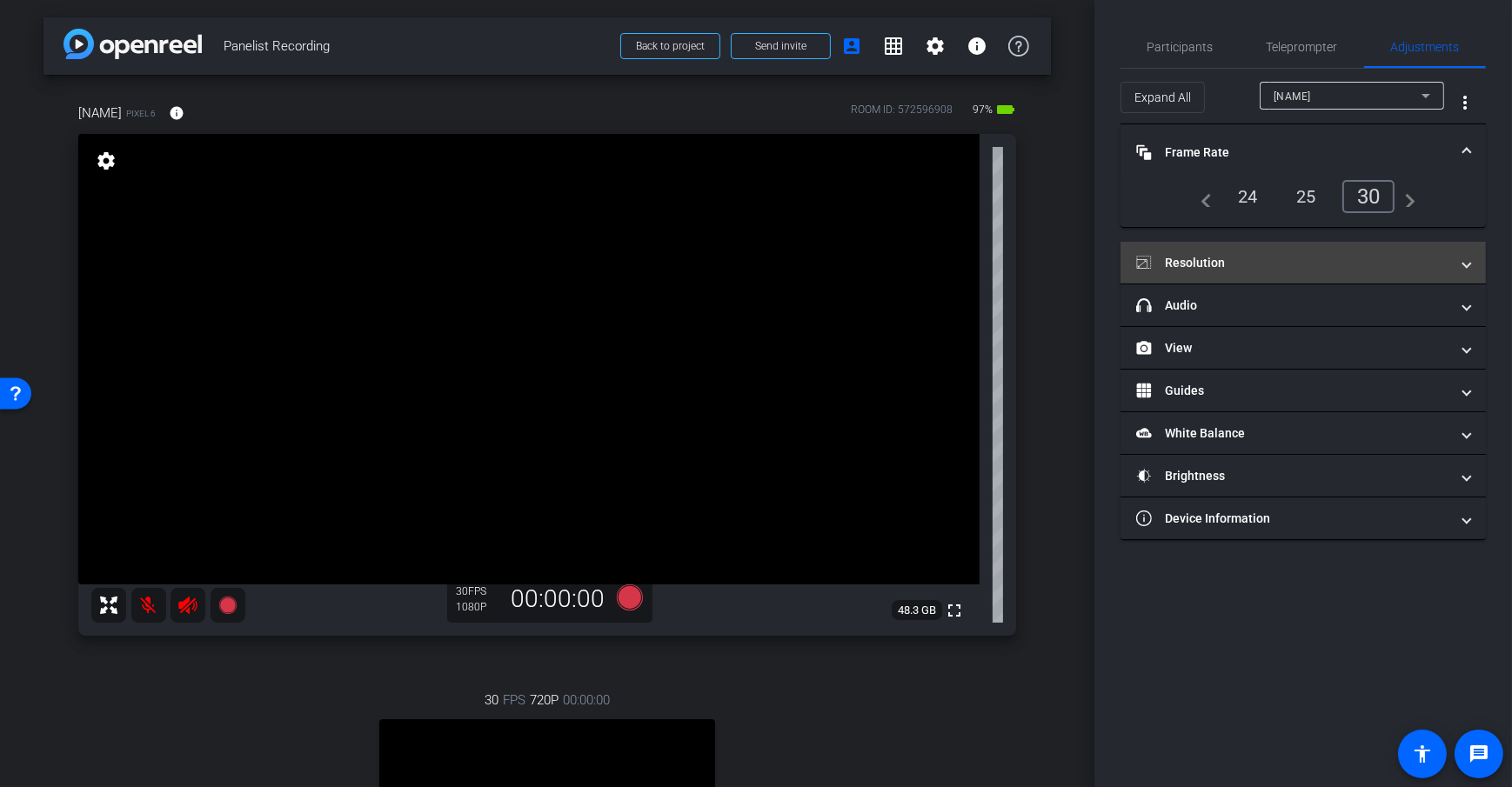 click on "Resolution" at bounding box center [1293, 263] 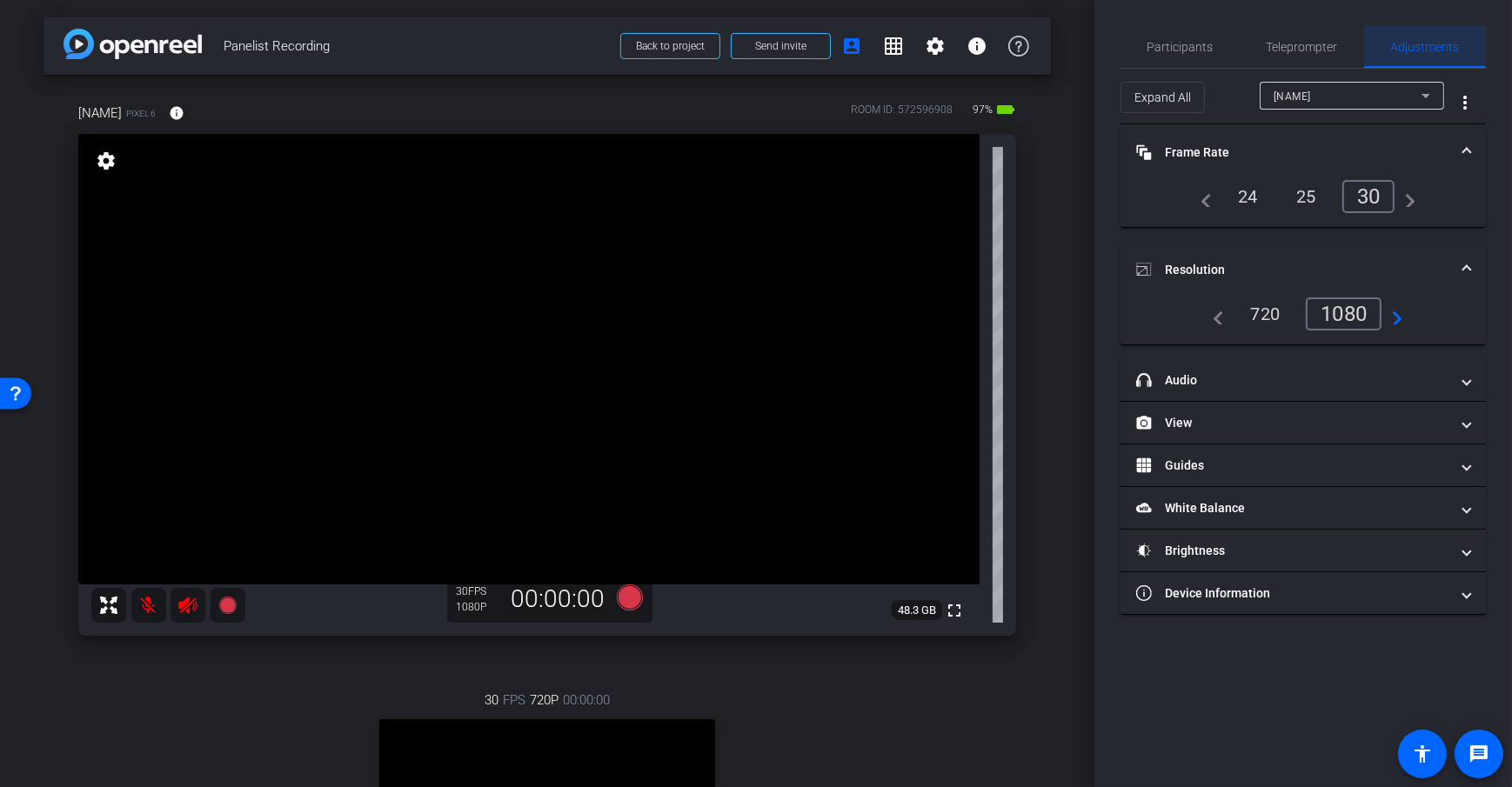 click on "Adjustments" at bounding box center [1425, 47] 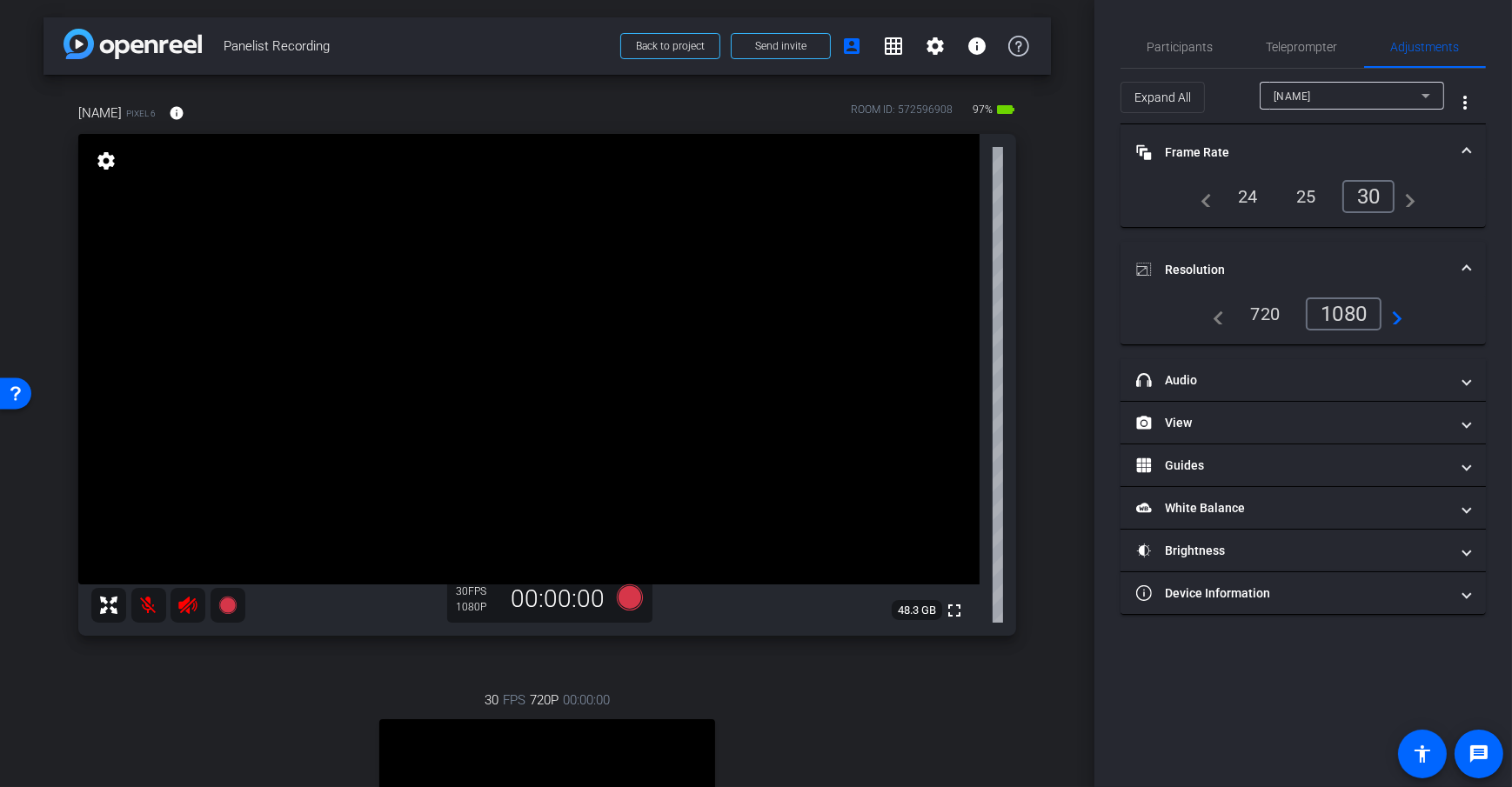 click on "Dan H" at bounding box center [1348, 96] 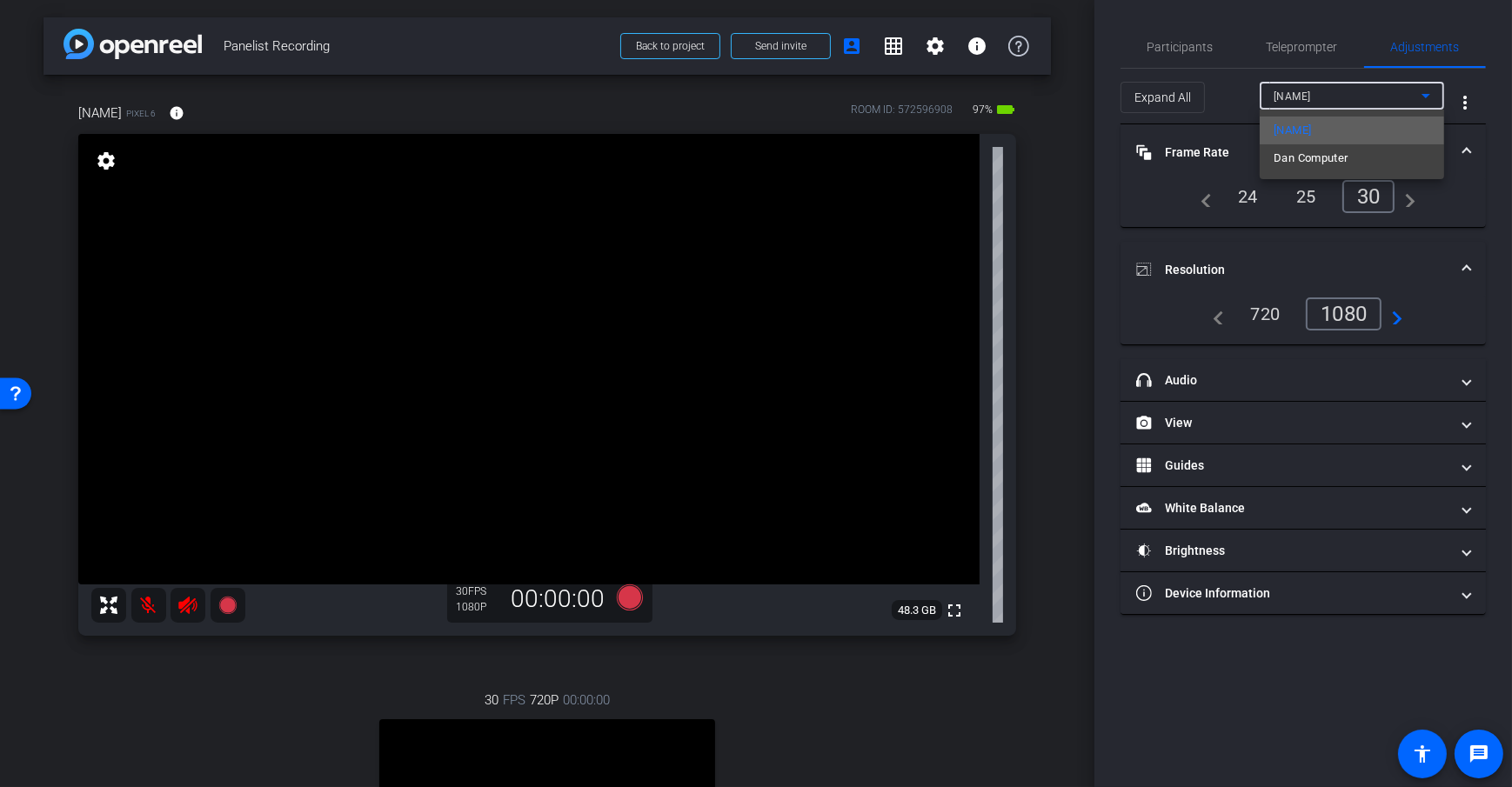 click on "Dan H" at bounding box center [1292, 130] 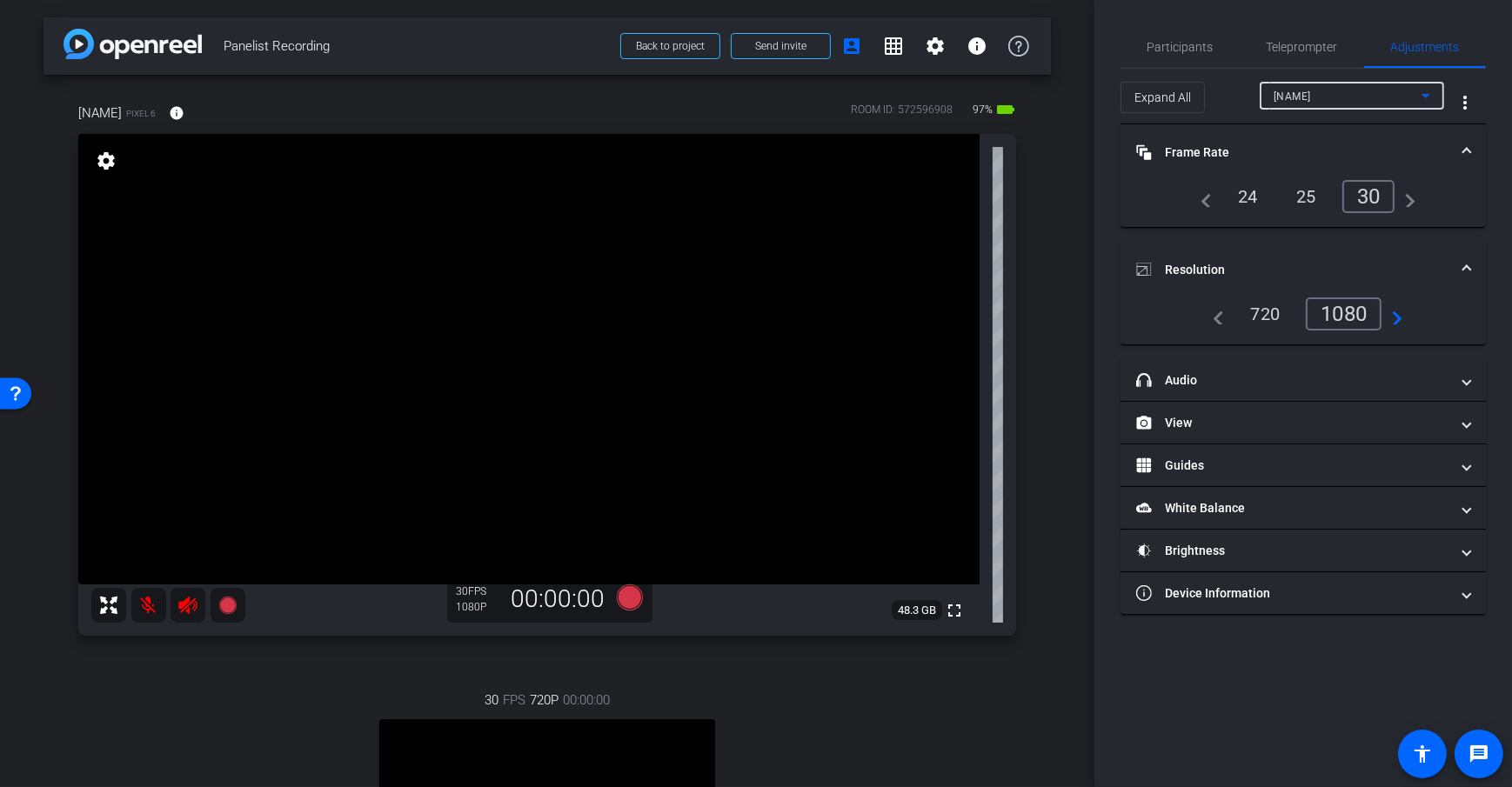 click on "arrow_back  Panelist Recording   Back to project   Send invite  account_box grid_on settings info
Dan H Pixel 6 info ROOM ID: 572596908 97% battery_std fullscreen settings  48.3 GB
30 FPS  1080P   00:00:00
30 FPS 720P  00:00:00  fullscreen
Dan Computer Subject   -  Chrome
settings  Session Clips   cloud_upload" at bounding box center [547, 393] 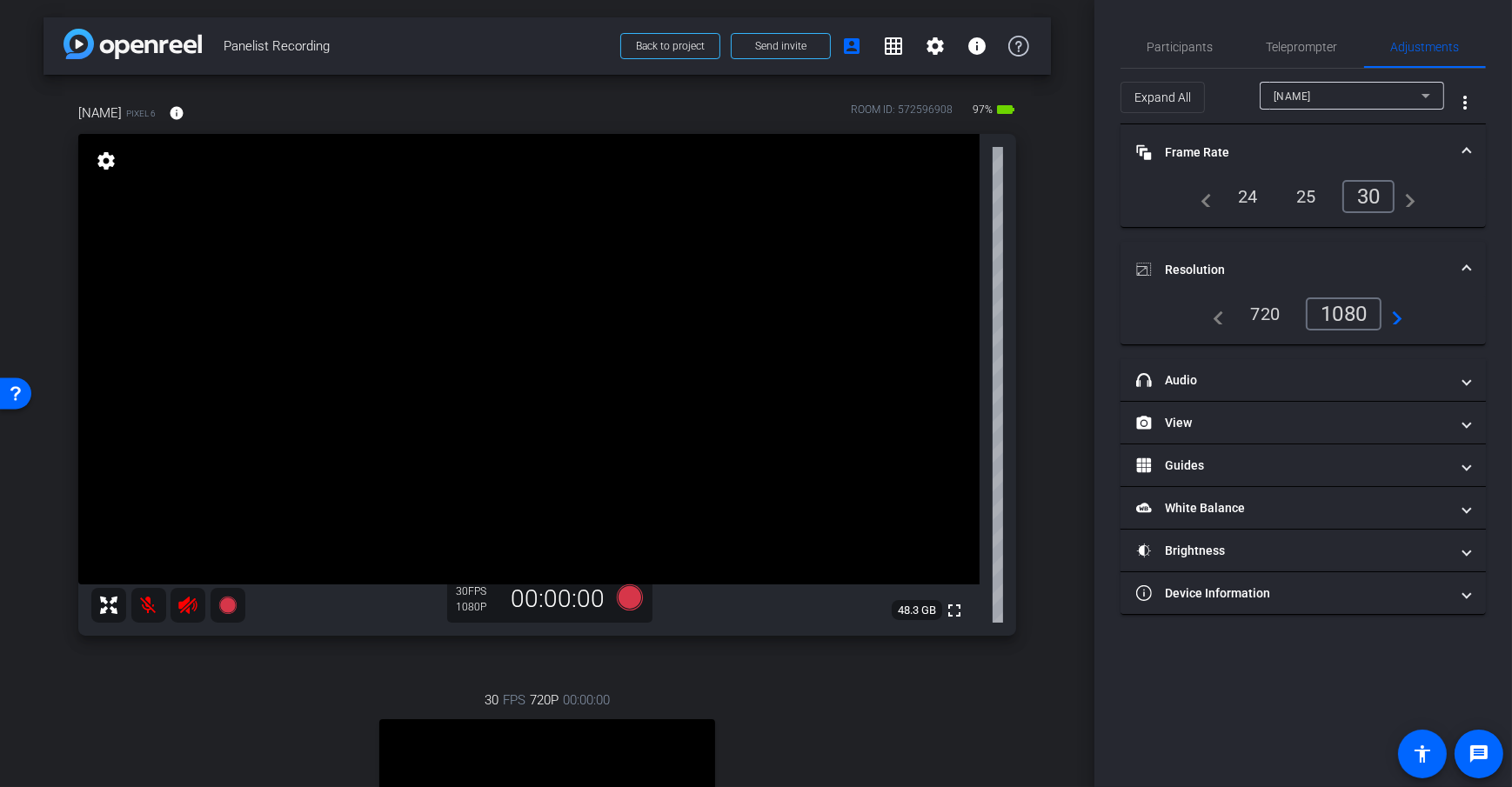 click on "arrow_back  Panelist Recording   Back to project   Send invite  account_box grid_on settings info
Dan H Pixel 6 info ROOM ID: 572596908 97% battery_std fullscreen settings  48.3 GB
30 FPS  1080P   00:00:00
30 FPS 720P  00:00:00  fullscreen
Dan Computer Subject   -  Chrome
settings  Session Clips   cloud_upload" at bounding box center (547, 393) 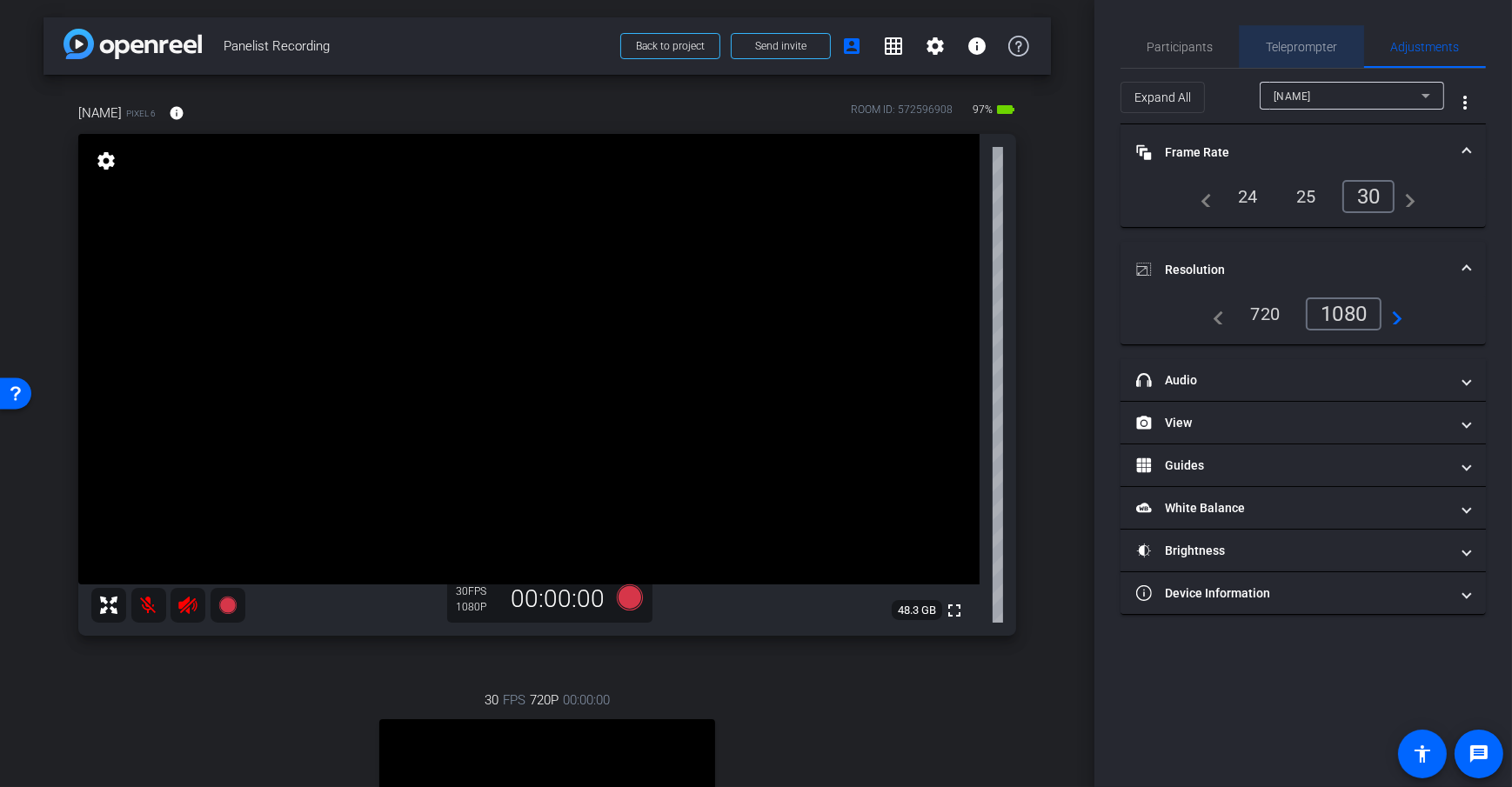 click on "Teleprompter" at bounding box center [1302, 47] 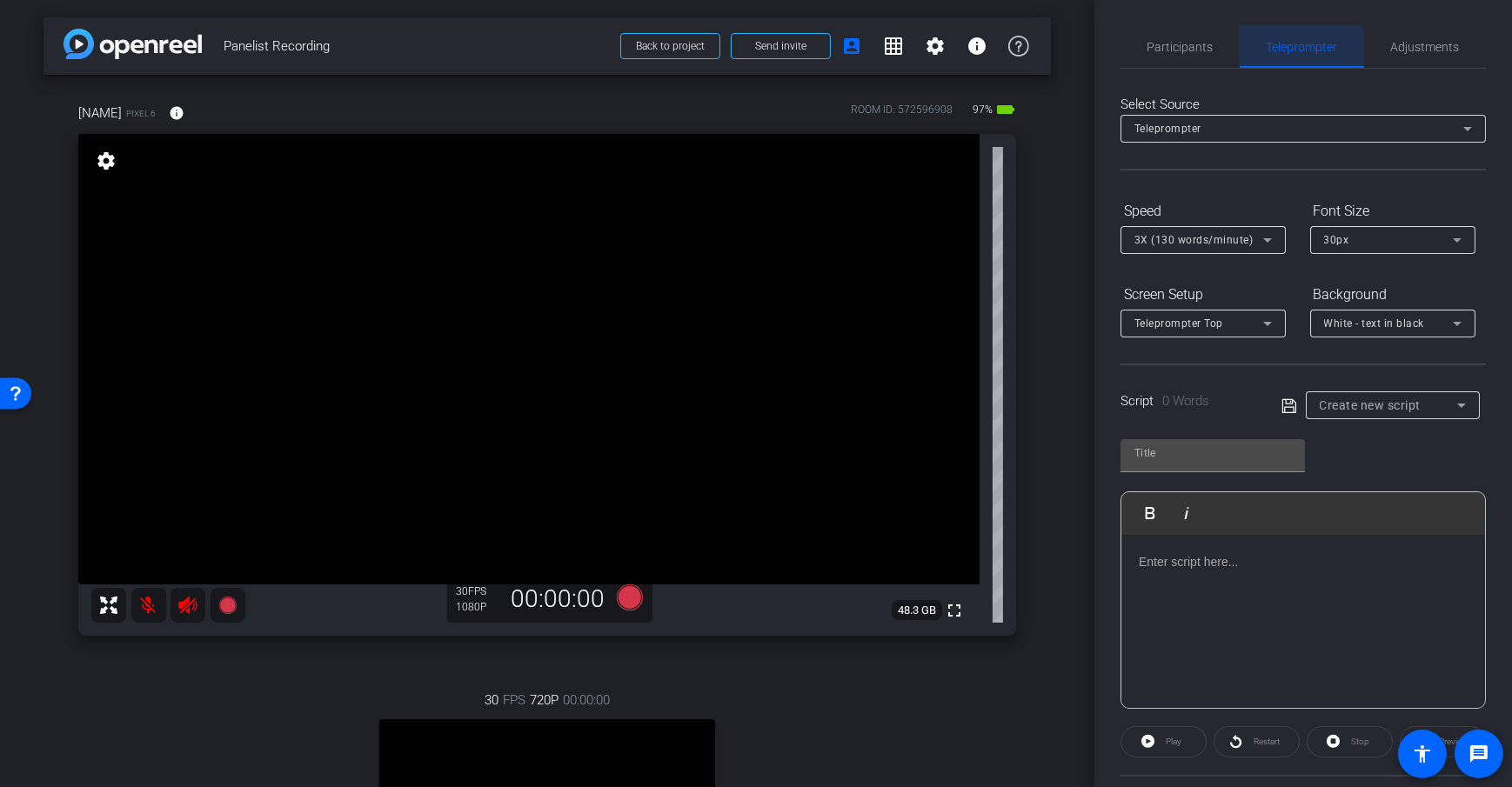 click on "Teleprompter" at bounding box center (1302, 47) 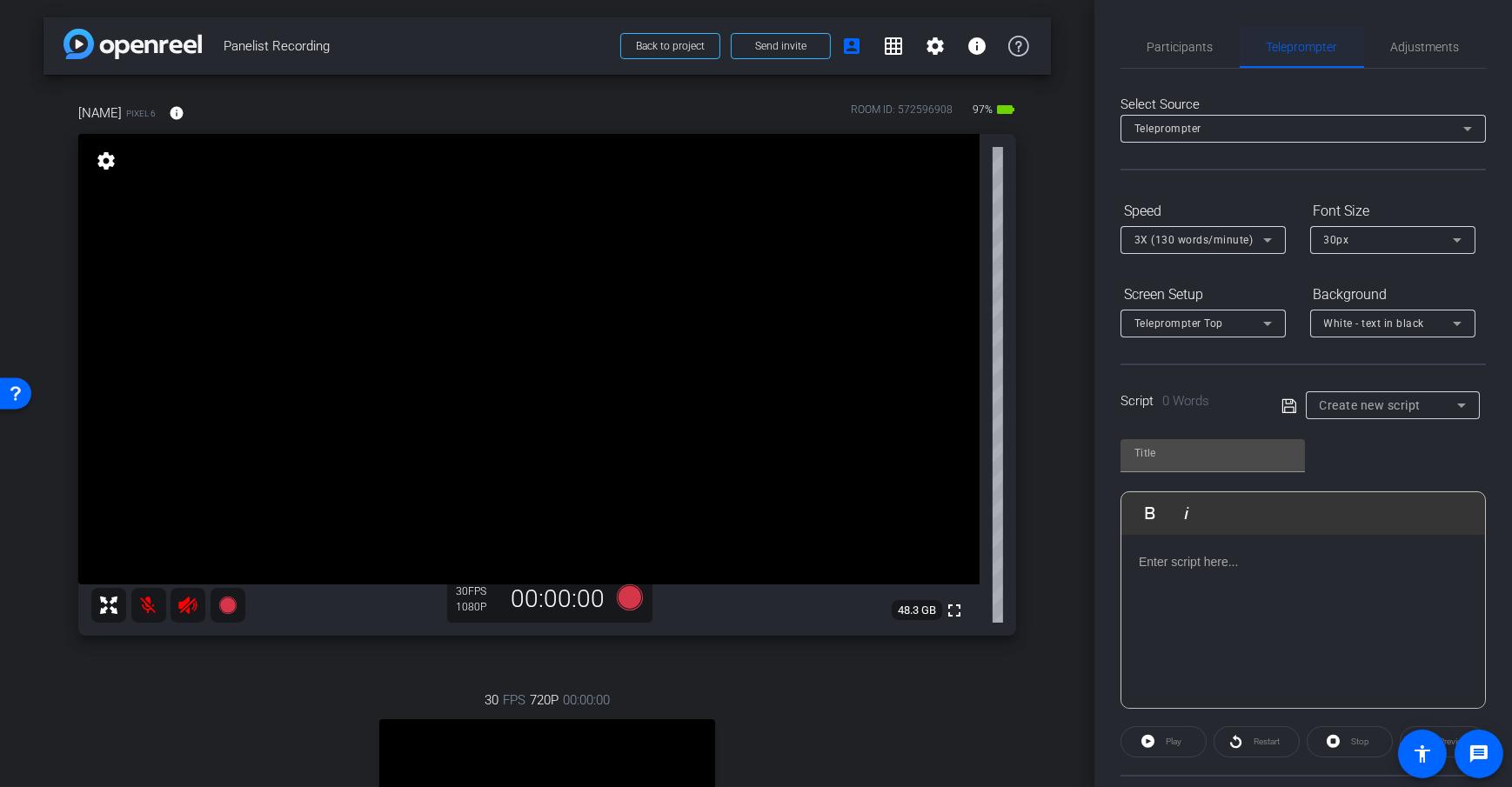 click on "Teleprompter" at bounding box center [1302, 47] 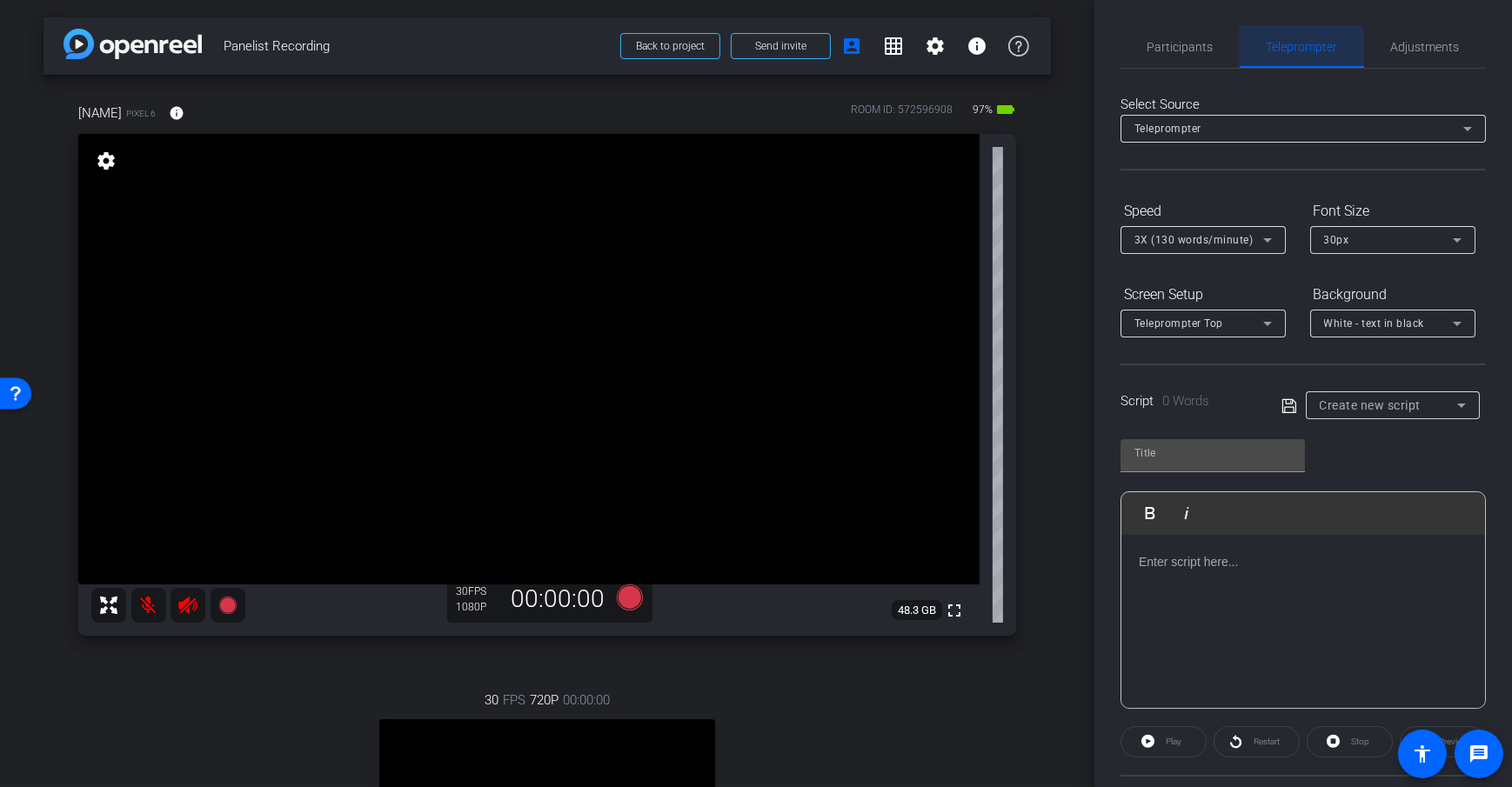click on "Teleprompter" at bounding box center [1302, 47] 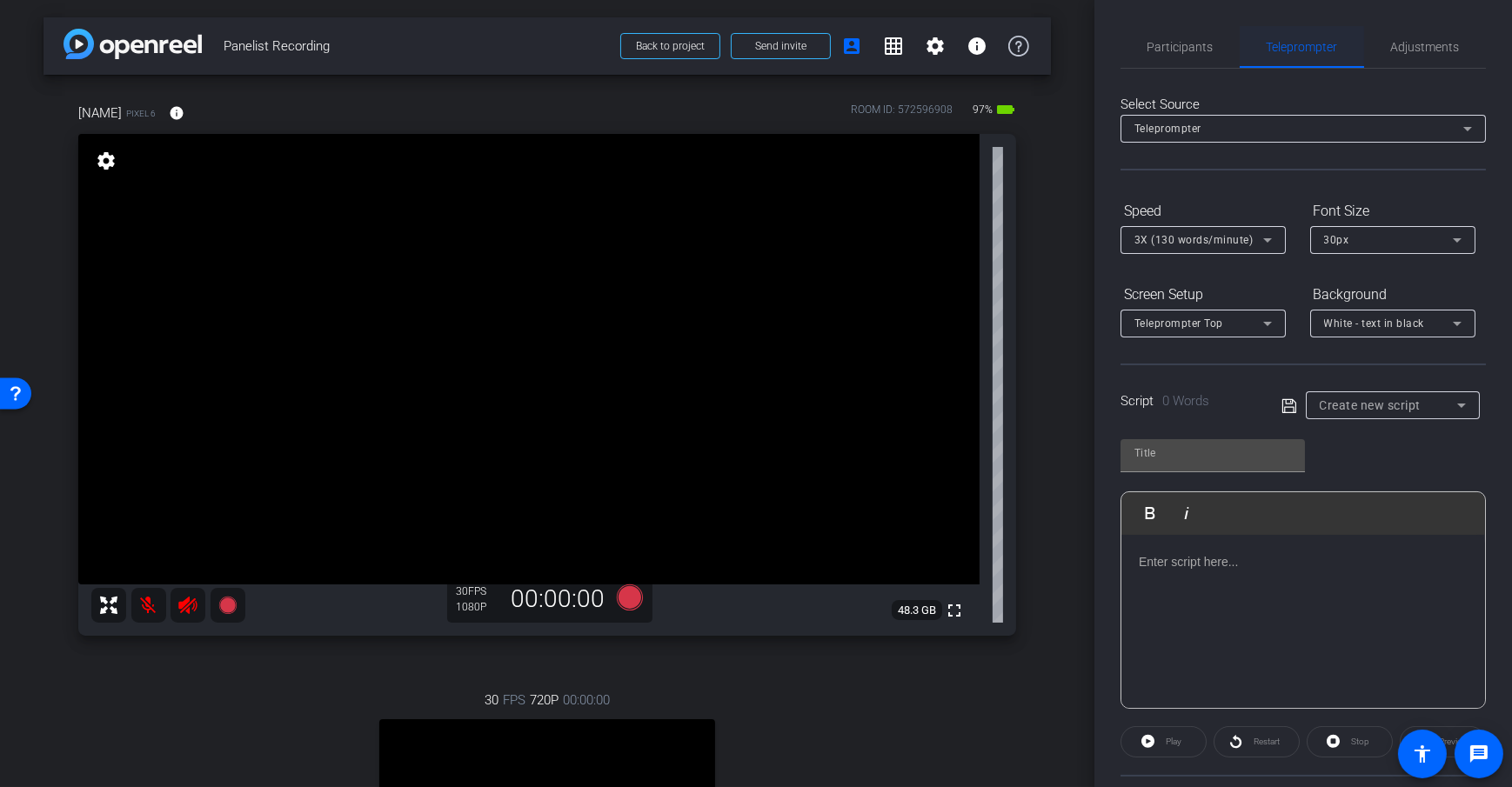 click on "Teleprompter" at bounding box center (1302, 47) 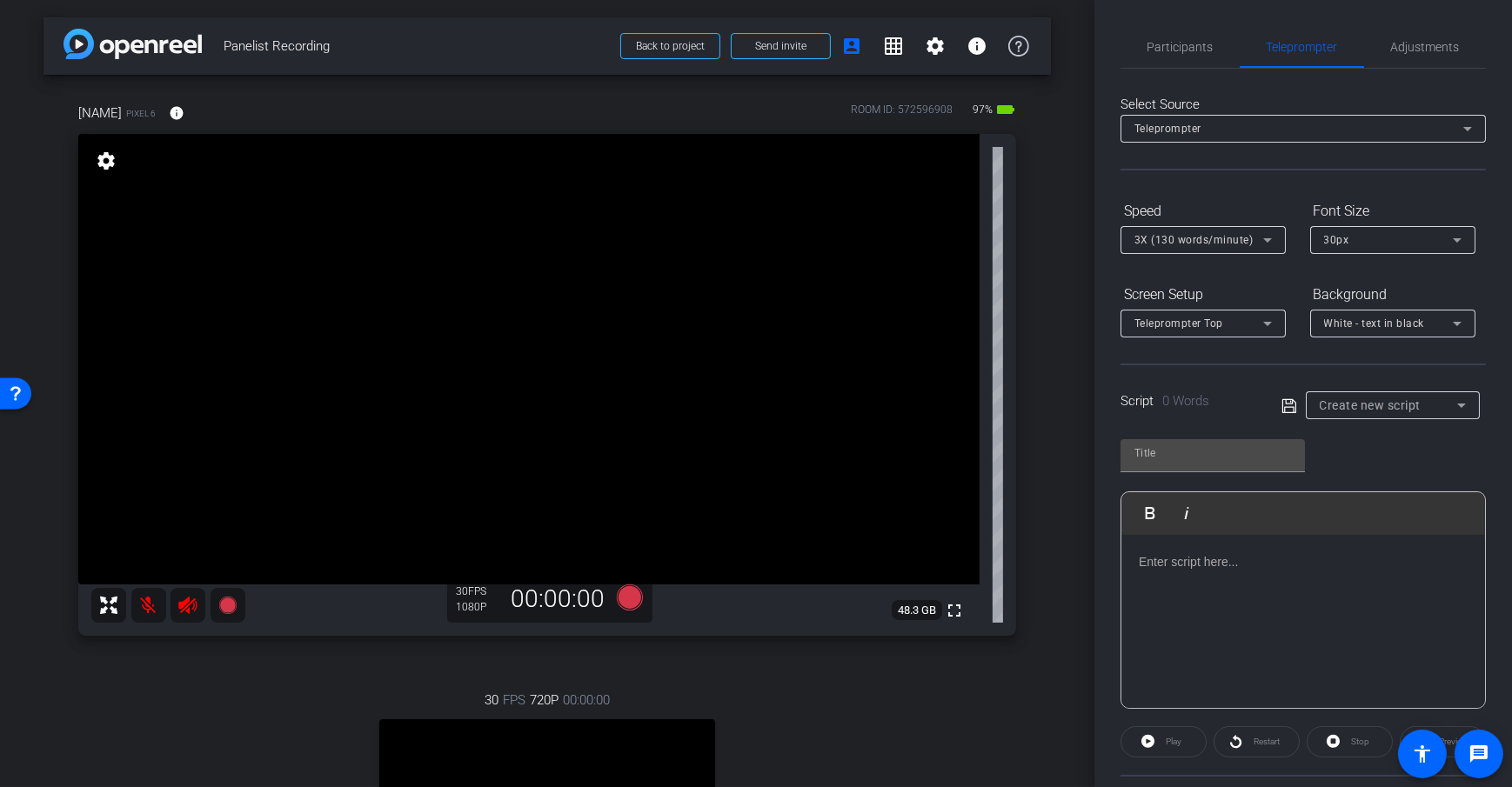 click on "Speed 3X (130 words/minute) Font Size 30px" 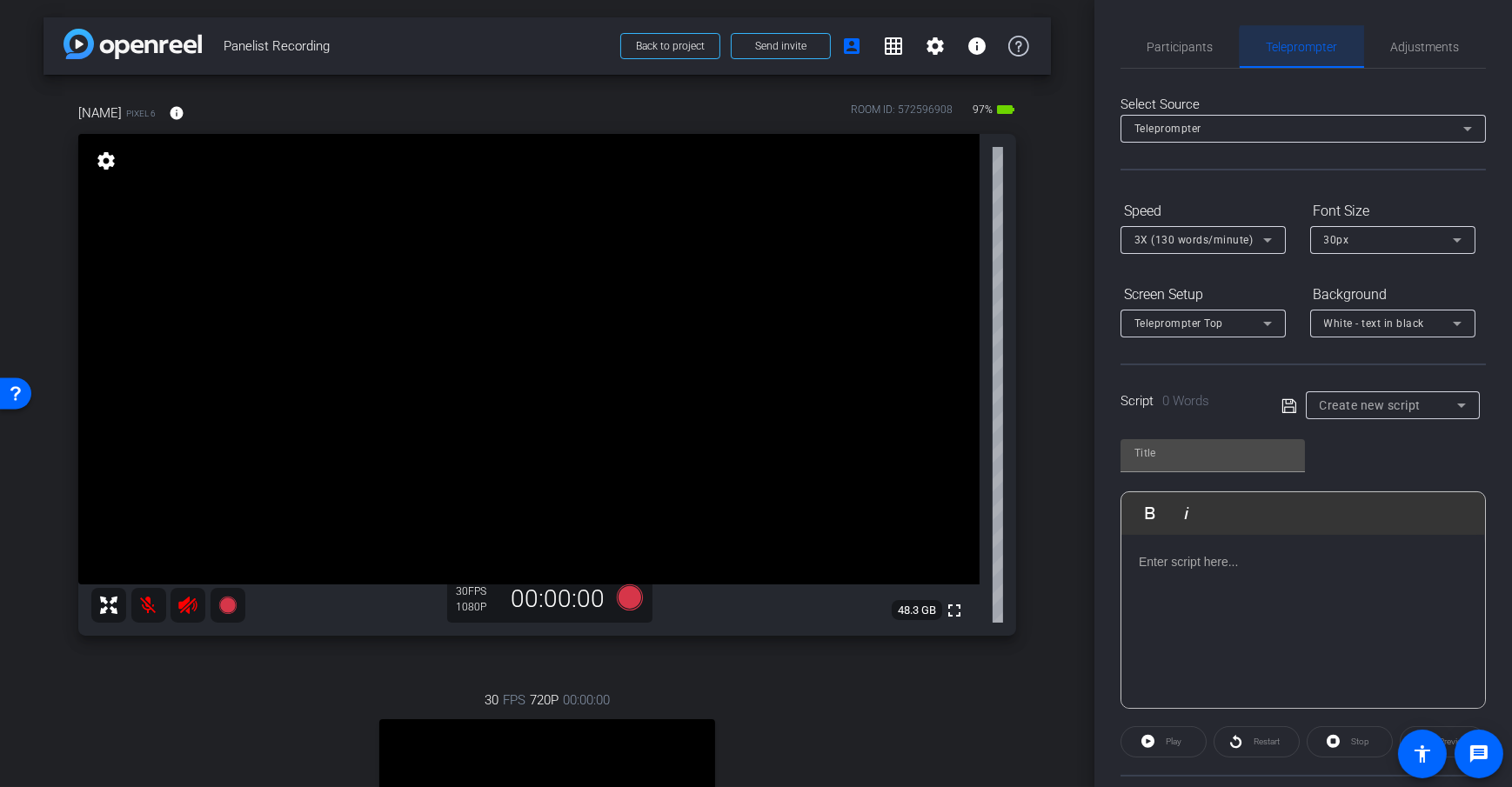click on "Teleprompter" at bounding box center [1302, 47] 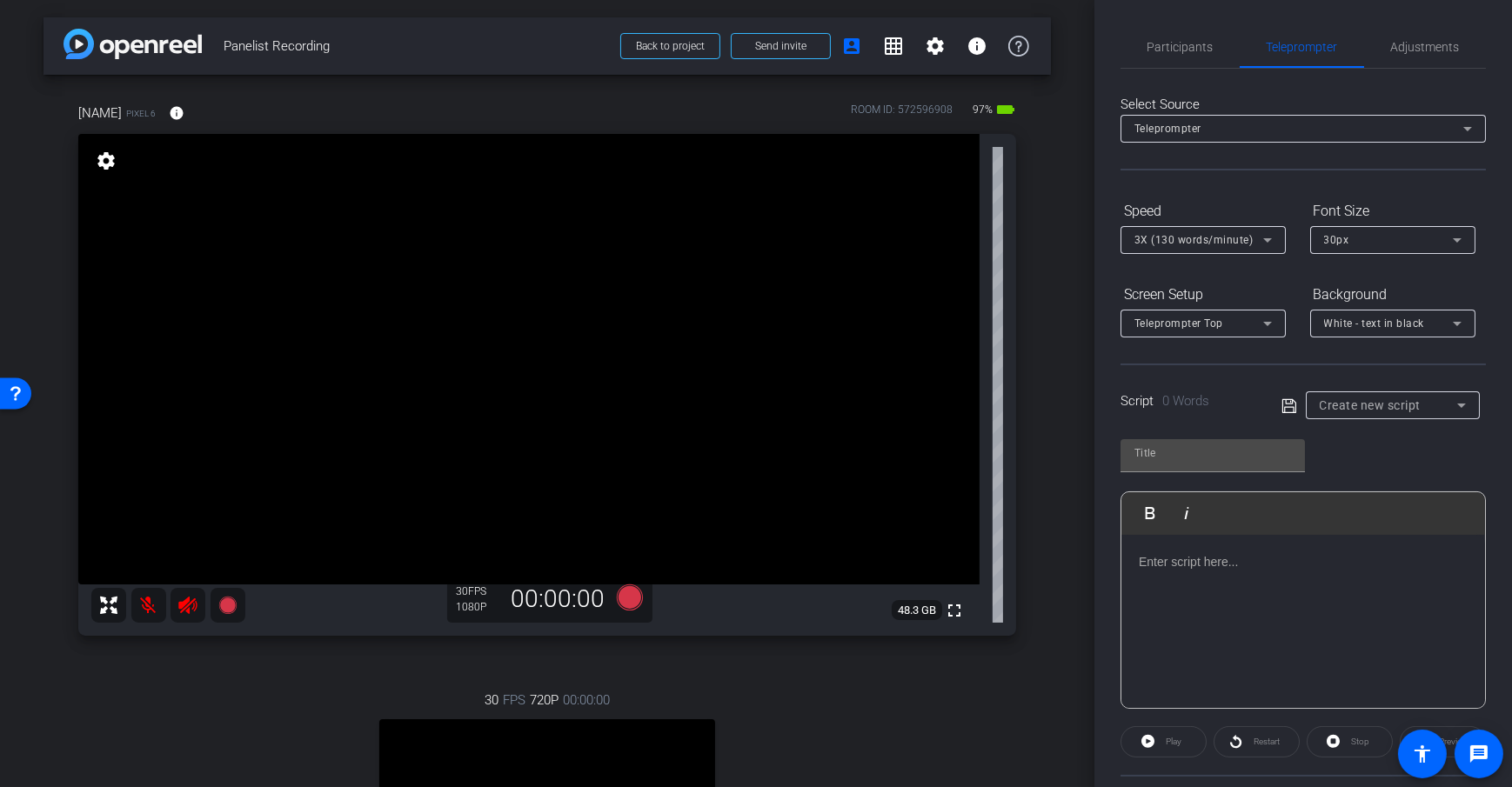click 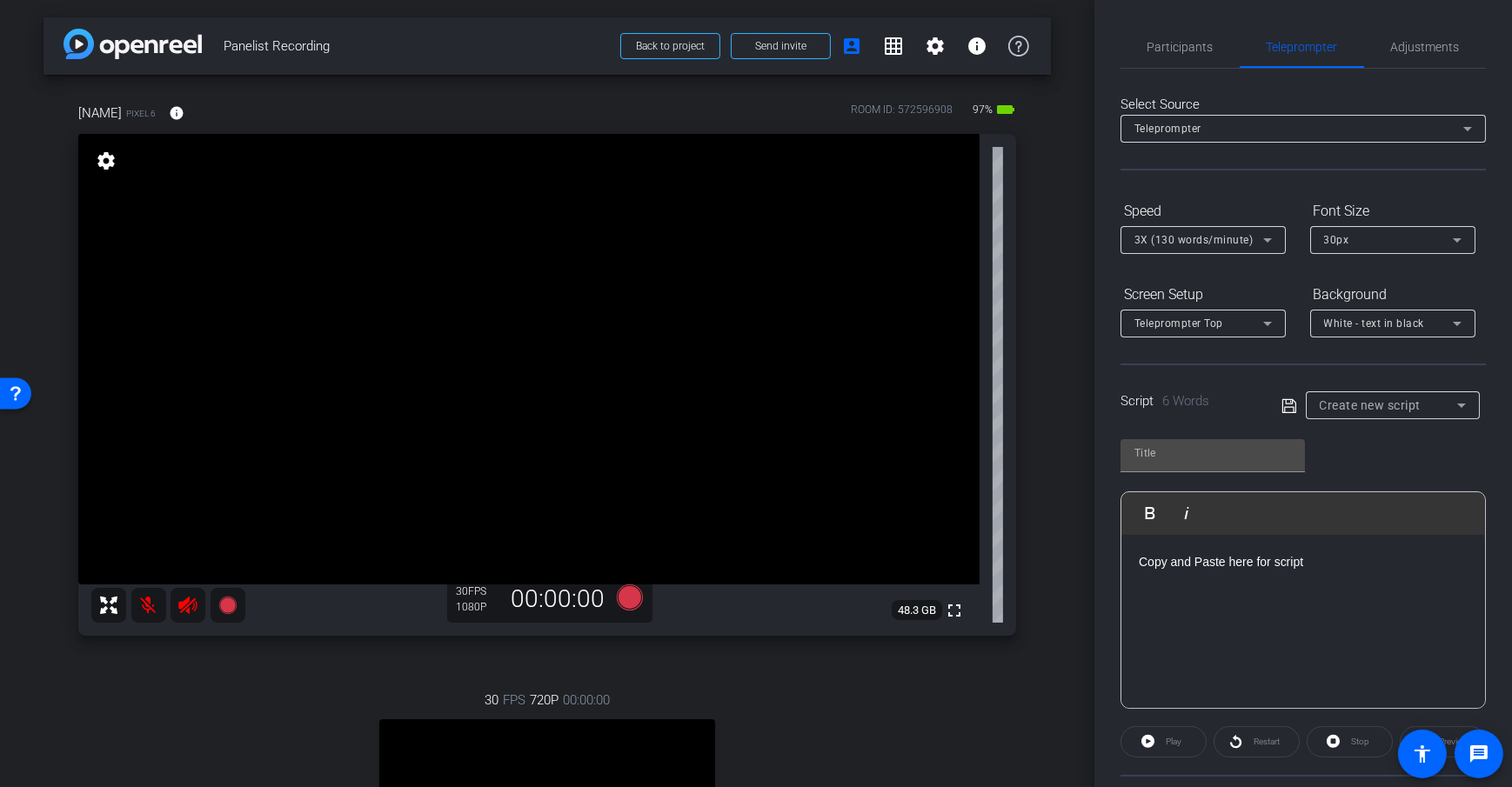 click on "Play        Play from this location               Play Selected        Play and display the selected text only Bold Italic Copy and Paste here for script Enter script here..." 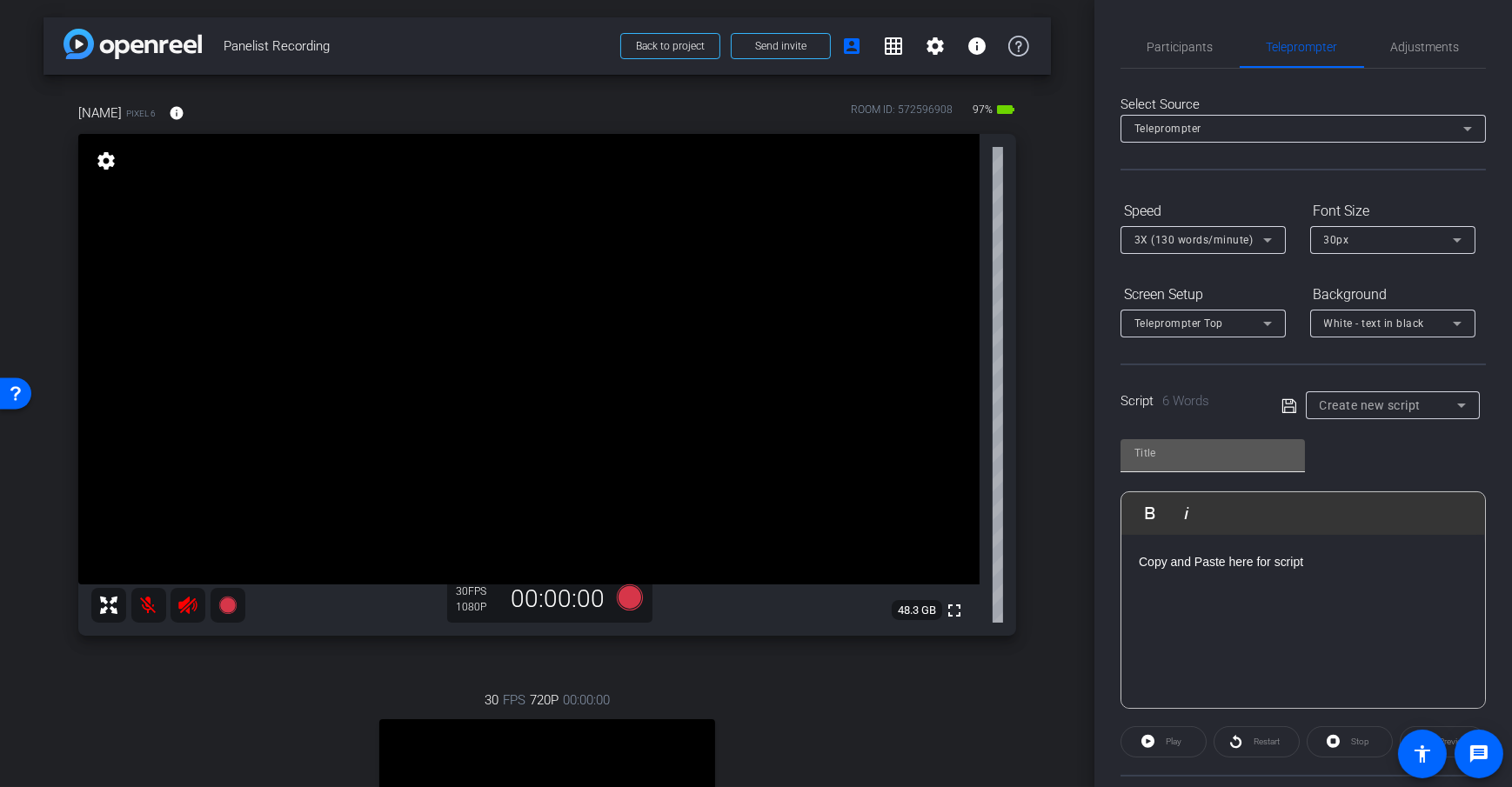 click at bounding box center [1213, 453] 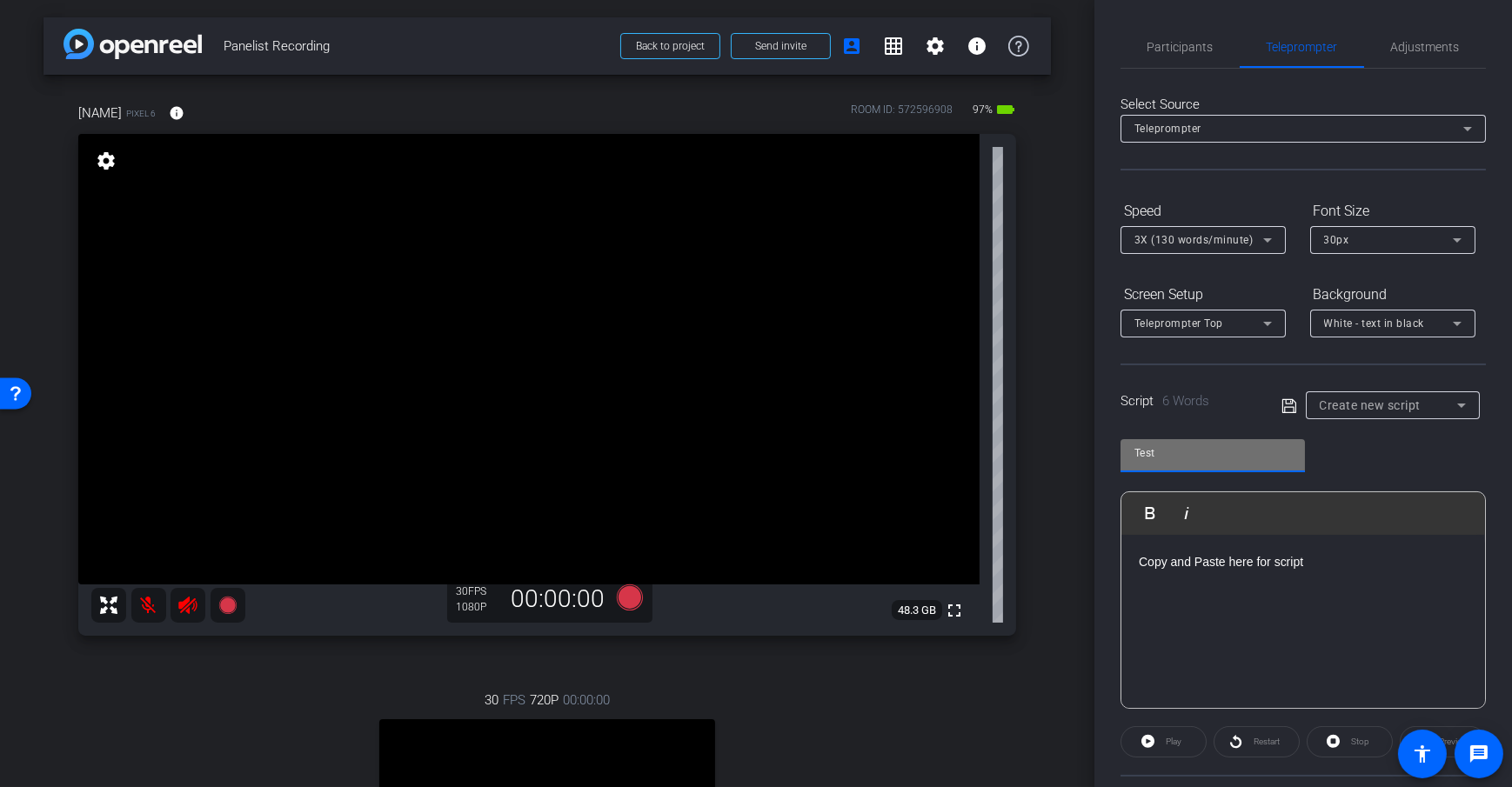 type on "Test" 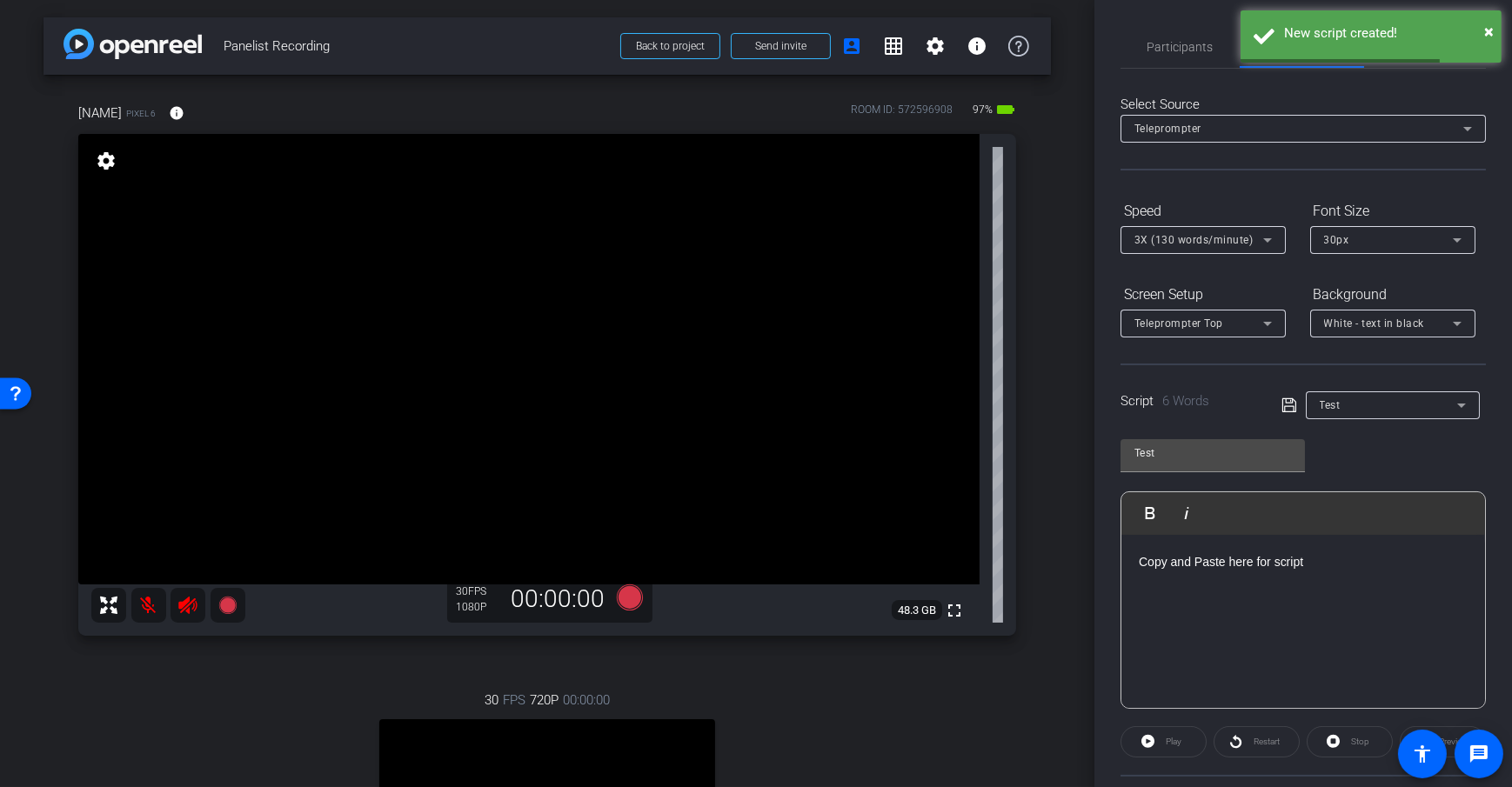 click on "Test               Play        Play from this location               Play Selected        Play and display the selected text only Bold Italic Copy and Paste here for script Enter script here..." 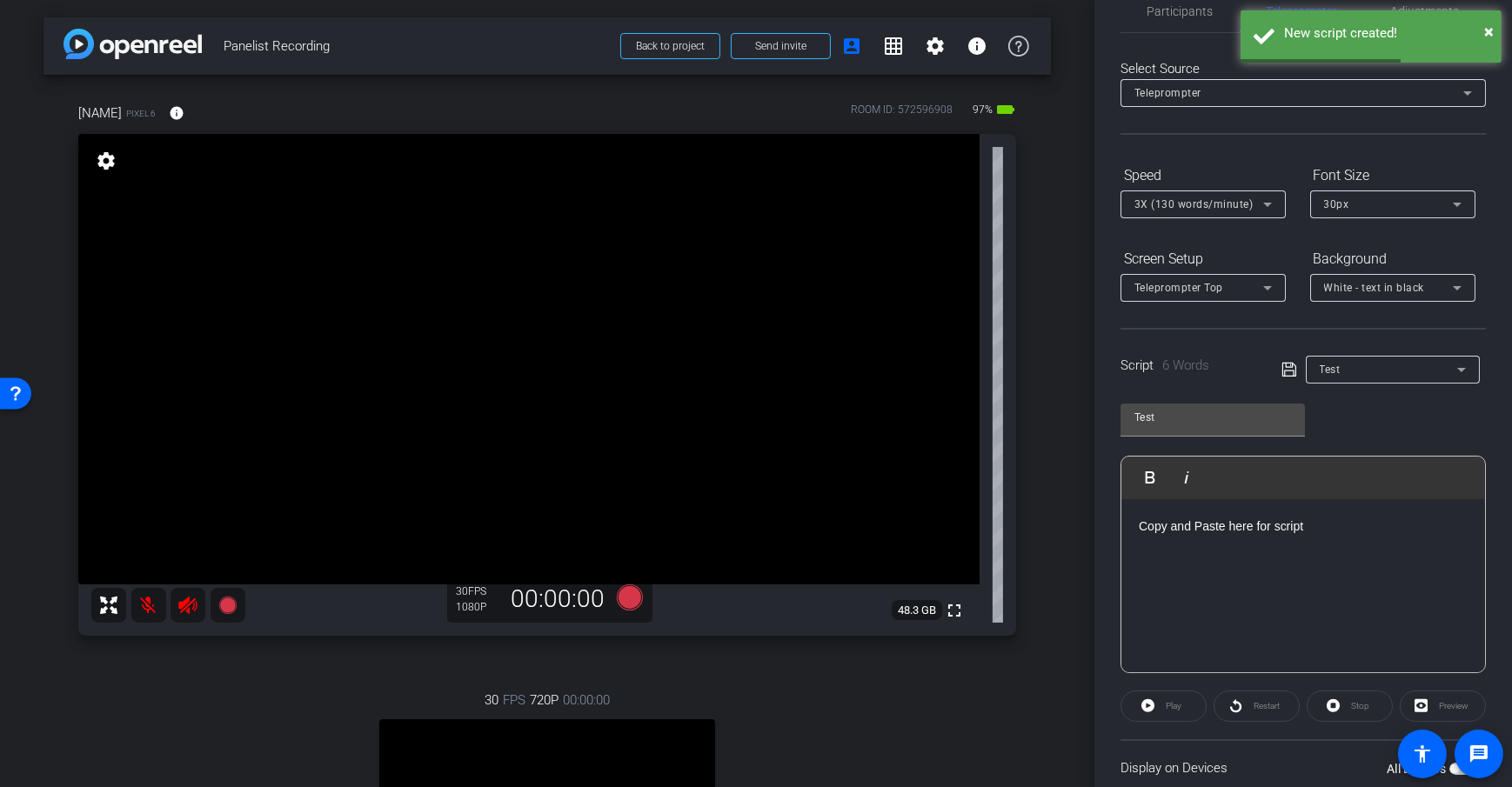 scroll, scrollTop: 49, scrollLeft: 0, axis: vertical 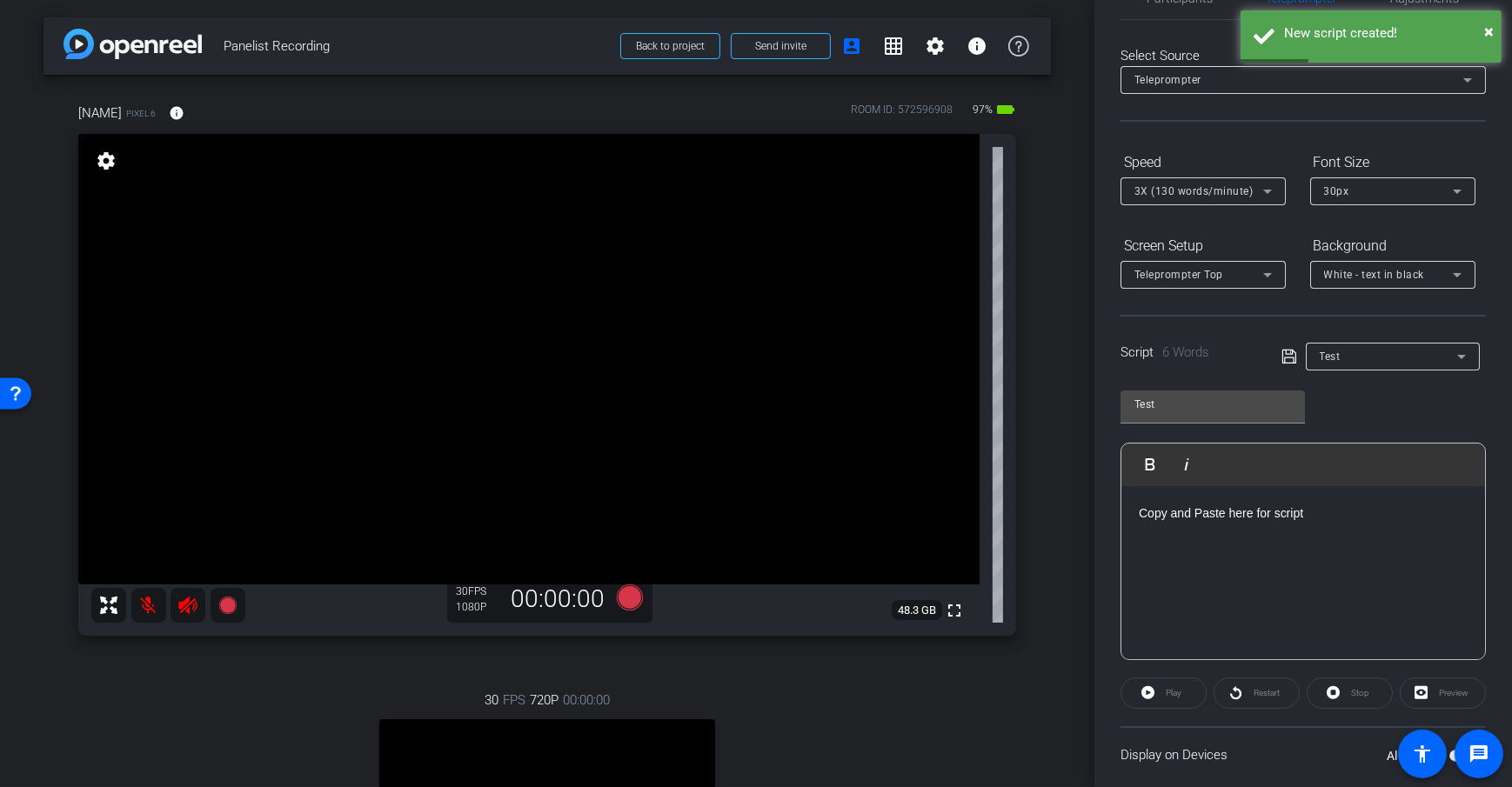 click 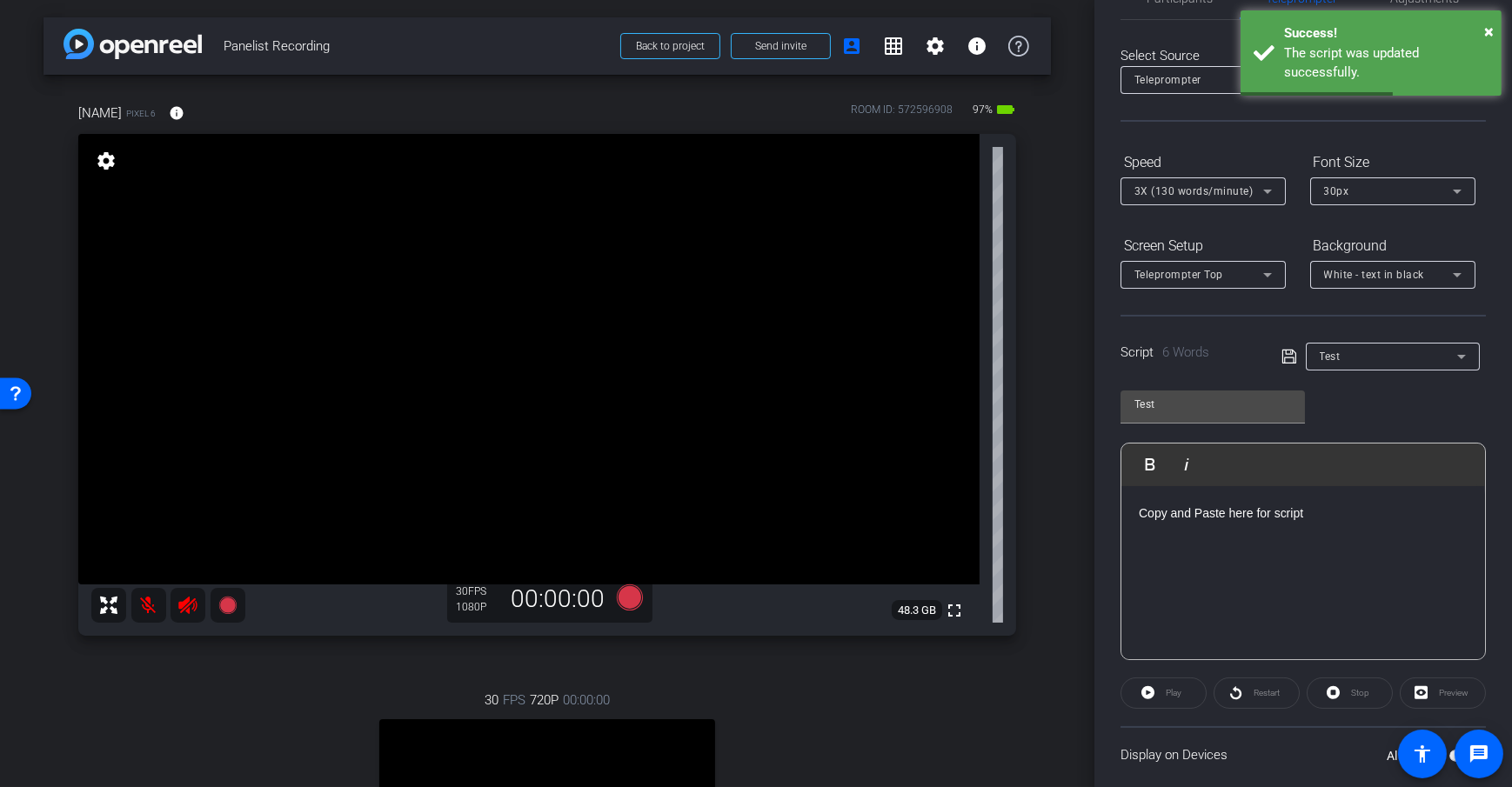 click 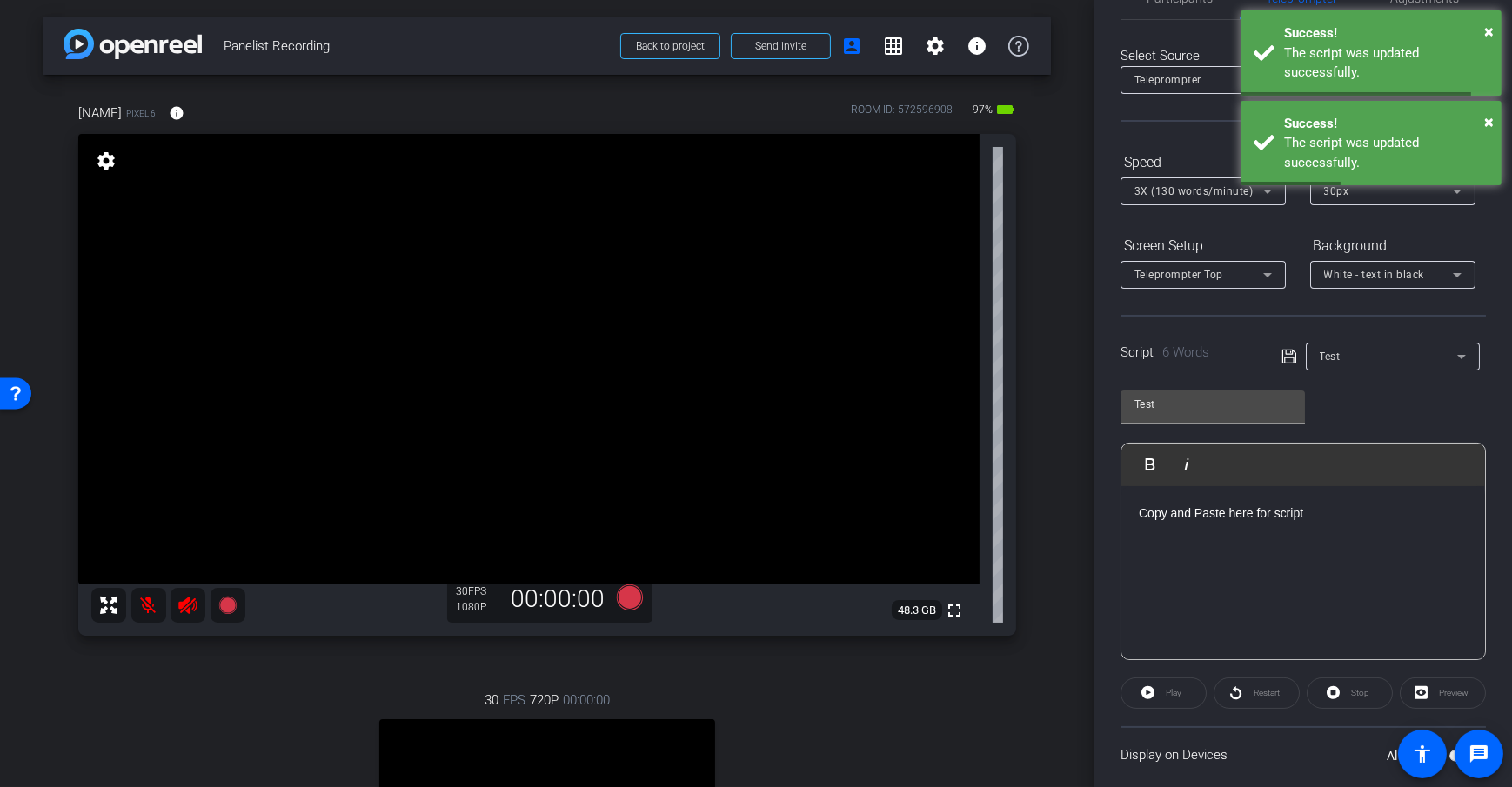click on "Test               Play        Play from this location               Play Selected        Play and display the selected text only Bold Italic Copy and Paste here for script Enter script here..." 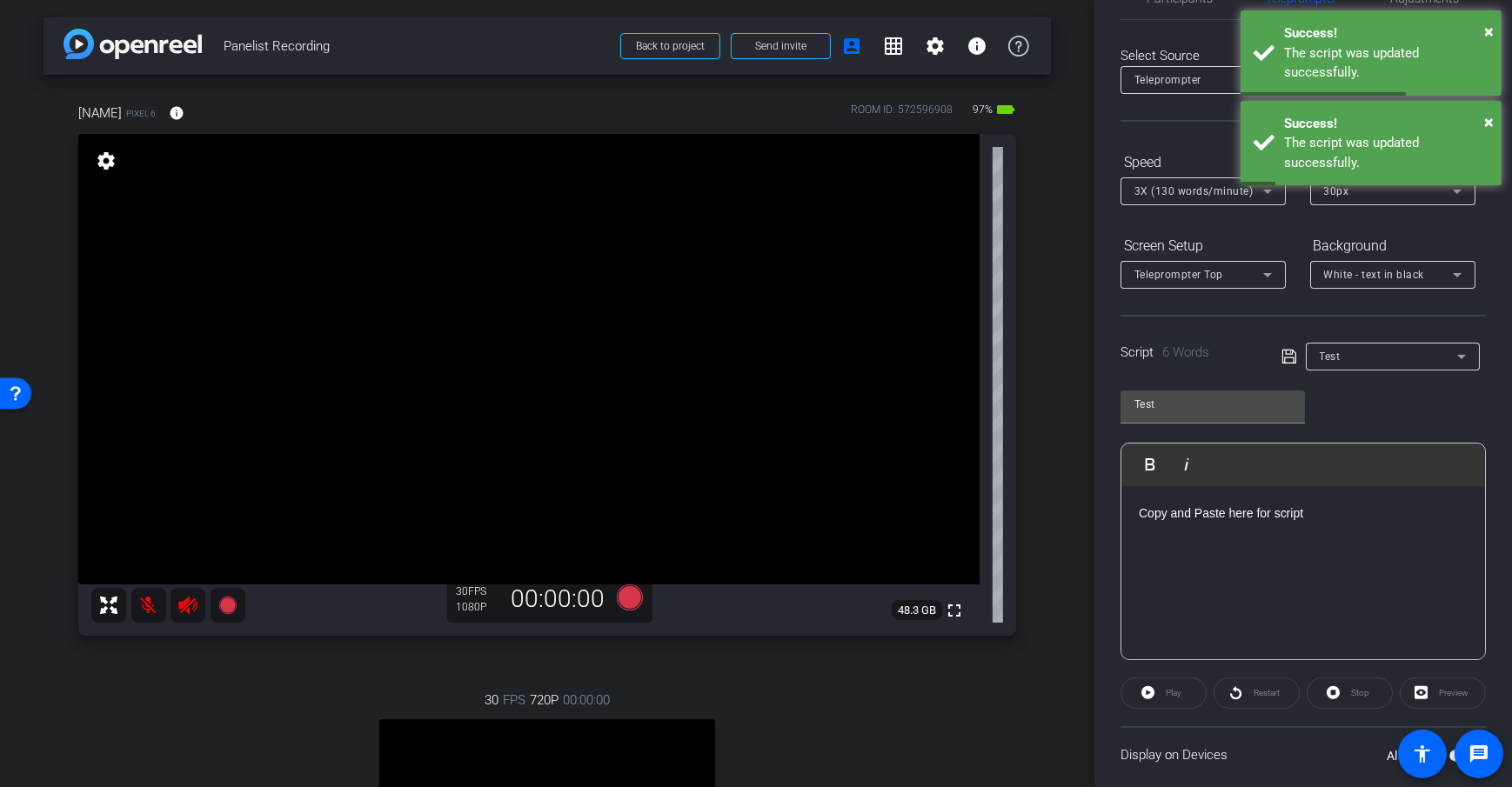 click on "Copy and Paste here for script" 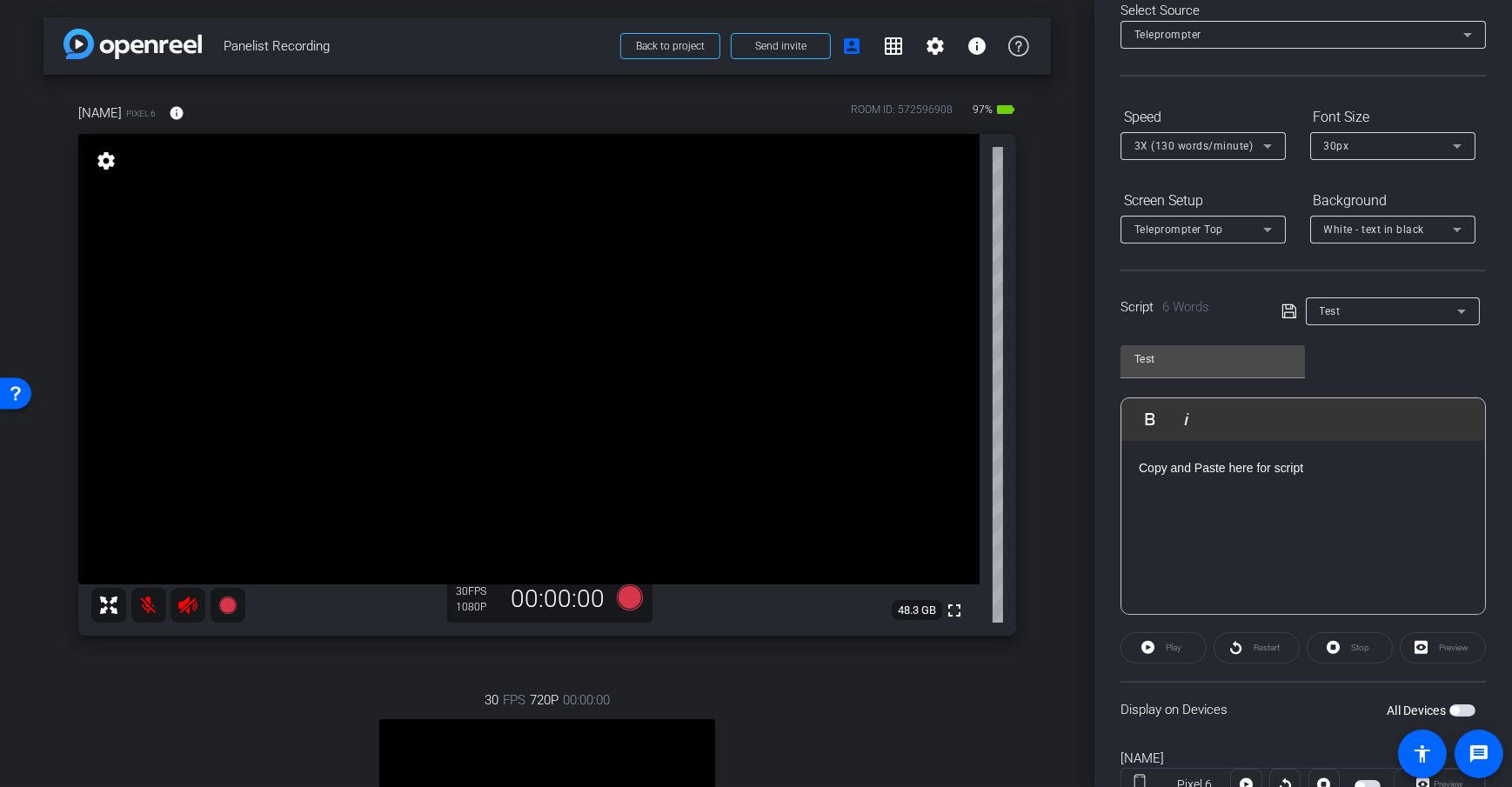scroll, scrollTop: 120, scrollLeft: 0, axis: vertical 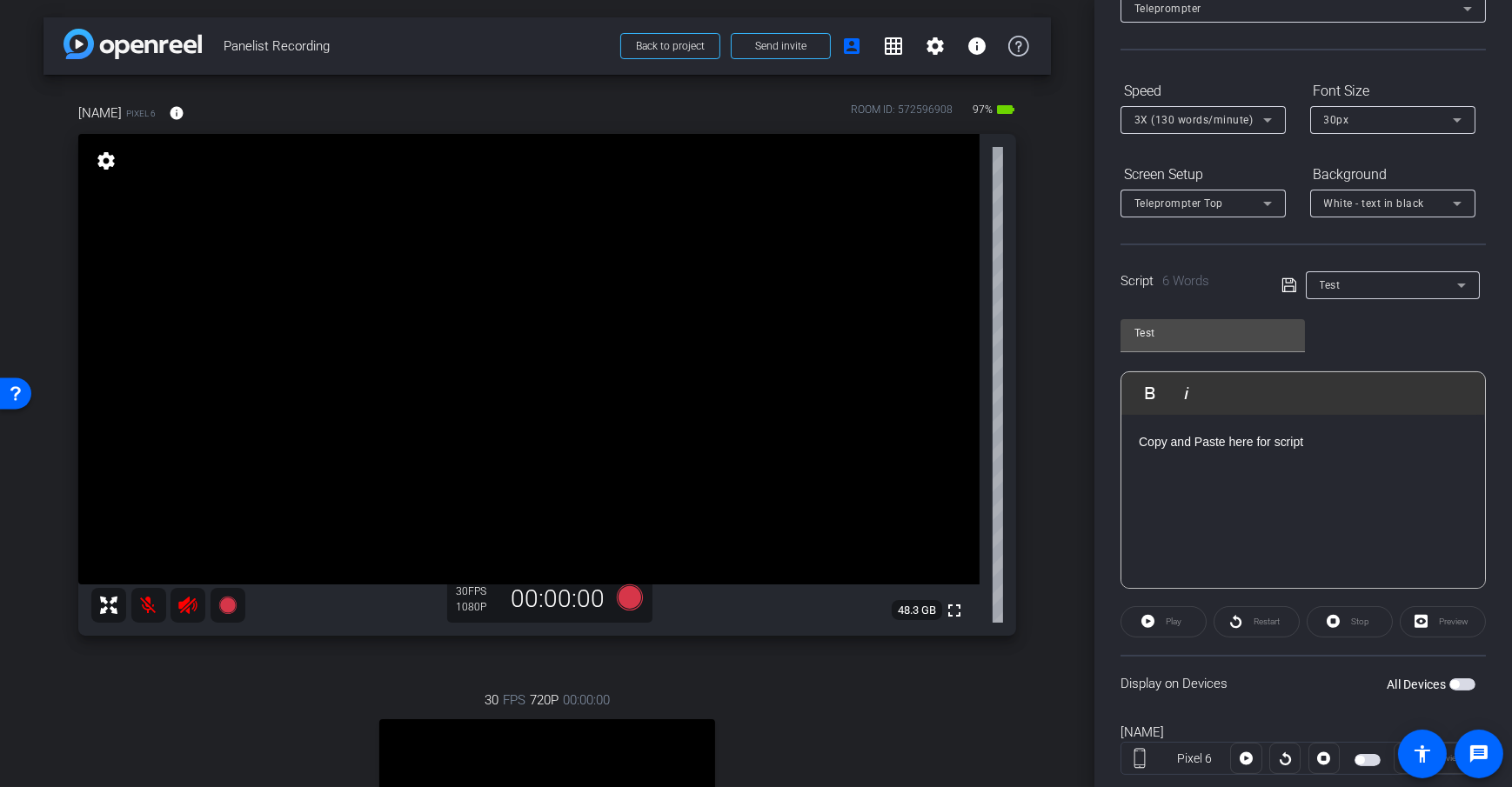 click on "Test               Play        Play from this location               Play Selected        Play and display the selected text only Bold Italic Copy and Paste here for script Enter script here..." 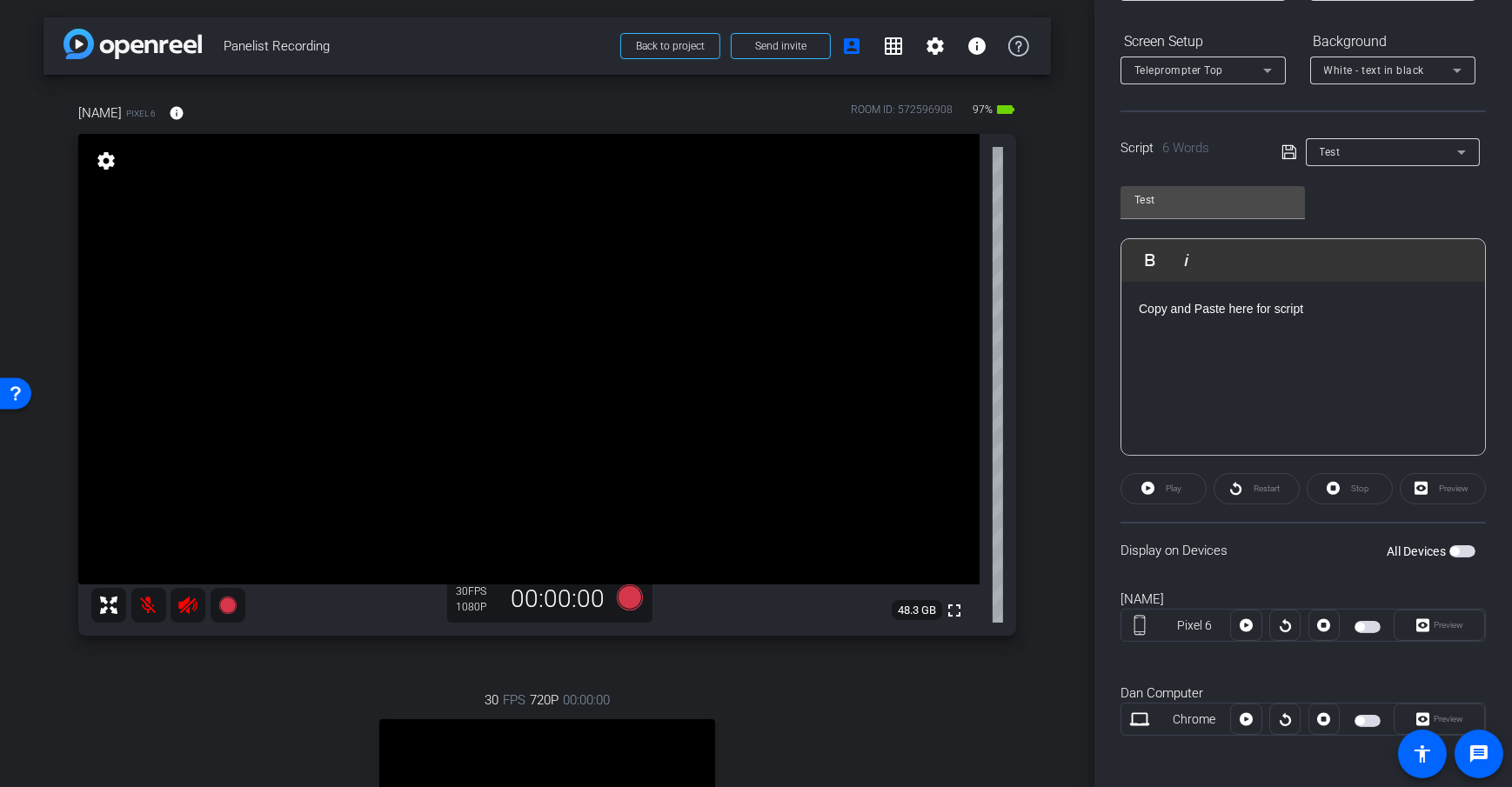 scroll, scrollTop: 256, scrollLeft: 0, axis: vertical 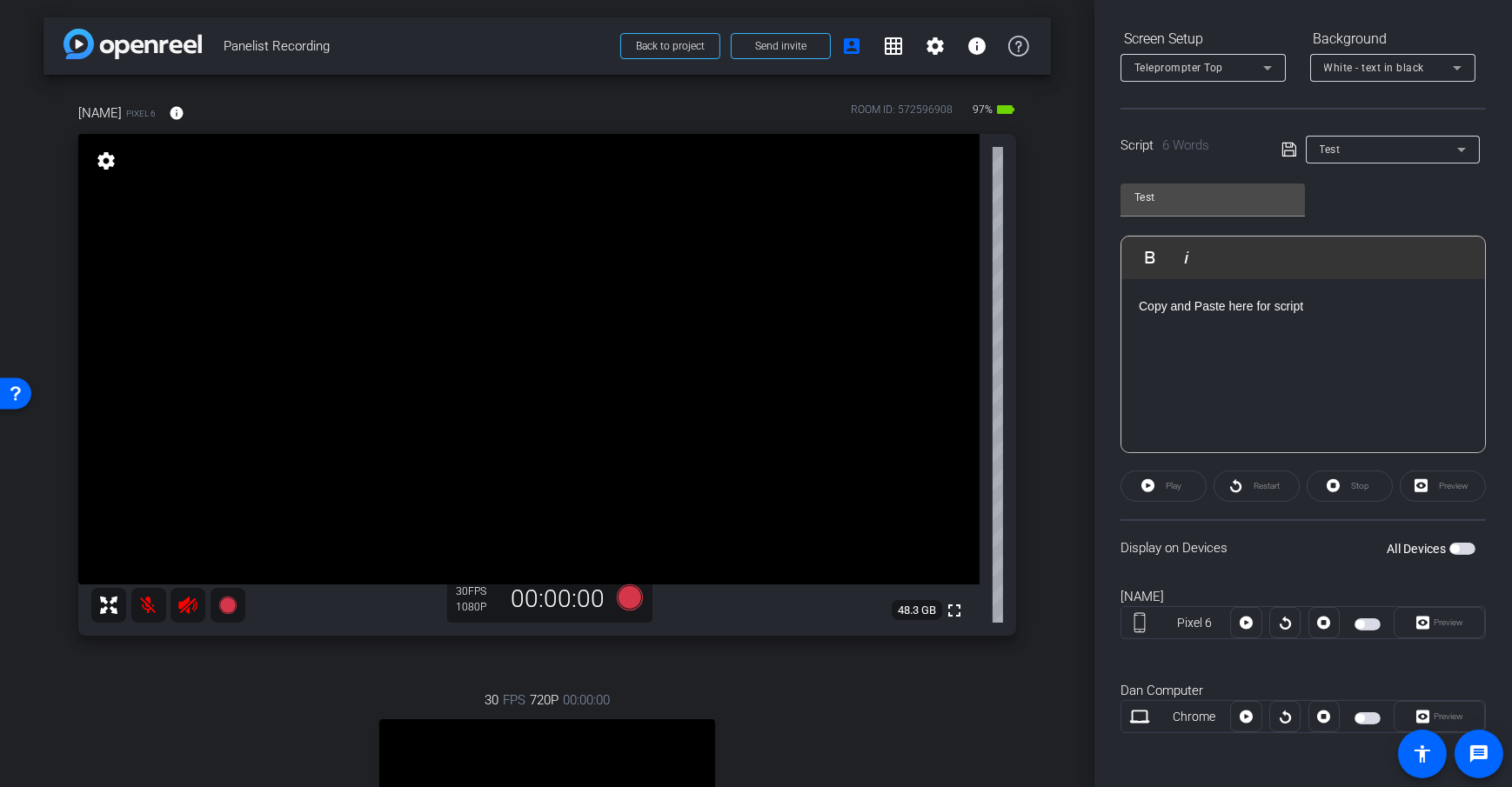 drag, startPoint x: 1124, startPoint y: 548, endPoint x: 1234, endPoint y: 545, distance: 110.0409 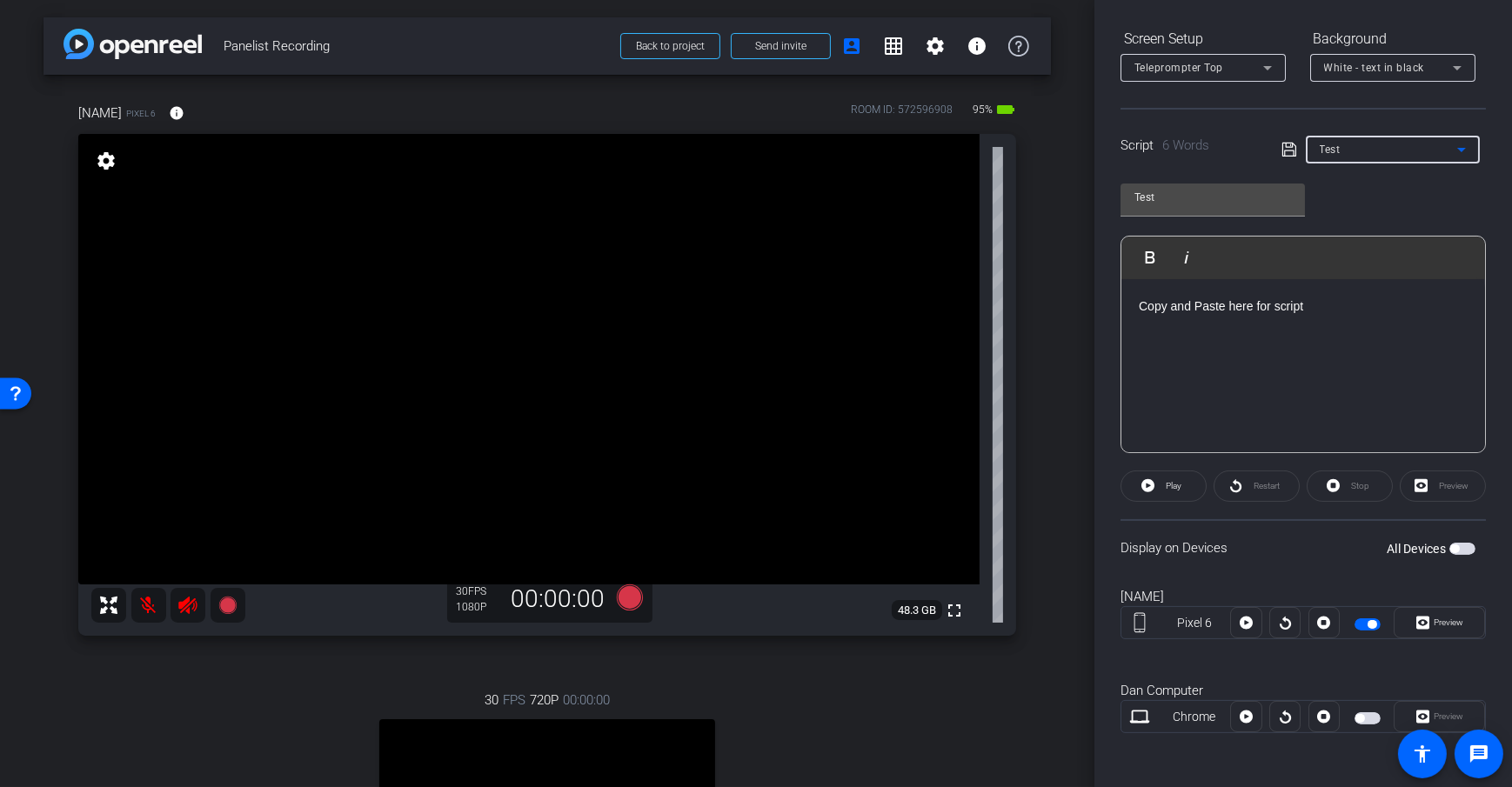 click on "Test" at bounding box center (1330, 150) 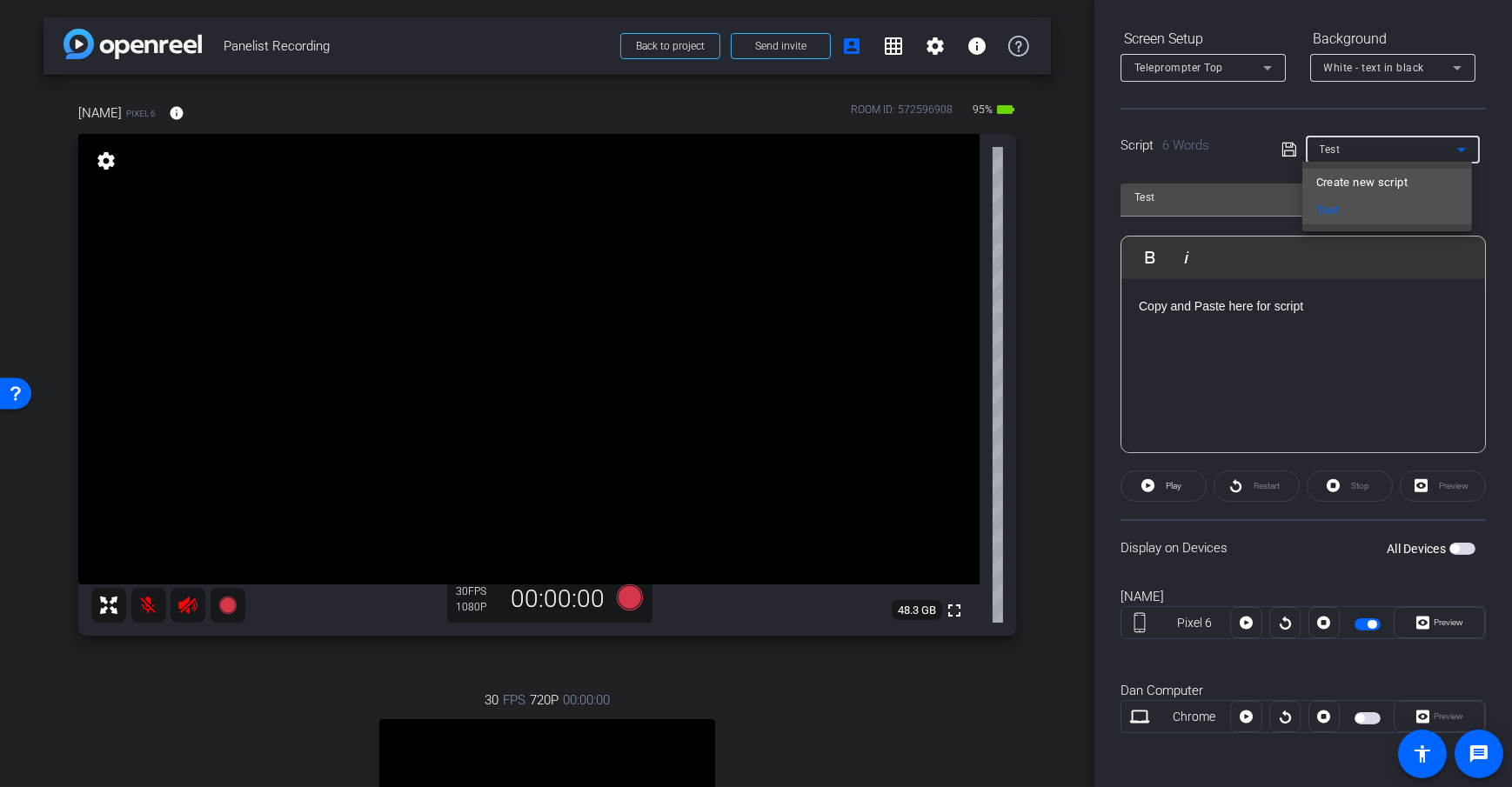 click on "Create new script" at bounding box center (1361, 183) 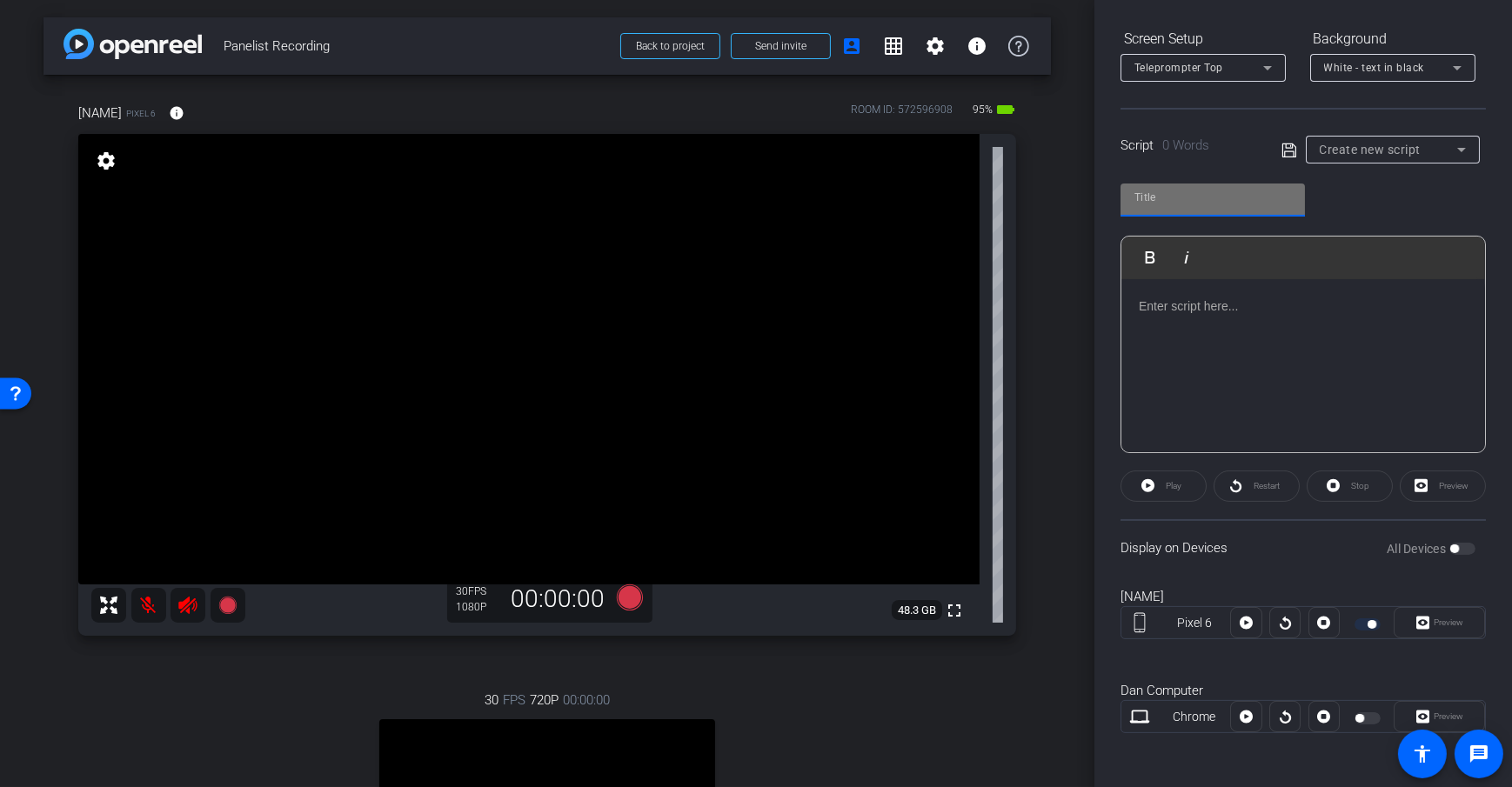 click at bounding box center [1213, 197] 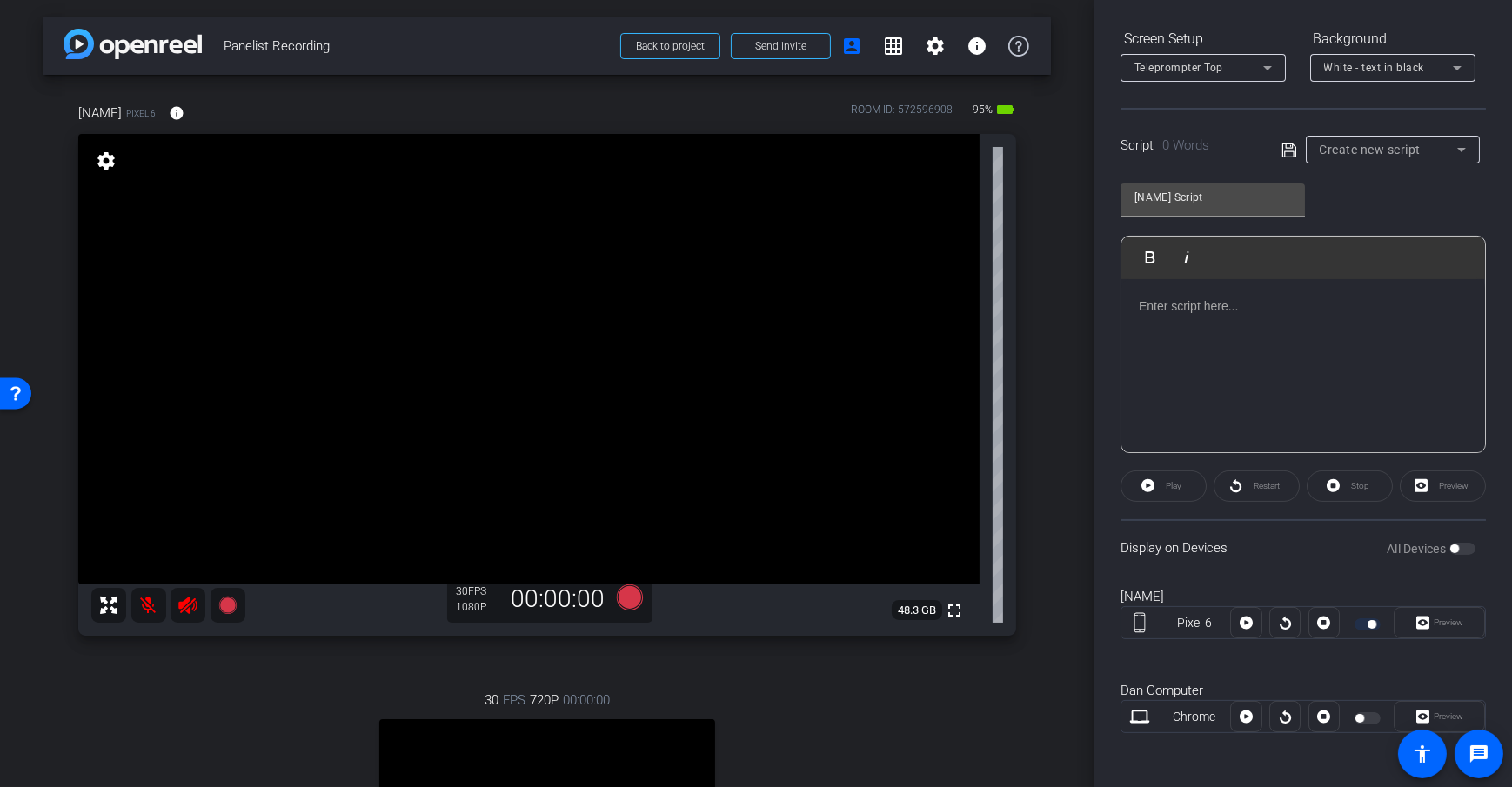 click 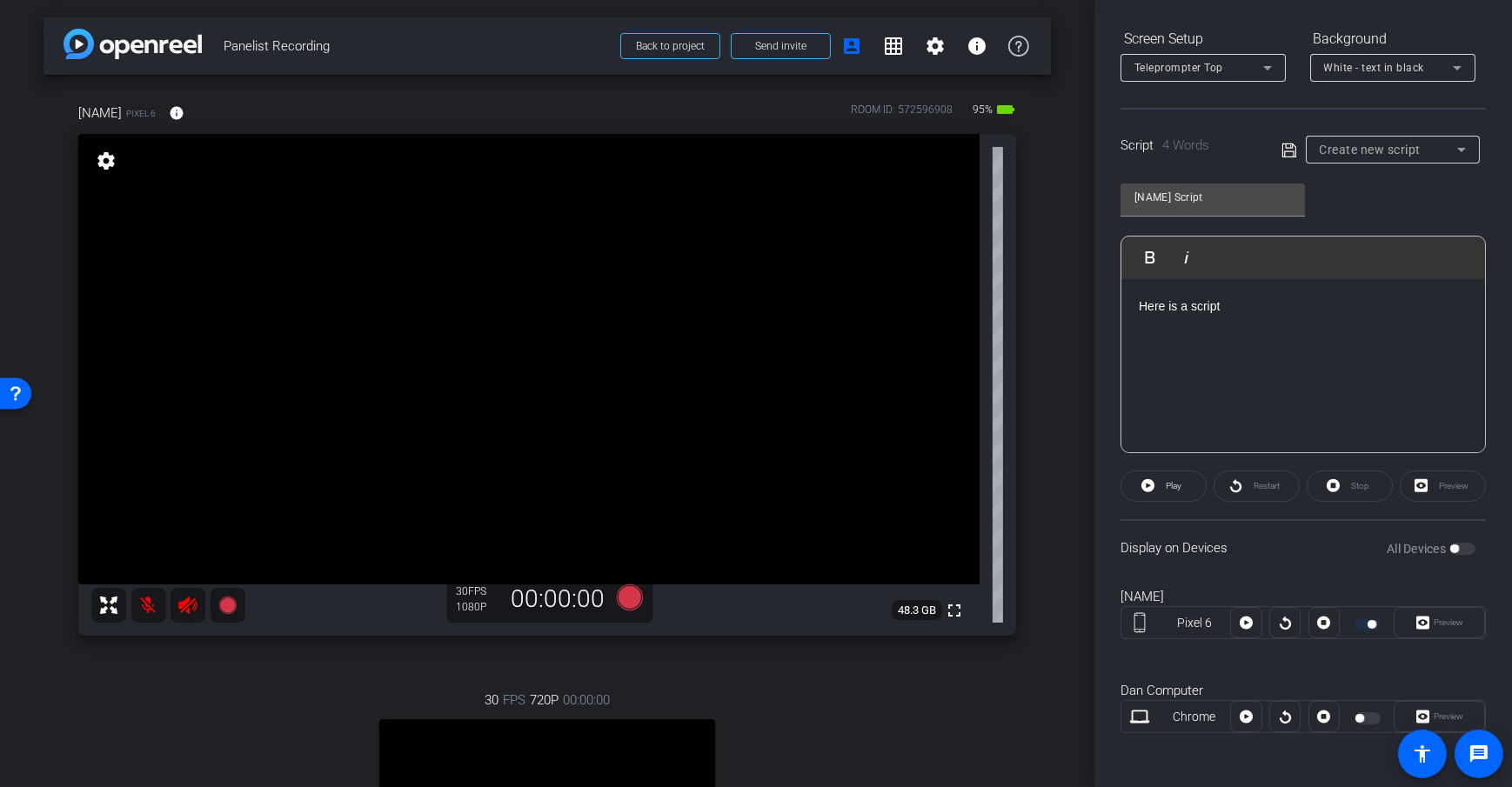 click 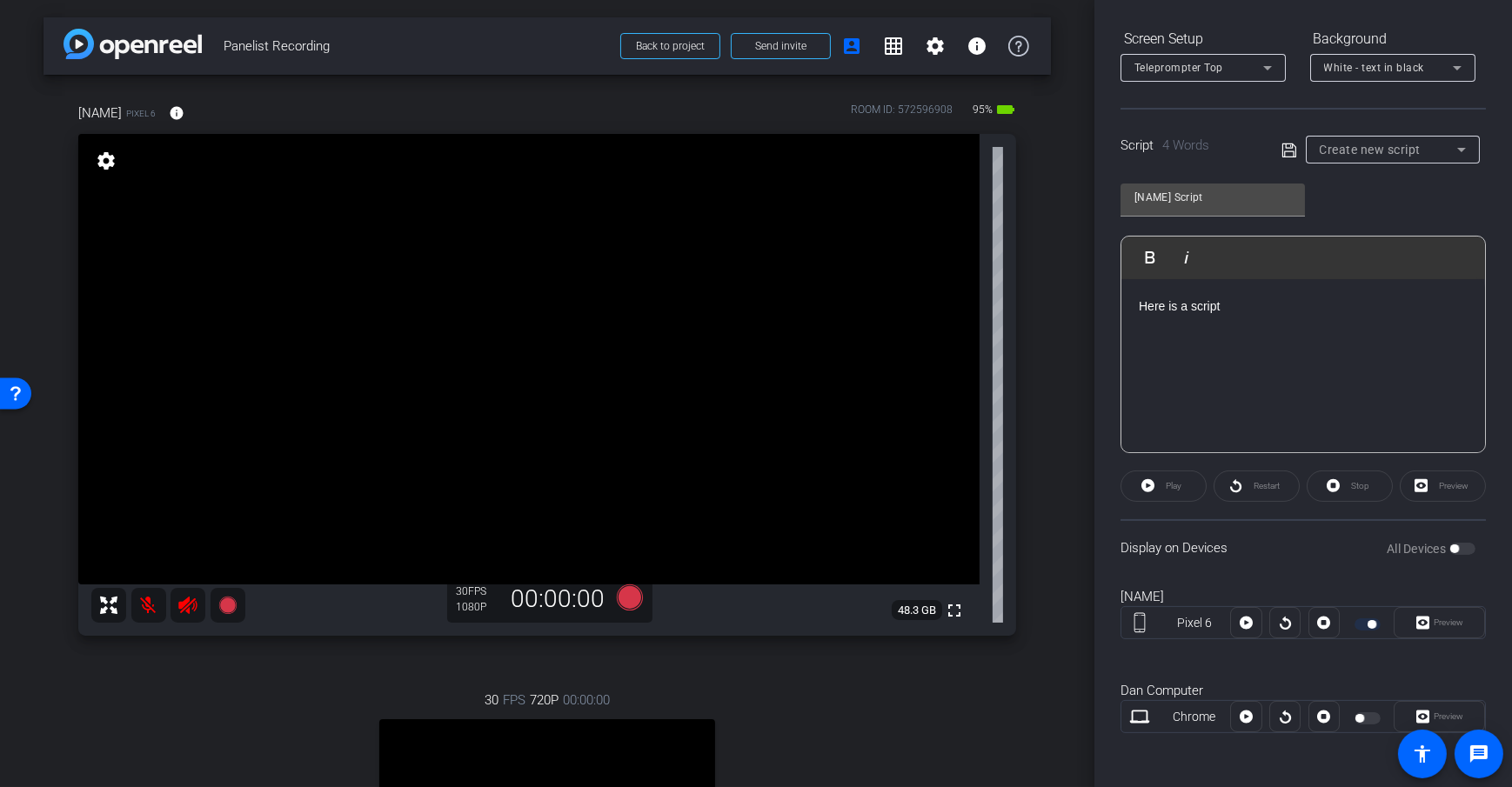 click on "Dan Script               Play        Play from this location               Play Selected        Play and display the selected text only Bold Italic Here is a script Enter script here..." 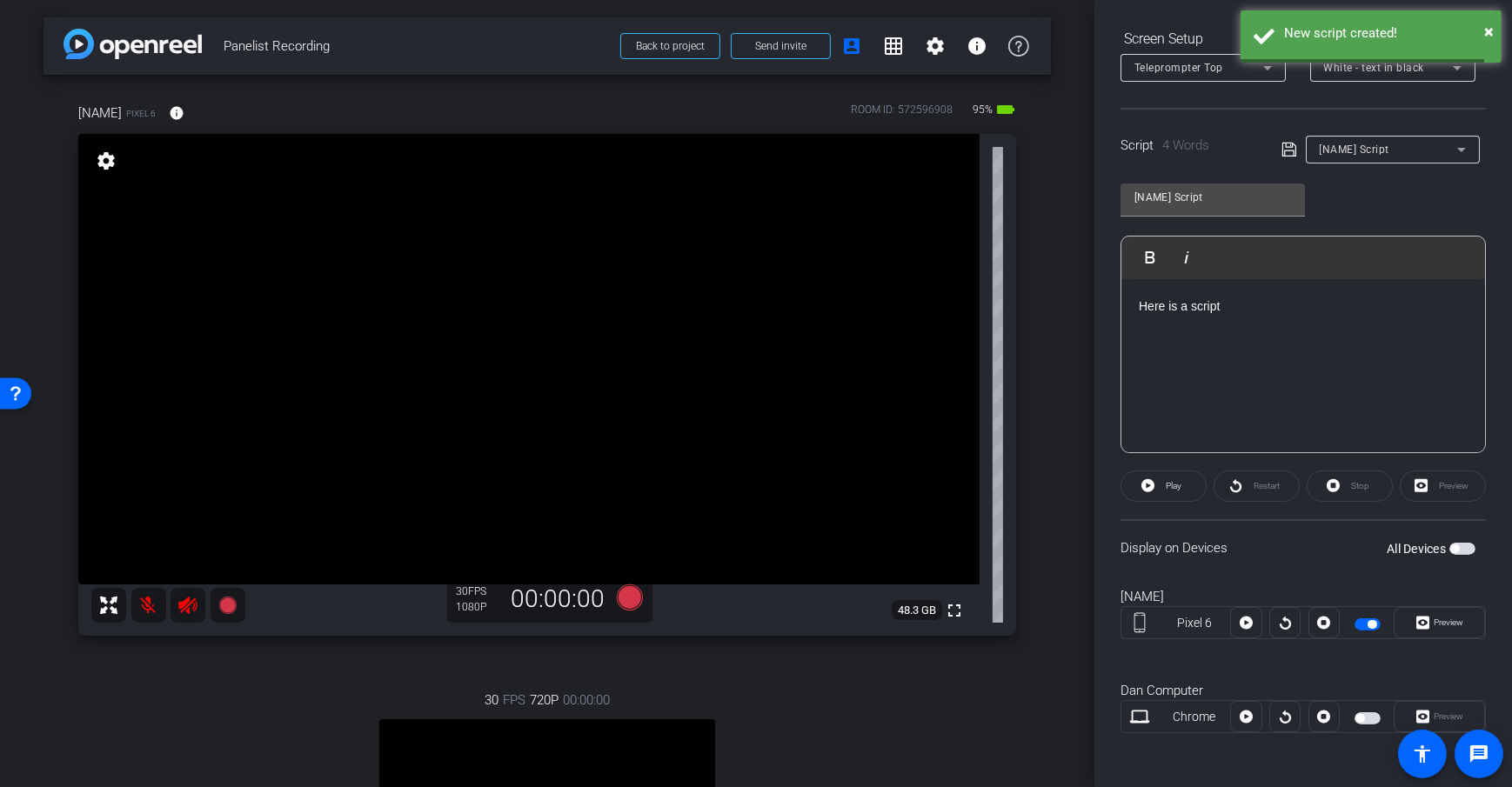 click on "Dan Script" at bounding box center (1355, 150) 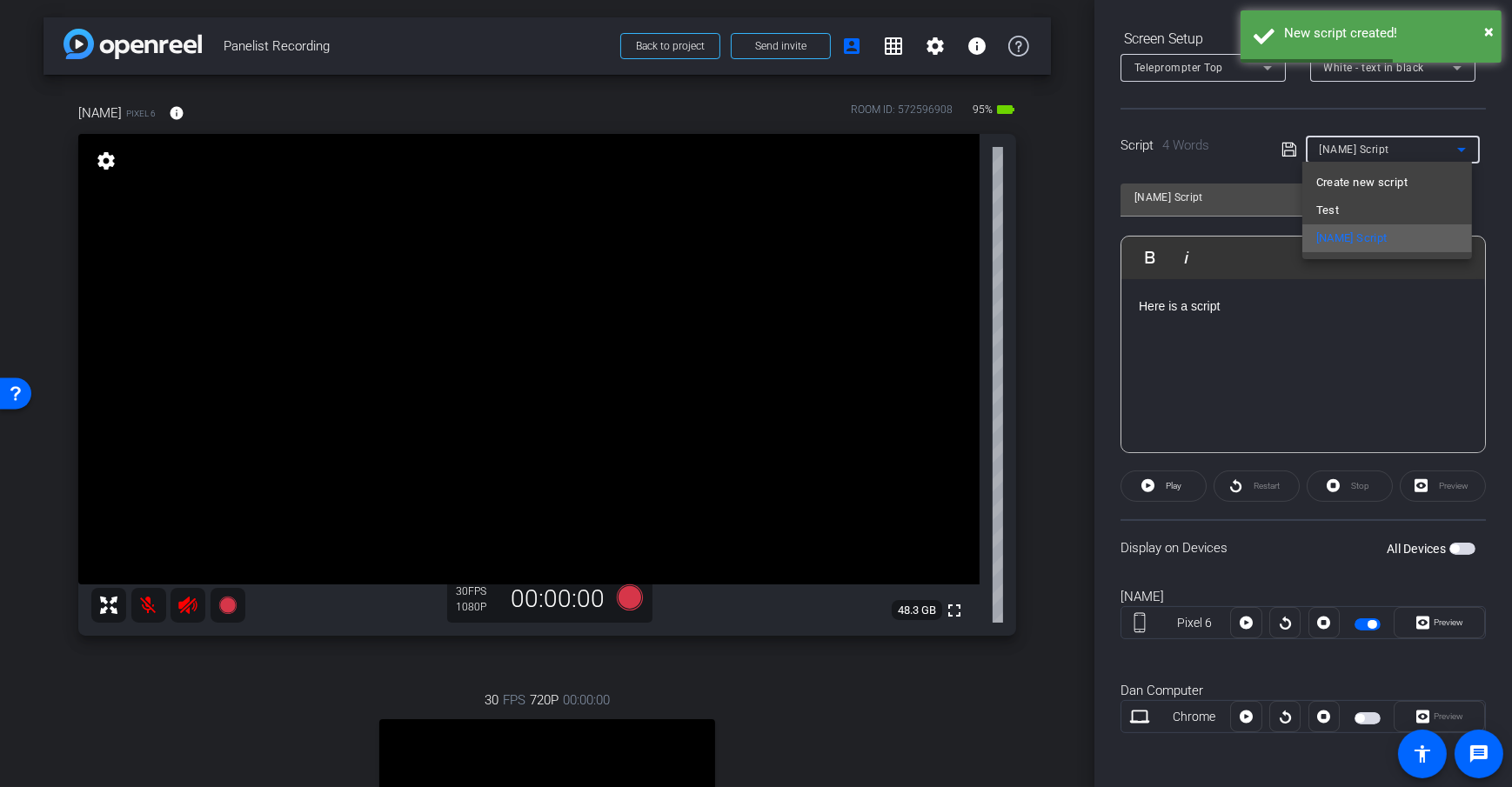 click on "Dan Script" at bounding box center (1387, 238) 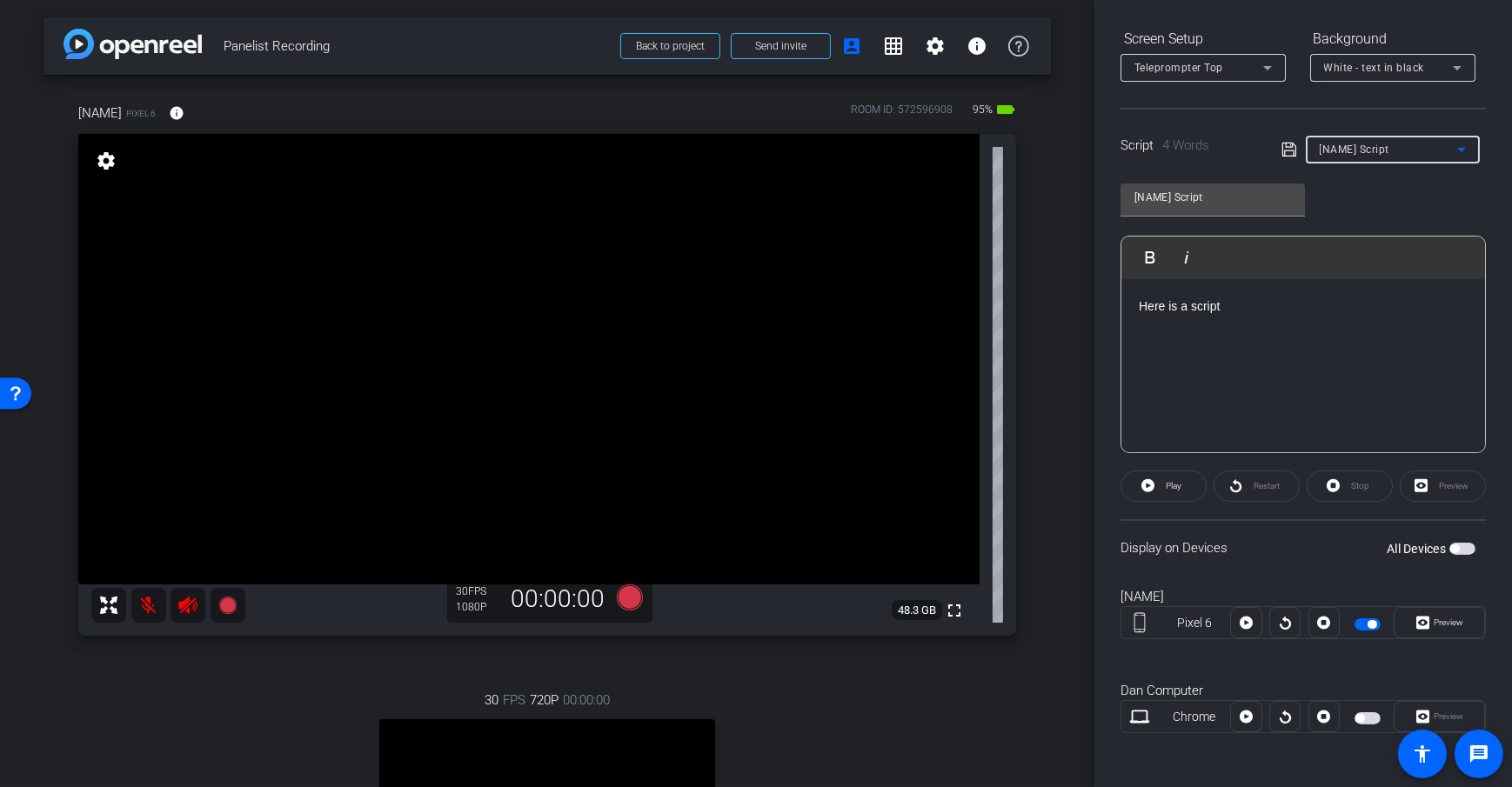 click at bounding box center (1368, 624) 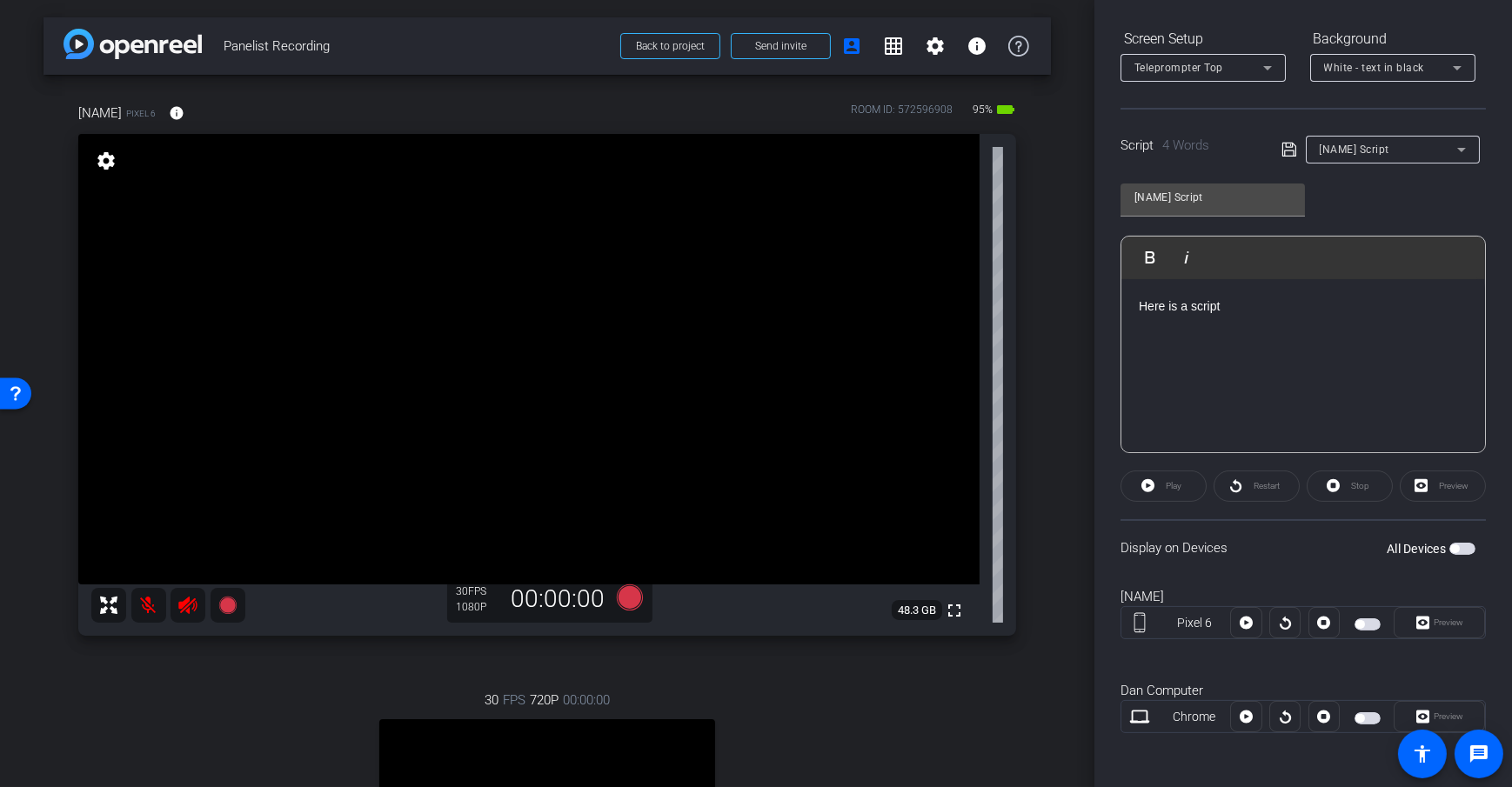 click at bounding box center (1368, 718) 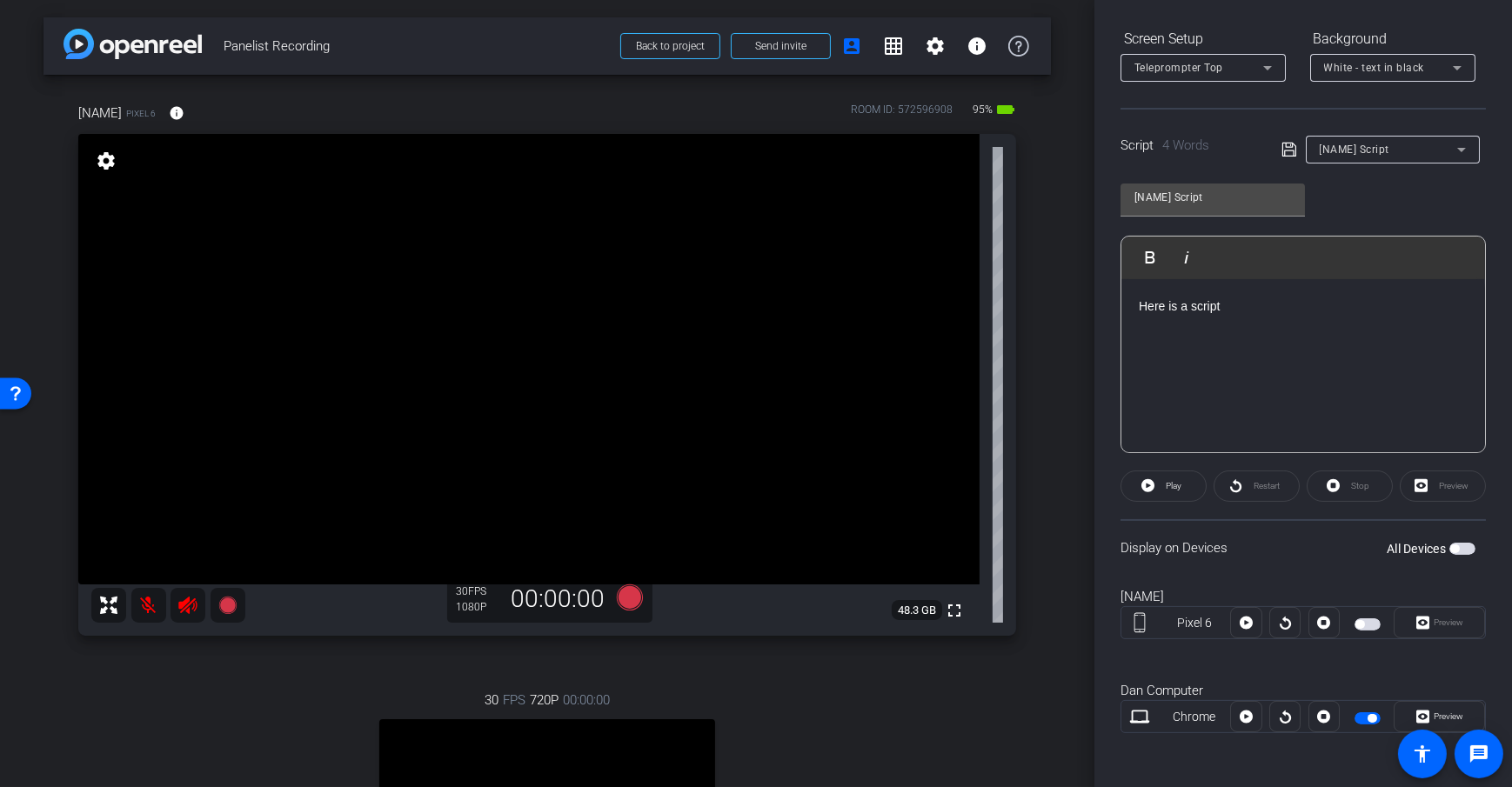 click at bounding box center (1372, 718) 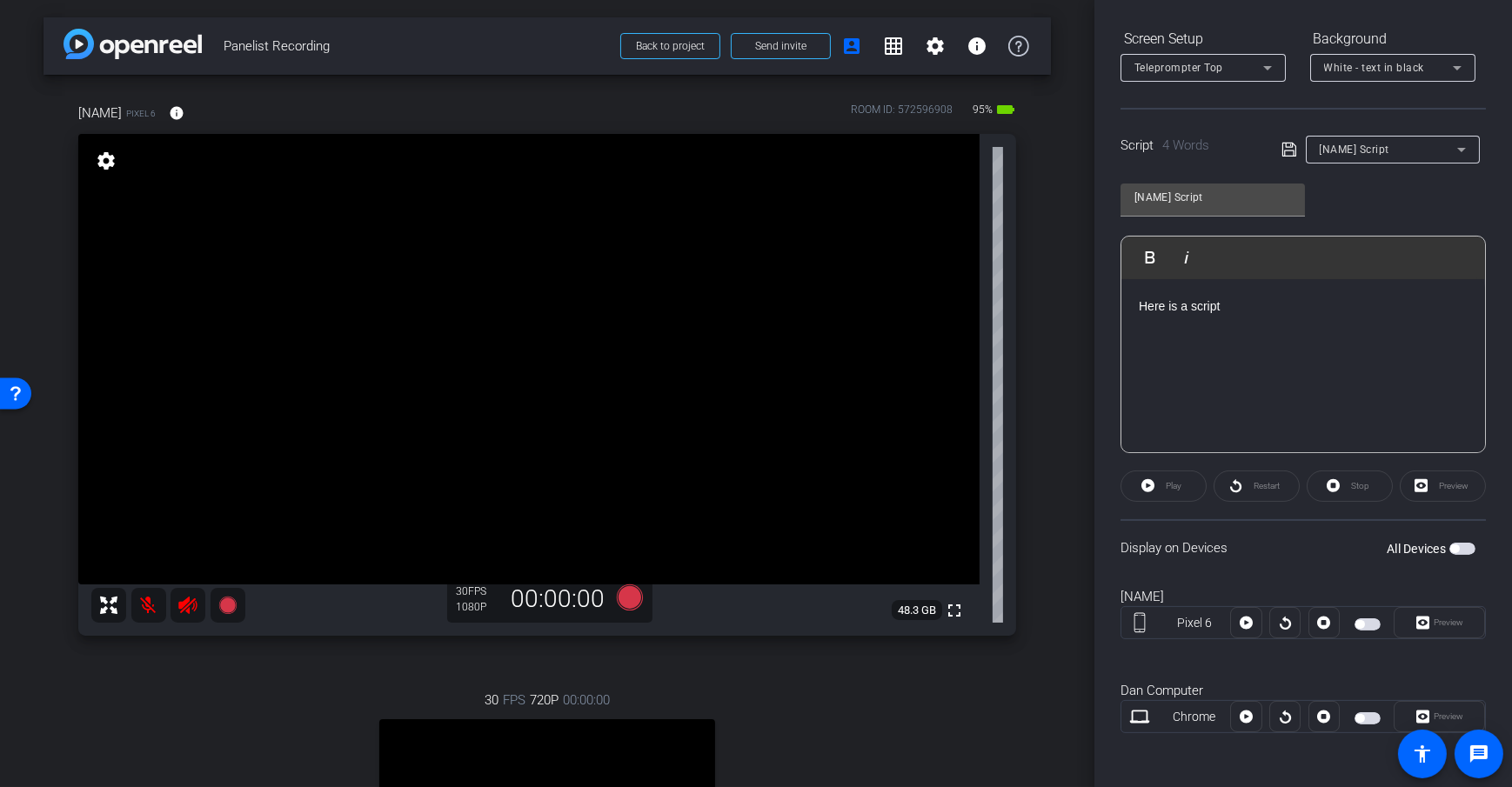 click at bounding box center [1368, 718] 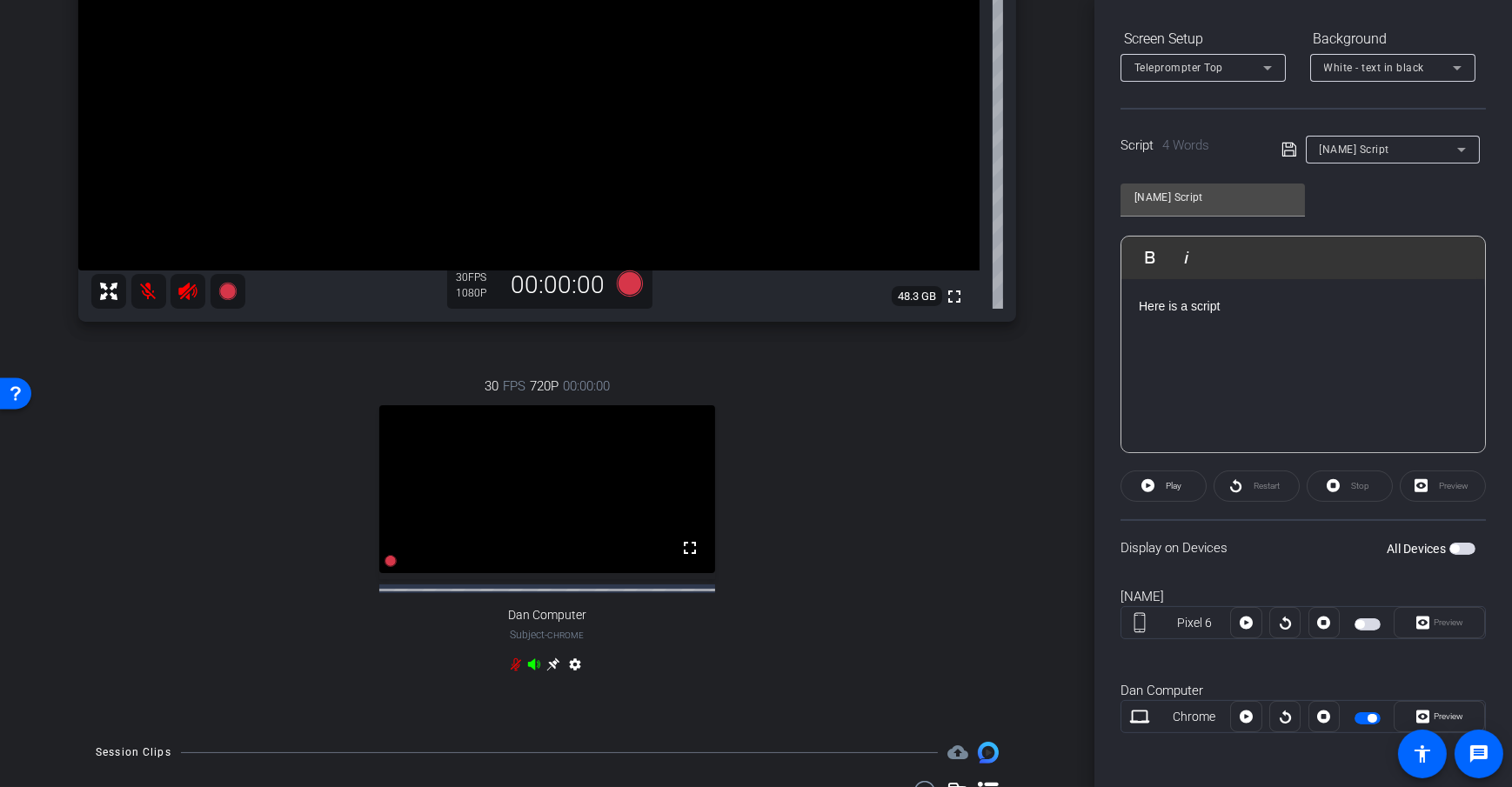 scroll, scrollTop: 315, scrollLeft: 0, axis: vertical 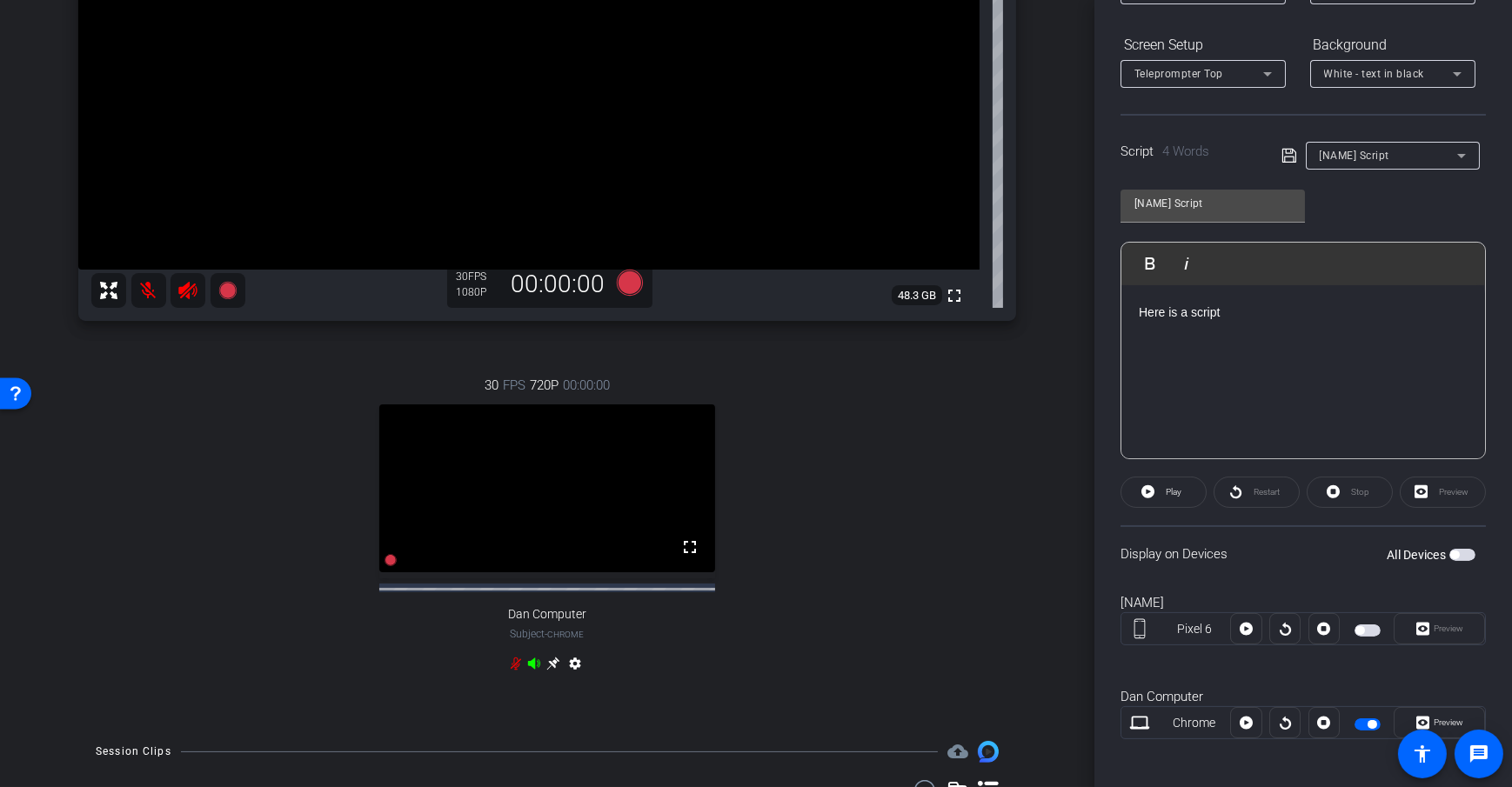 click on "Dan Script" at bounding box center (1388, 155) 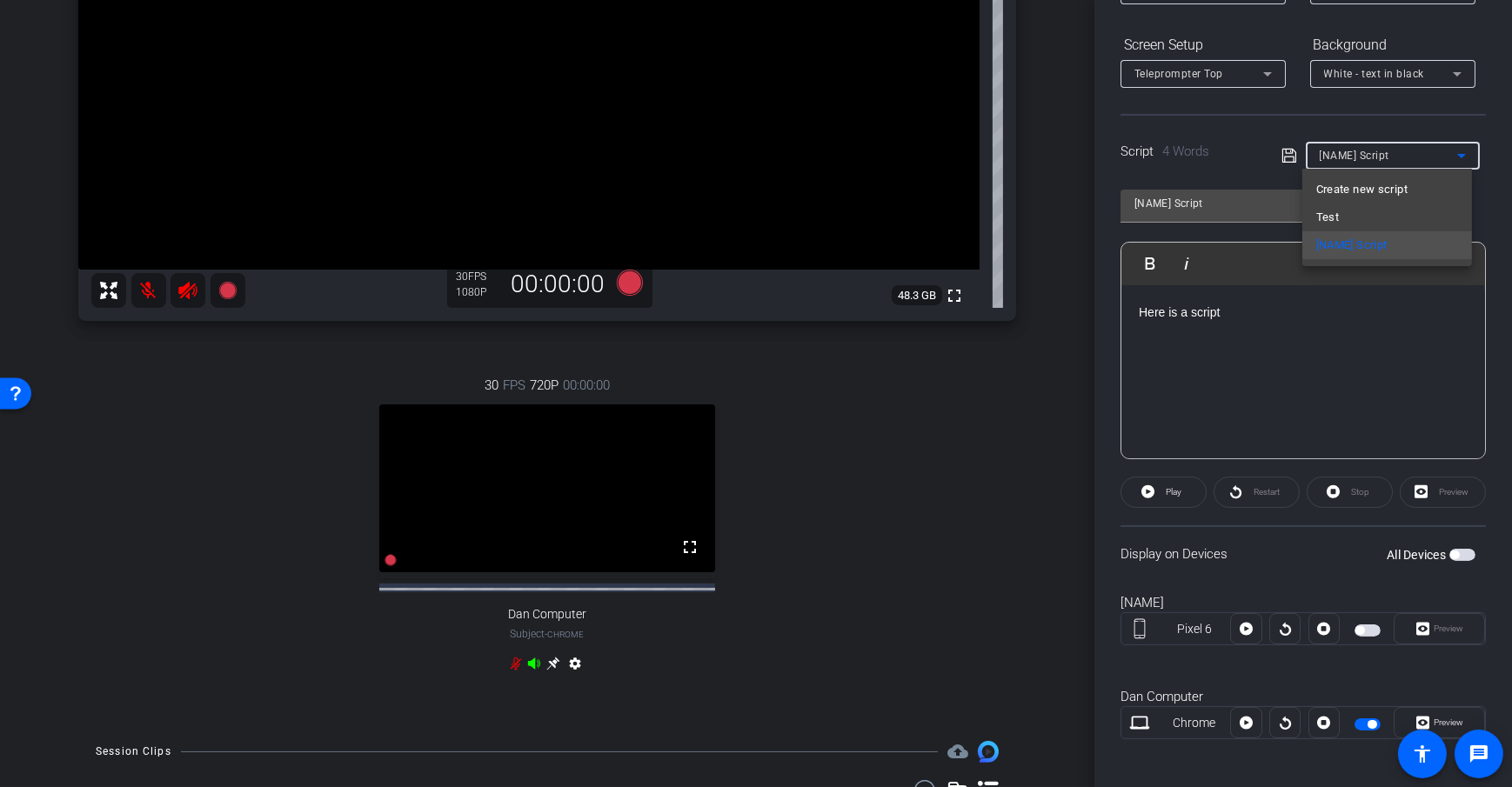 click at bounding box center [756, 393] 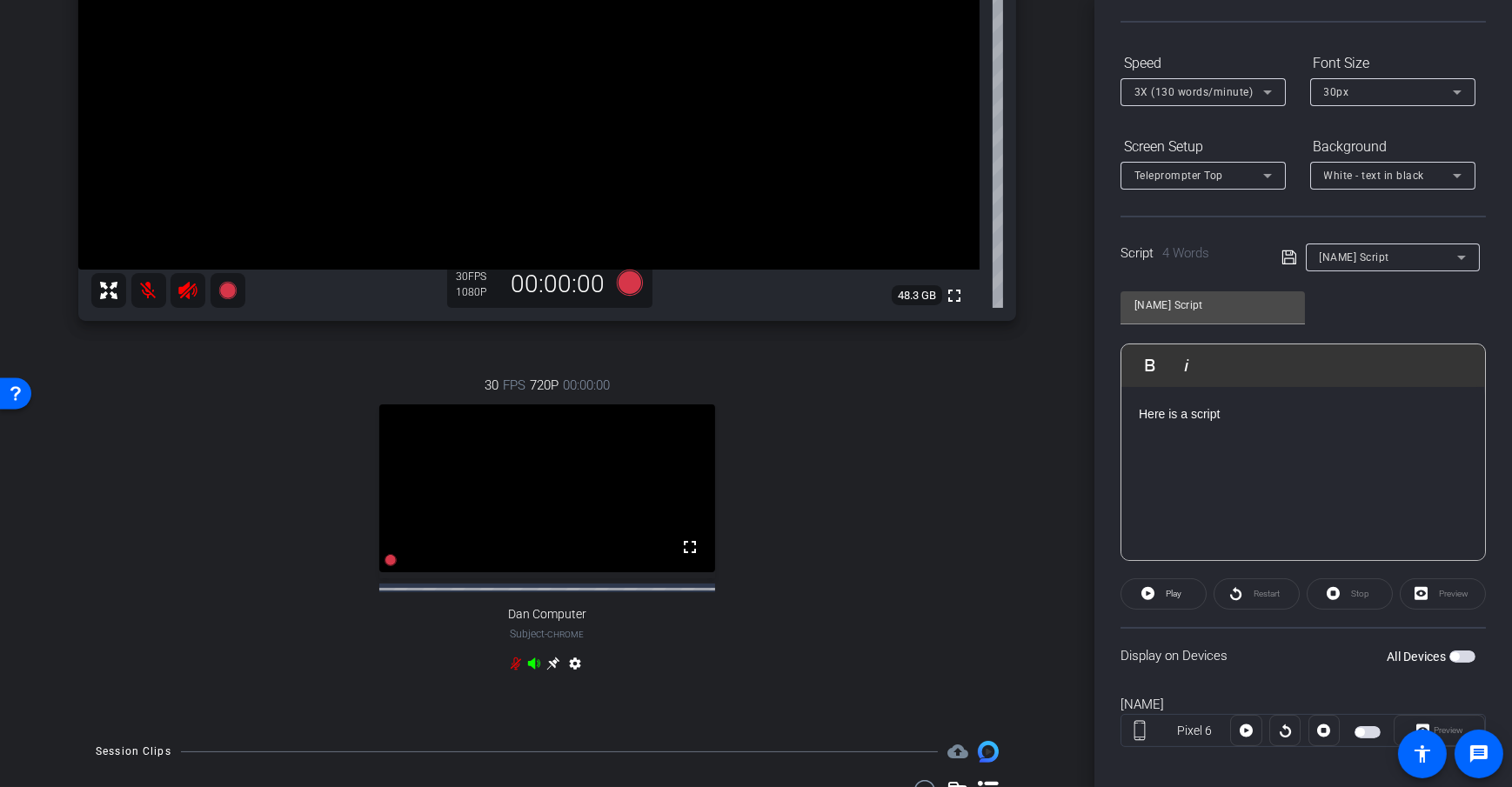 scroll, scrollTop: 0, scrollLeft: 0, axis: both 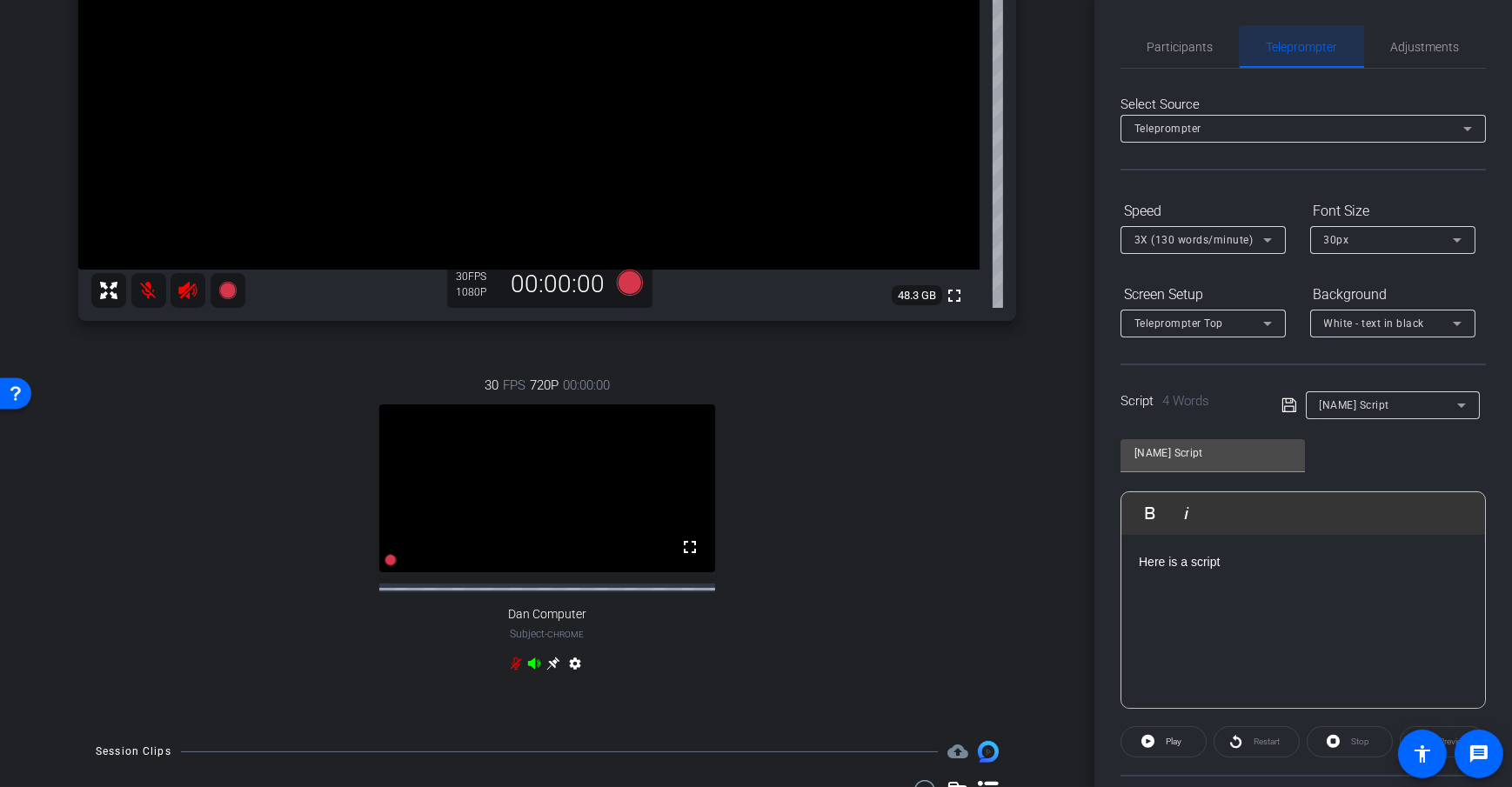 click on "Teleprompter" at bounding box center (1302, 47) 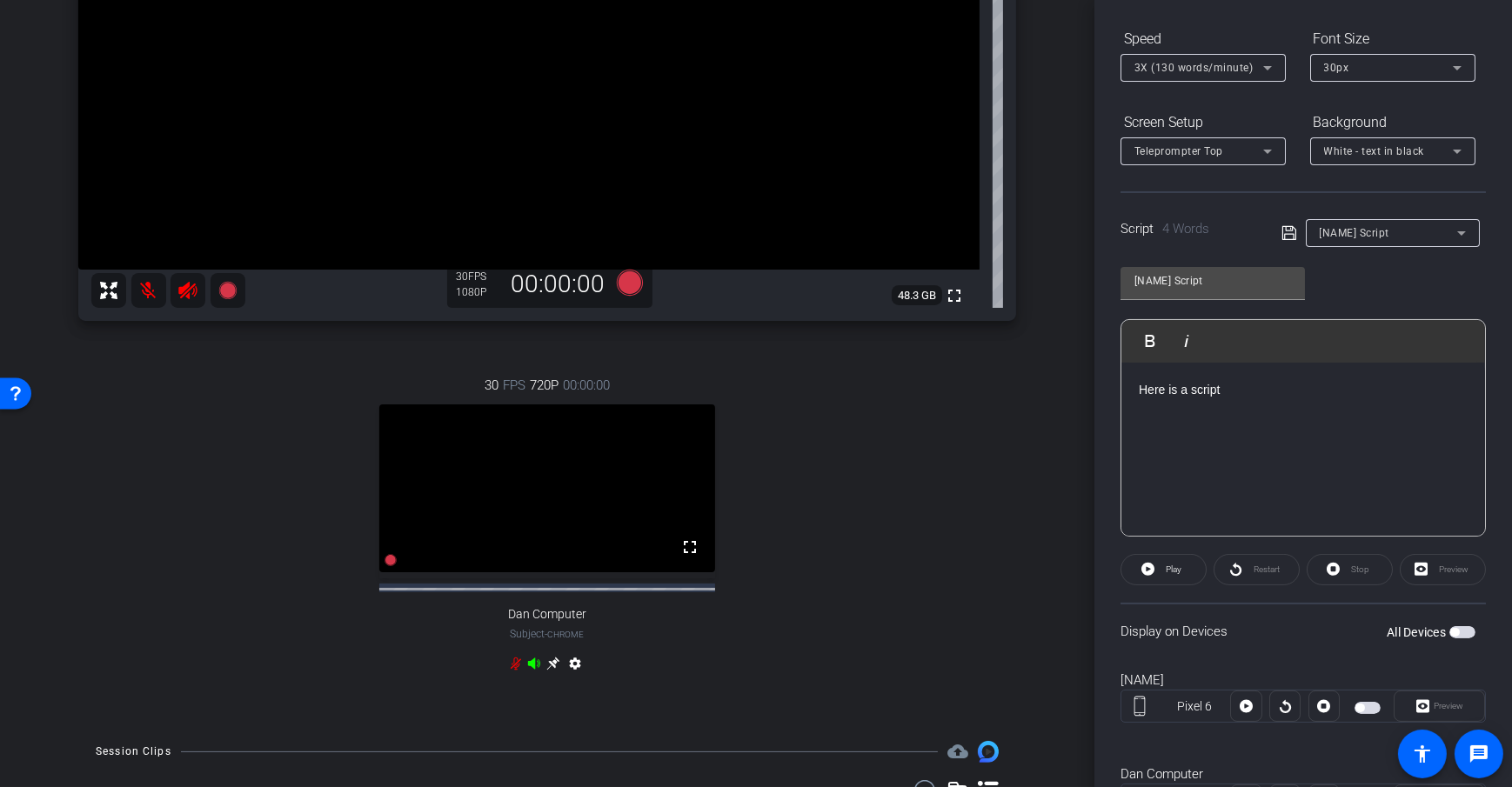 scroll, scrollTop: 239, scrollLeft: 0, axis: vertical 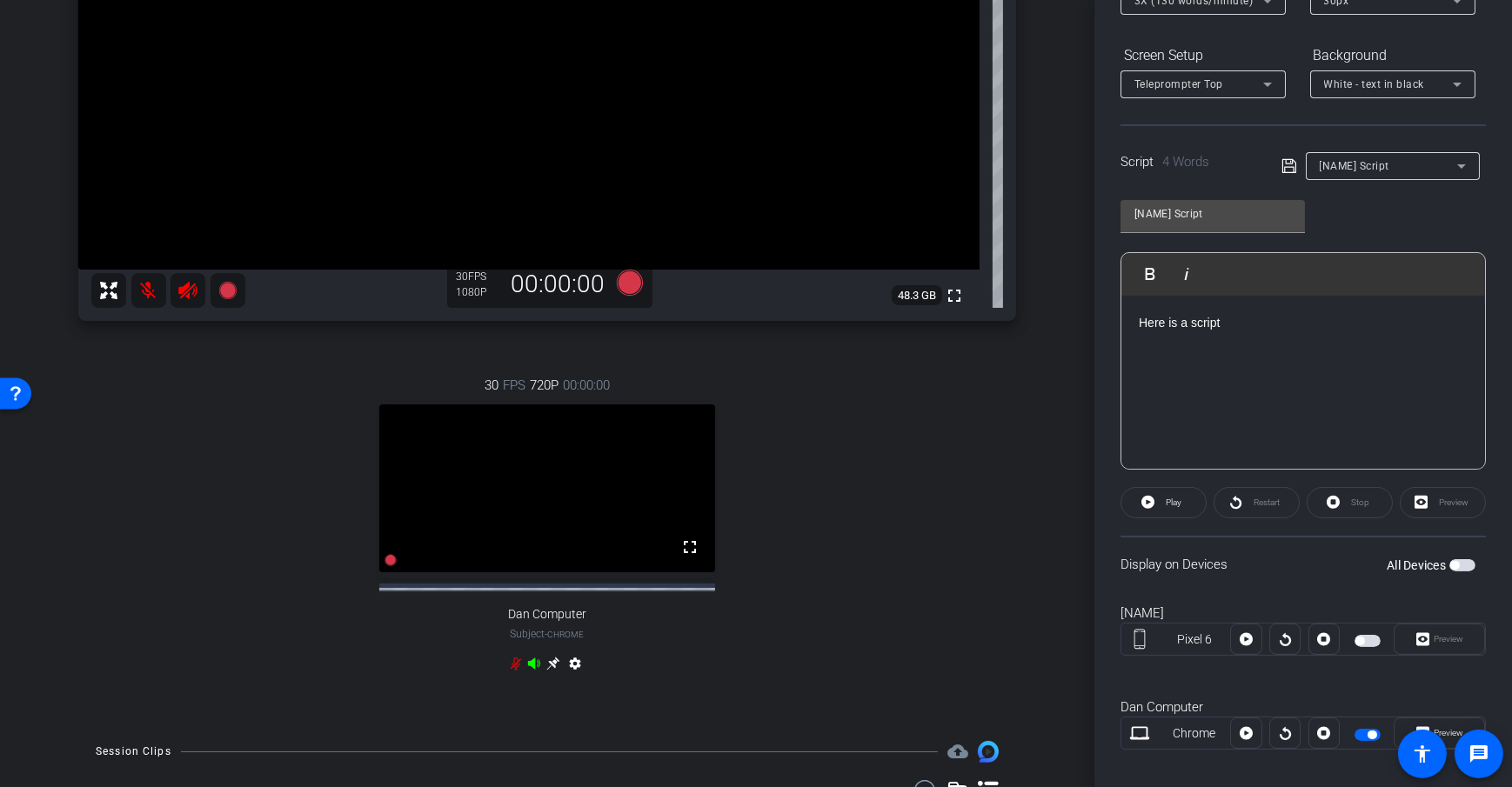click on "Dan Script               Play        Play from this location               Play Selected        Play and display the selected text only Bold Italic Here is a script Enter script here..." 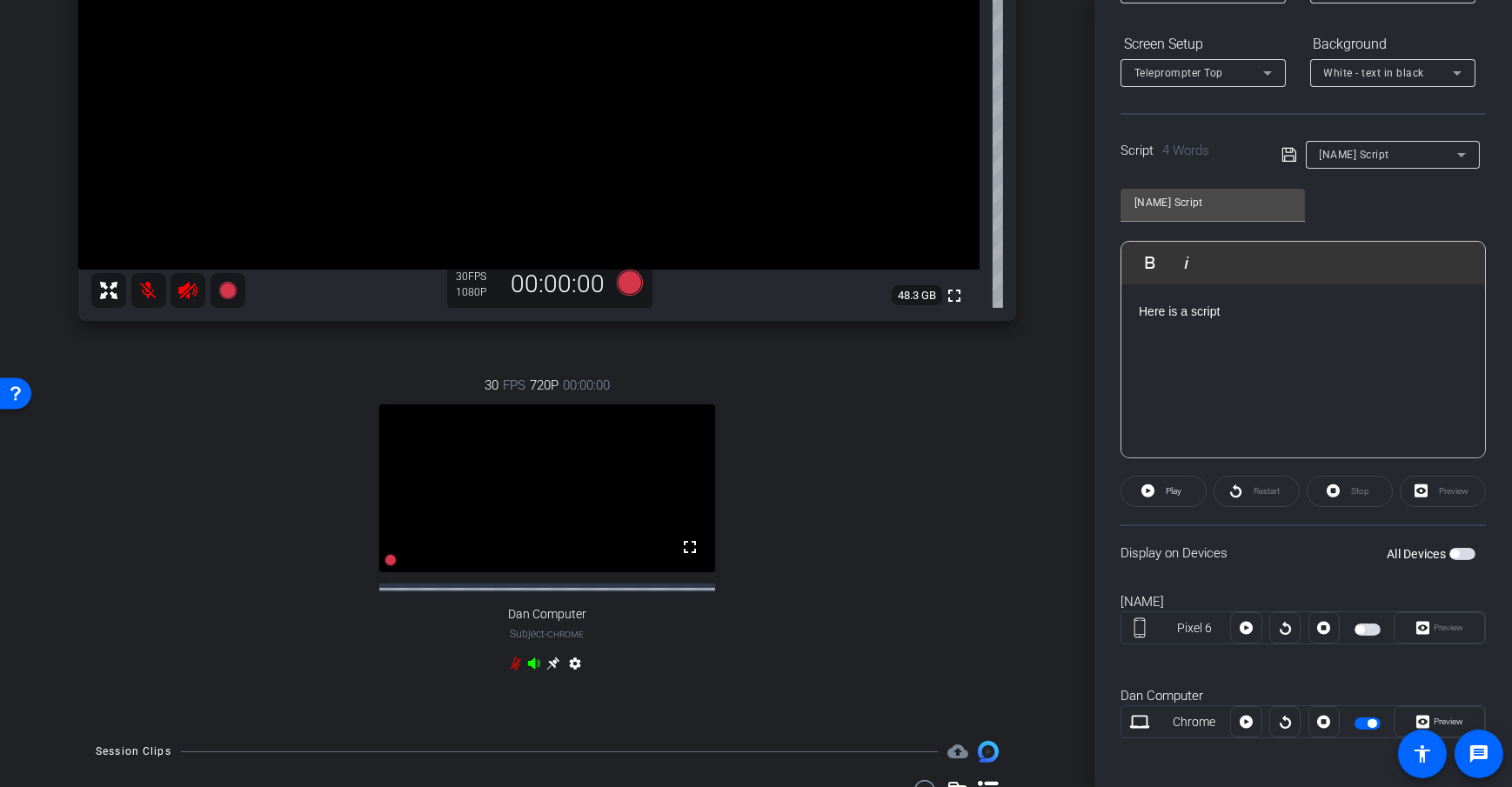 scroll, scrollTop: 256, scrollLeft: 0, axis: vertical 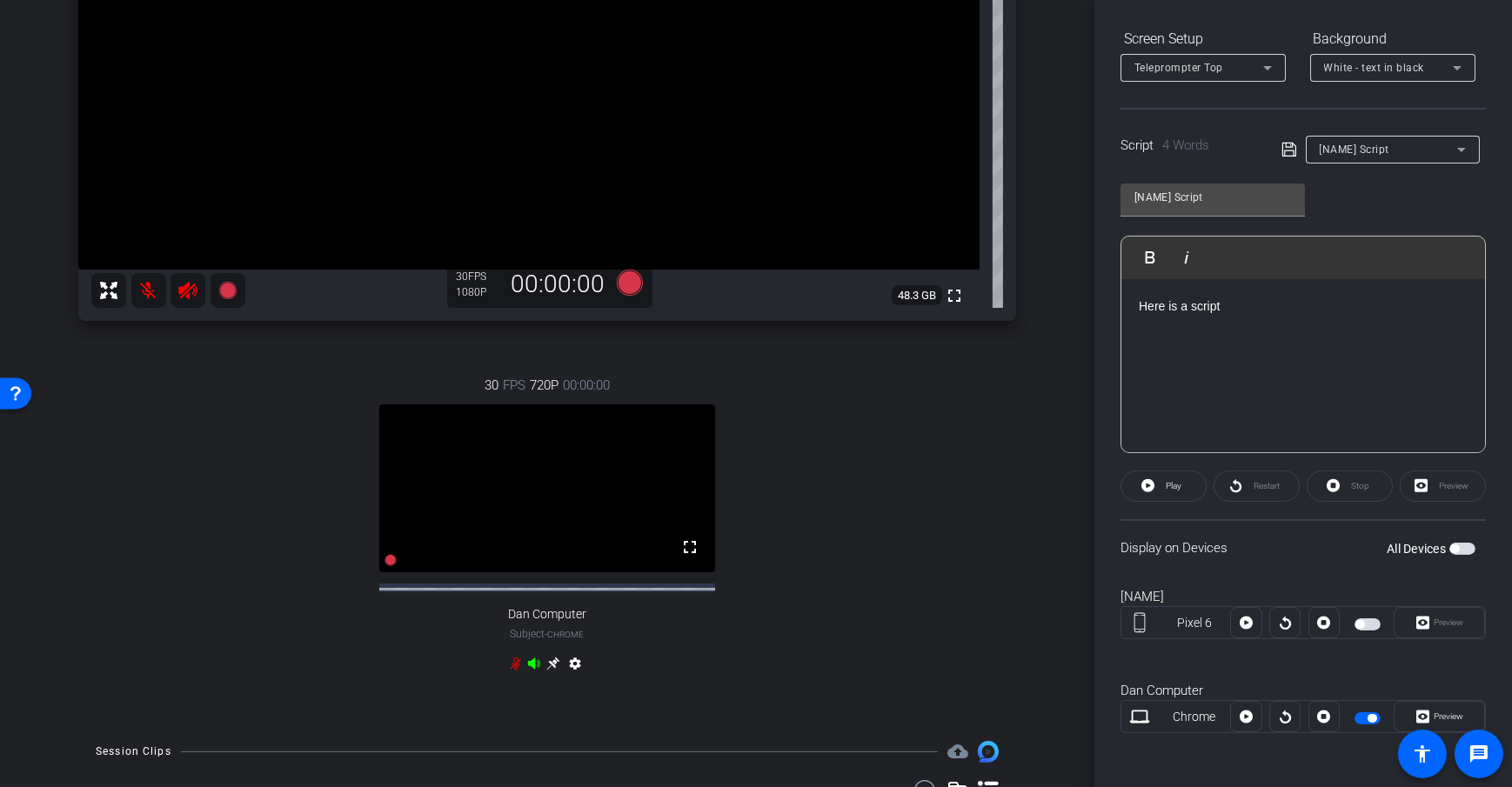 click on "Display on Devices  All Devices" 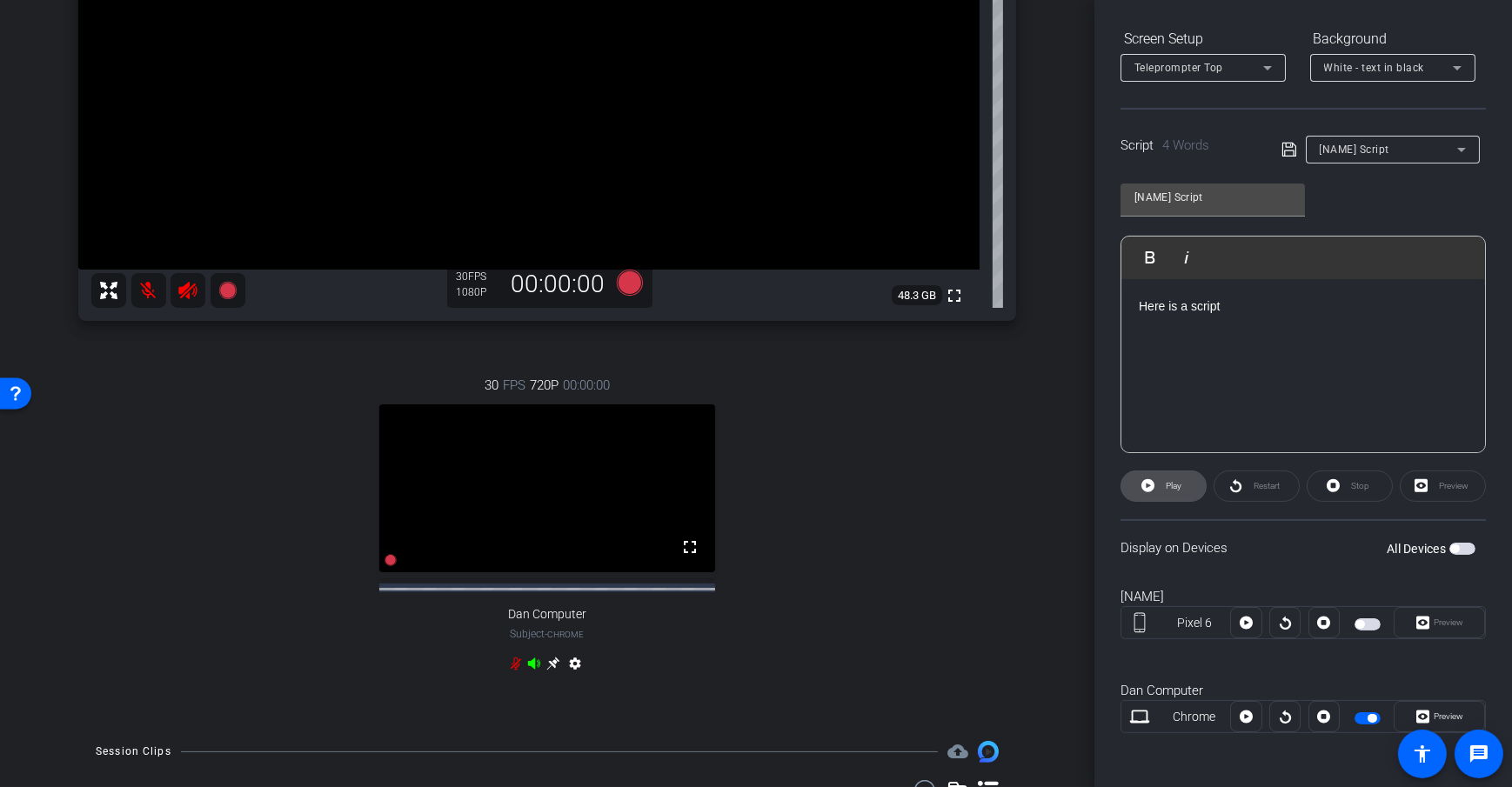 click 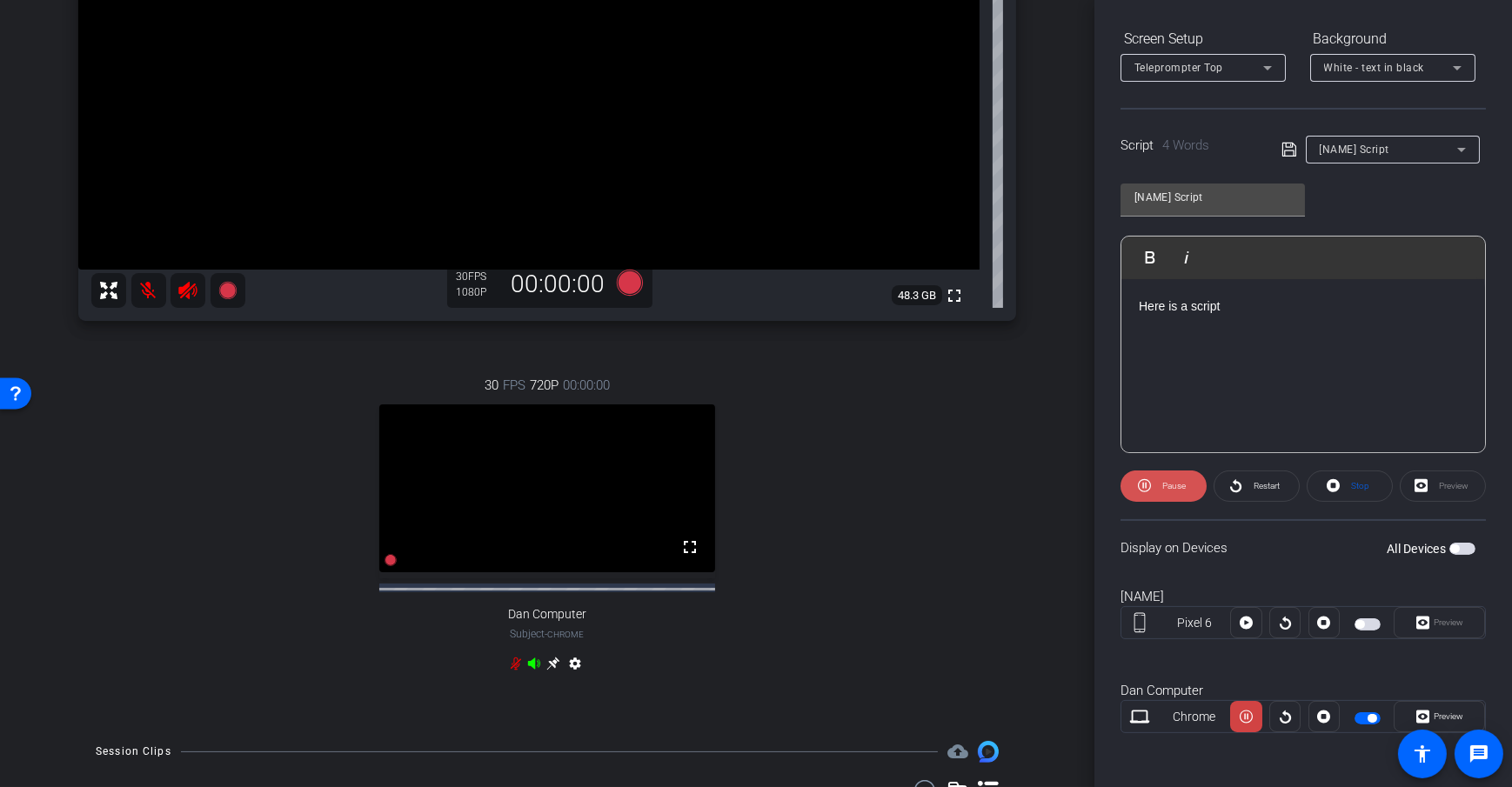 click 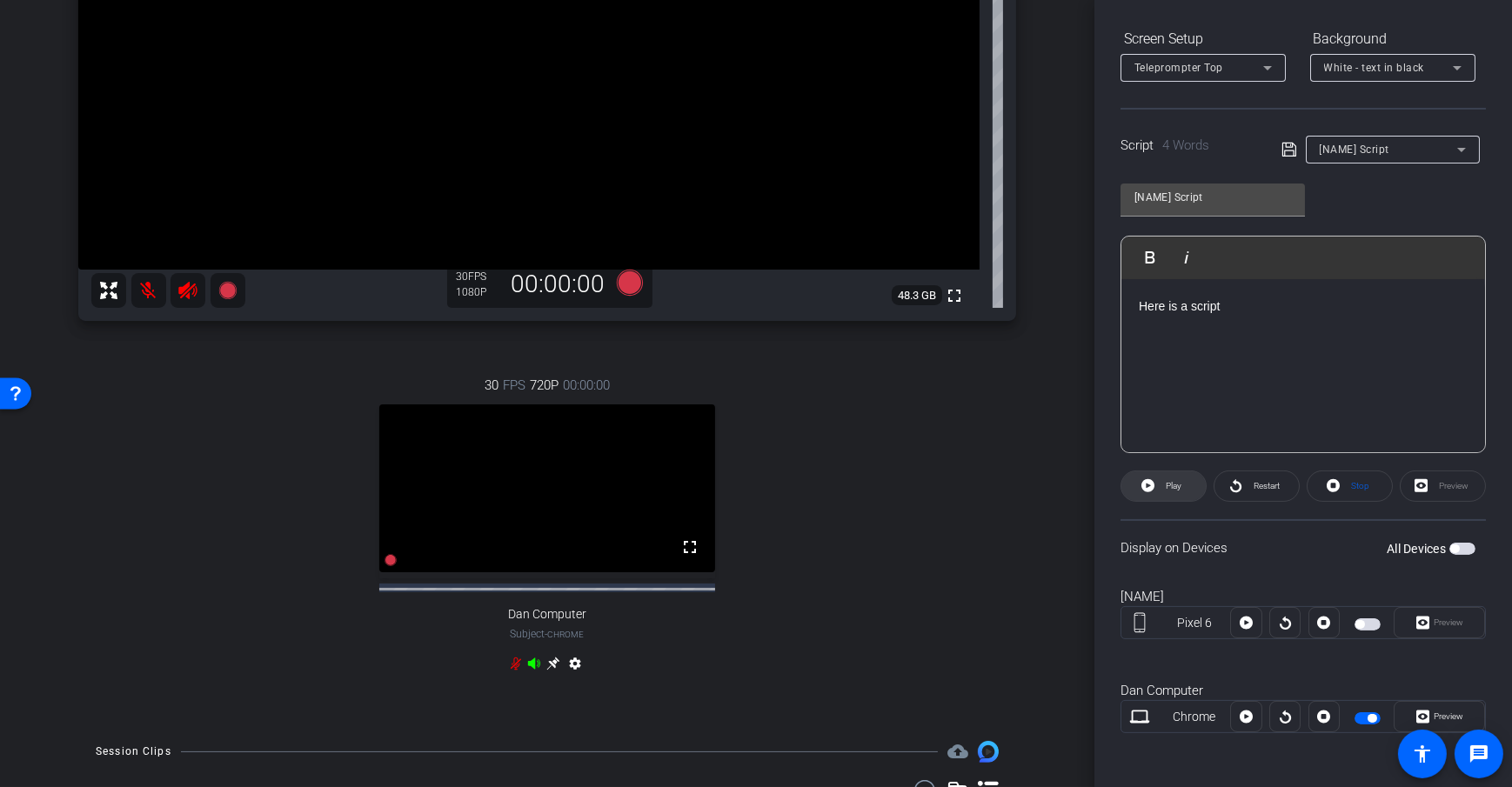 click 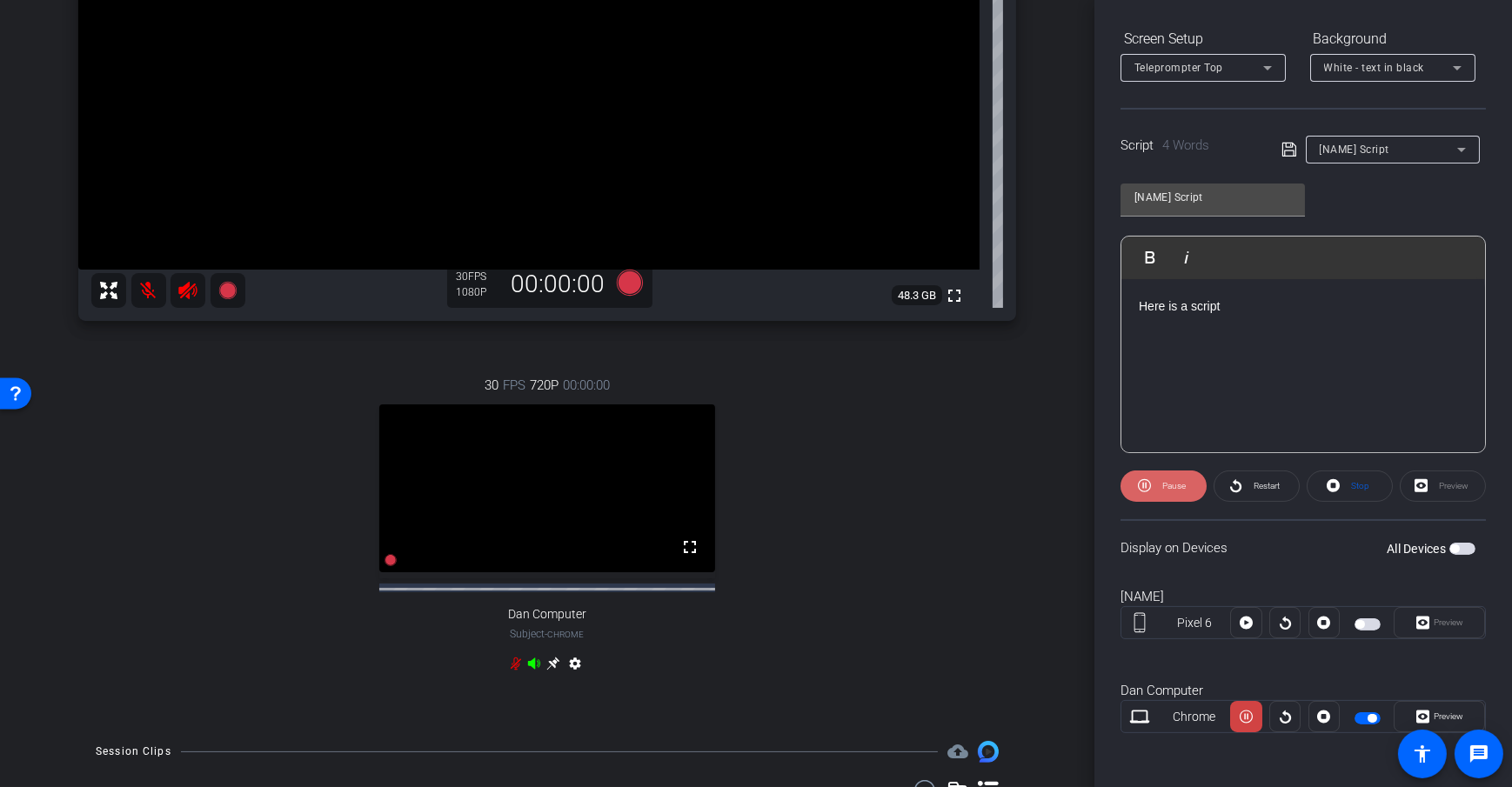 click 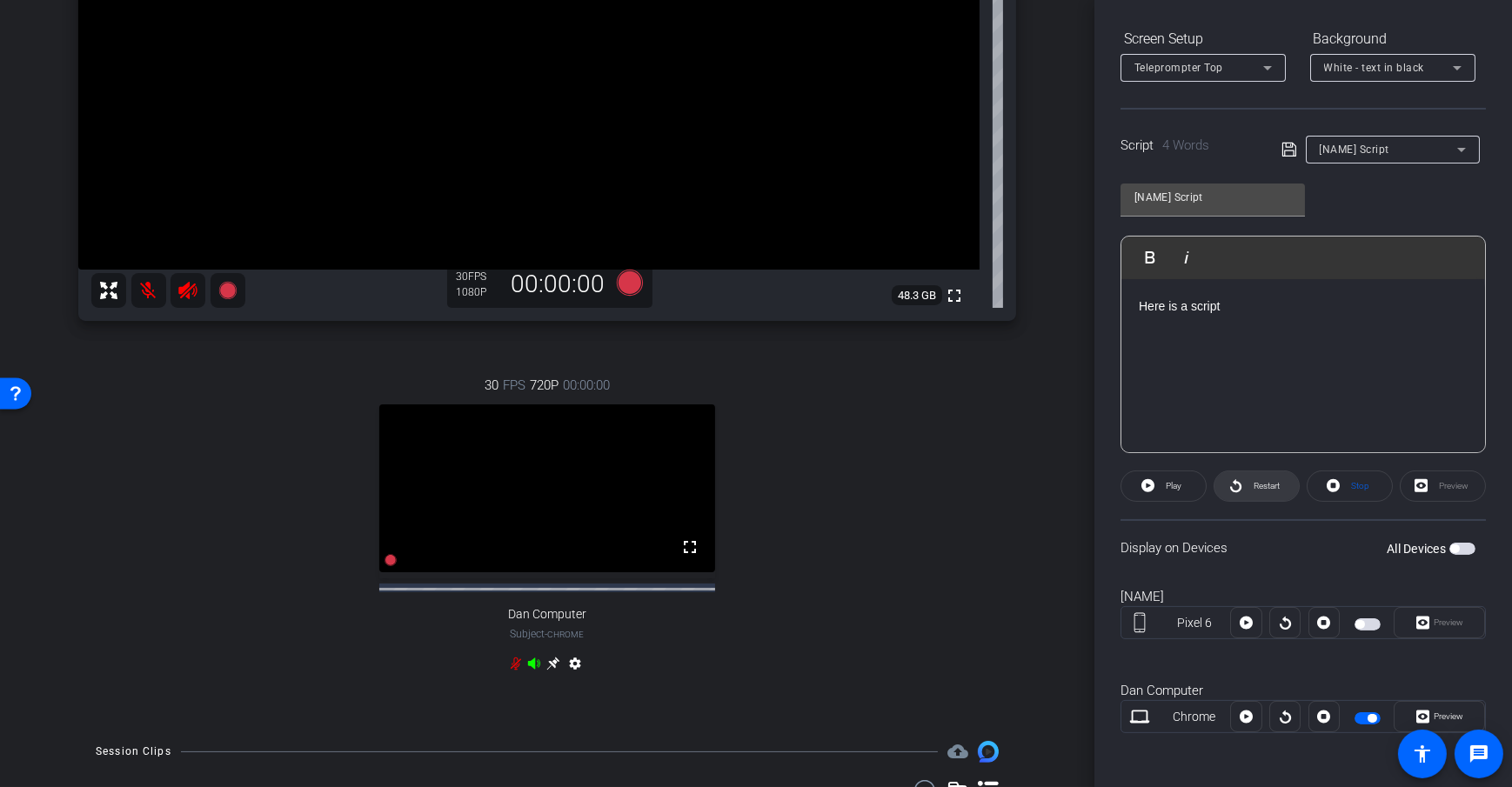 click on "Restart" 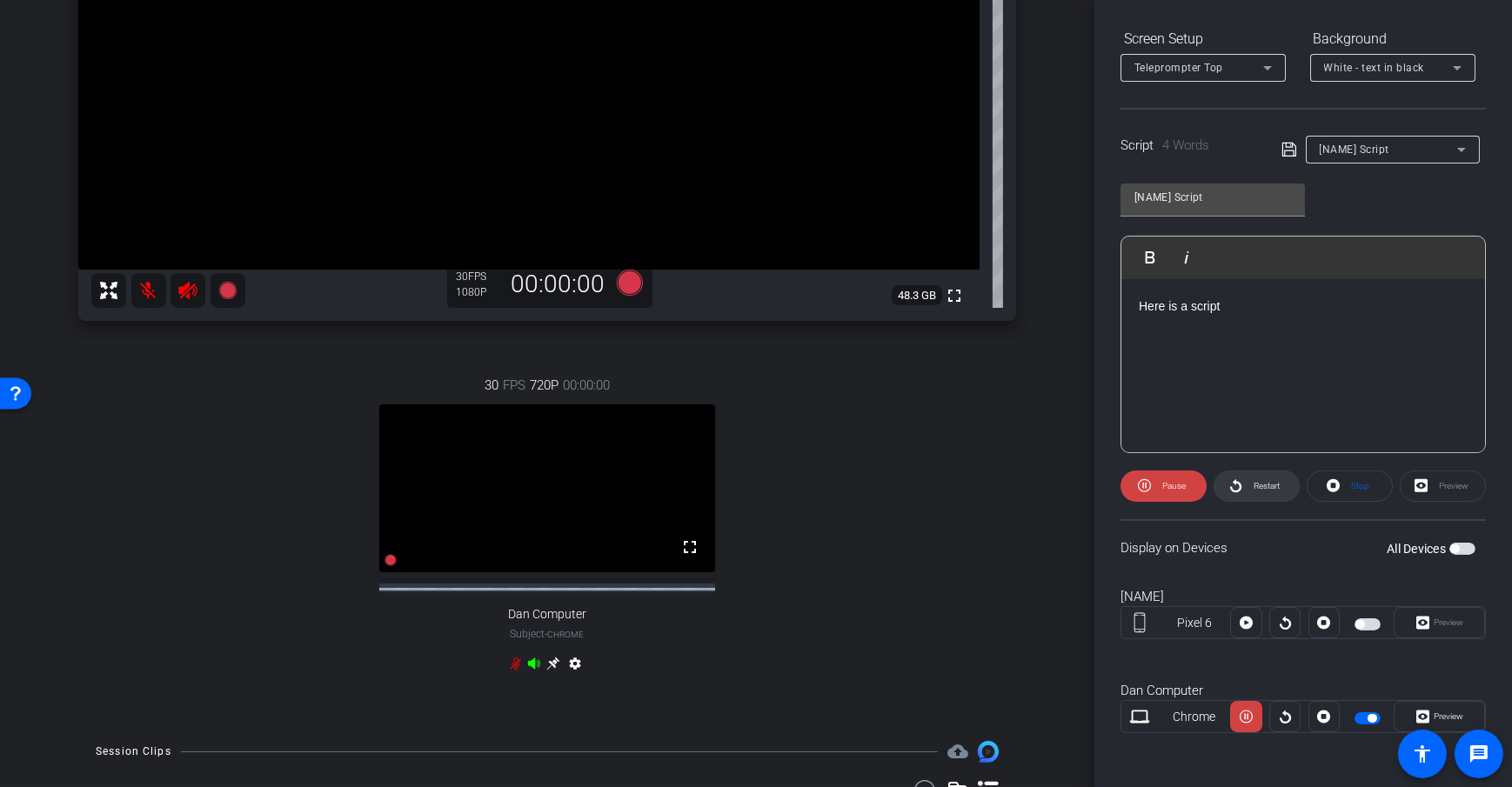 scroll, scrollTop: 0, scrollLeft: 0, axis: both 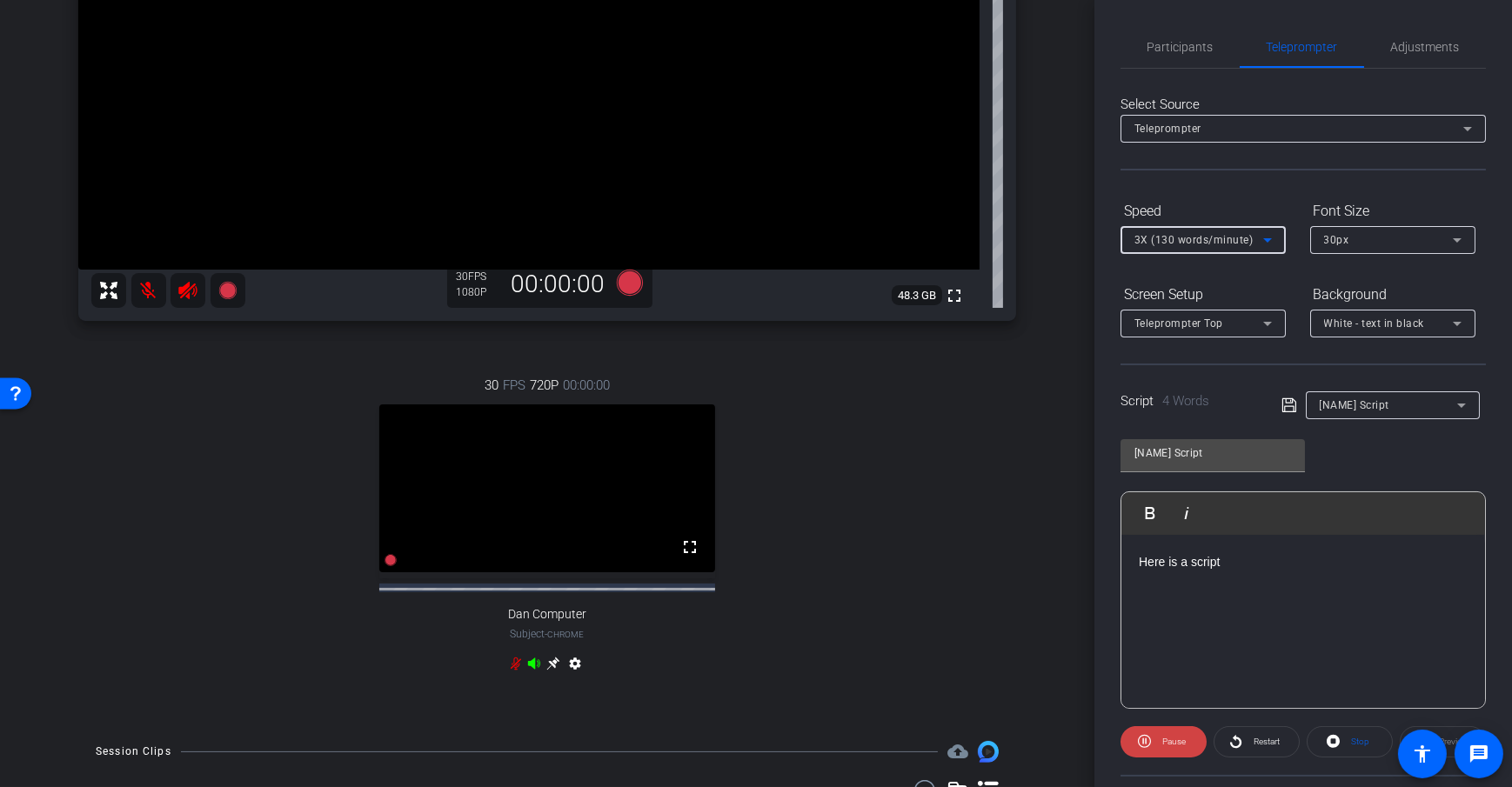 click on "3X (130 words/minute)" at bounding box center [1194, 240] 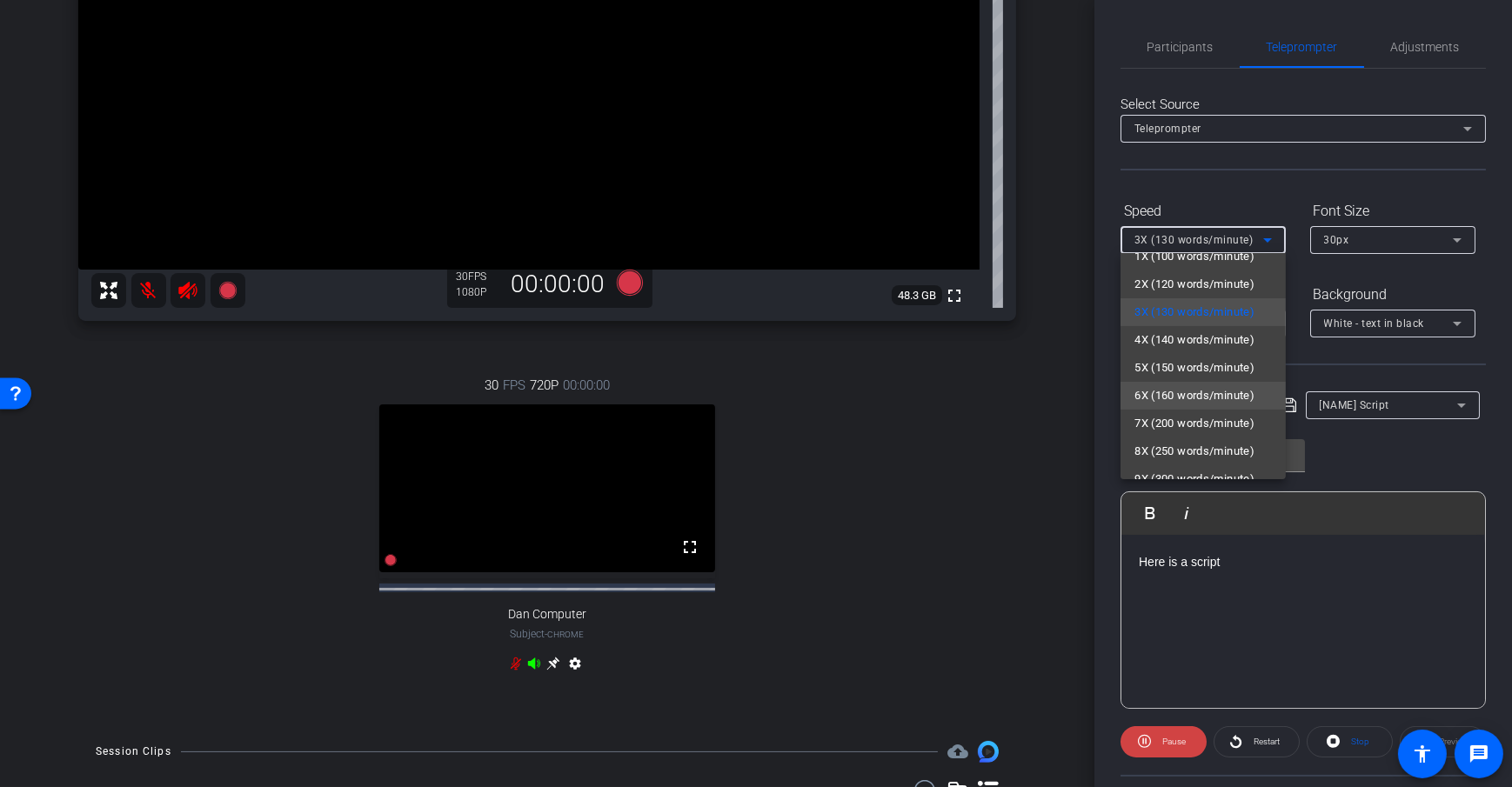 scroll, scrollTop: 17, scrollLeft: 0, axis: vertical 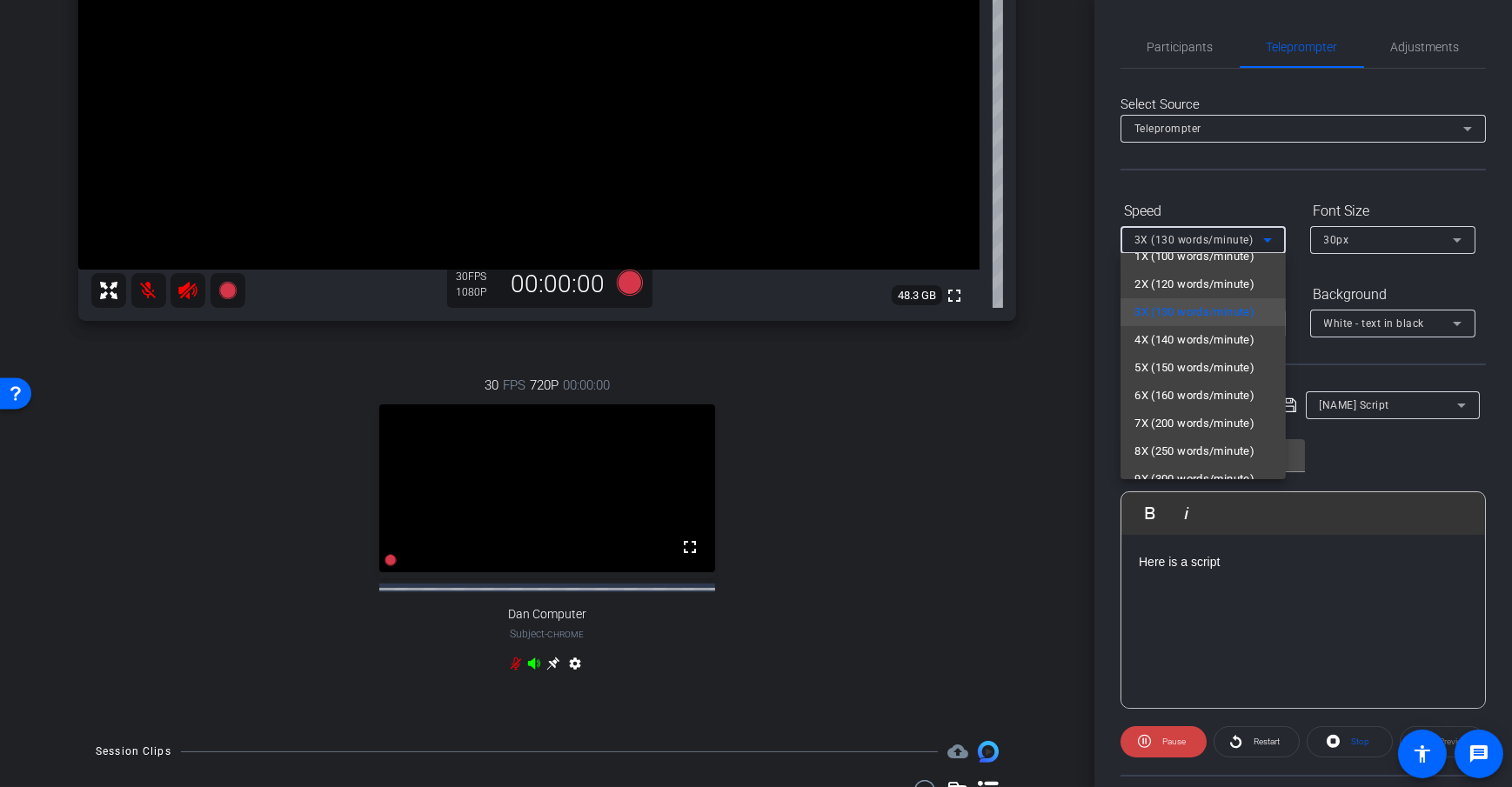 click at bounding box center [756, 393] 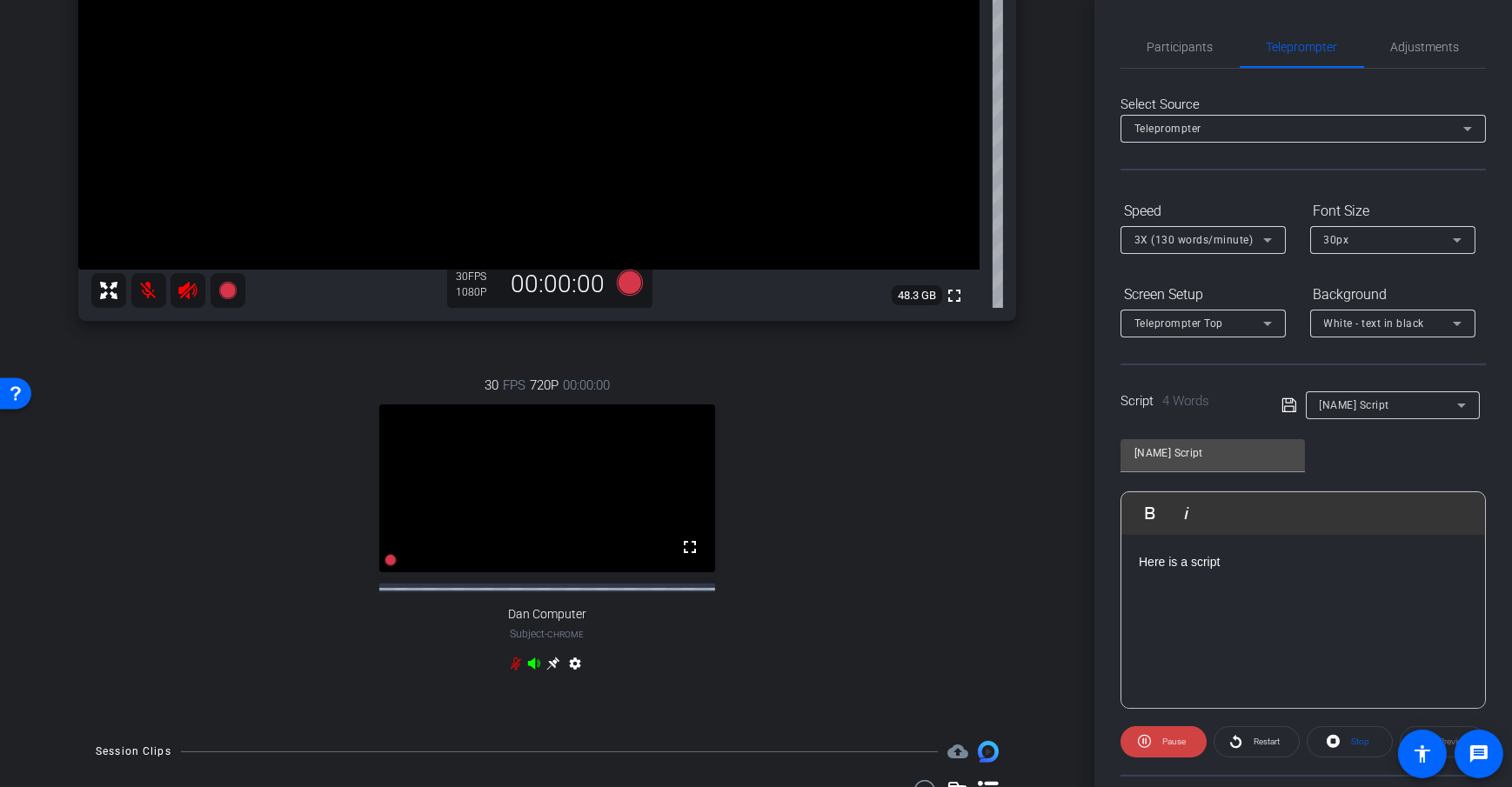 click on "3X (130 words/minute)" 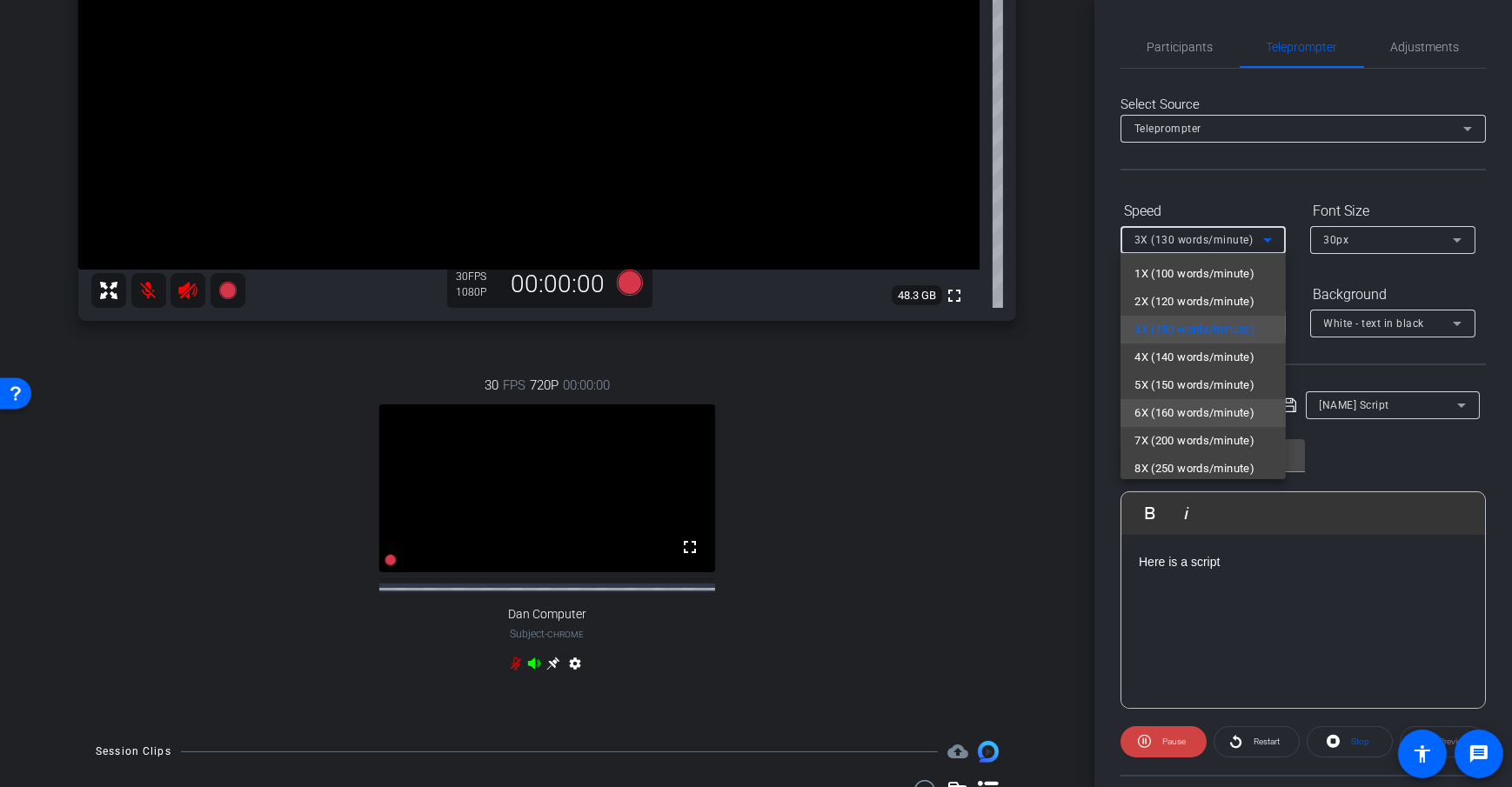 click on "6X (160 words/minute)" at bounding box center [1194, 413] 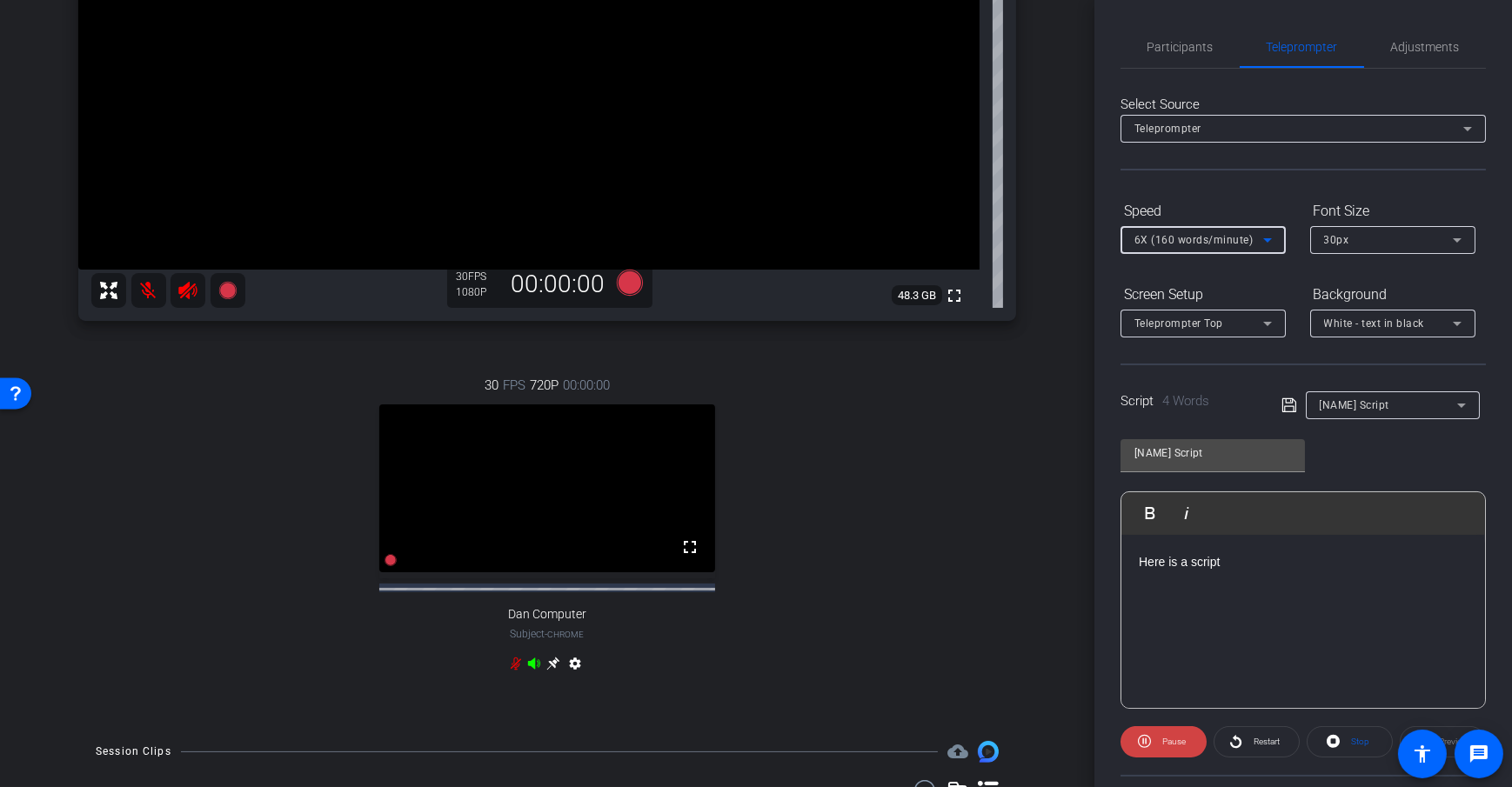 click on "30px" at bounding box center [1388, 239] 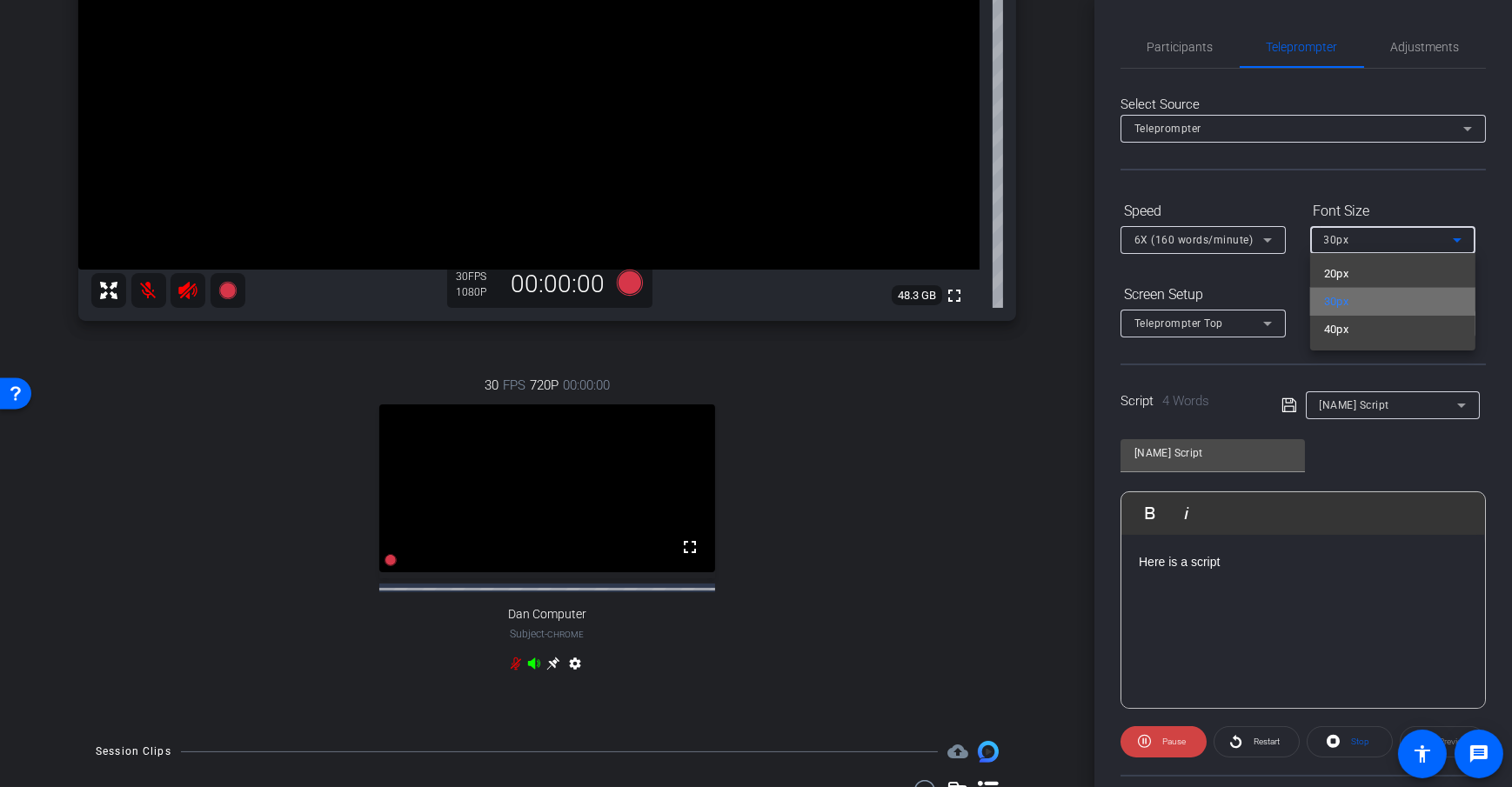 click on "30px" at bounding box center [1336, 302] 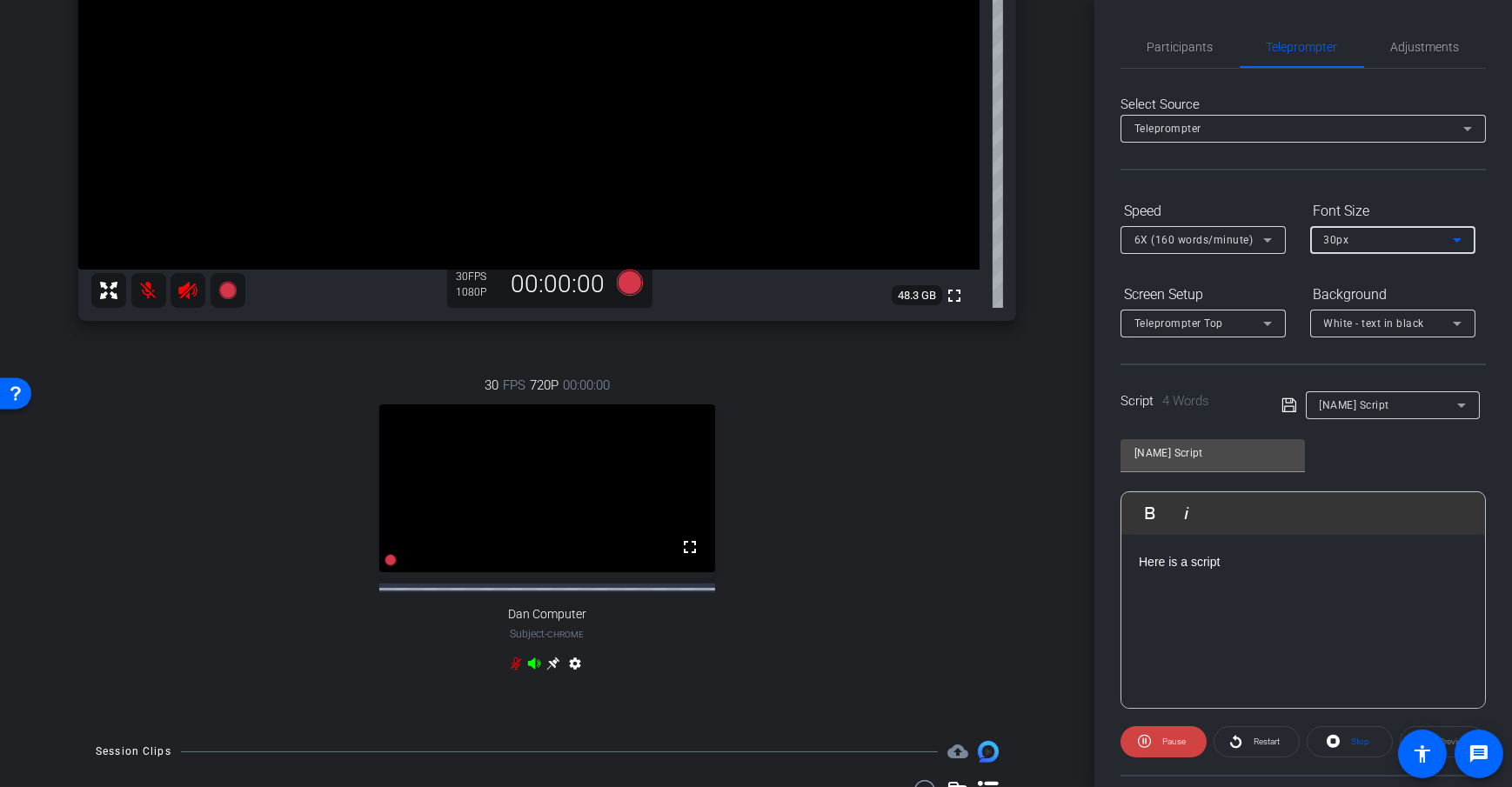 click on "White - text in black" at bounding box center (1375, 323) 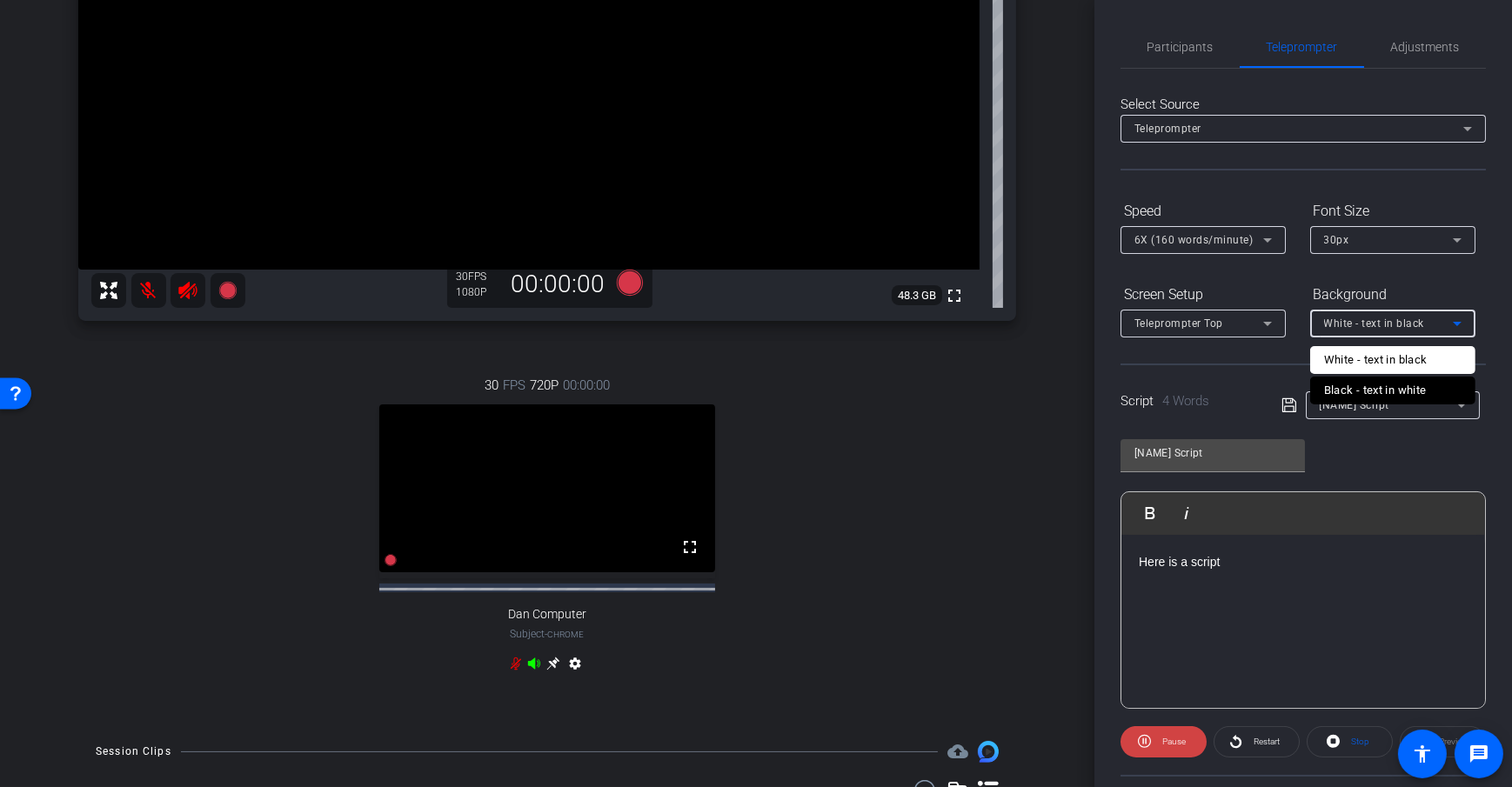 click on "Black - text in white" at bounding box center [1375, 390] 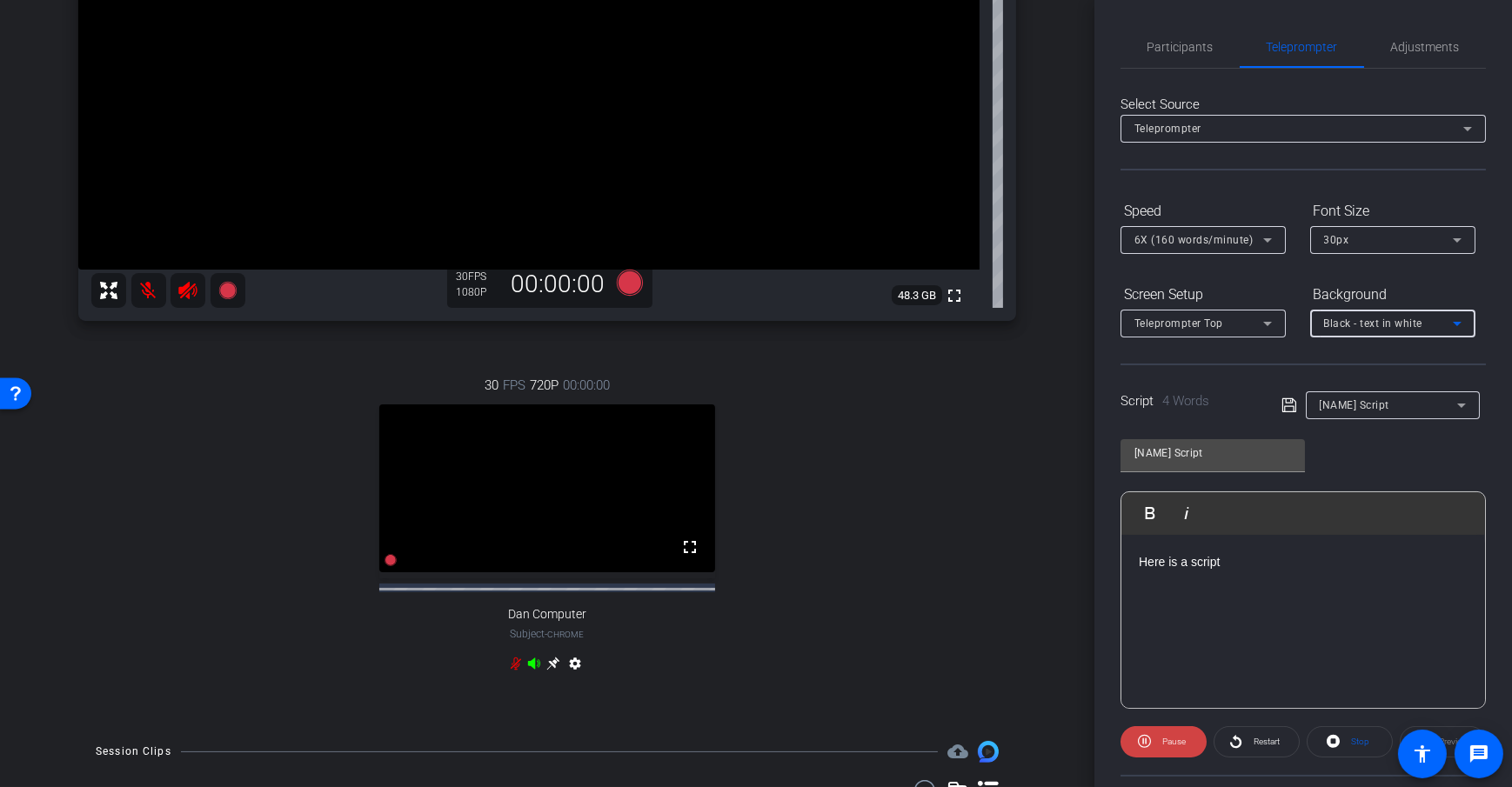 click on "Screen Setup Teleprompter Top Background Black - text in white" 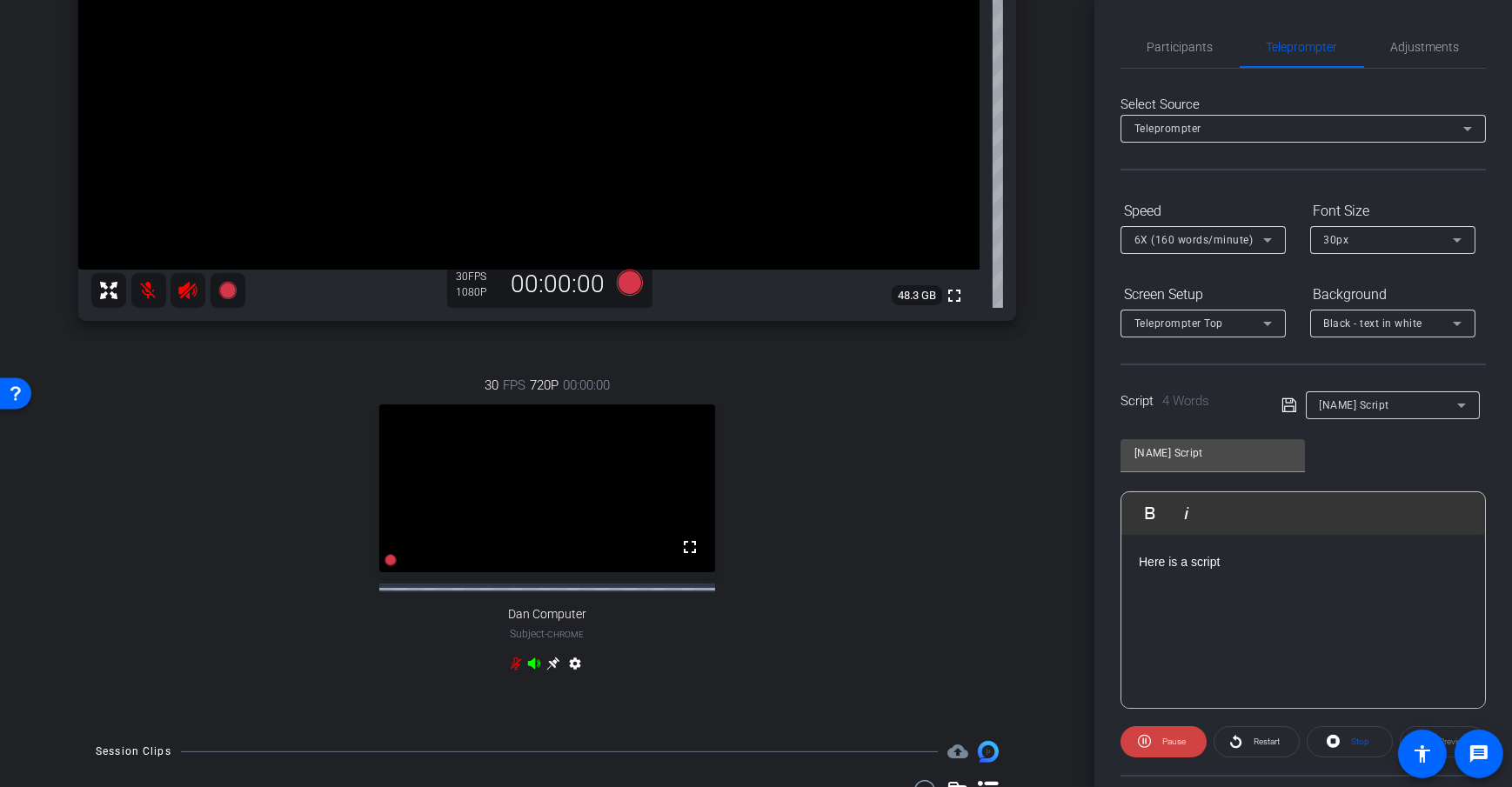 click on "Speed 6X (160 words/minute) Font Size 30px Screen Setup Teleprompter Top Background Black - text in white" 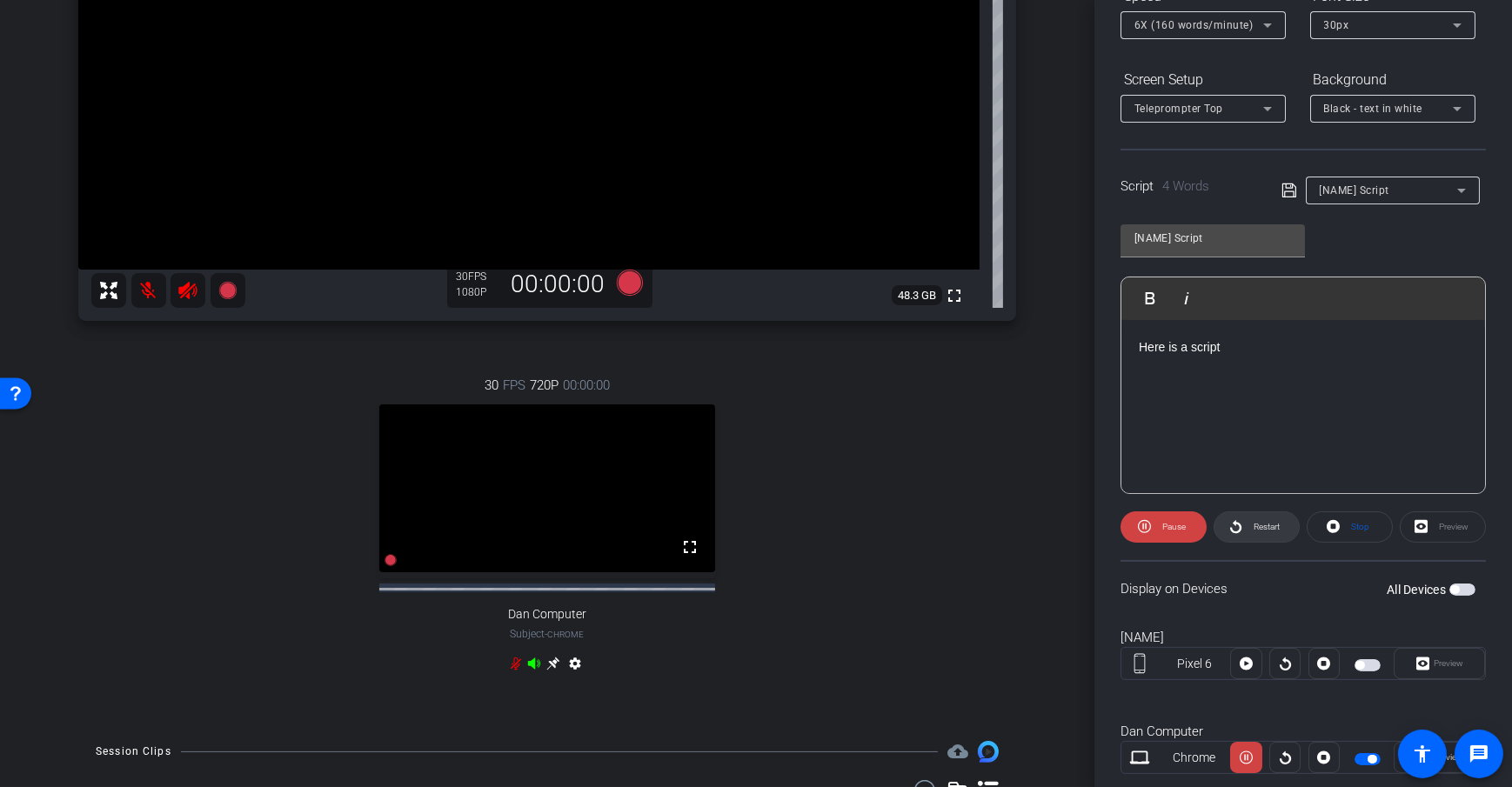 scroll, scrollTop: 256, scrollLeft: 0, axis: vertical 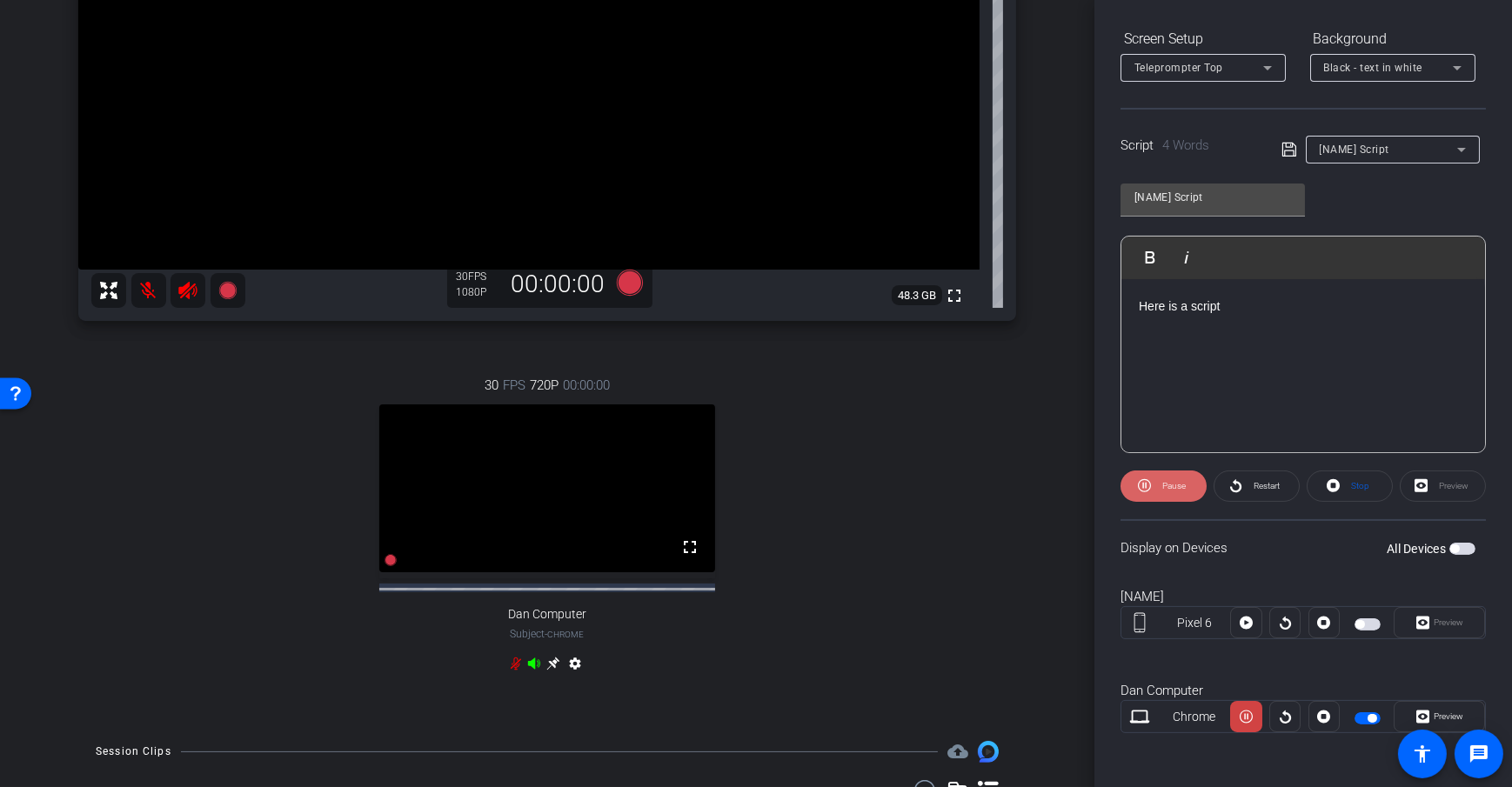 click on "Pause" 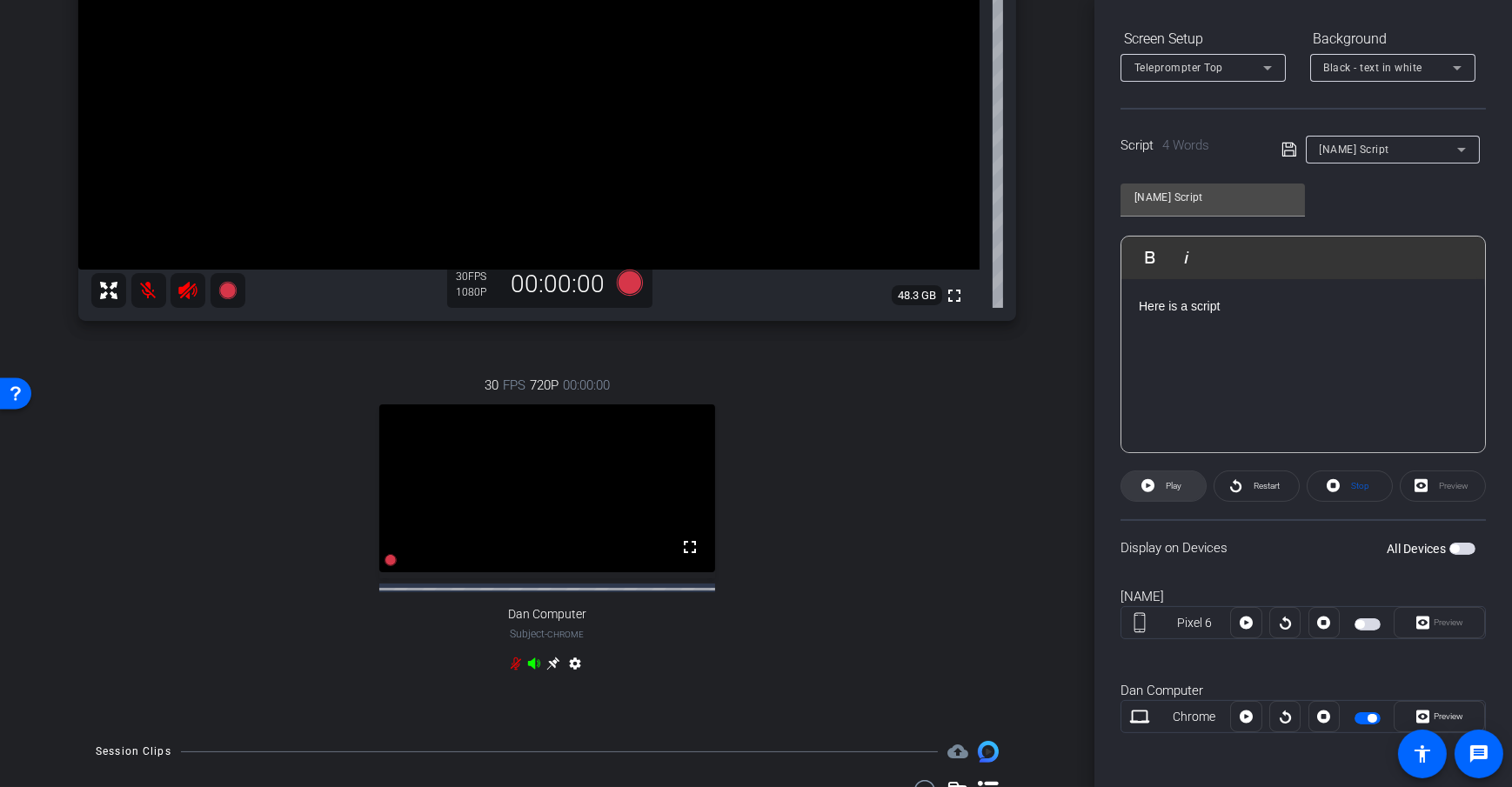 click on "Play" 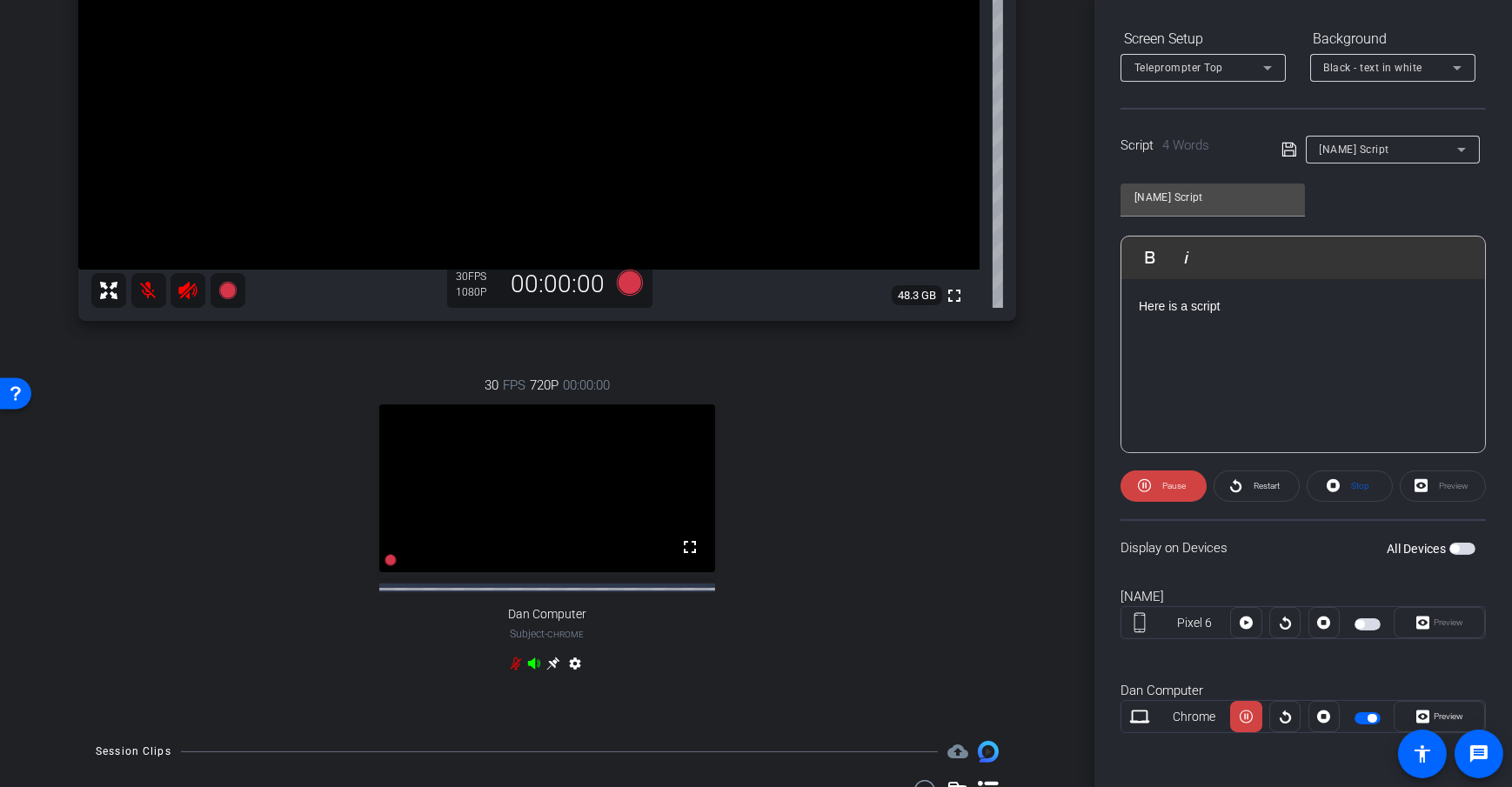 click on "Display on Devices  All Devices" 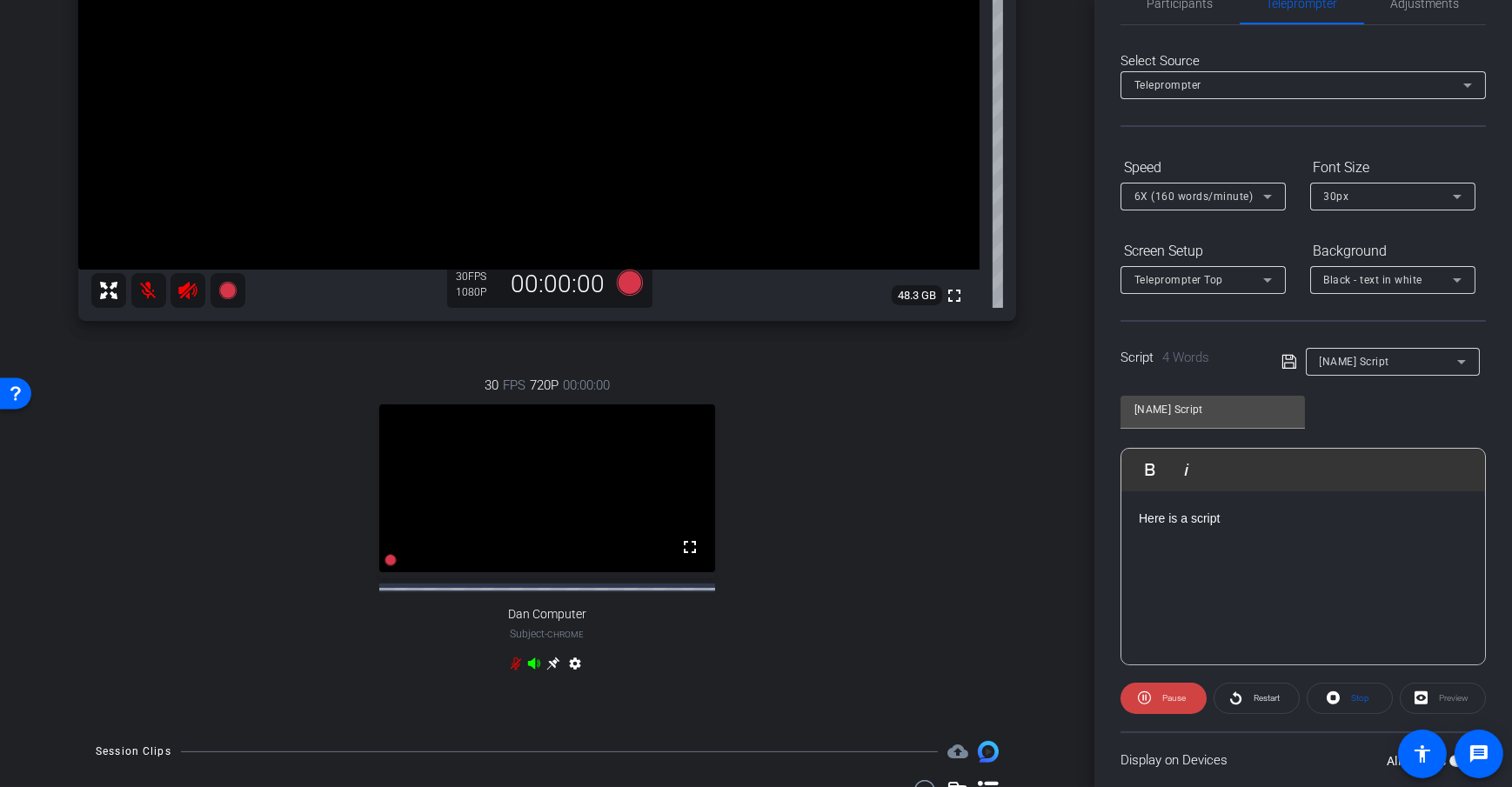 scroll, scrollTop: 0, scrollLeft: 0, axis: both 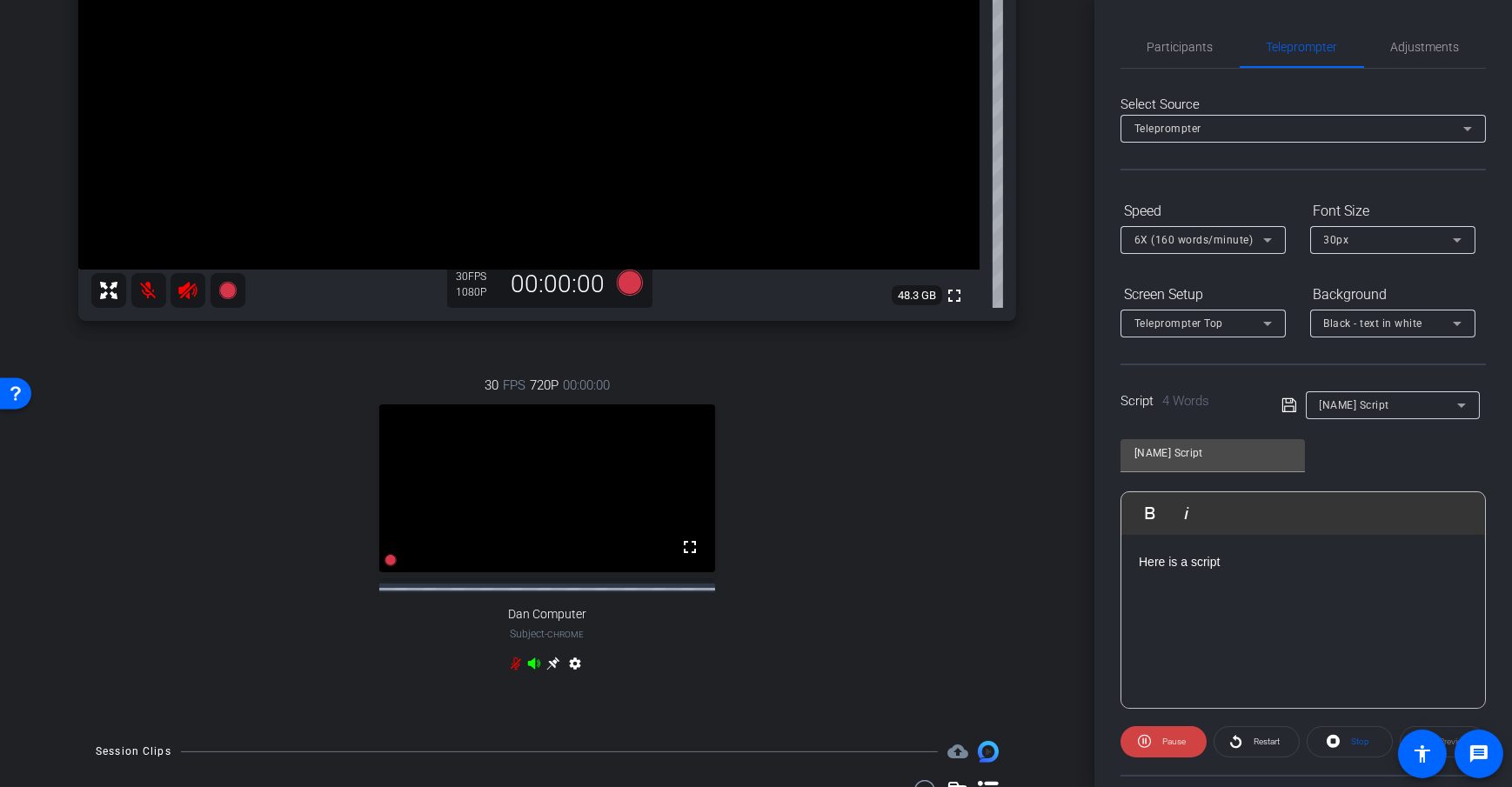 click on "Dan Script               Play        Play from this location               Play Selected        Play and display the selected text only Bold Italic Here is a script Enter script here..." 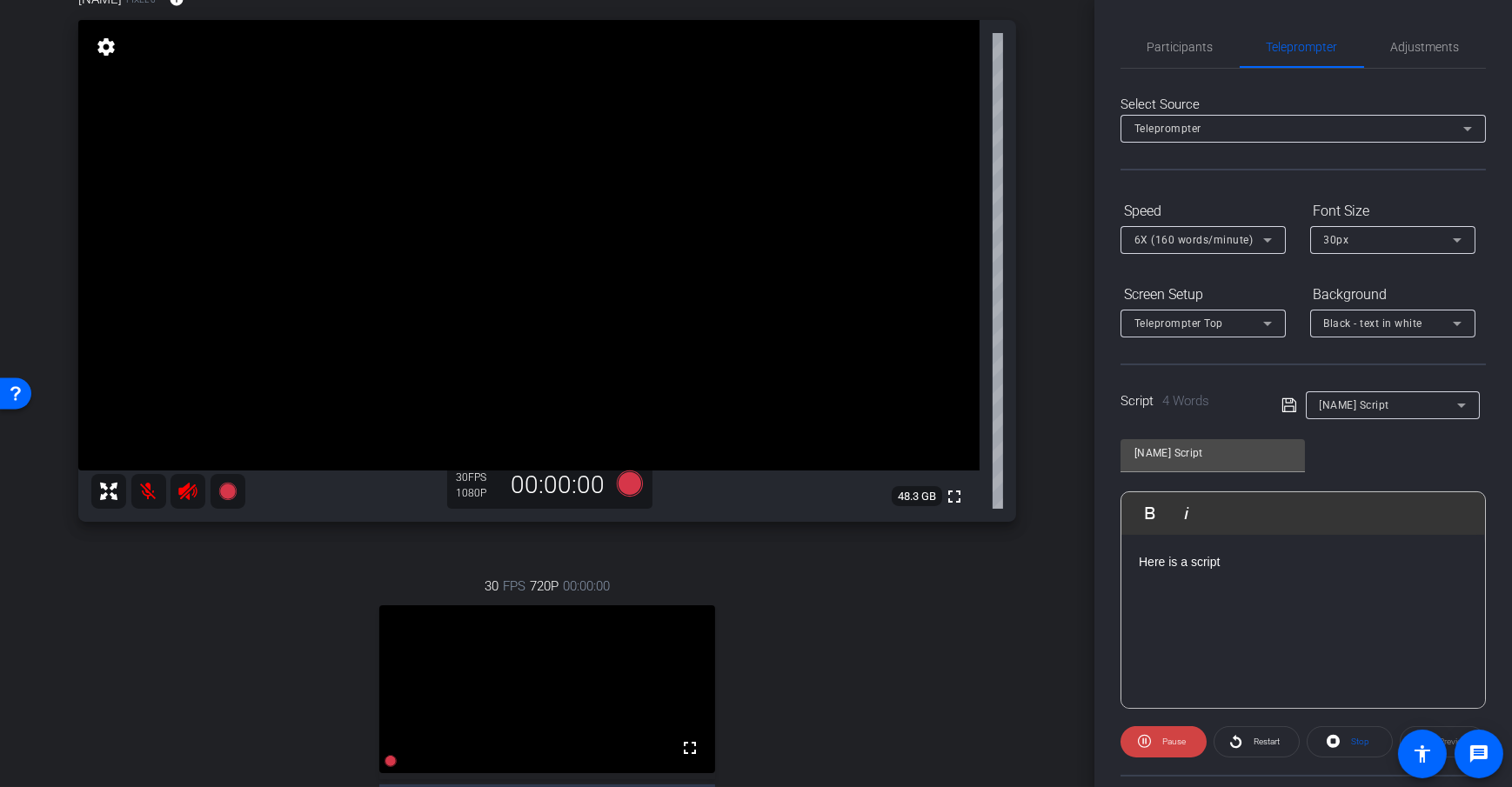 scroll, scrollTop: 89, scrollLeft: 0, axis: vertical 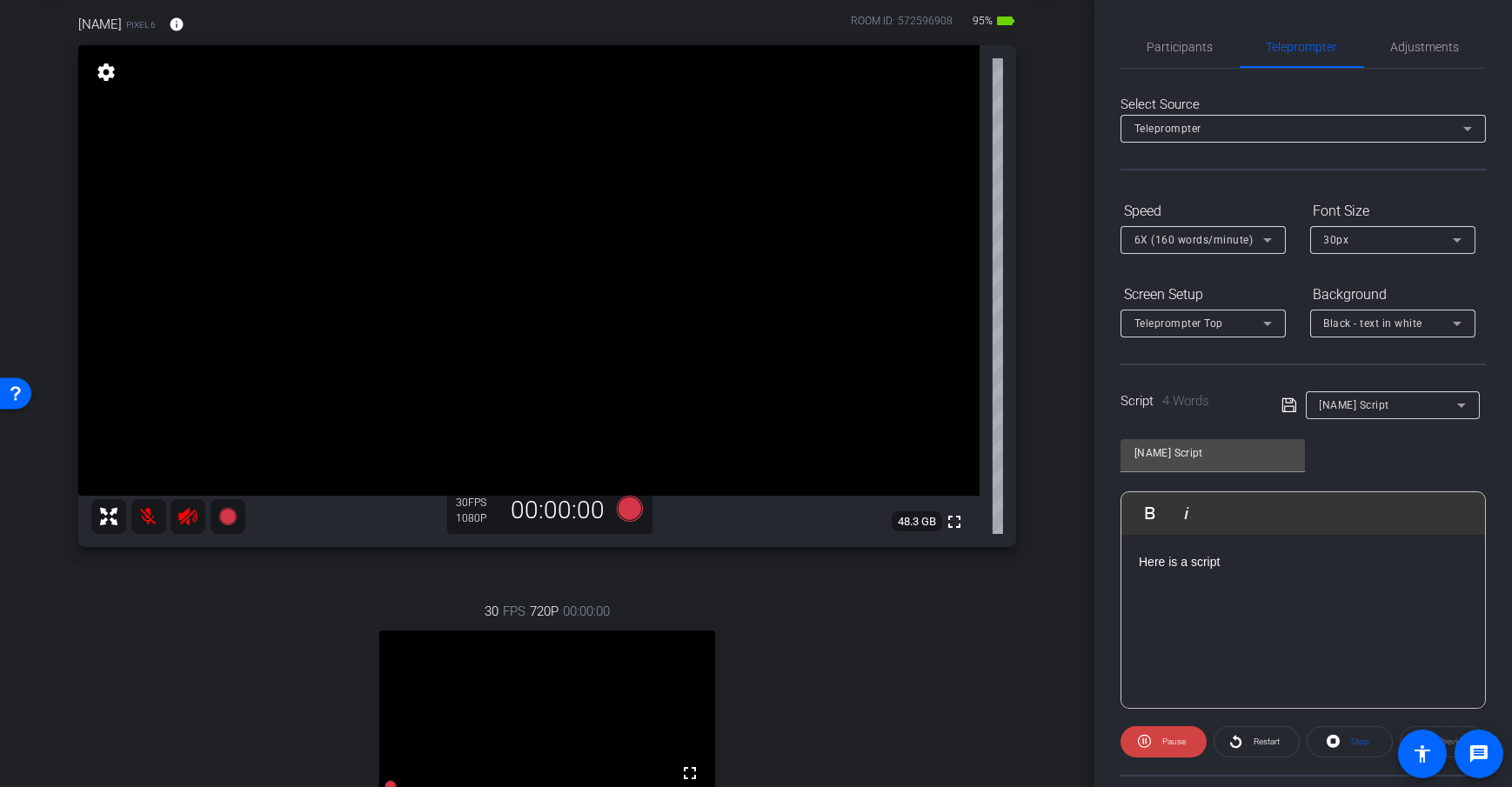 click on "Dan H Pixel 6 info ROOM ID: 572596908 95% battery_std fullscreen settings  48.3 GB
30 FPS  1080P   00:00:00
30 FPS 720P  00:00:00  fullscreen
Dan Computer Subject   -  Chrome
settings" at bounding box center [547, 468] 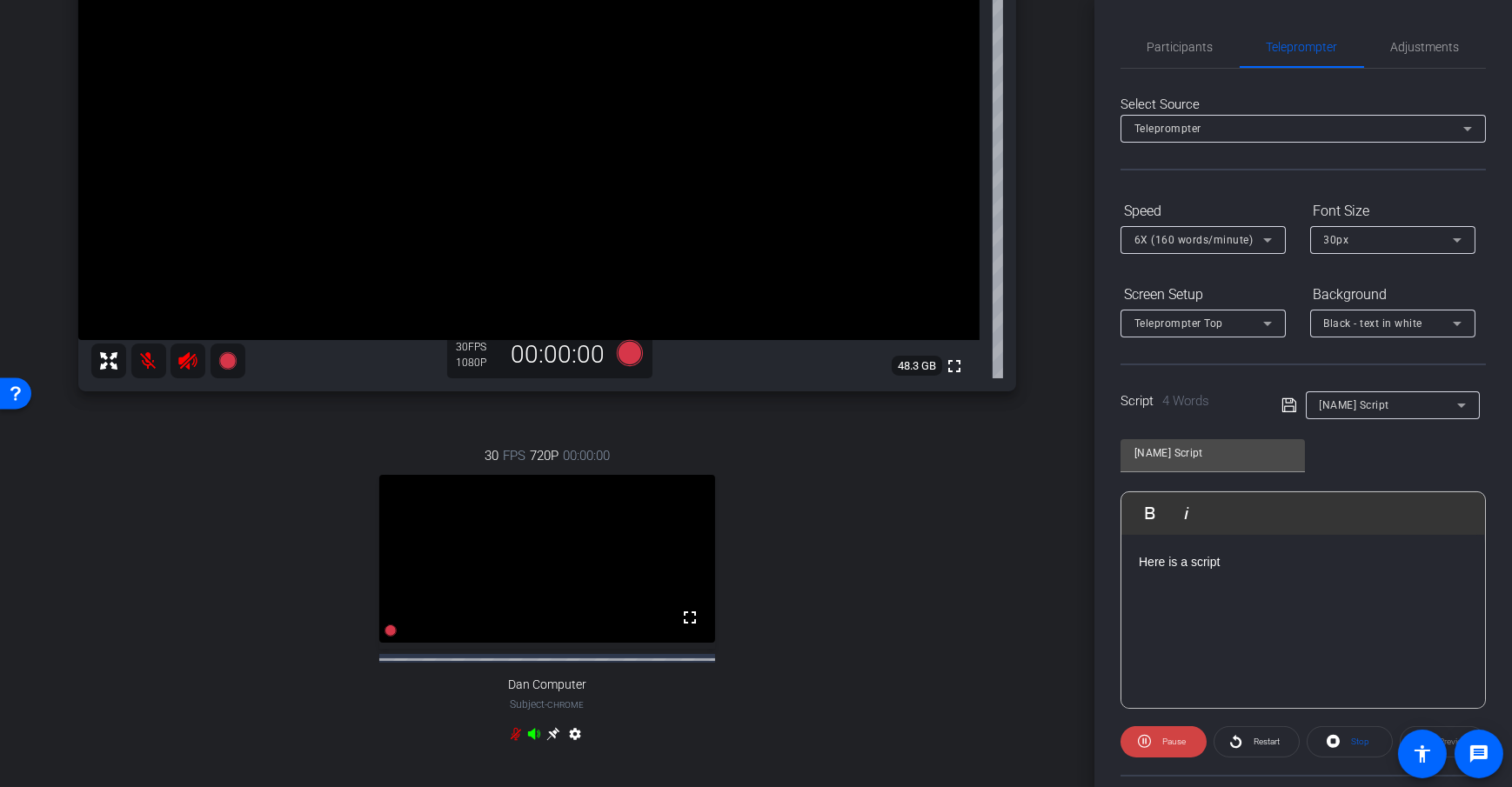 scroll, scrollTop: 260, scrollLeft: 0, axis: vertical 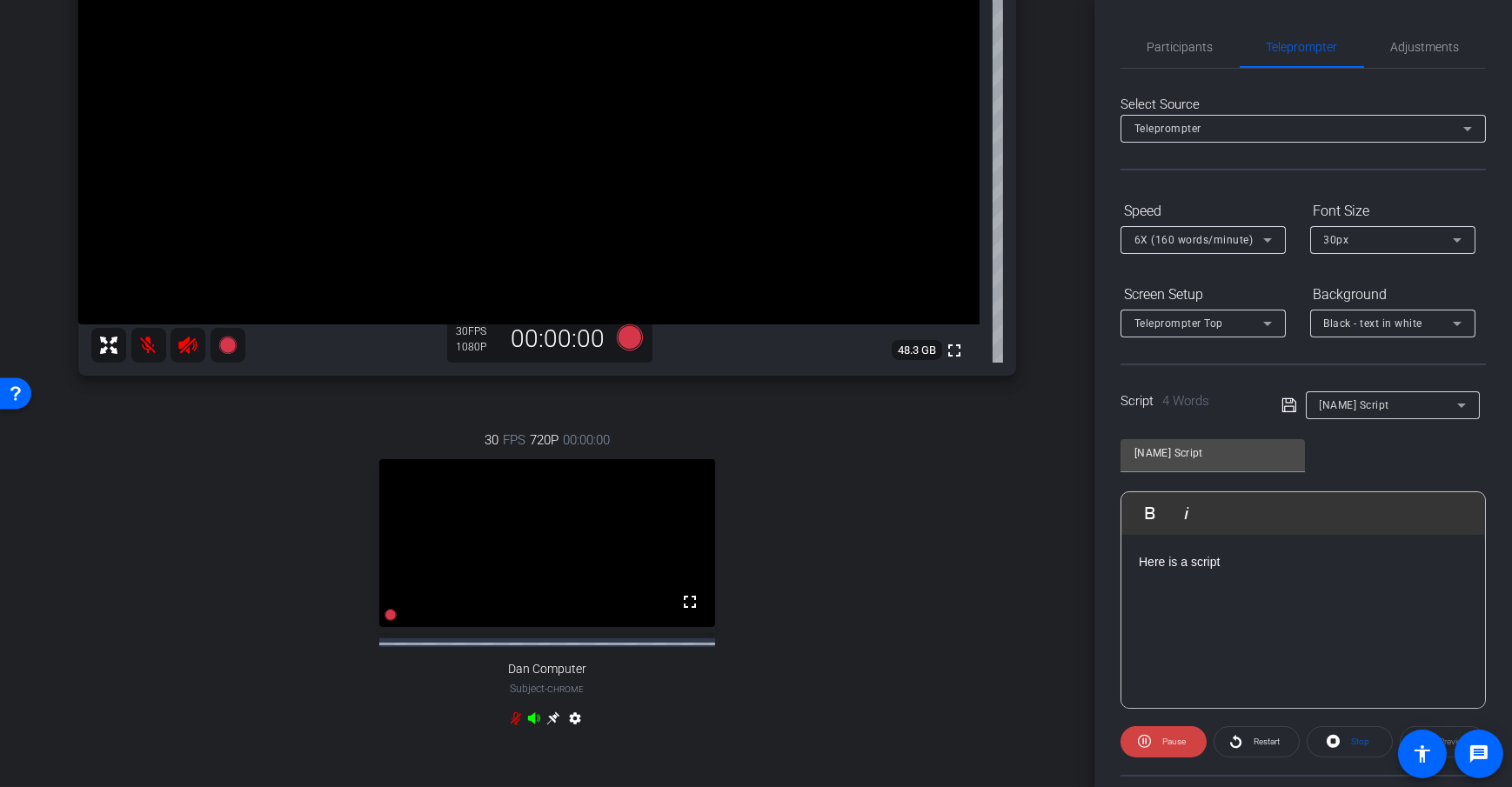 click on "30 FPS 720P  00:00:00  fullscreen
Dan Computer Subject   -  Chrome
settings" at bounding box center [547, 581] 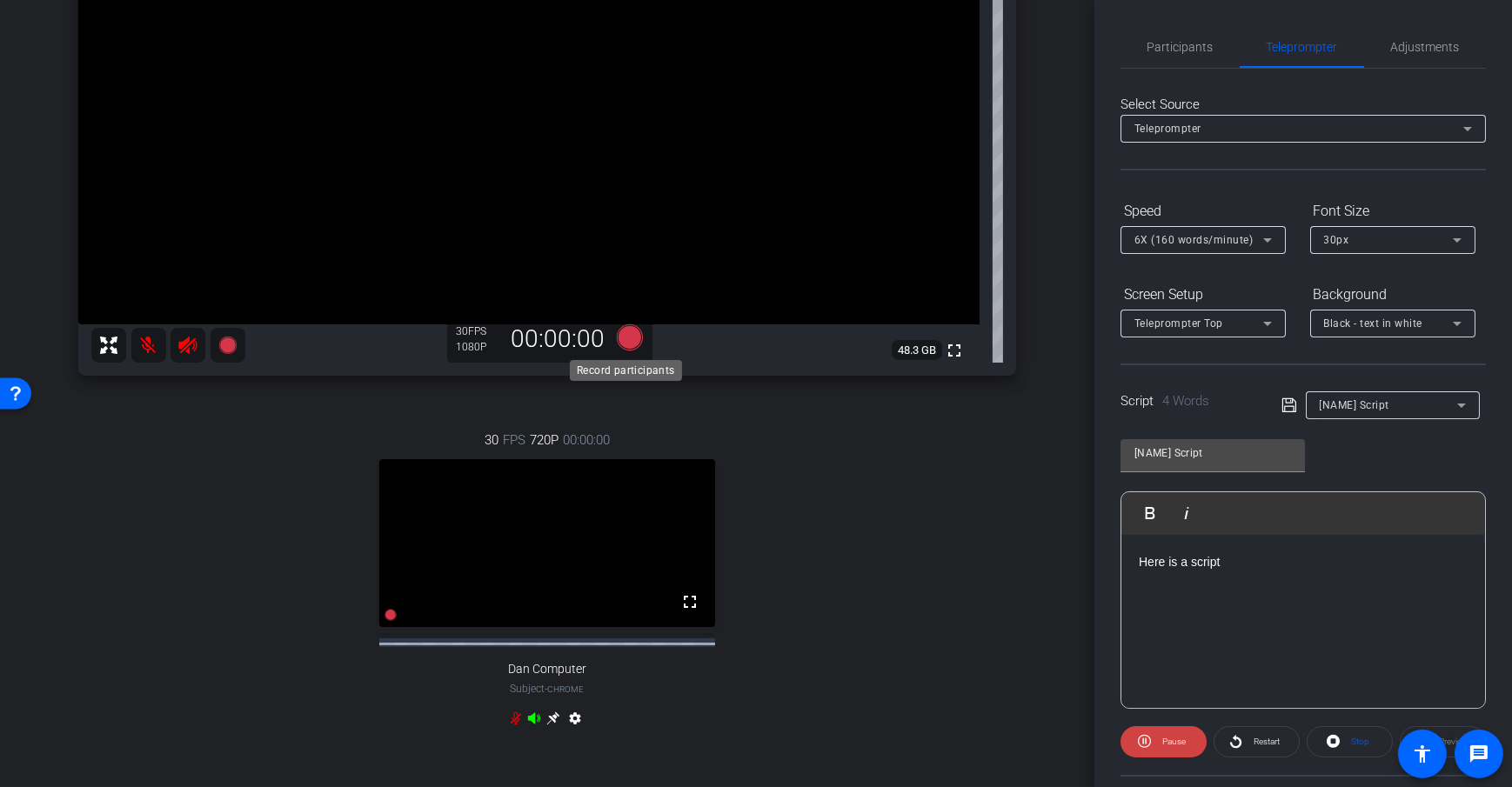 click 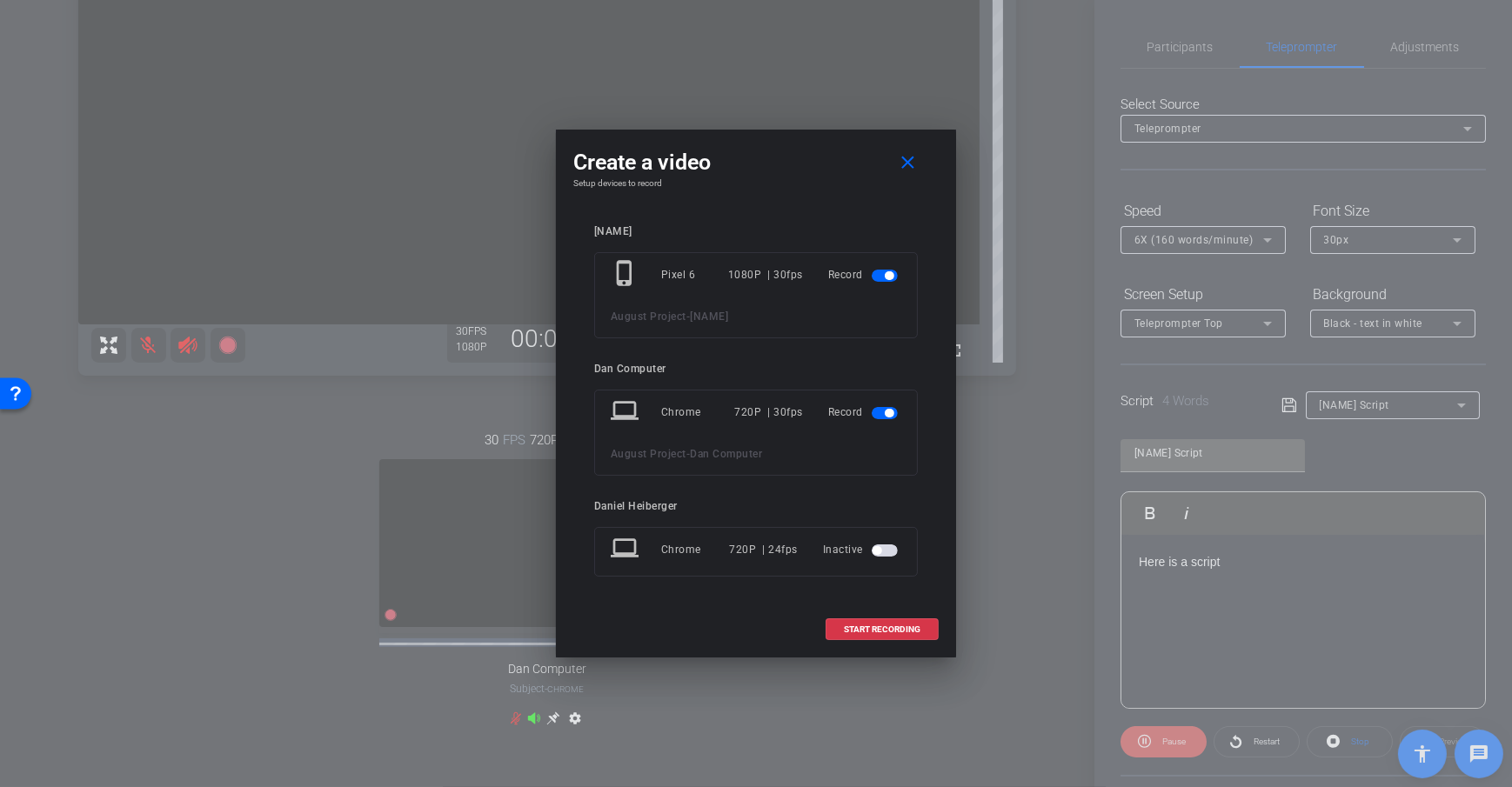 click on "Dan H phone_iphone  Pixel 6   1080P  | 30fps   Record   August Project  -  Dan H  Dan Computer laptop  Chrome   720P  | 30fps   Record   August Project  -  Dan Computer  Daniel Heiberger laptop  Chrome   720P  | 24fps   Inactive" at bounding box center (756, 413) 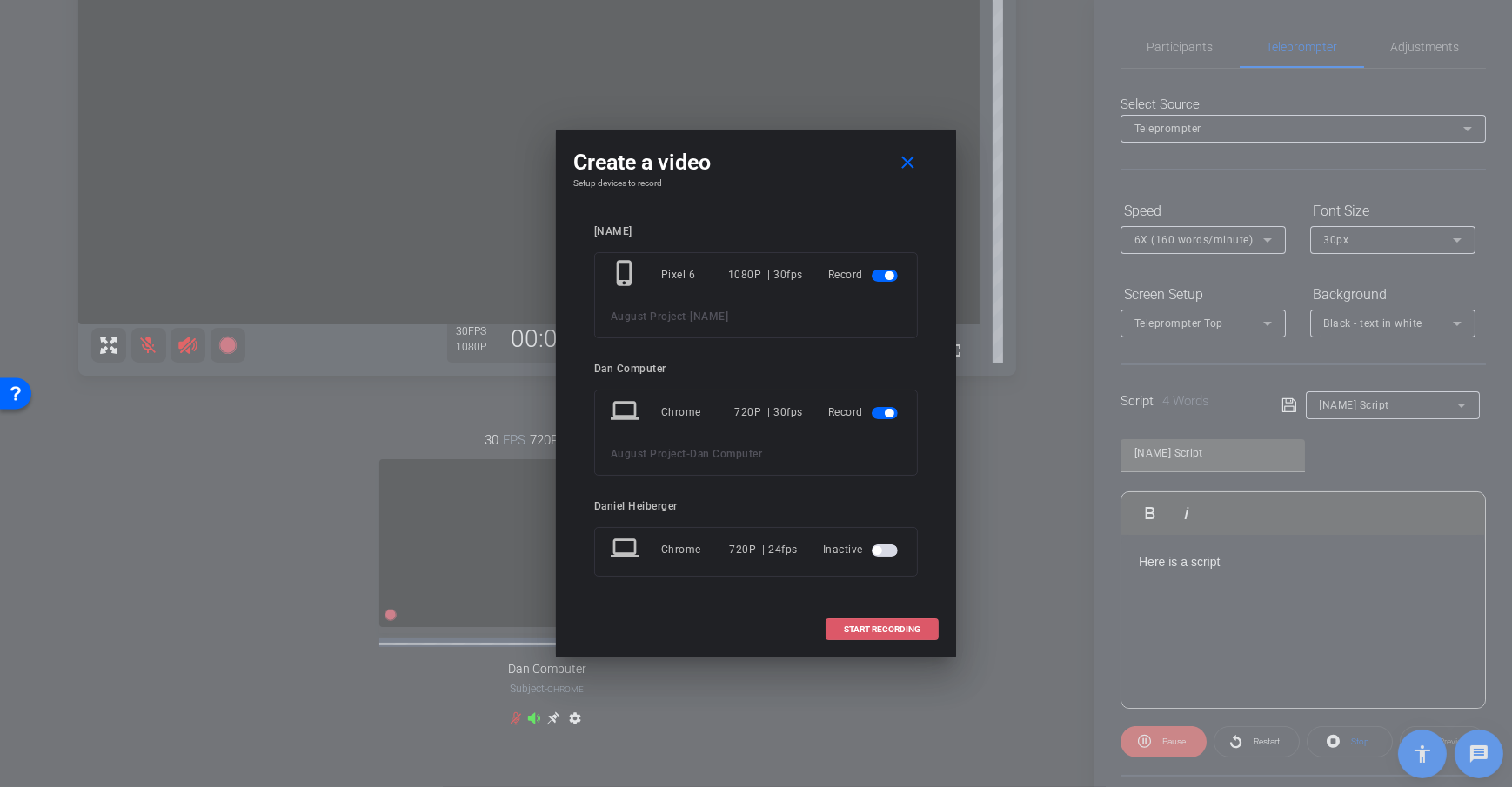click on "START RECORDING" at bounding box center (882, 630) 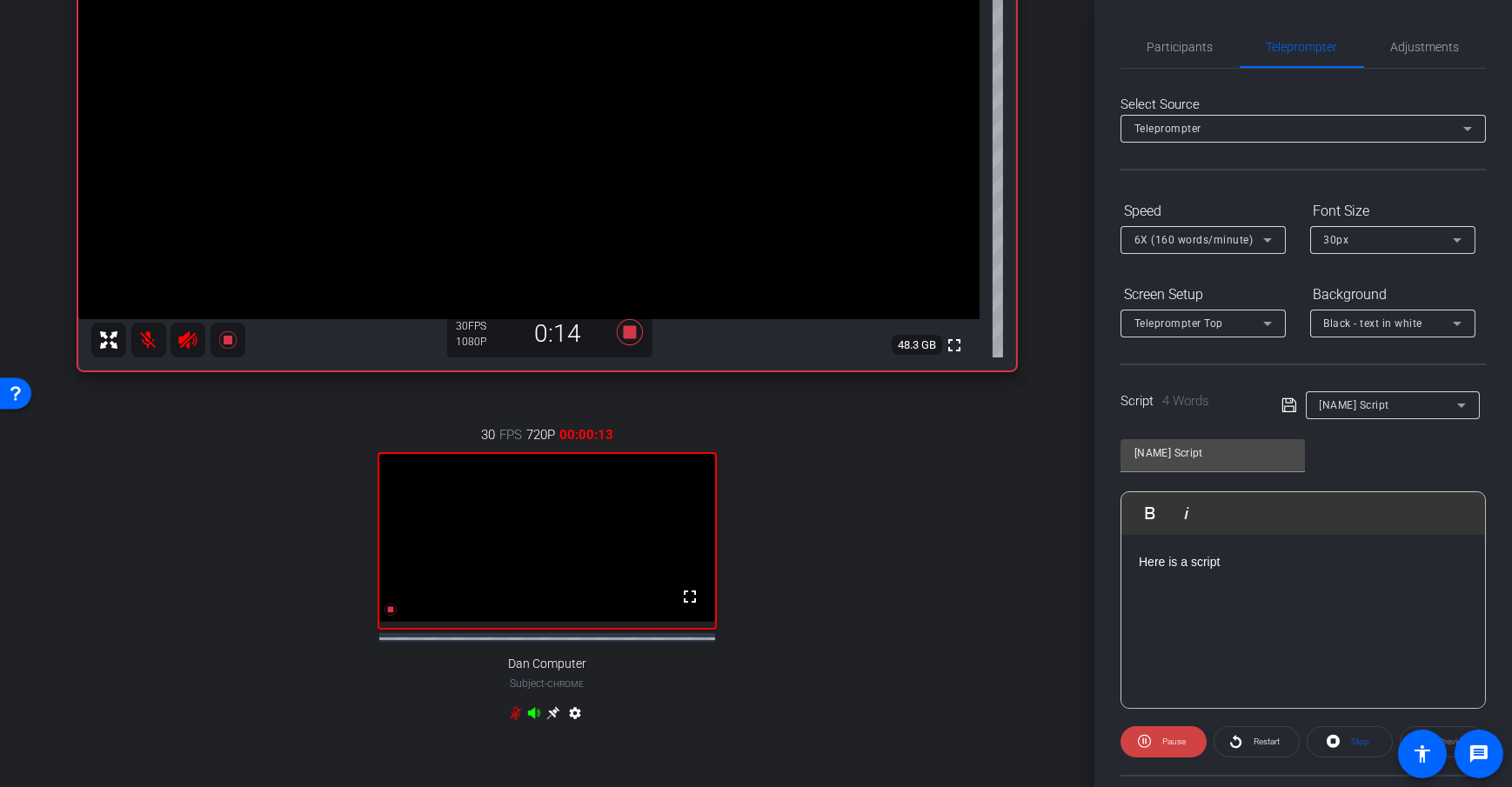 scroll, scrollTop: 275, scrollLeft: 0, axis: vertical 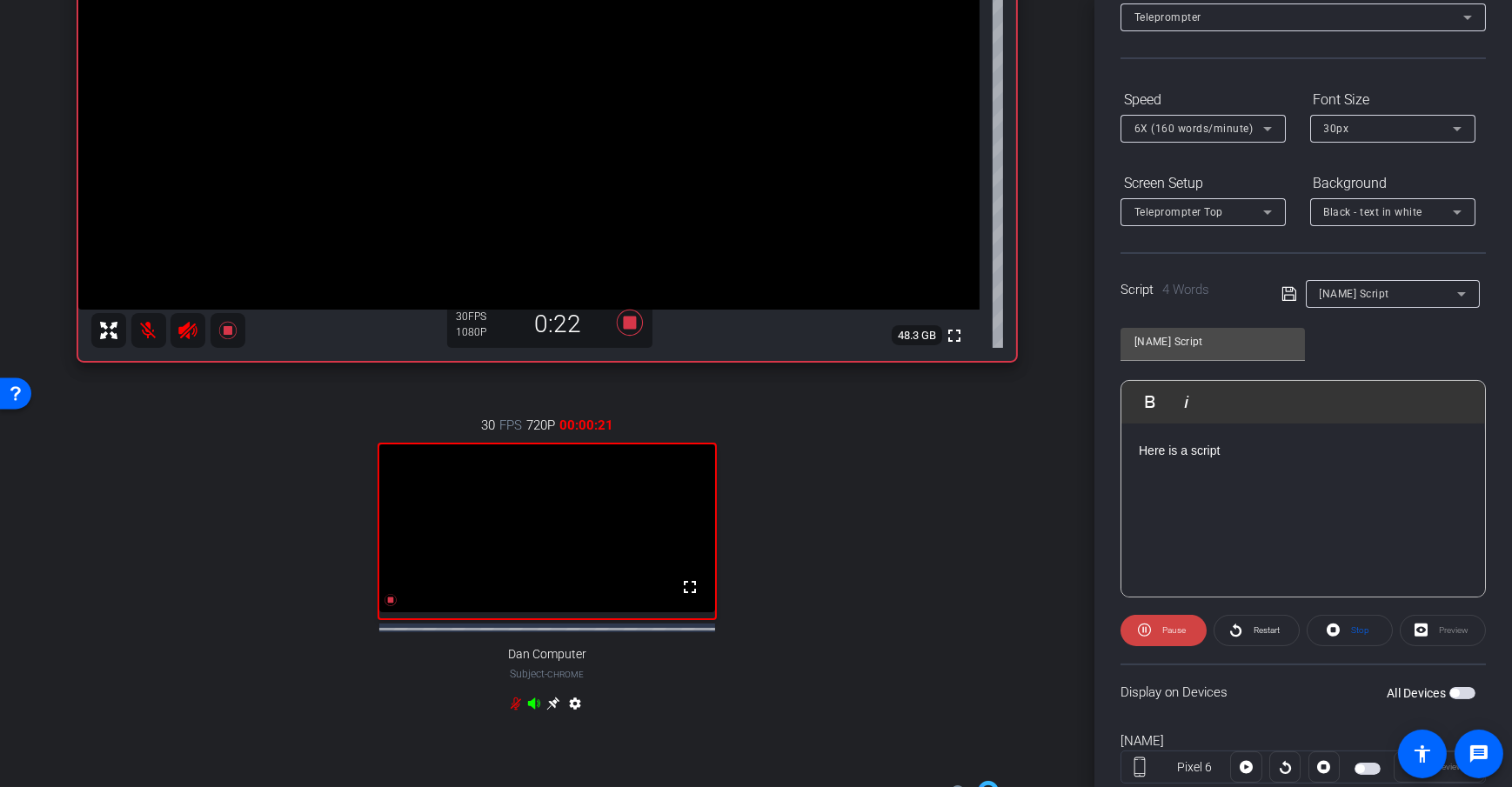 click on "Display on Devices  All Devices" 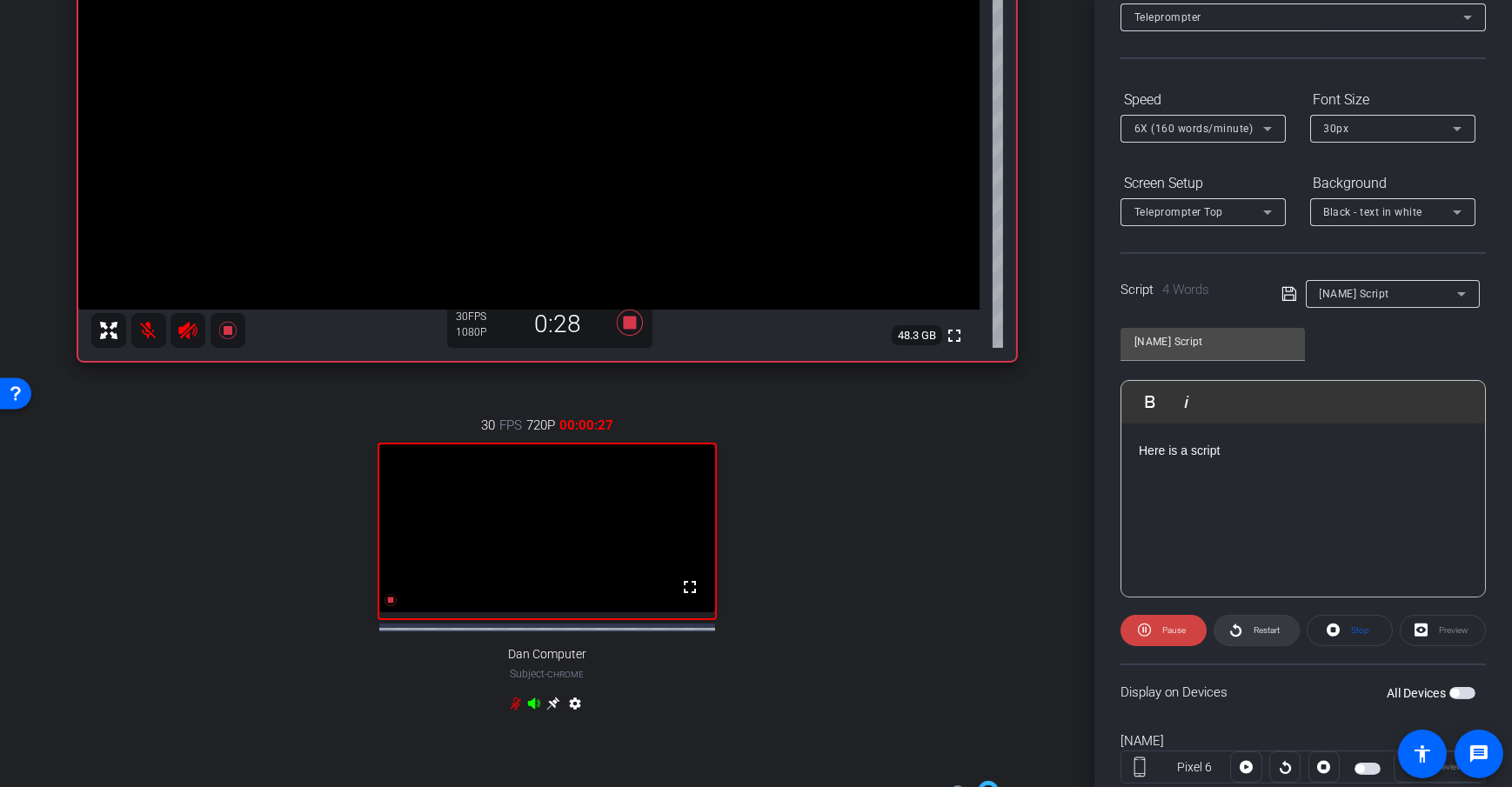 click on "Restart" 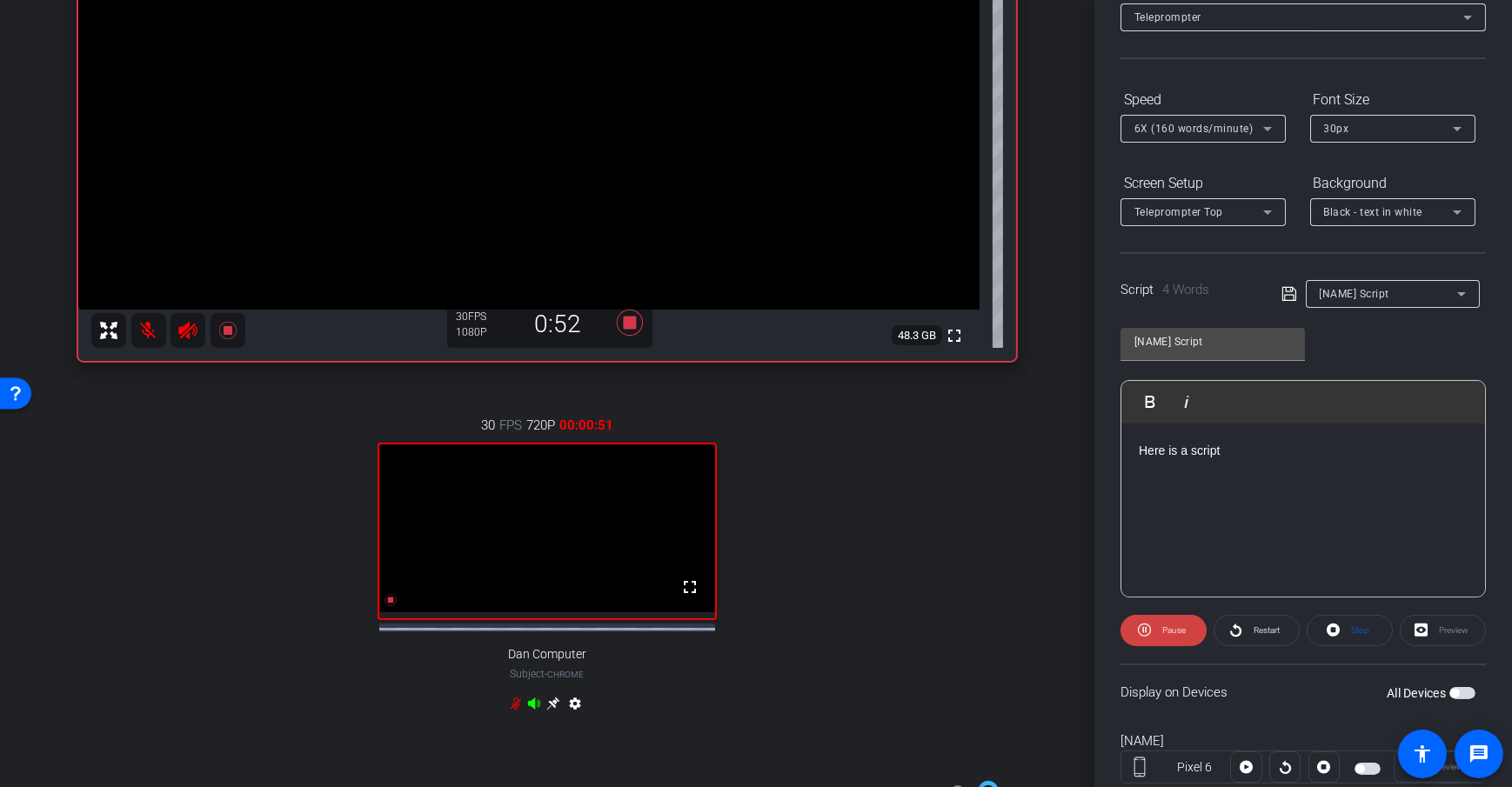 click on "arrow_back  Panelist Recording   Back to project   Send invite  account_box grid_on settings info
Dan H Pixel 6 info ROOM ID: 572596908 93% battery_std fullscreen settings  48.3 GB
30 FPS  1080P   0:52
30 FPS 720P  00:00:51  fullscreen
Dan Computer Subject   -  Chrome
settings  Session Clips   cloud_upload
Aug 7, 2025  Recording
2  Items per page:  10  1 – 1 of 1" at bounding box center [547, 118] 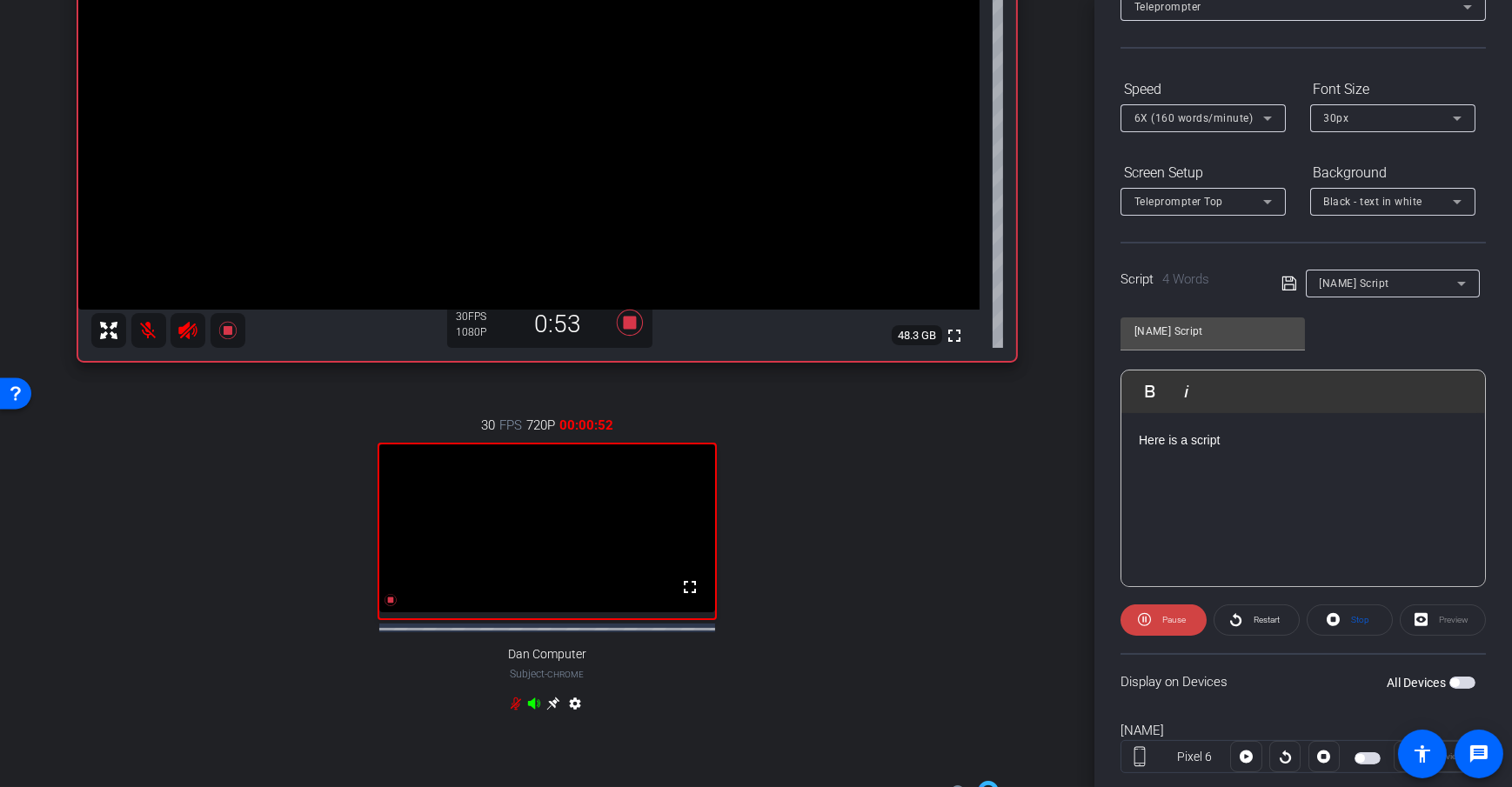 scroll, scrollTop: 130, scrollLeft: 0, axis: vertical 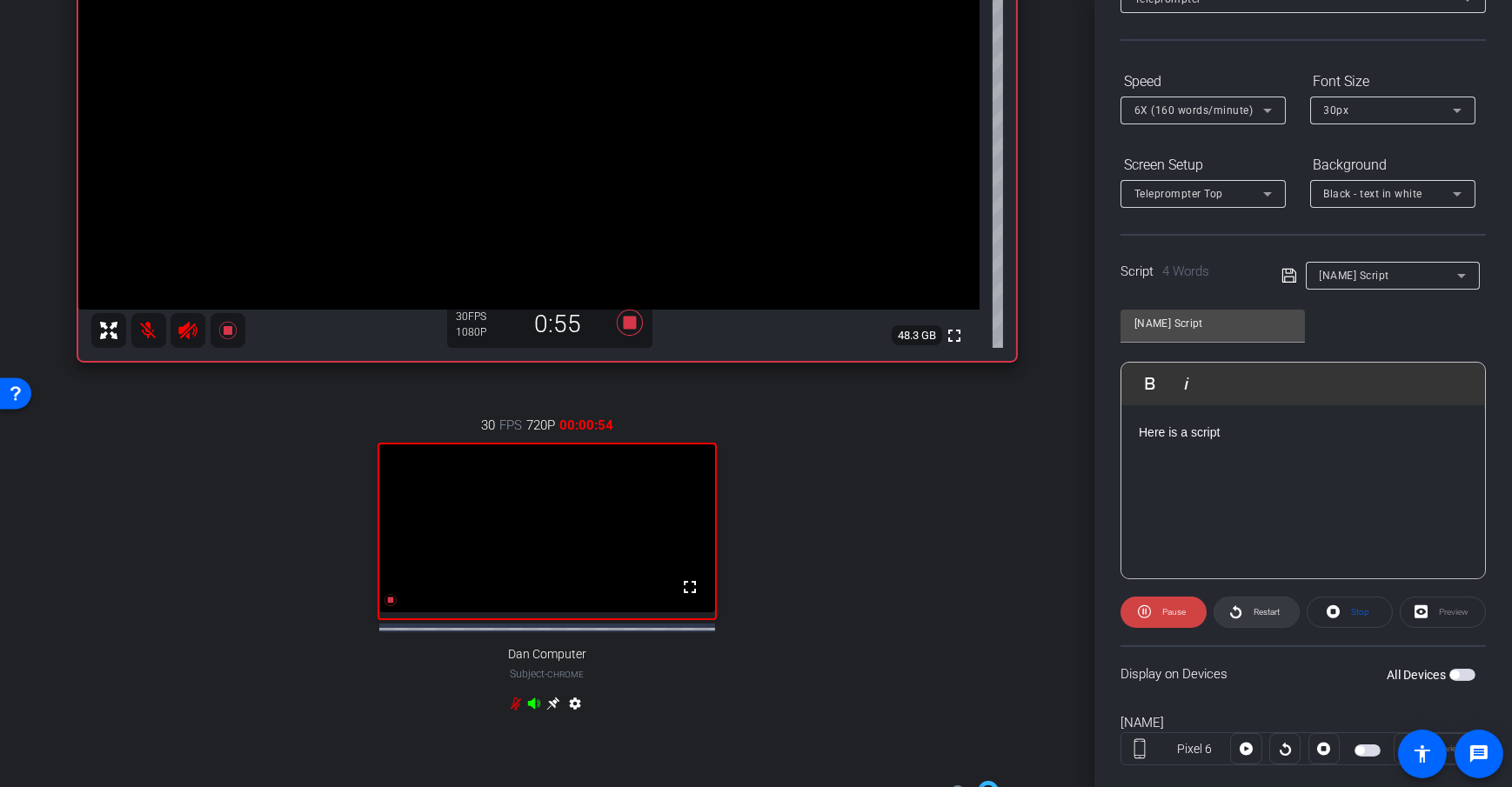 click on "Restart" 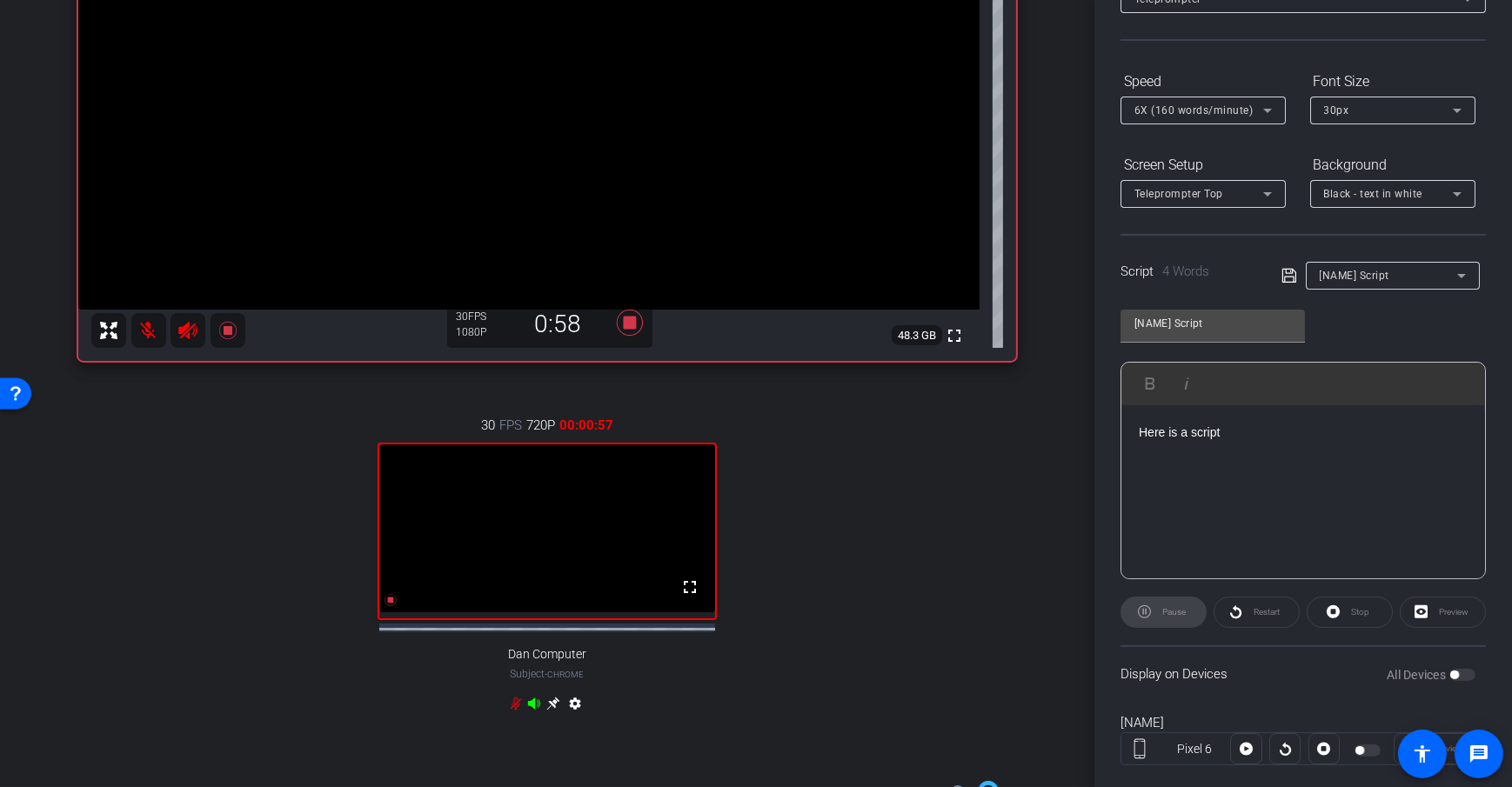 click on "arrow_back  Panelist Recording   Back to project   Send invite  account_box grid_on settings info
Dan H Pixel 6 info ROOM ID: 572596908 93% battery_std fullscreen settings  48.3 GB
30 FPS  1080P   0:58
30 FPS 720P  00:00:57  fullscreen
Dan Computer Subject   -  Chrome
settings  Session Clips   cloud_upload
Aug 7, 2025  Recording
2  Items per page:  10  1 – 1 of 1" at bounding box center [547, 118] 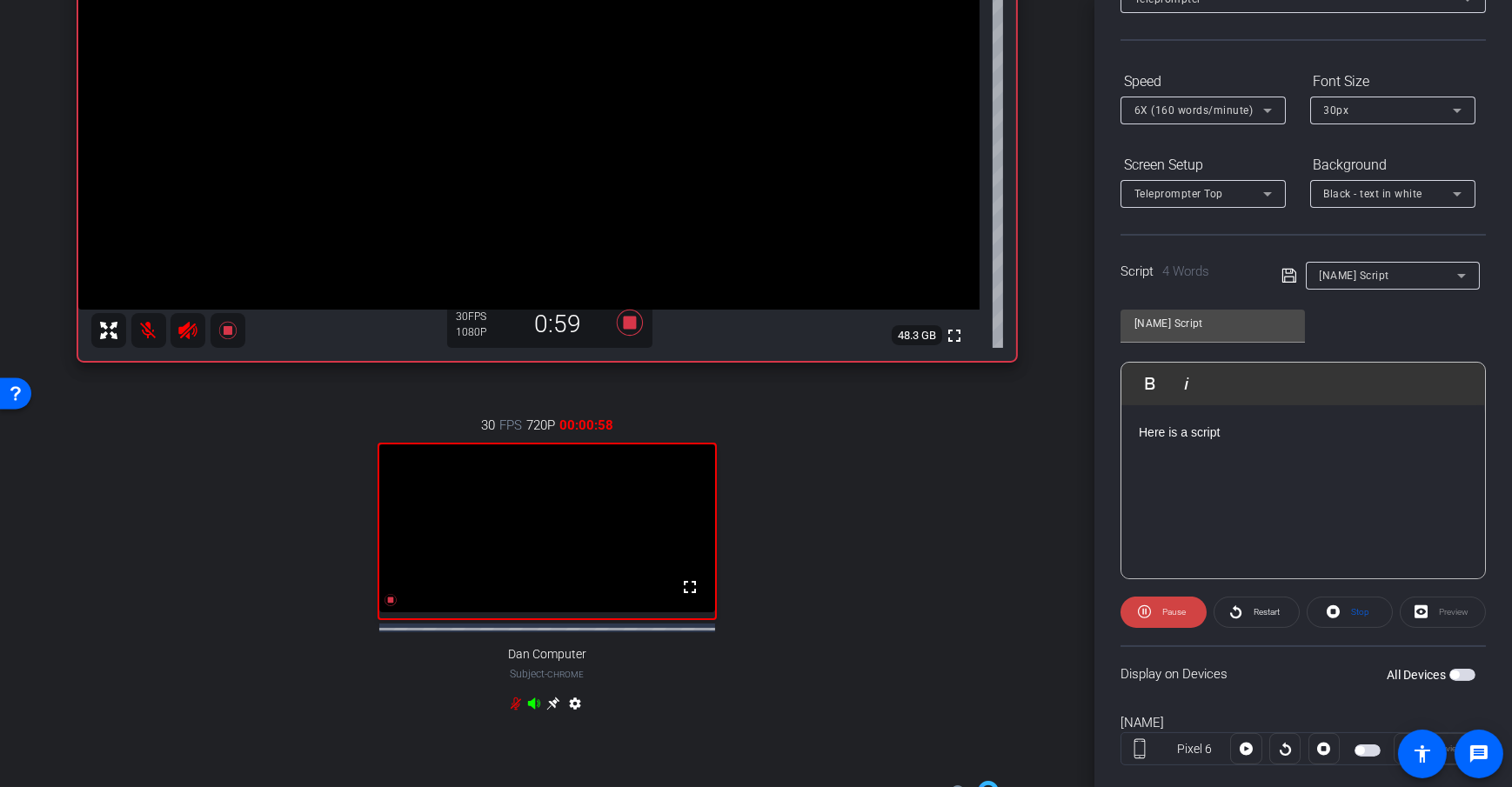 click on "arrow_back  Panelist Recording   Back to project   Send invite  account_box grid_on settings info
Dan H Pixel 6 info ROOM ID: 572596908 93% battery_std fullscreen settings  48.3 GB
30 FPS  1080P   0:59
30 FPS 720P  00:00:58  fullscreen
Dan Computer Subject   -  Chrome
settings  Session Clips   cloud_upload
Aug 7, 2025  Recording
2  Items per page:  10  1 – 1 of 1" at bounding box center (547, 118) 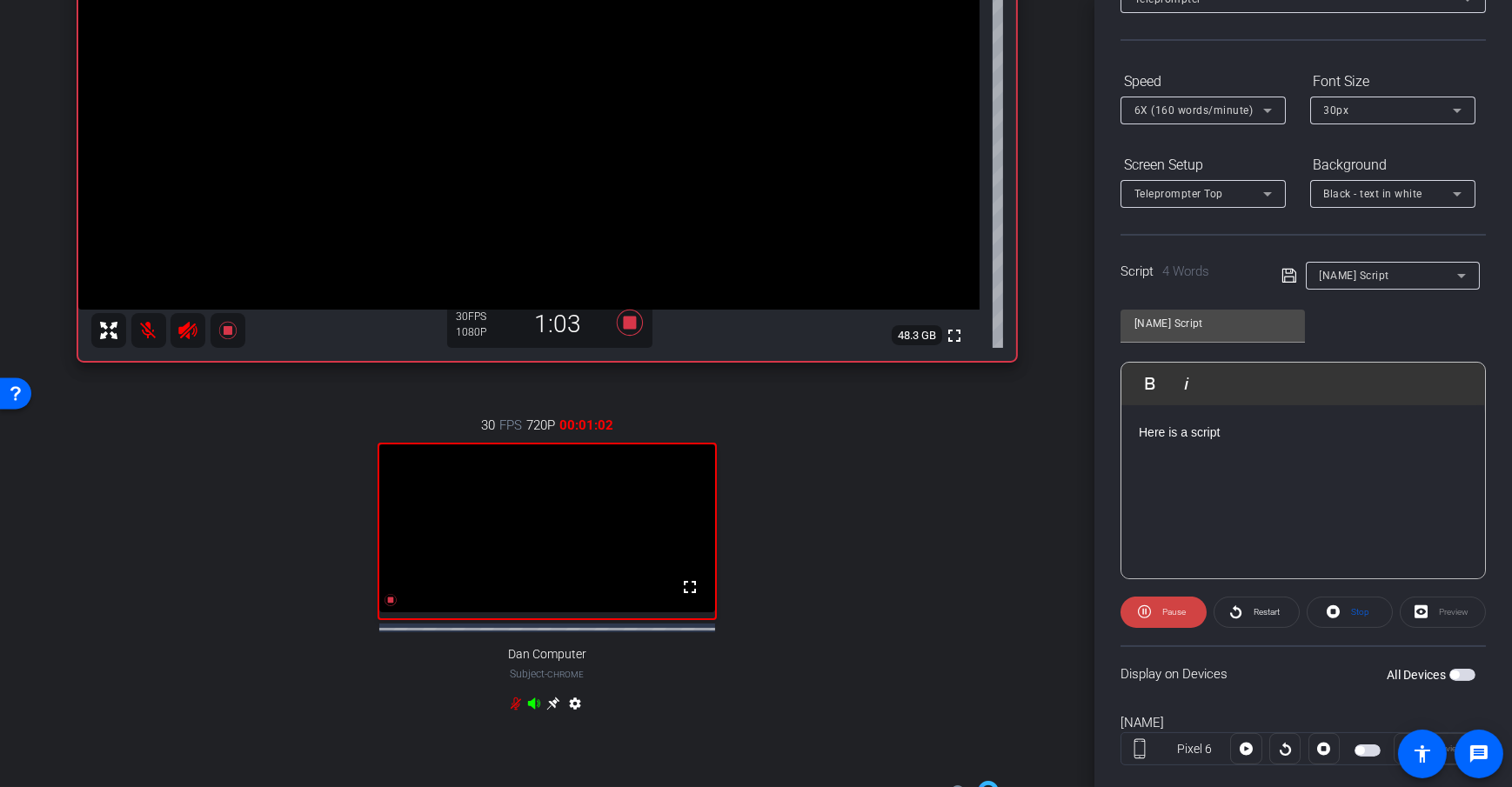 click on "30 FPS 720P  00:01:02  fullscreen
Dan Computer Subject   -  Chrome
settings" at bounding box center (547, 566) 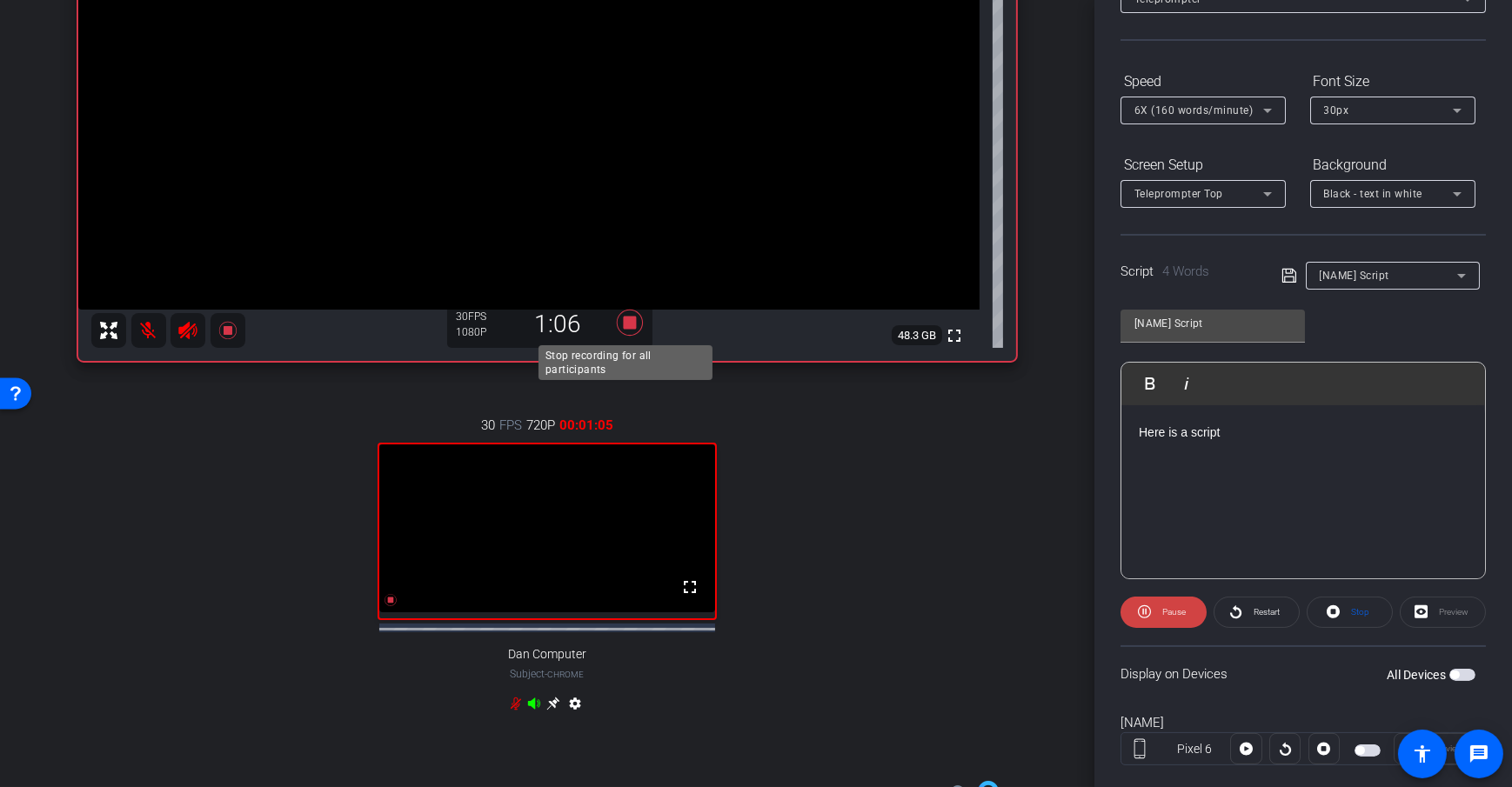click 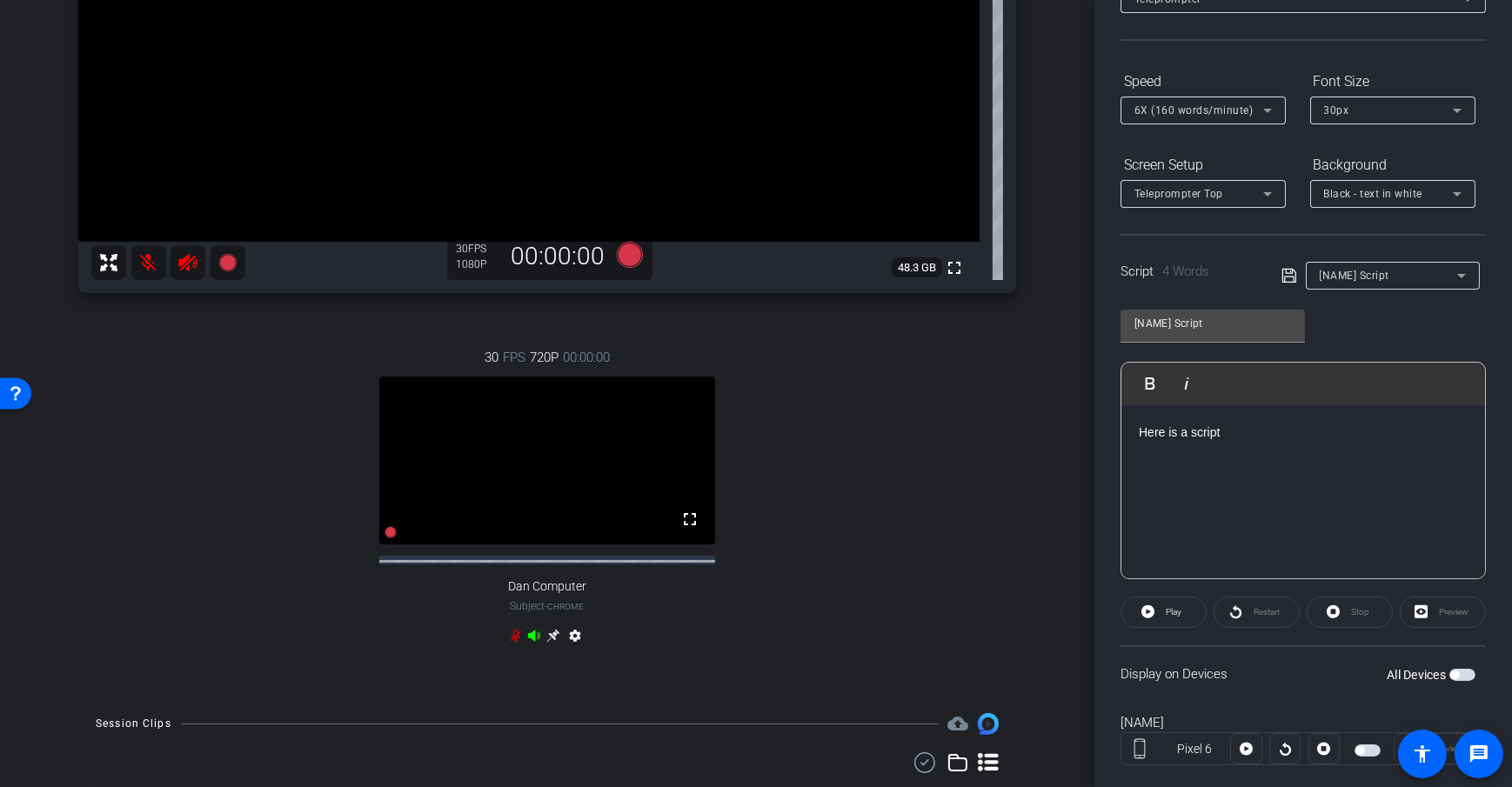 scroll, scrollTop: 444, scrollLeft: 0, axis: vertical 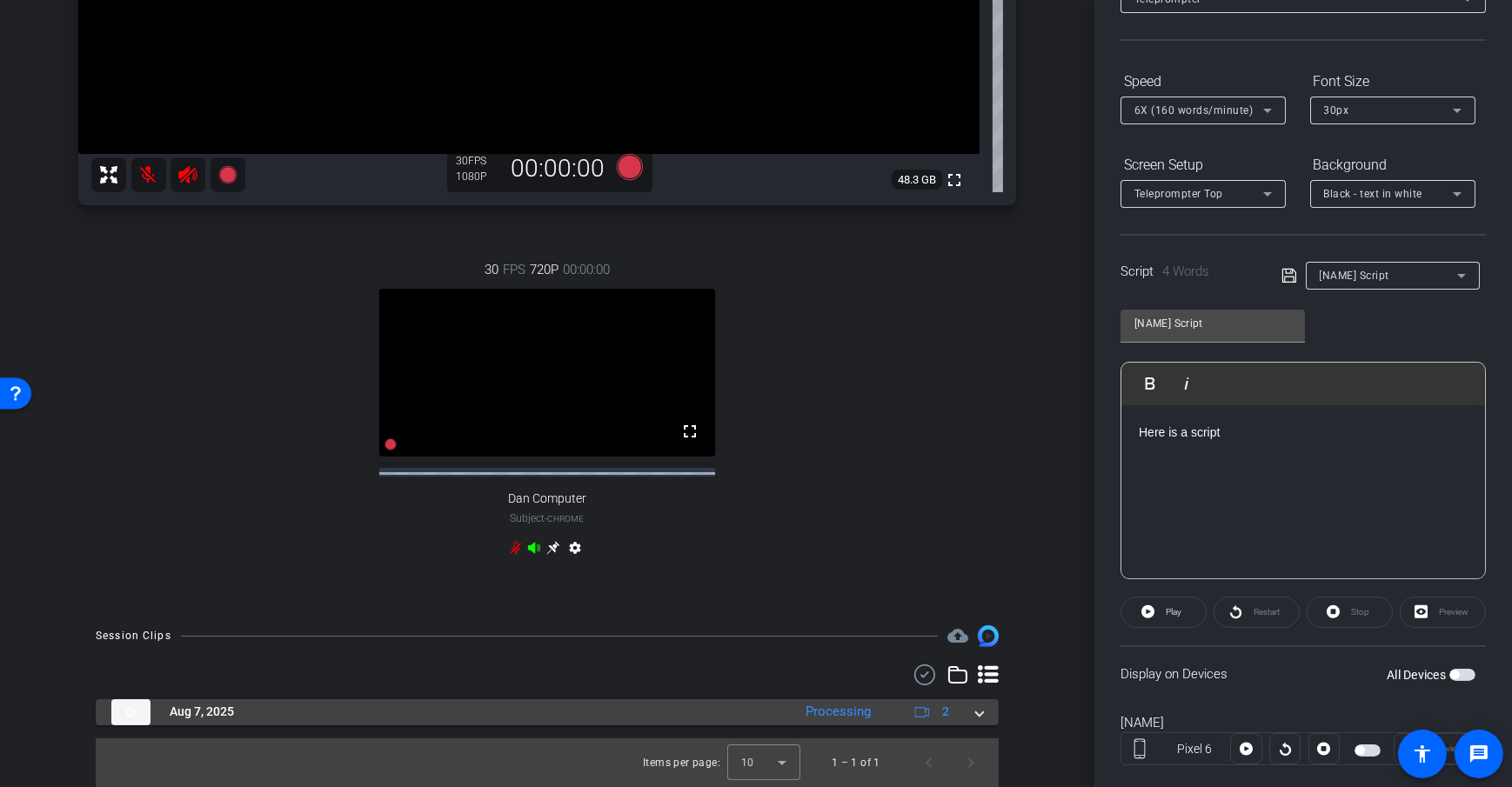 click on "Aug 7, 2025   Processing
2" at bounding box center [547, 712] 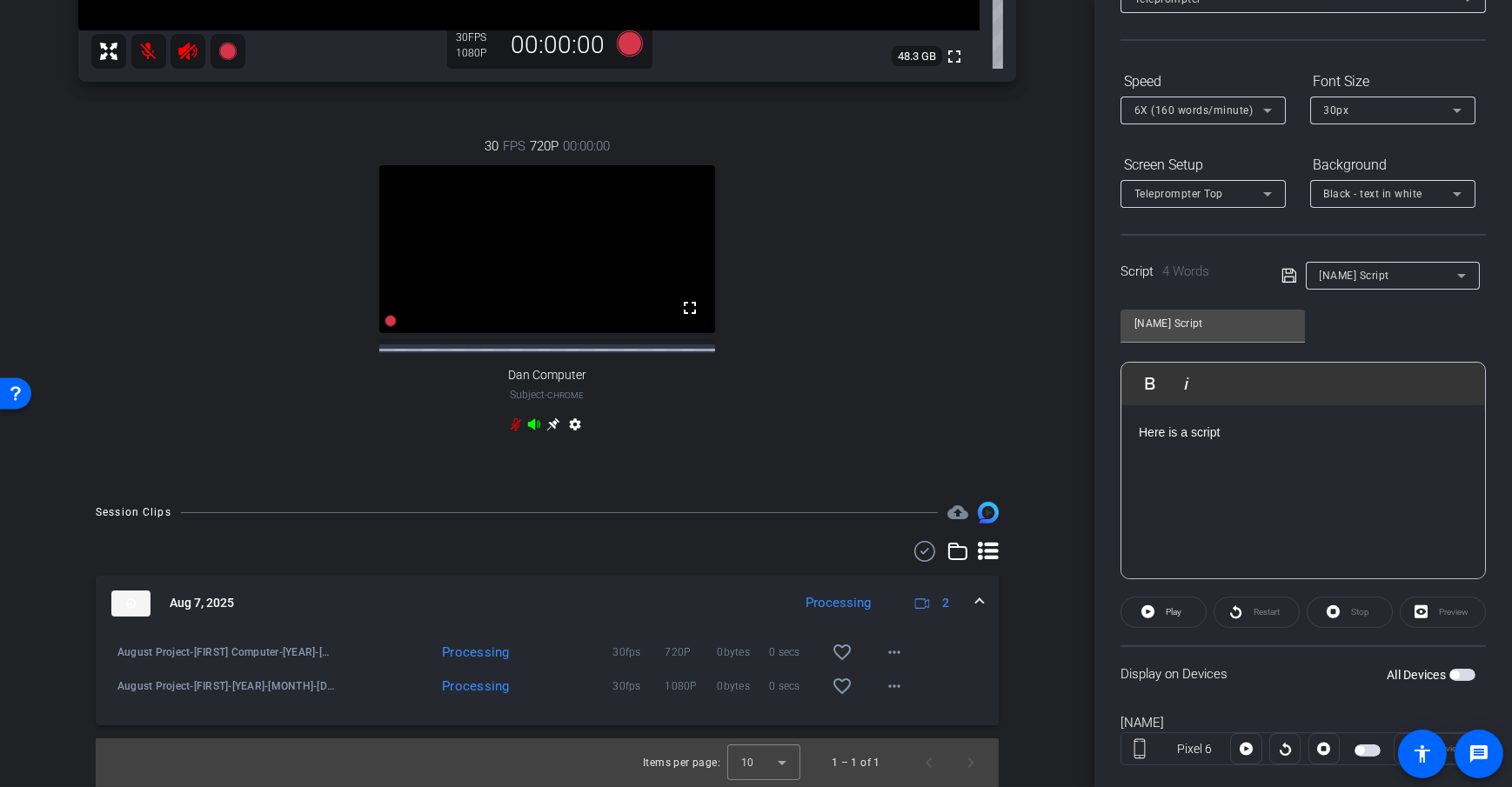 scroll, scrollTop: 568, scrollLeft: 0, axis: vertical 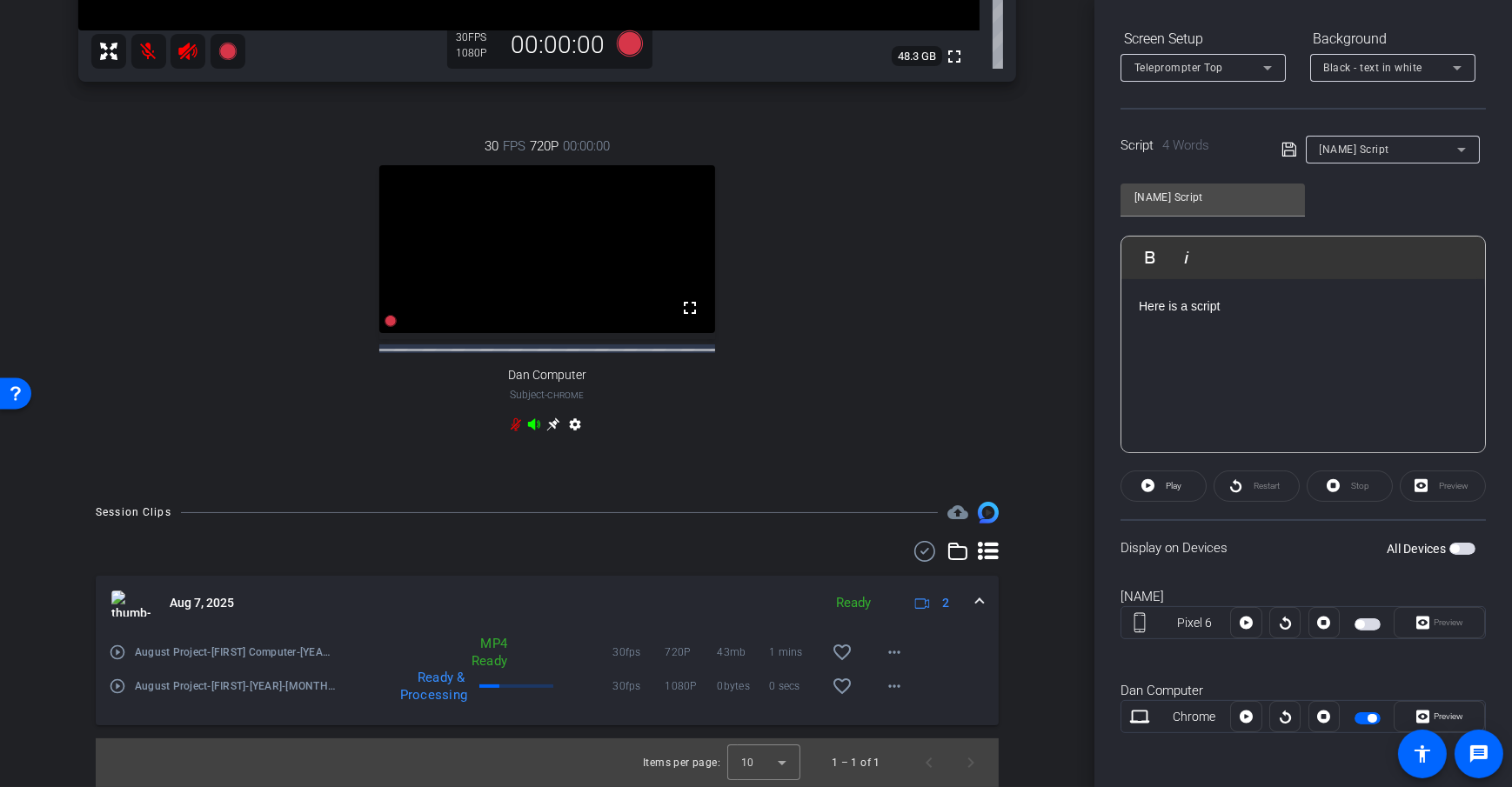click at bounding box center [1368, 718] 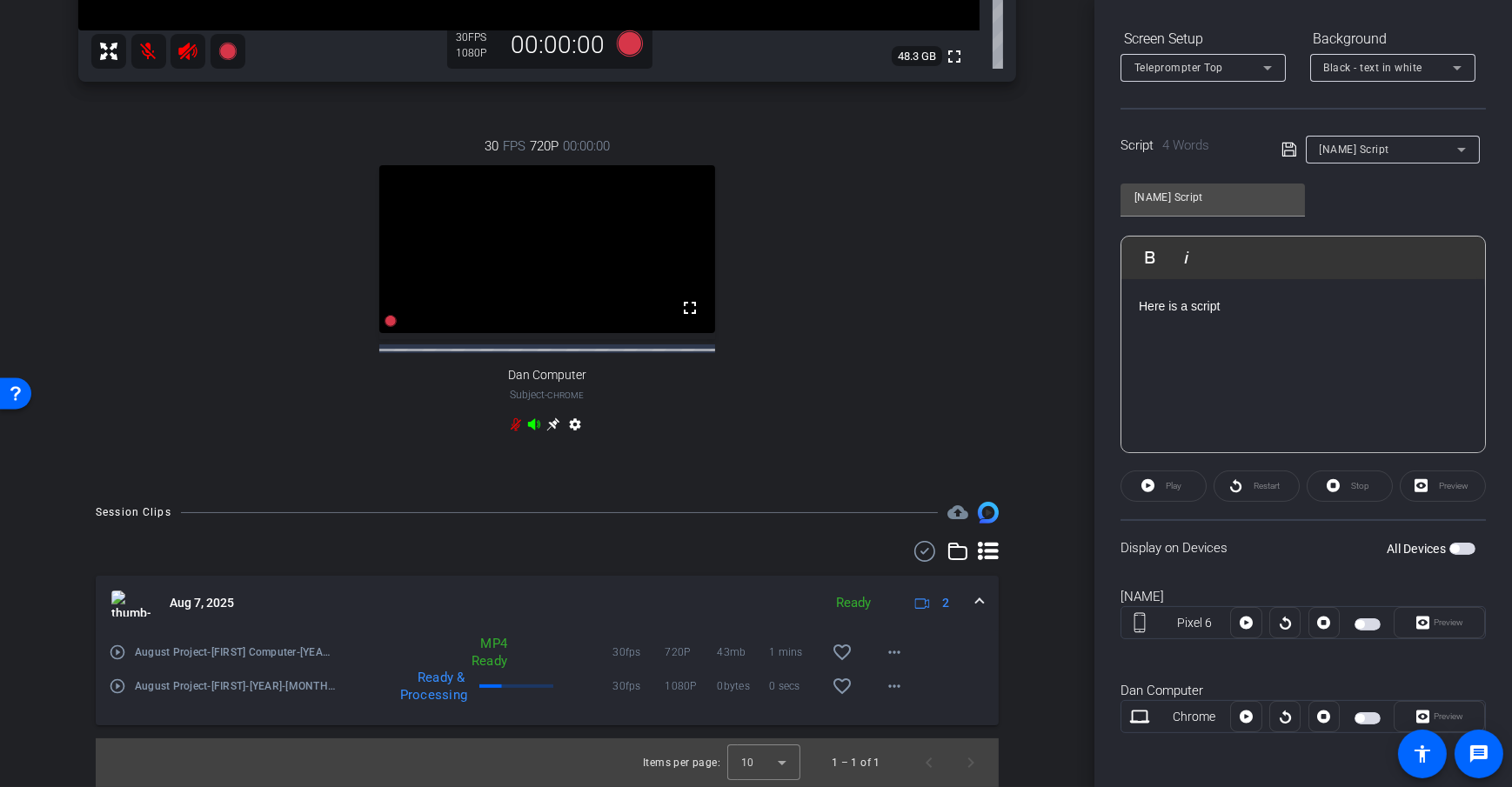 click at bounding box center [1368, 718] 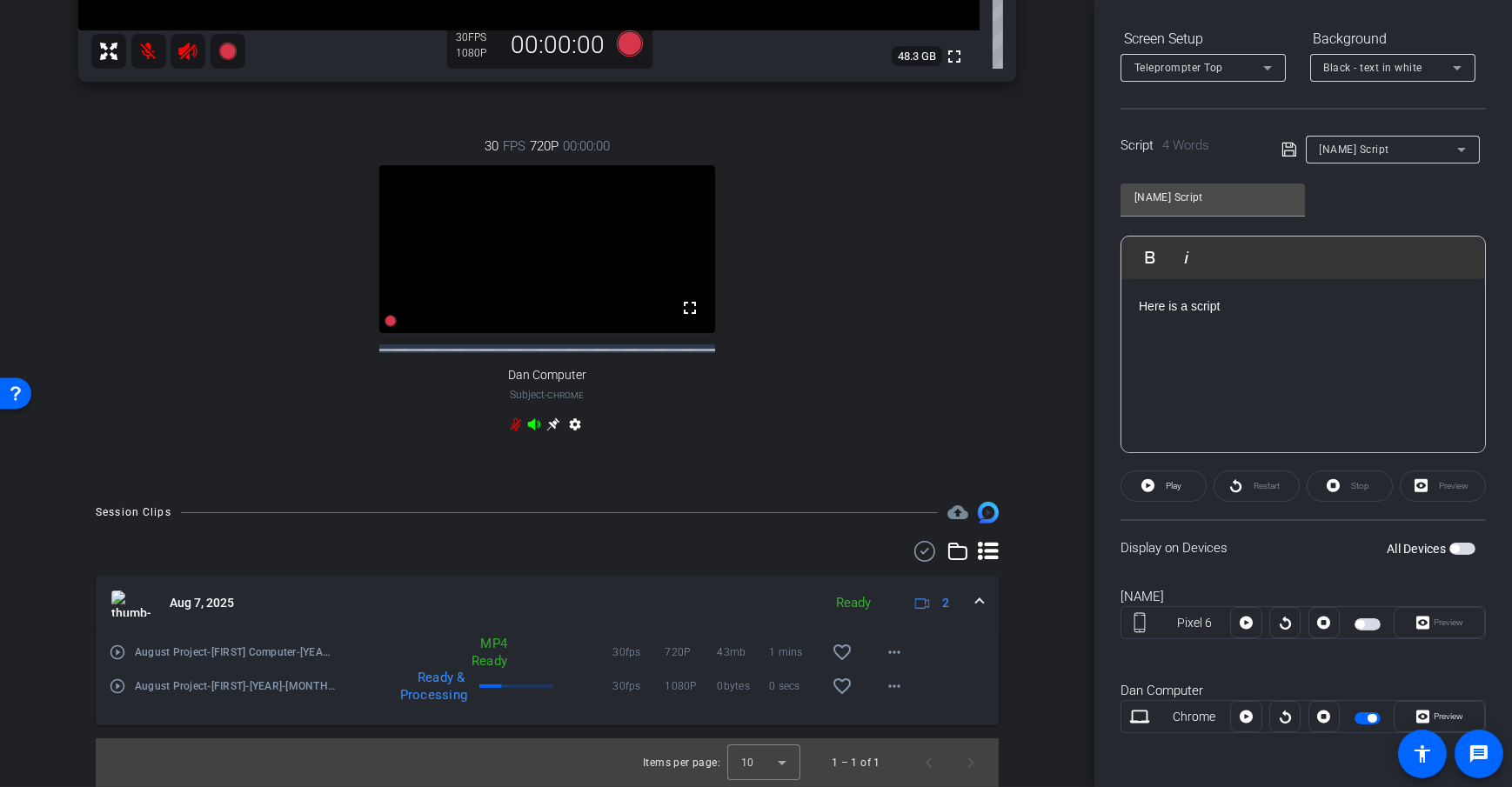click at bounding box center [1372, 718] 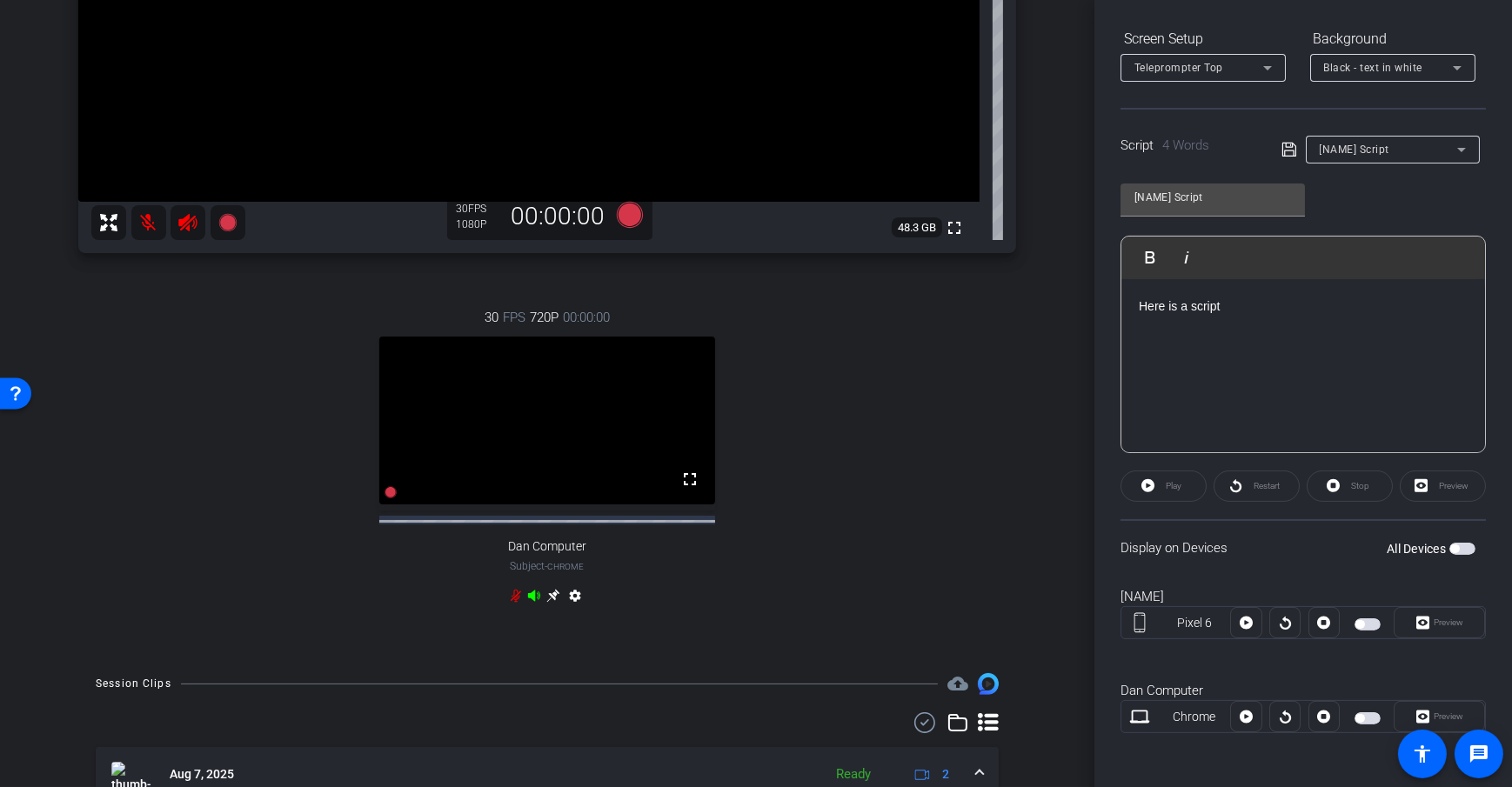 scroll, scrollTop: 163, scrollLeft: 0, axis: vertical 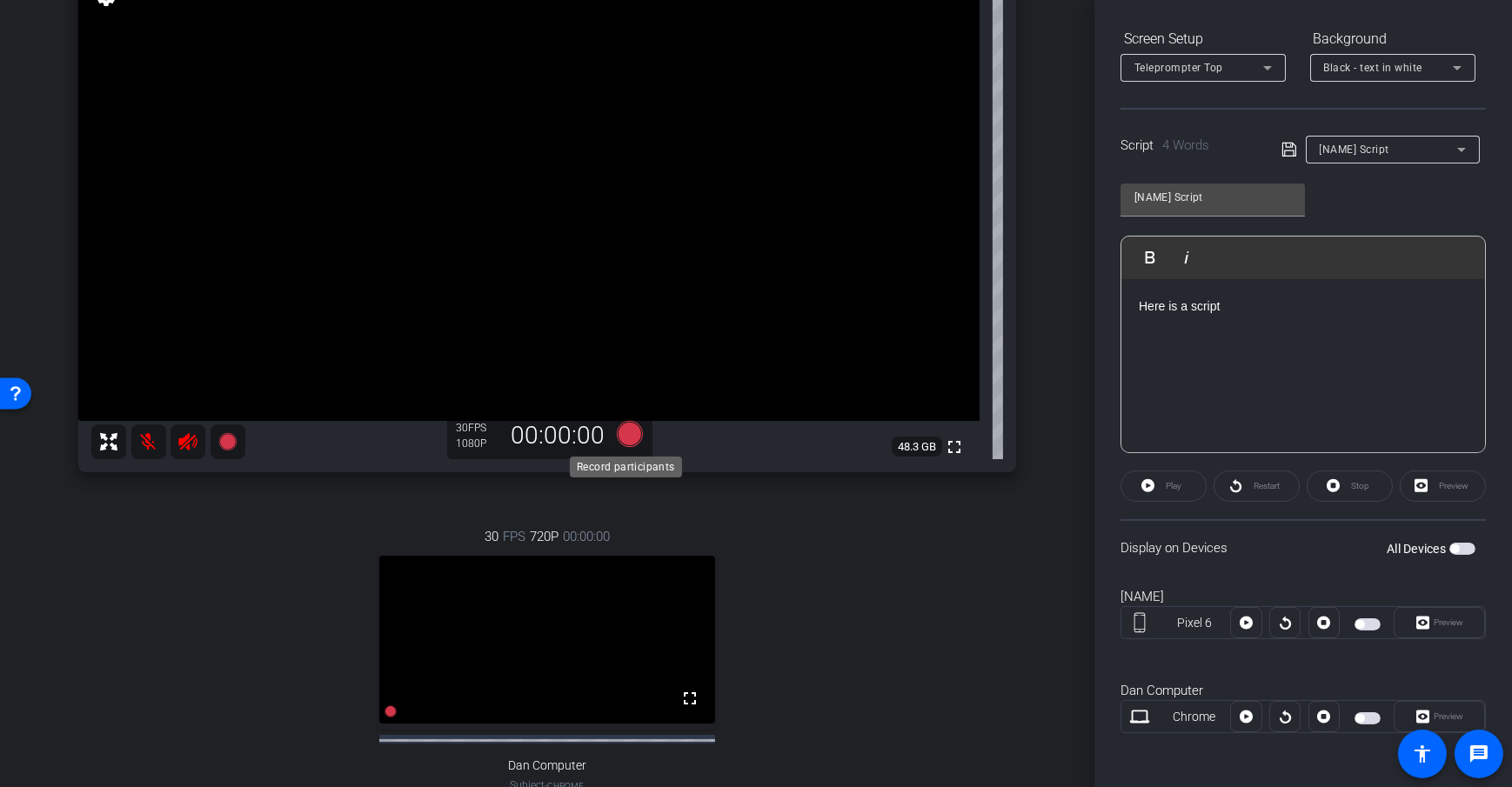 click 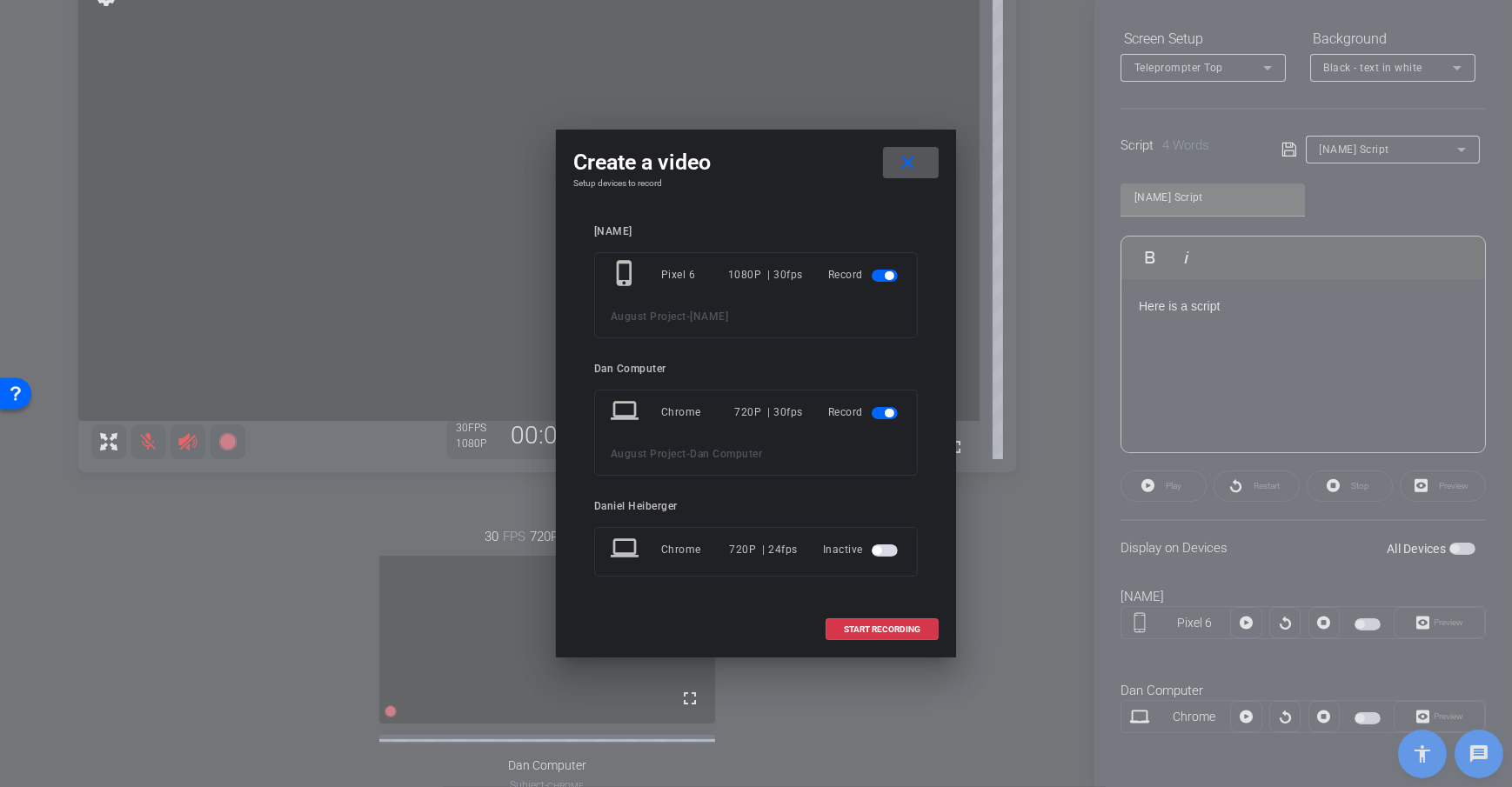 click on "close" at bounding box center (907, 163) 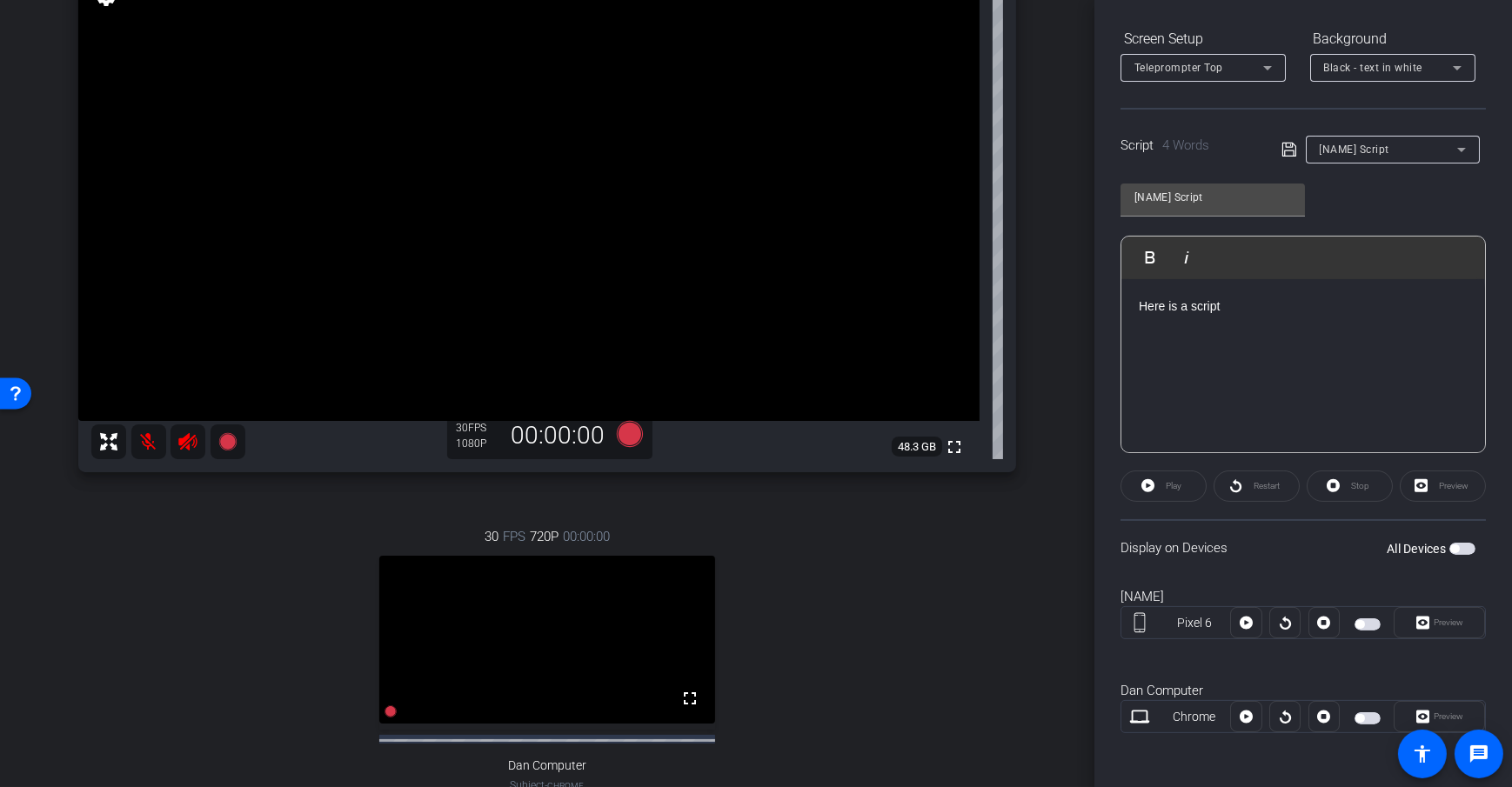 click at bounding box center [1360, 718] 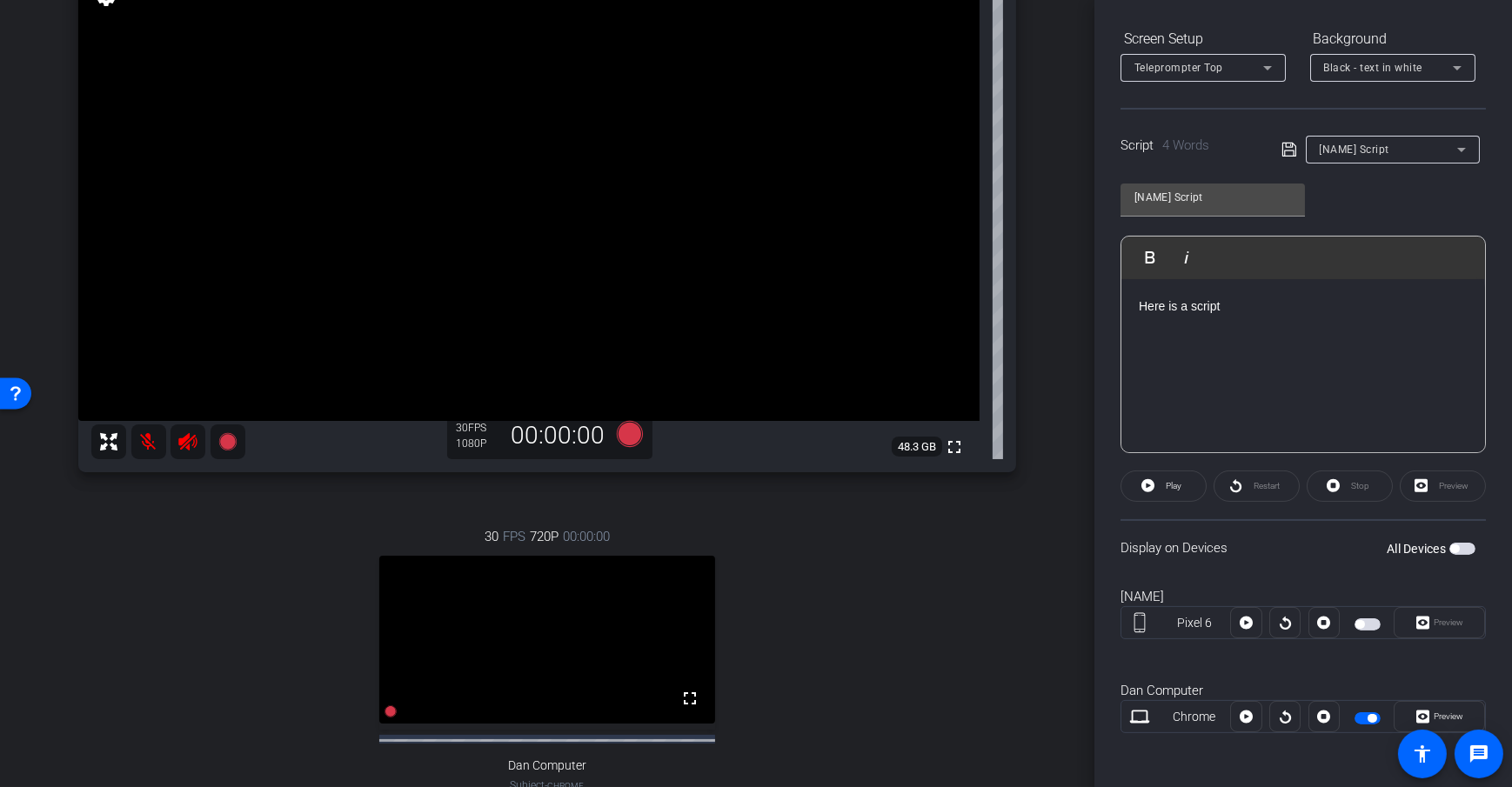 click on "arrow_back  Panelist Recording   Back to project   Send invite  account_box grid_on settings info
Dan H Pixel 6 info ROOM ID: 572596908 93% battery_std fullscreen settings  48.3 GB
30 FPS  1080P   00:00:00
30 FPS 720P  00:00:00  fullscreen
Dan Computer Subject   -  Chrome
settings  Session Clips   cloud_upload" at bounding box center (547, 230) 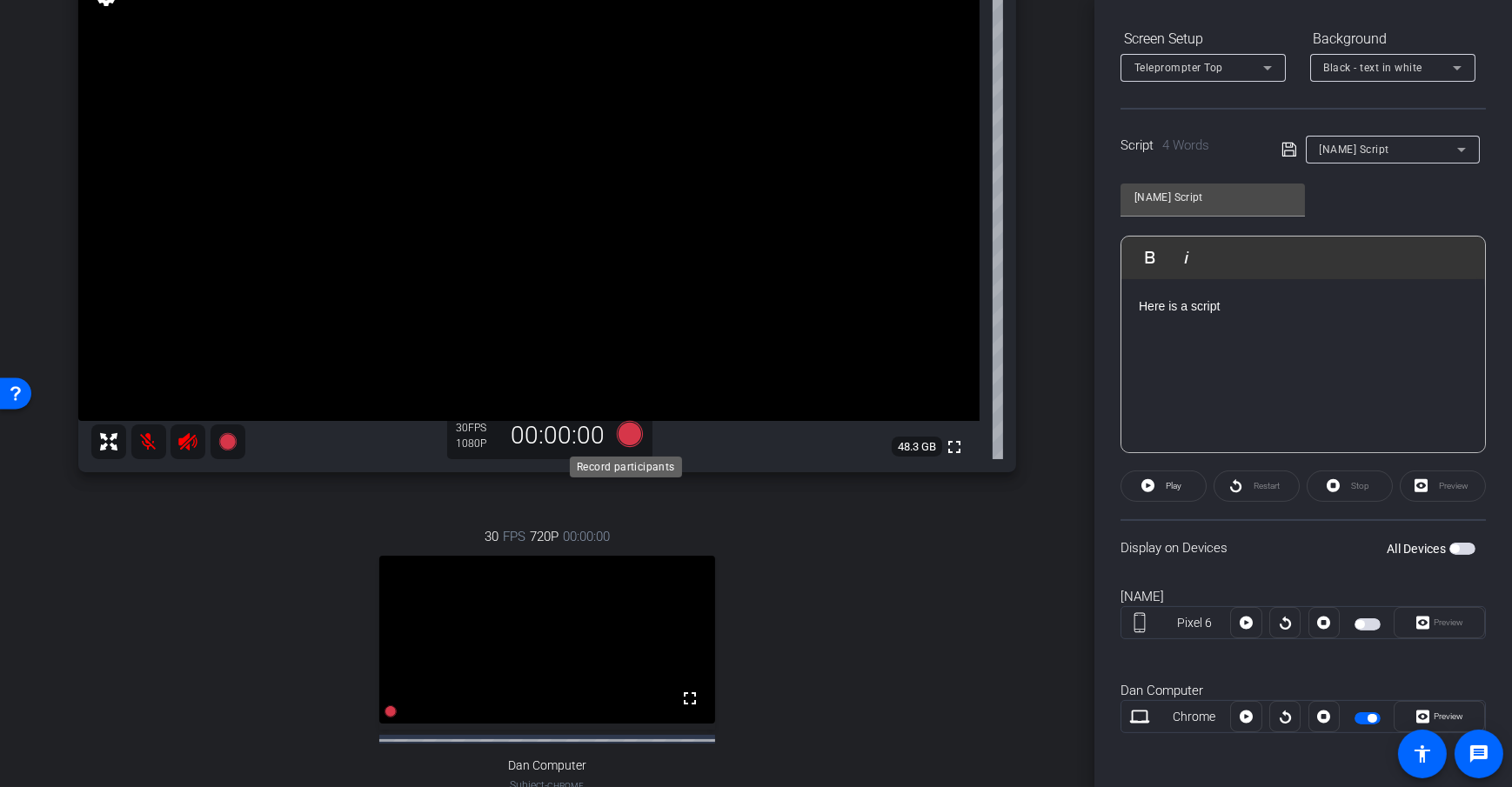 click 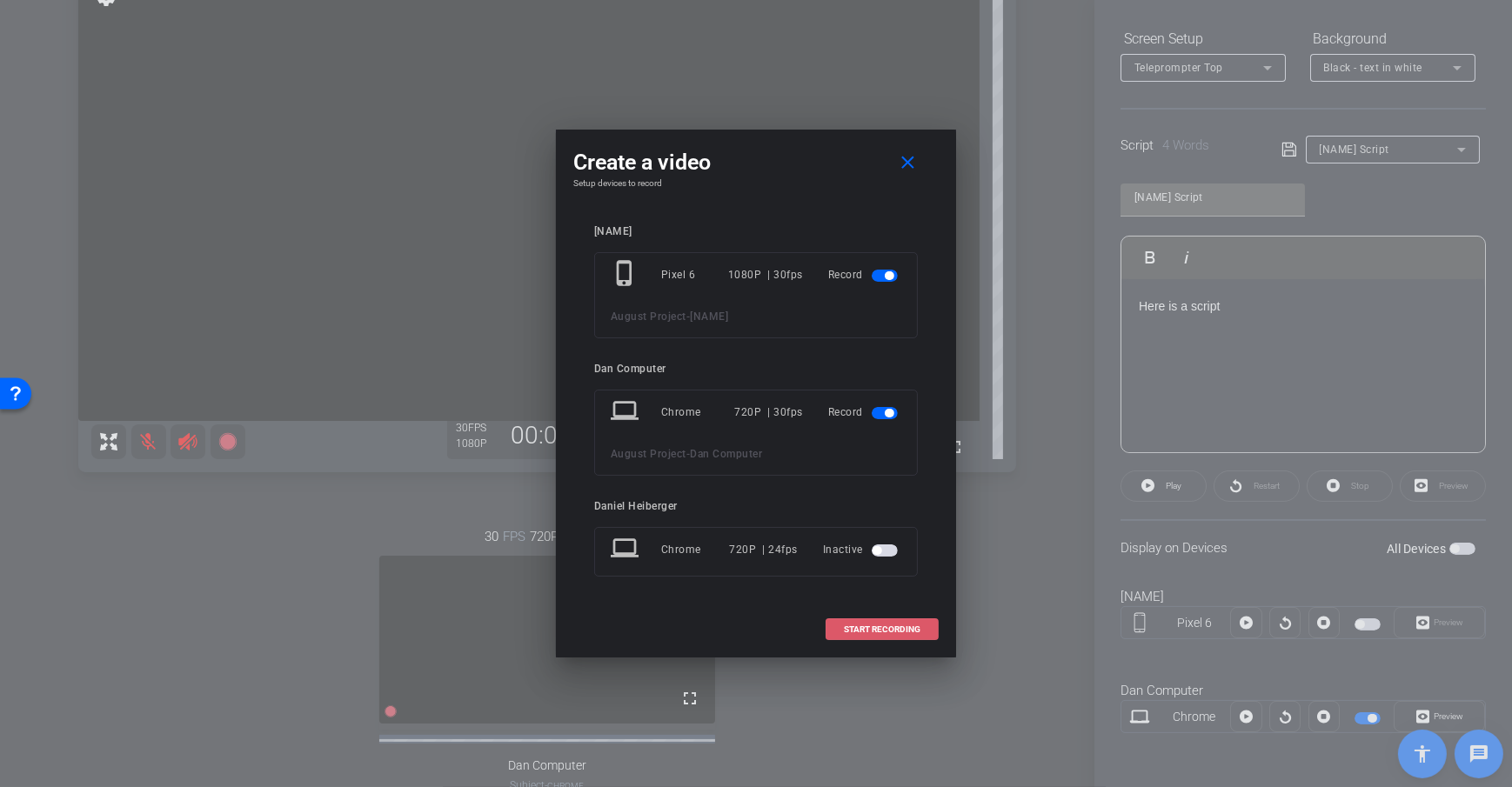 click on "START RECORDING" at bounding box center [882, 630] 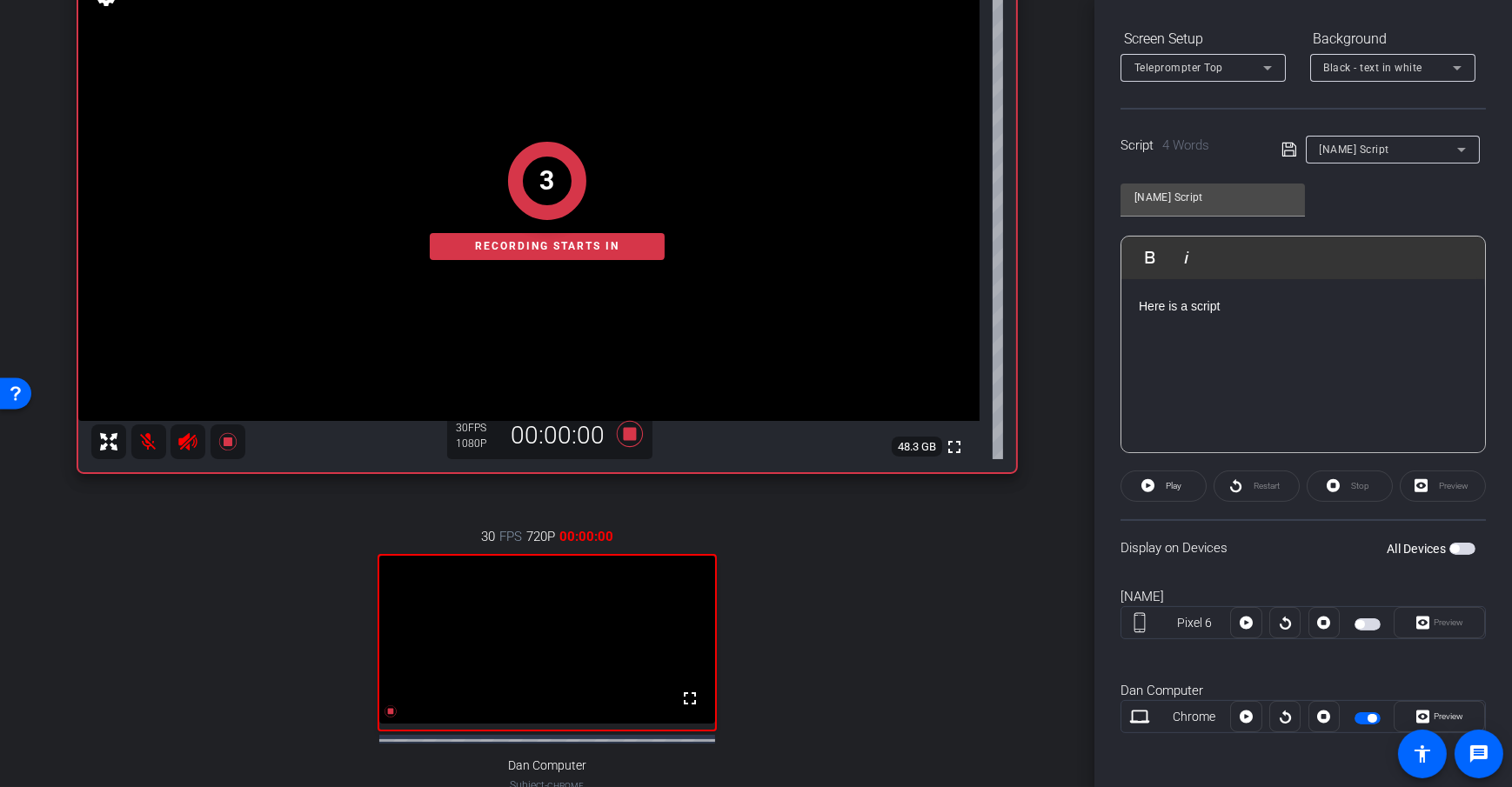 click on "arrow_back  Panelist Recording   Back to project   Send invite  account_box grid_on settings info
Dan H Pixel 6 info ROOM ID: 572596908 93% battery_std fullscreen settings  48.3 GB
30 FPS  1080P   00:00:00
3   Recording starts in  30 FPS 720P  00:00:00  fullscreen
Dan Computer Subject   -  Chrome
settings  Session Clips   cloud_upload
Aug 7, 2025   Ready
2 play_circle_outline  August Project-Dan Computer-2025-08-07-08-36-22-269-1   MP4 Ready  10" at bounding box center (547, 230) 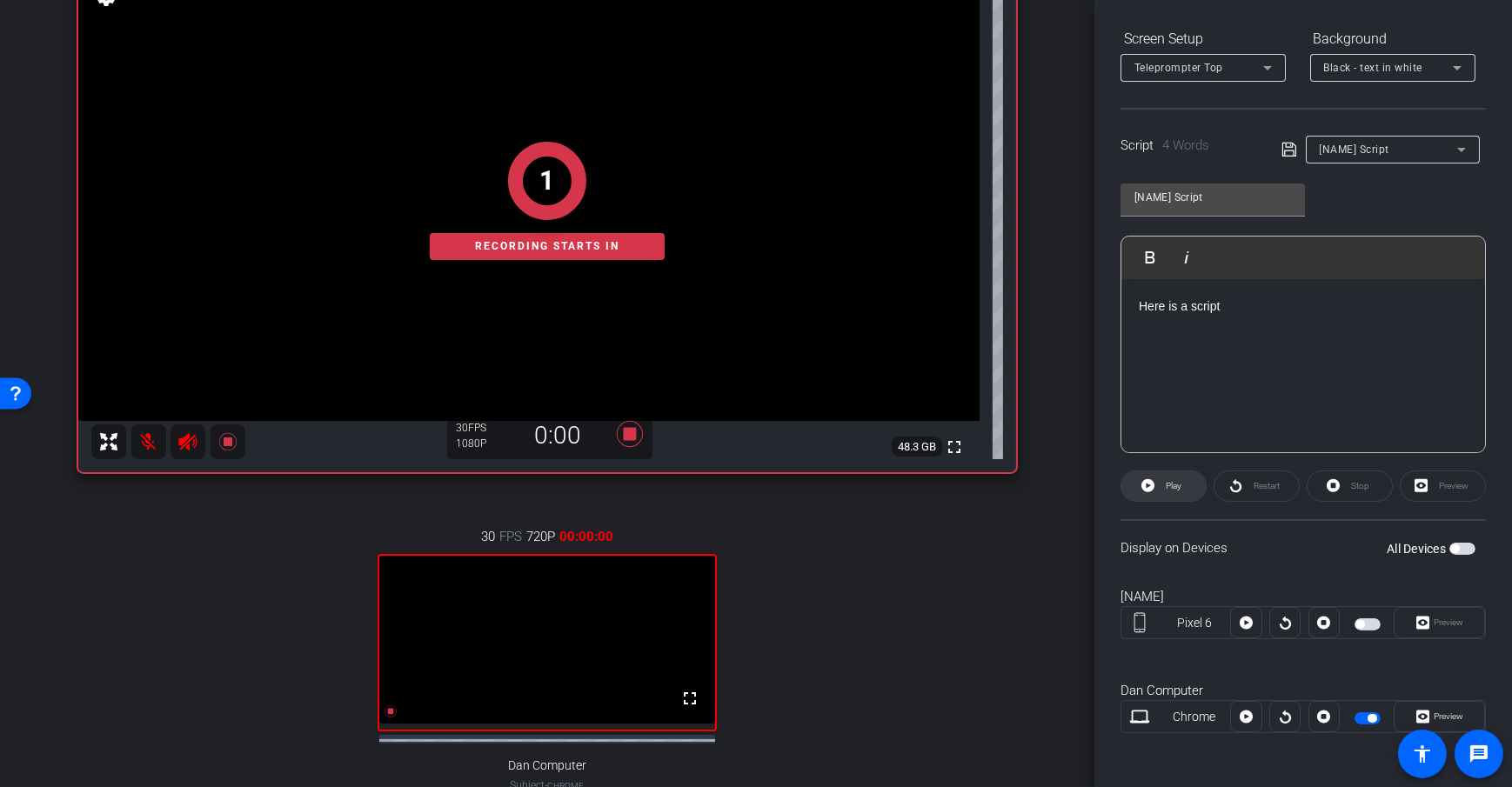 click 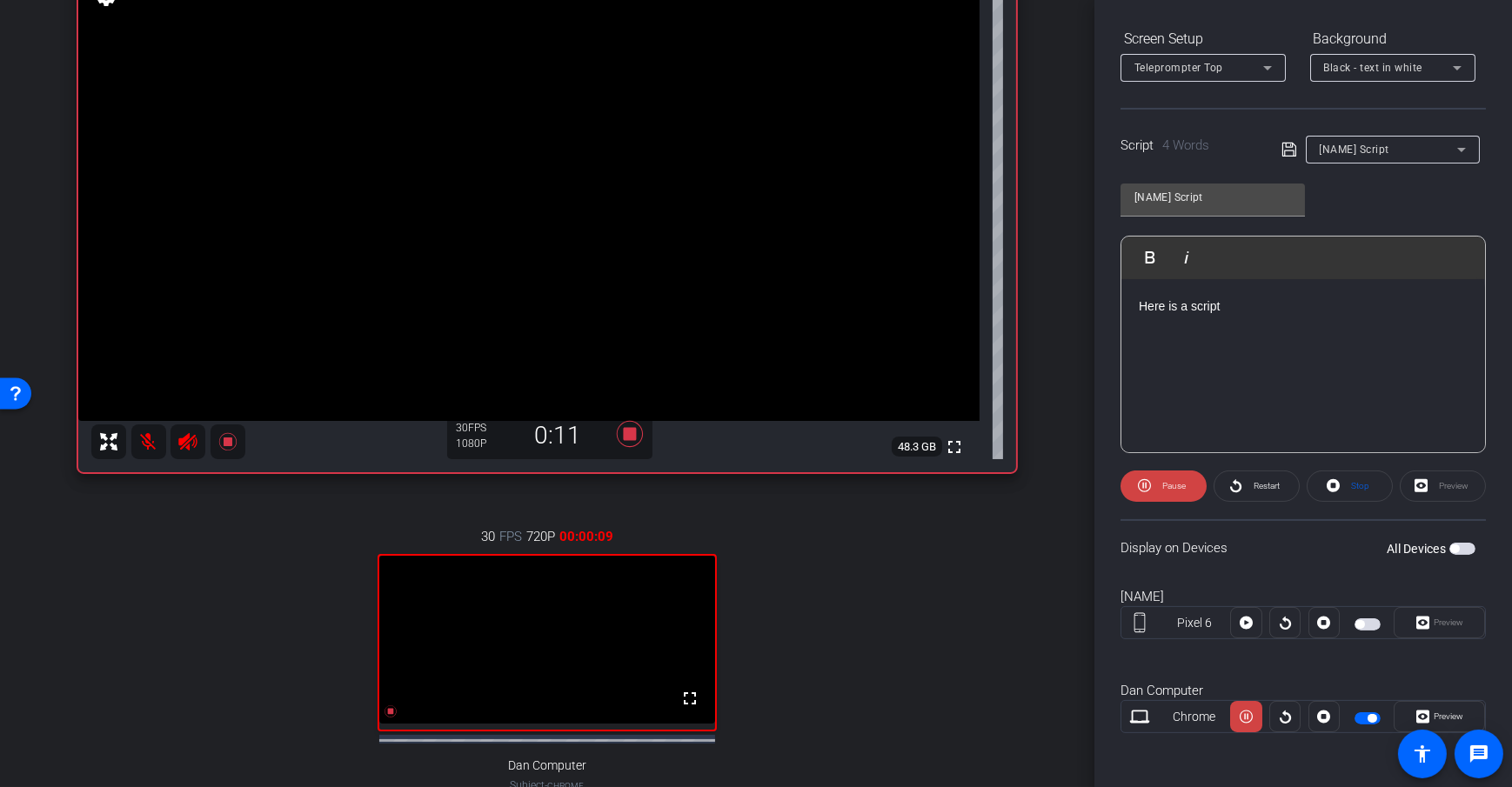click at bounding box center [1372, 718] 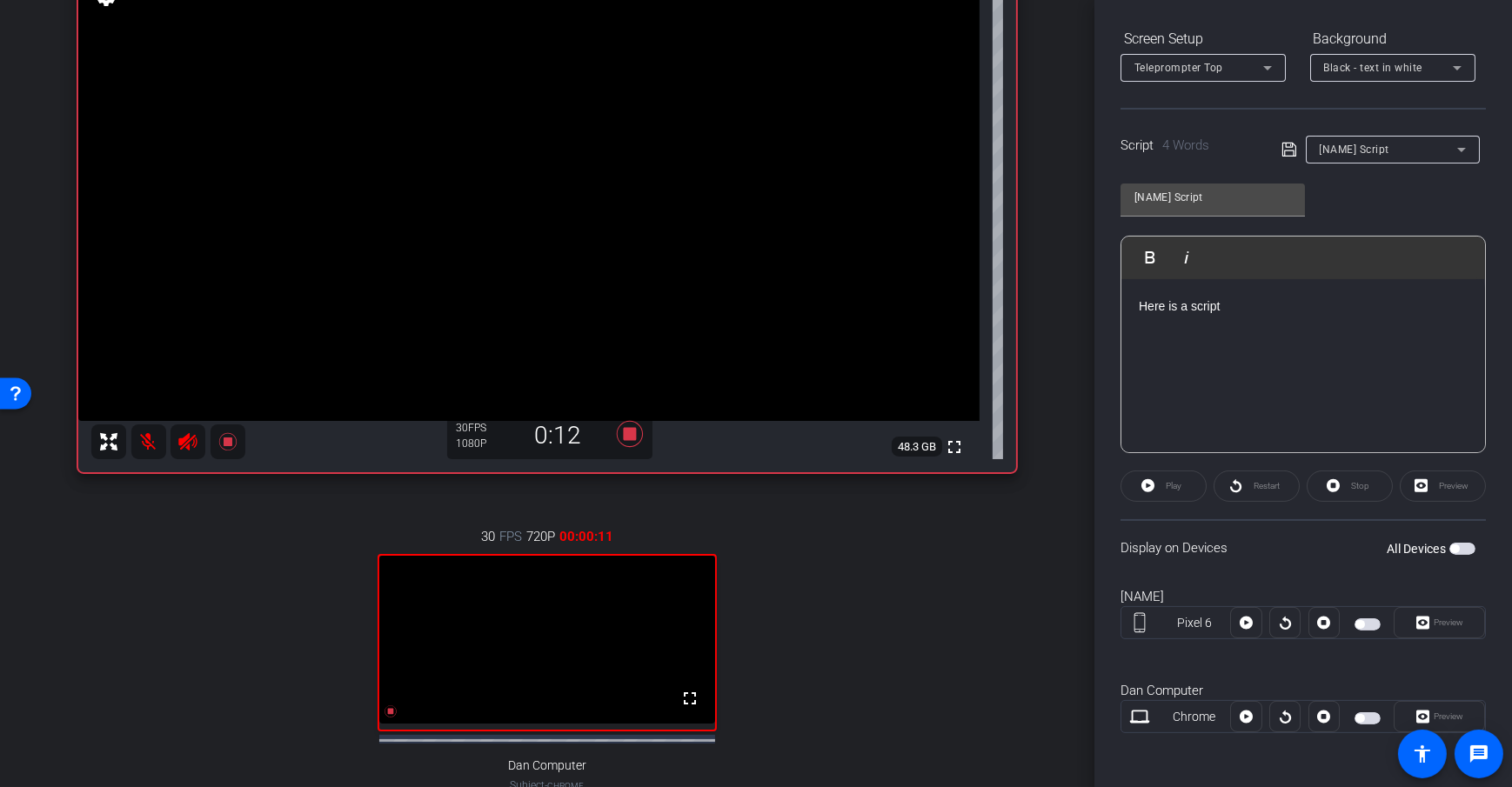 click on "Dan Script" at bounding box center (1388, 149) 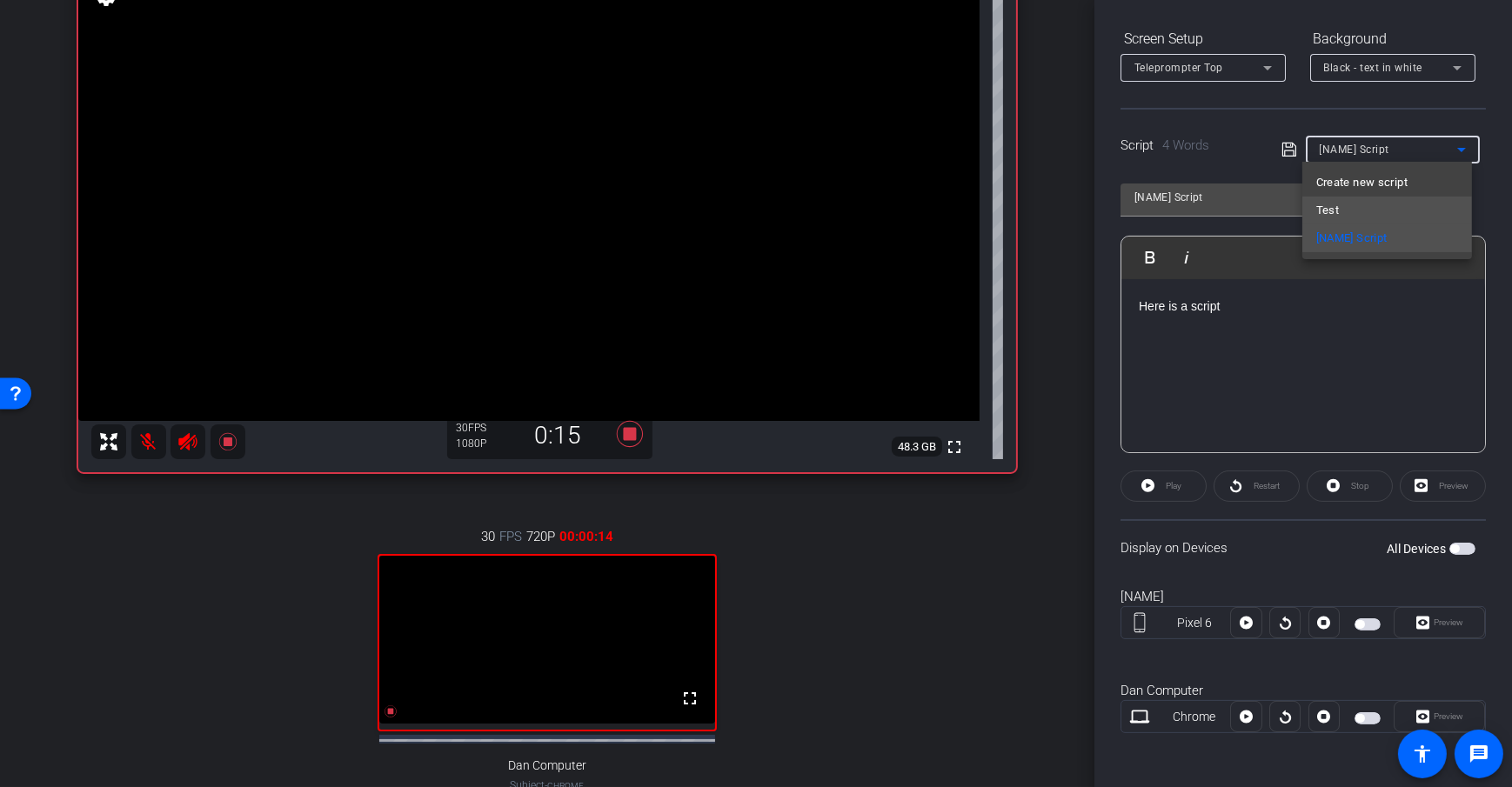 click on "Test" at bounding box center (1387, 210) 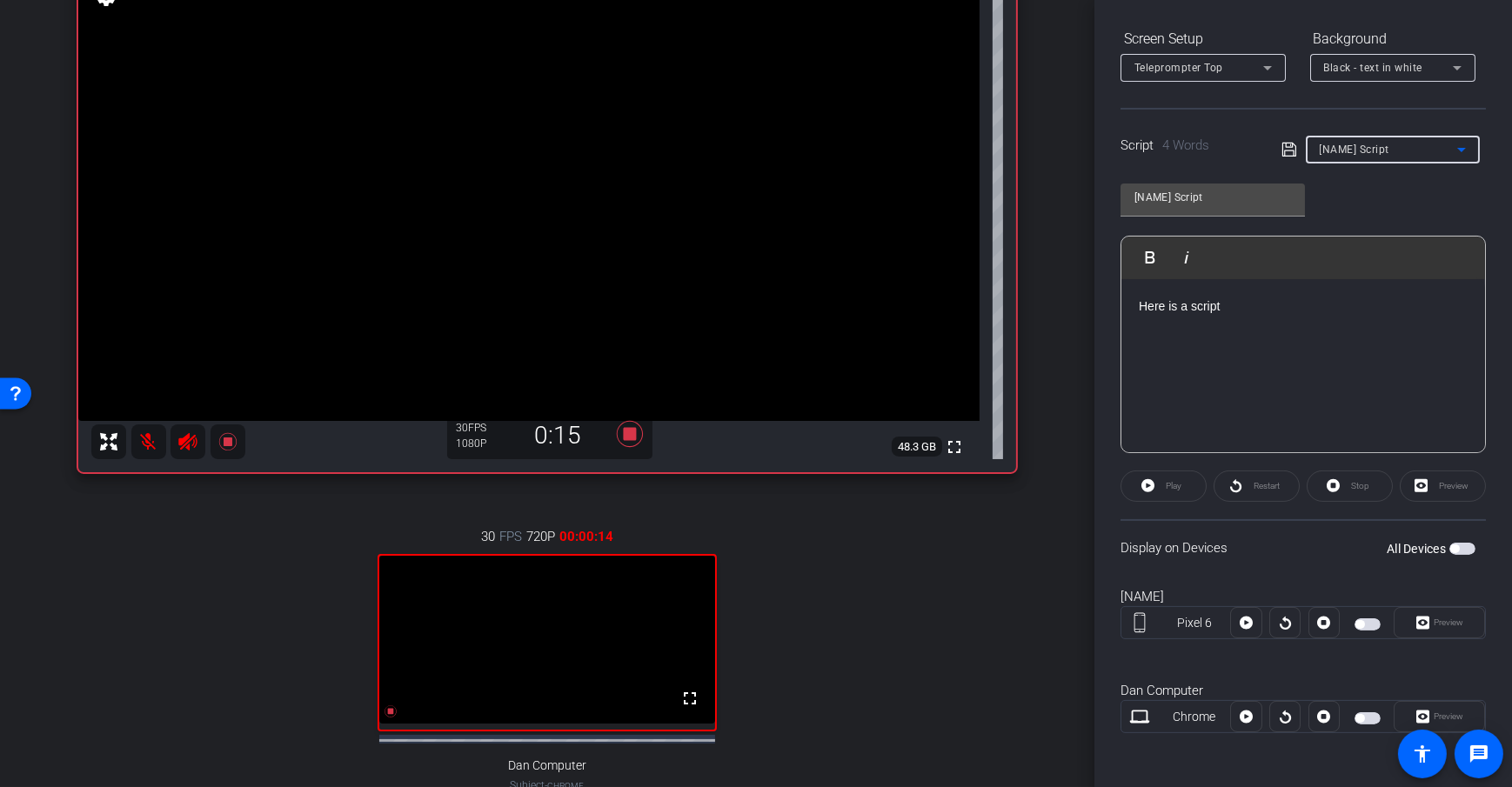 type on "Test" 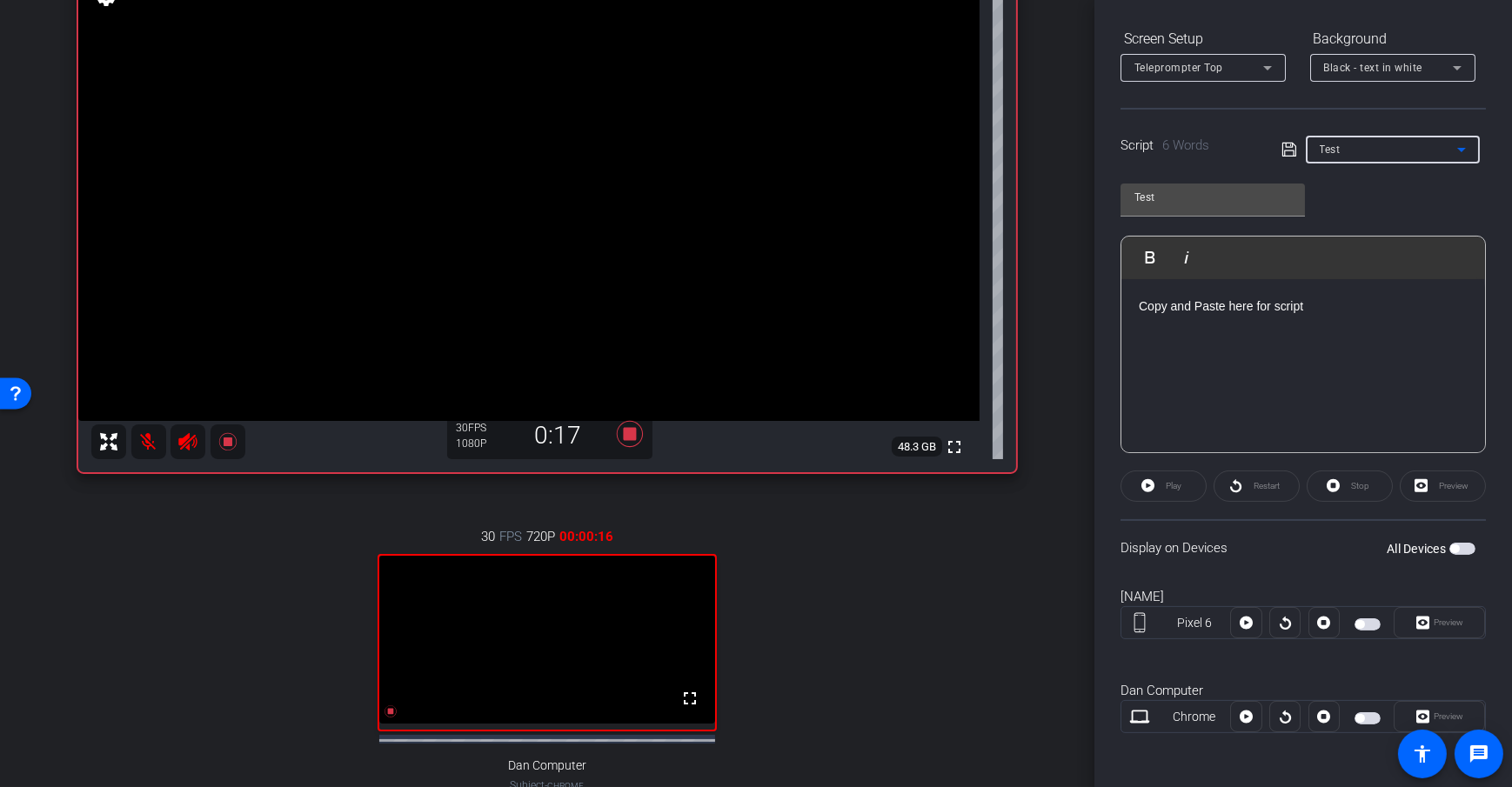 click at bounding box center [1368, 624] 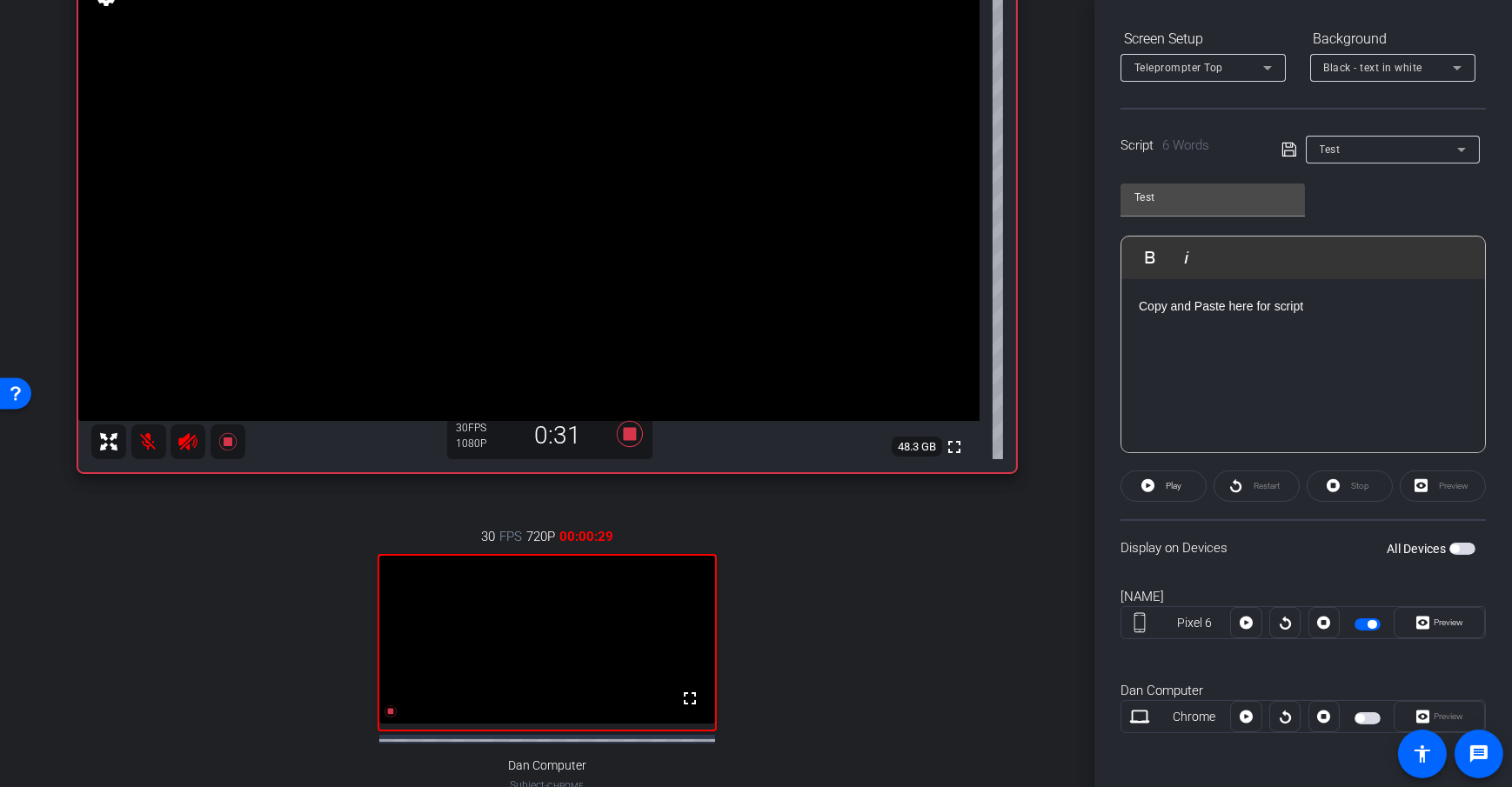 click on "arrow_back  Panelist Recording   Back to project   Send invite  account_box grid_on settings info
Dan H Pixel 6 info ROOM ID: 572596908 93% battery_std fullscreen settings  48.3 GB
30 FPS  1080P   0:31
30 FPS 720P  00:00:29  fullscreen
Dan Computer Subject   -  Chrome
settings  Session Clips   cloud_upload
Aug 7, 2025  Recording
2 August Project-Dan Computer-2025-08-07-08-39-00-040-1  Recording 30fps 720P 0bytes 0 secs favorite_border more_horiz" at bounding box center [547, 230] 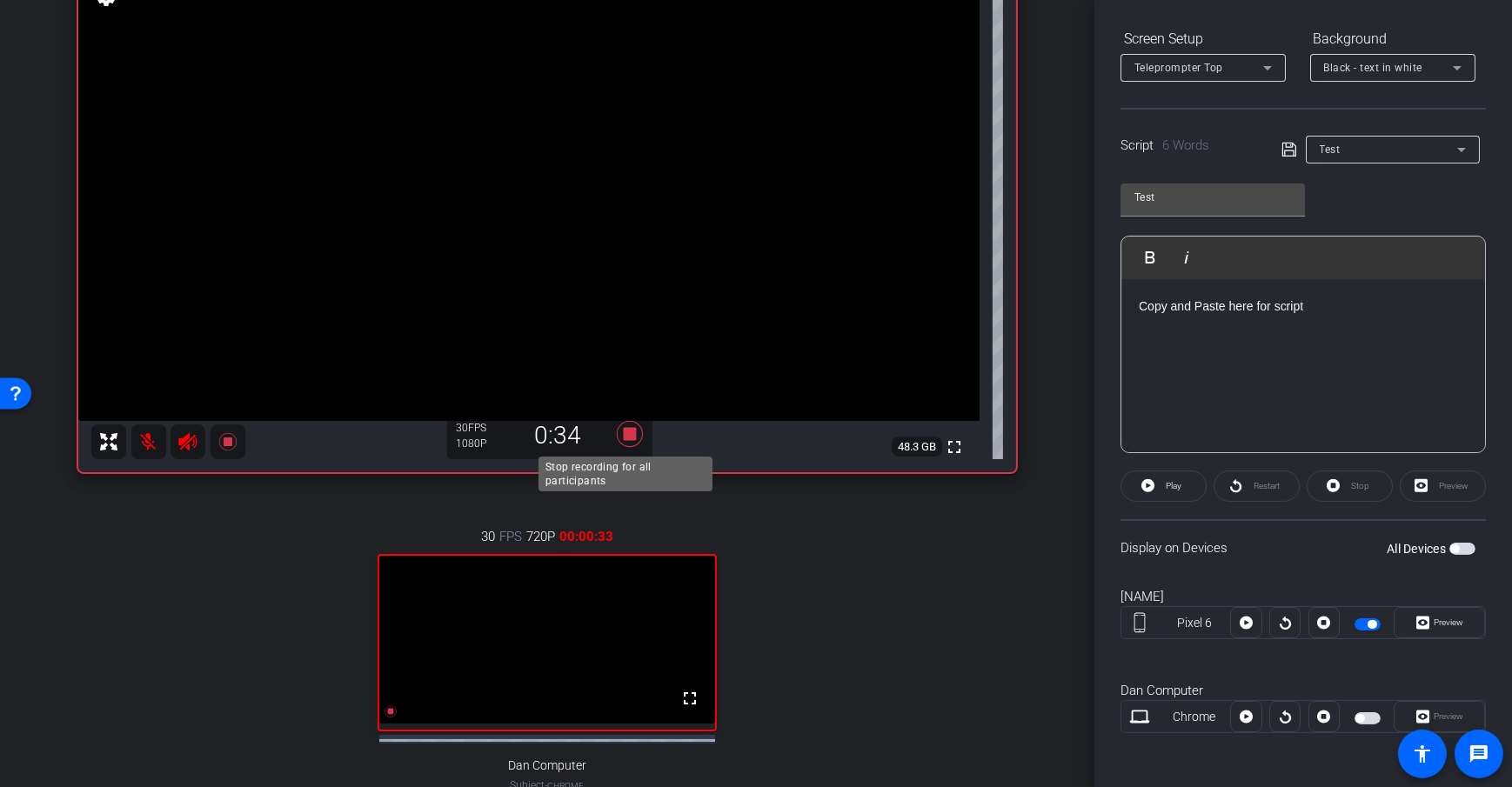 click 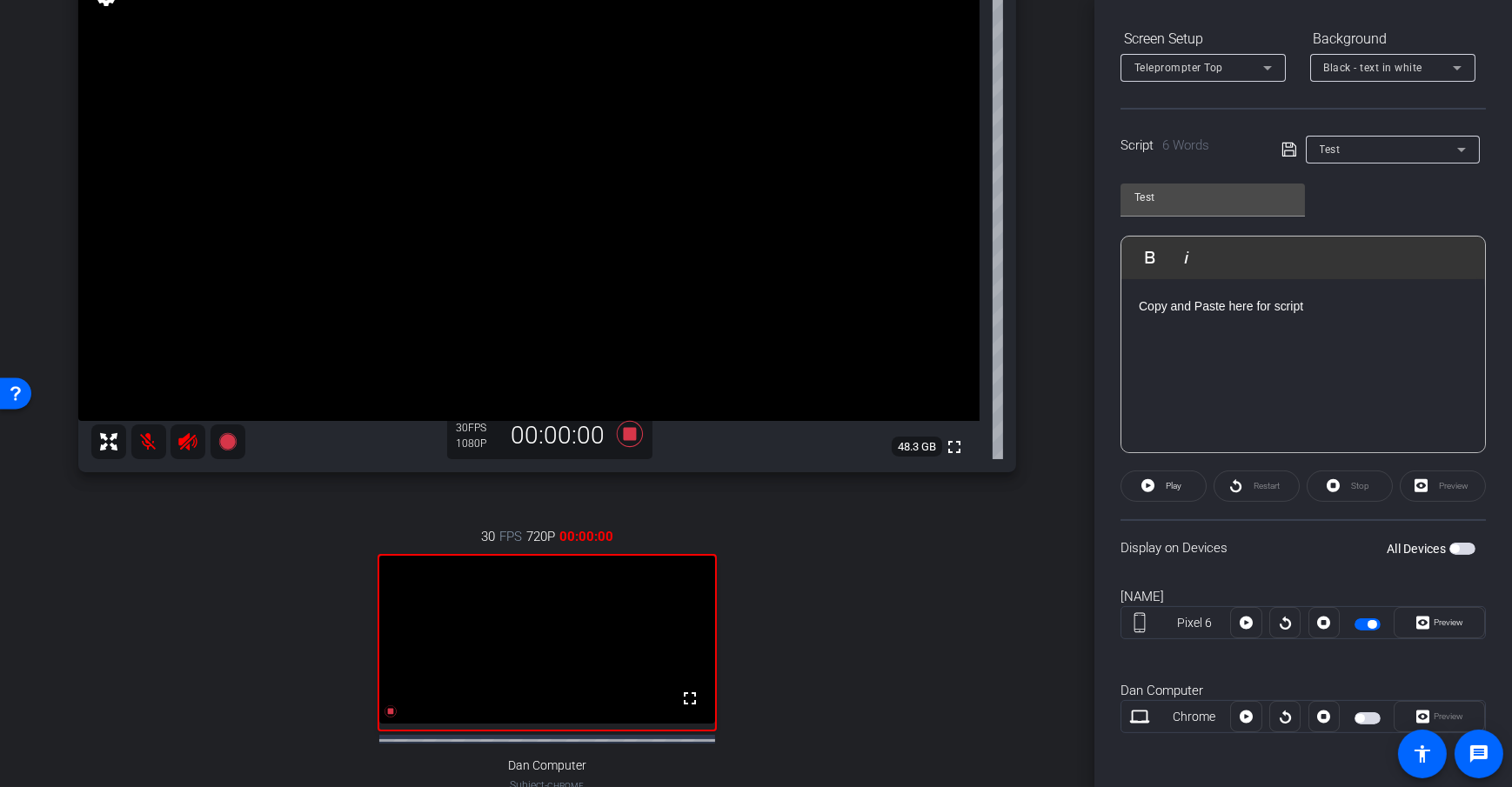 click on "arrow_back  Panelist Recording   Back to project   Send invite  account_box grid_on settings info
Dan H Pixel 6 info ROOM ID: 572596908 93% battery_std fullscreen settings  48.3 GB
30 FPS  1080P   00:00:00
30 FPS 720P  00:00:00  fullscreen
Dan Computer Subject   -  Chrome
settings  Session Clips   cloud_upload
Aug 7, 2025  Please Upload
2 Recording" at bounding box center (547, 230) 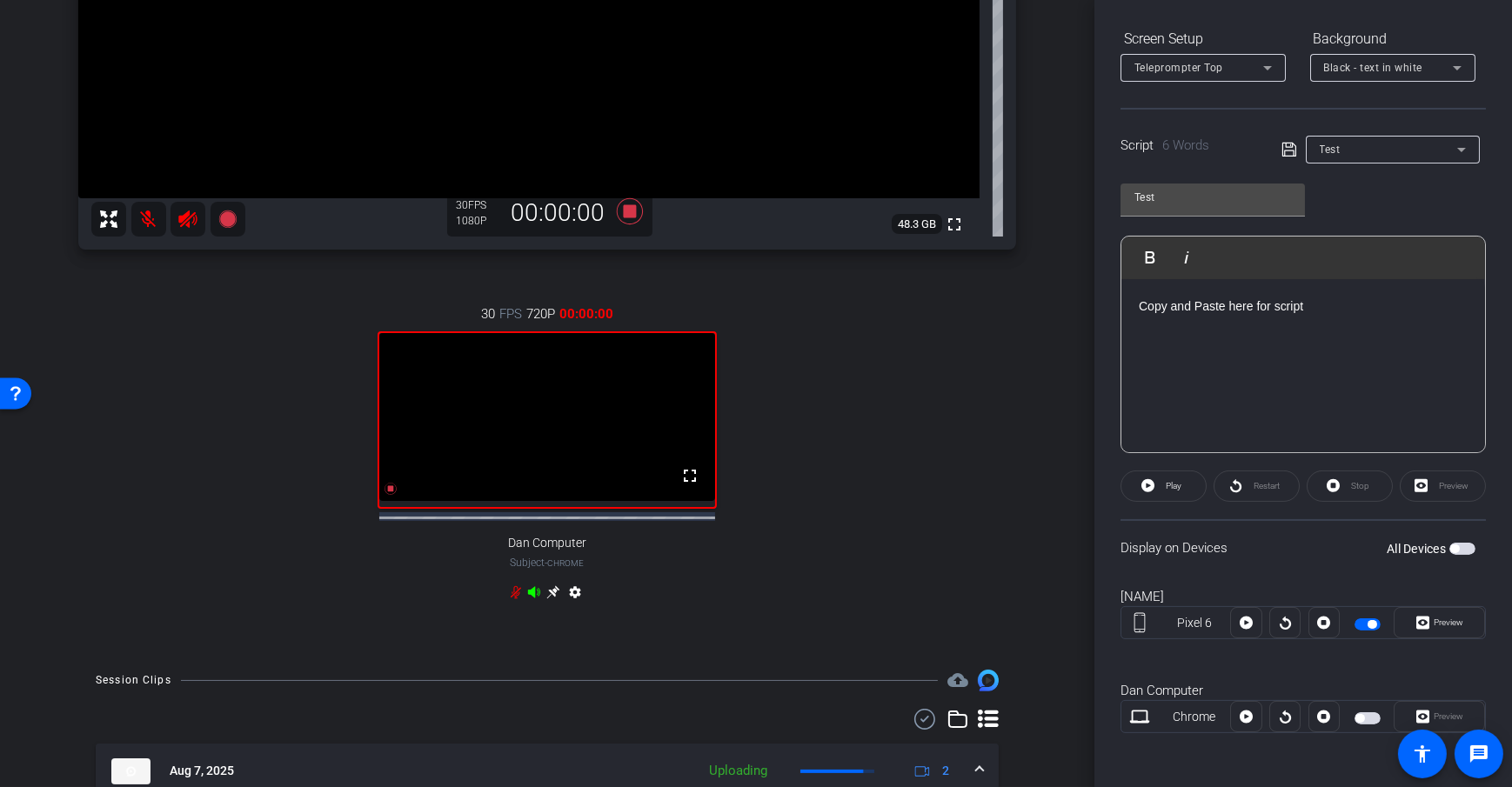 scroll, scrollTop: 604, scrollLeft: 0, axis: vertical 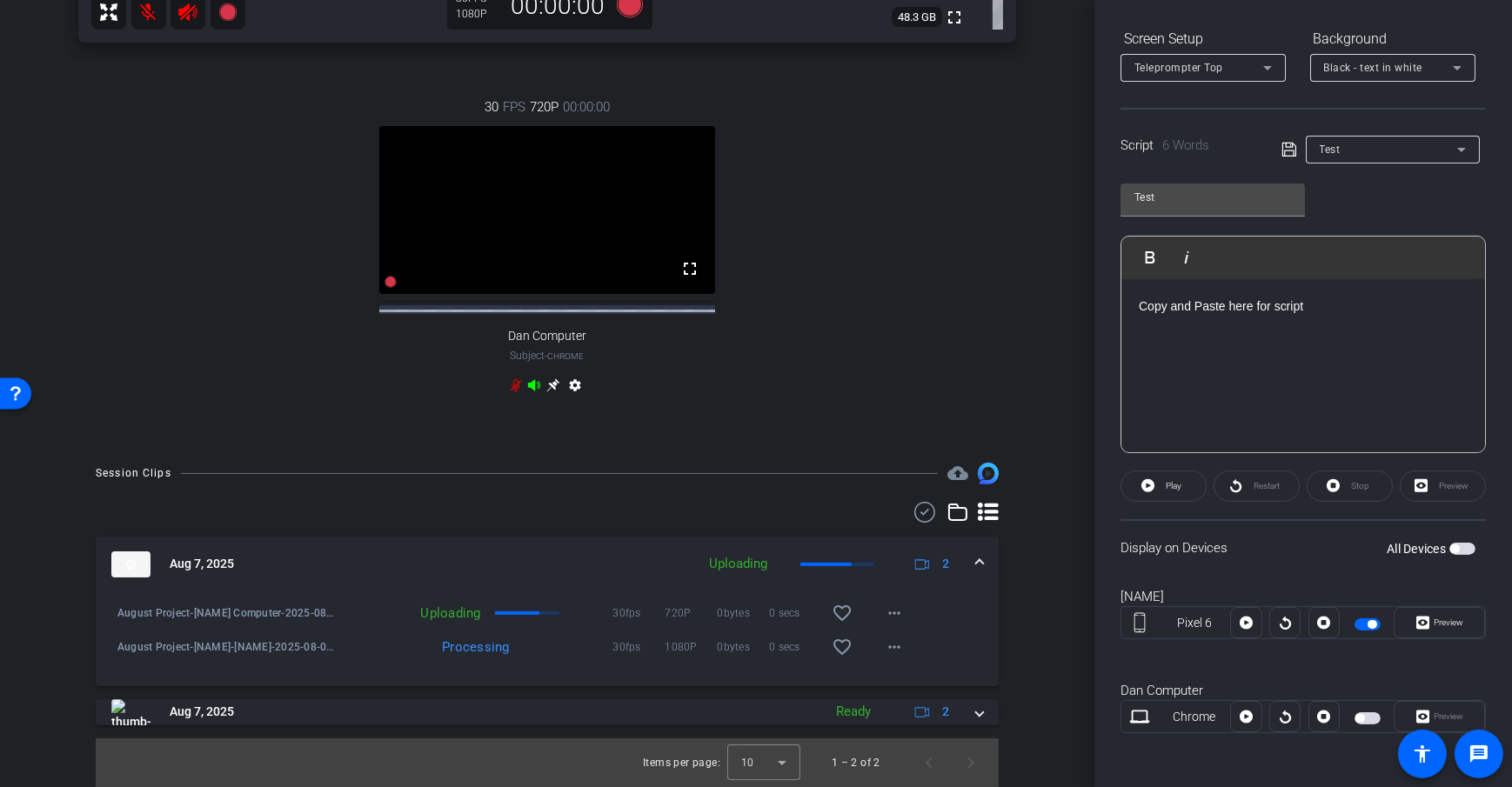 click on "arrow_back  Panelist Recording   Back to project   Send invite  account_box grid_on settings info
Dan H Pixel 6 info ROOM ID: 572596908 93% battery_std fullscreen settings  48.3 GB
30 FPS  1080P   00:00:00
30 FPS 720P  00:00:00  fullscreen
Dan Computer Subject   -  Chrome
settings  Session Clips   cloud_upload" at bounding box center (547, 393) 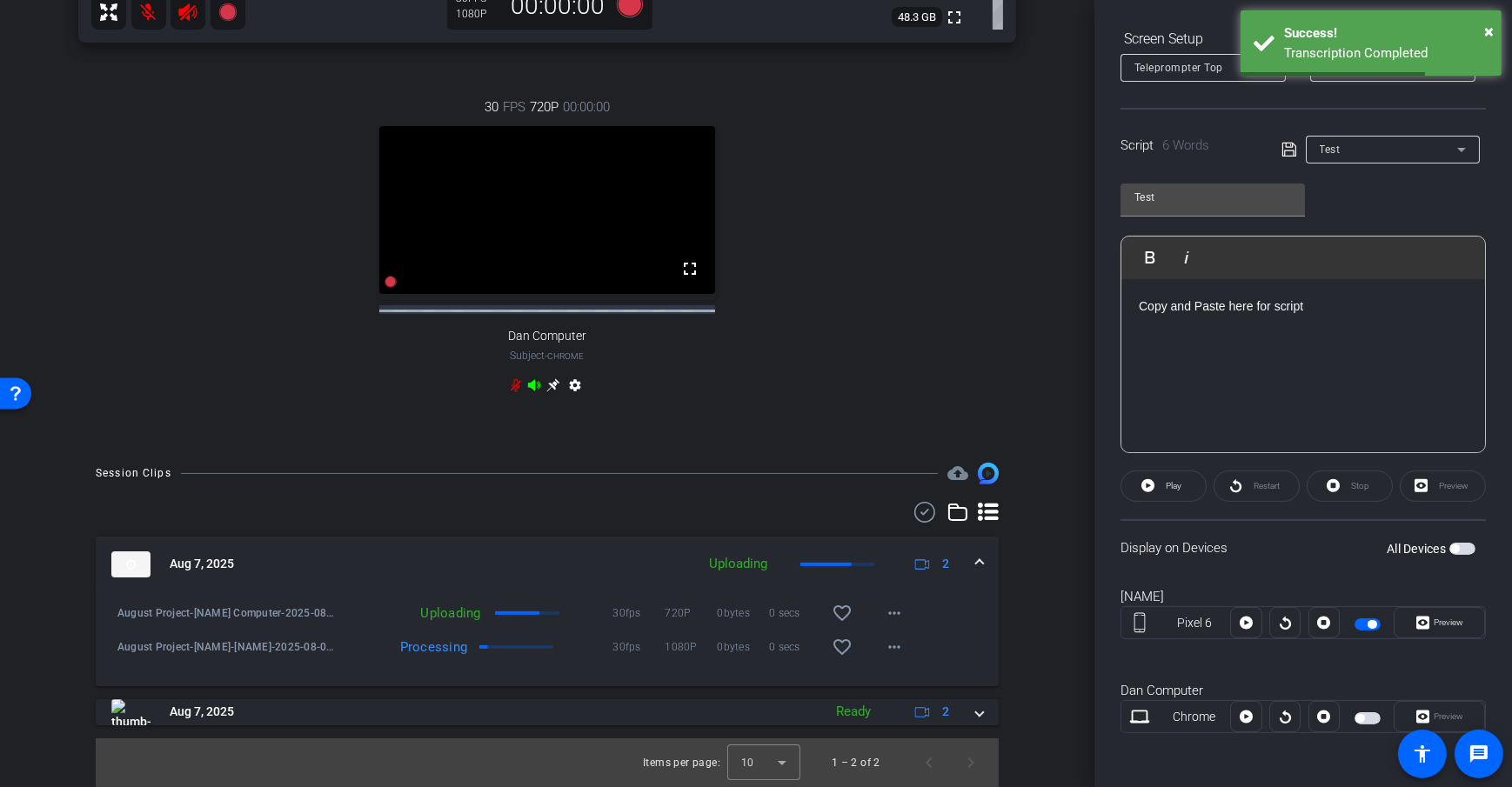 click on "arrow_back  Panelist Recording   Back to project   Send invite  account_box grid_on settings info
Dan H Pixel 6 info ROOM ID: 572596908 93% battery_std fullscreen settings  48.3 GB
30 FPS  1080P   00:00:00
30 FPS 720P  00:00:00  fullscreen
Dan Computer Subject   -  Chrome
settings  Session Clips   cloud_upload" at bounding box center [547, 393] 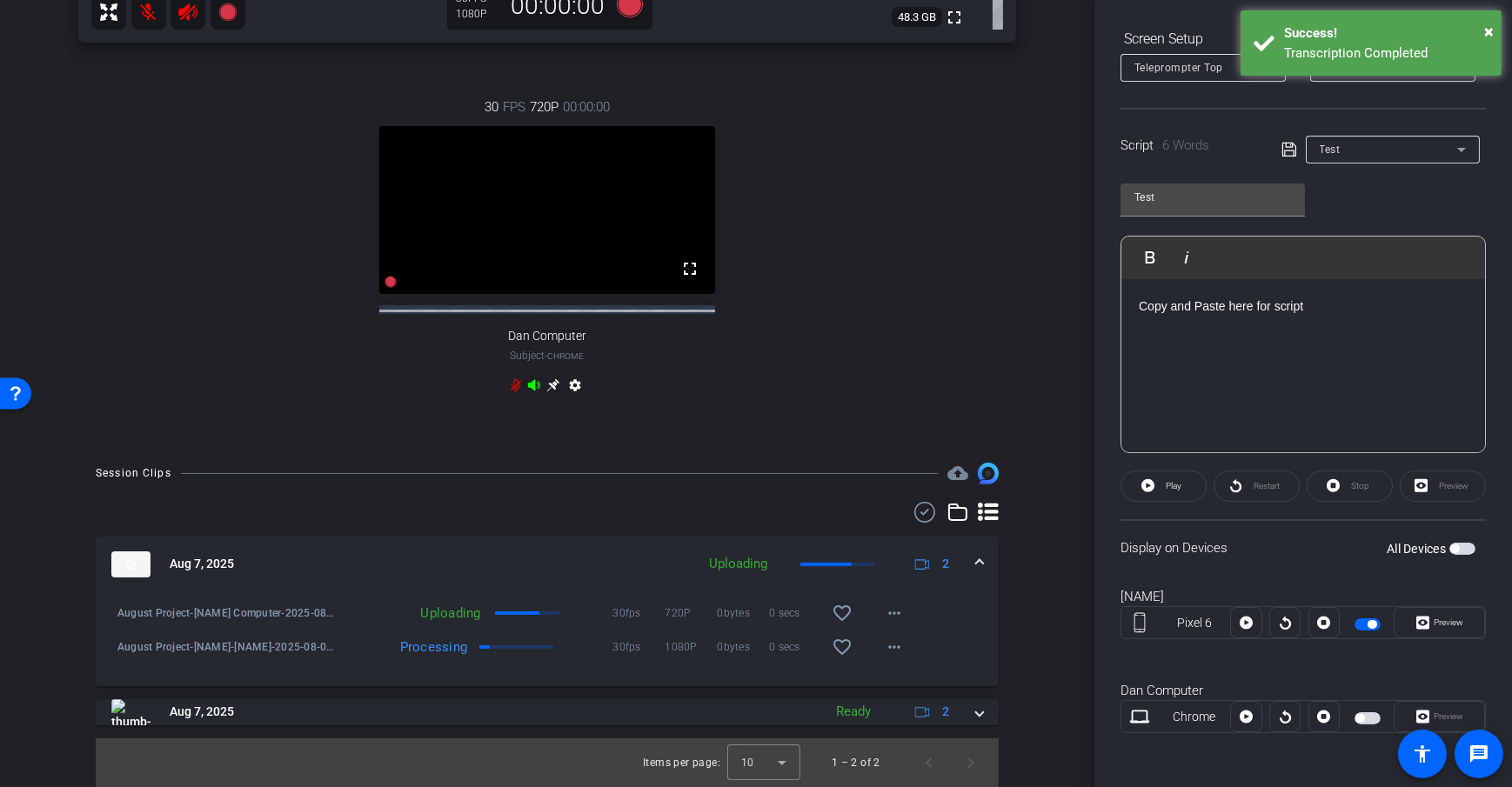 click on "Session Clips   cloud_upload
Aug 7, 2025  Uploading
2 August Project-Dan Computer-2025-08-07-08-39-00-040-1  Uploading 30fps 720P 0bytes 0 secs favorite_border more_horiz August Project-Dan H-2025-08-07-08-39-00-040-0   Processing  30fps 1080P 0bytes 0 secs favorite_border more_horiz   Aug 7, 2025   Ready
2  Items per page:  10  1 – 2 of 2" at bounding box center (547, 624) 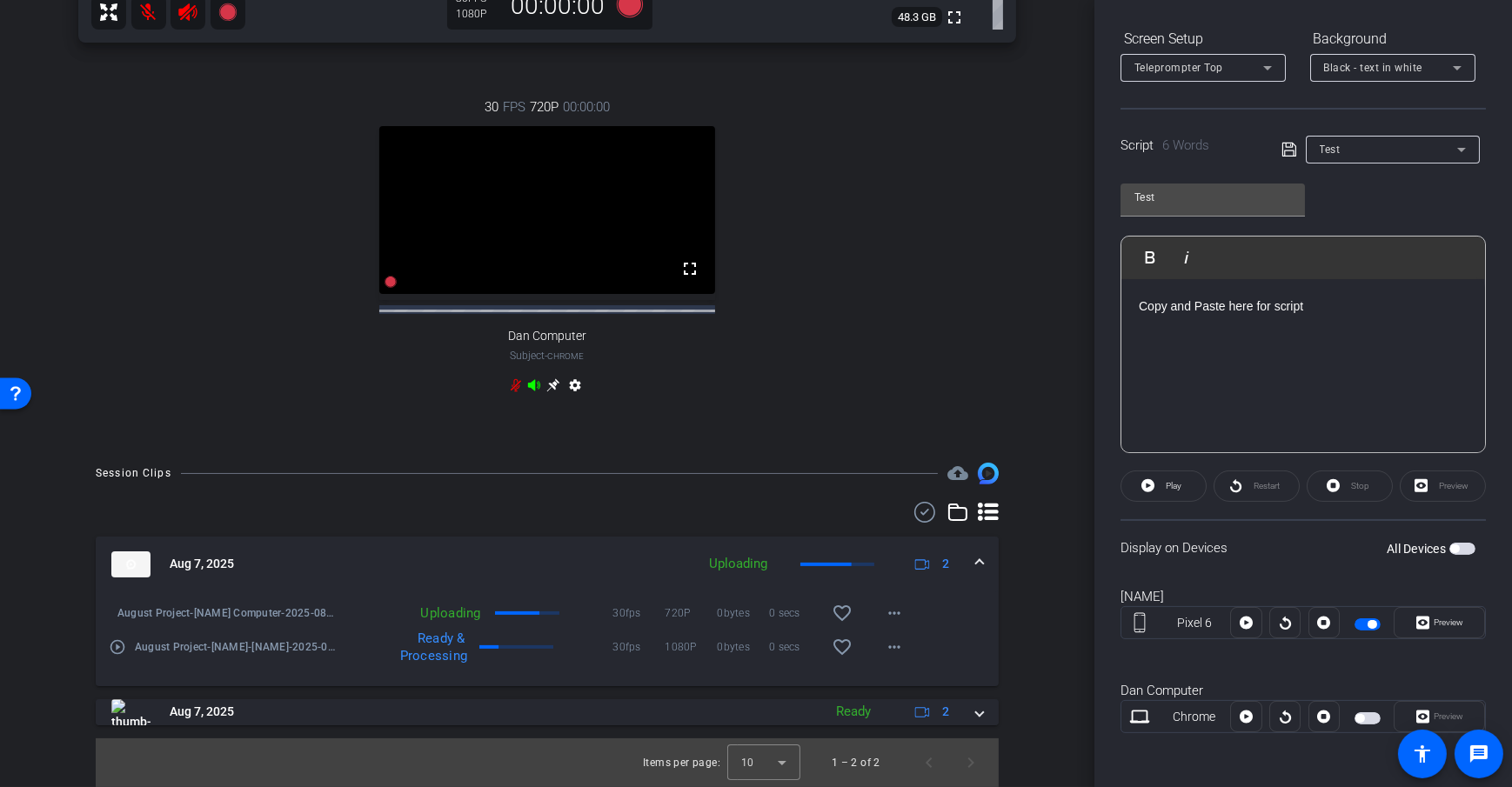 click on "Session Clips   cloud_upload
Aug 7, 2025  Uploading
2 August Project-Dan Computer-2025-08-07-08-39-00-040-1  Uploading 30fps 720P 0bytes 0 secs favorite_border more_horiz play_circle_outline  August Project-Dan H-2025-08-07-08-39-00-040-0   Ready & Processing  30fps 1080P 0bytes 0 secs favorite_border more_horiz   Aug 7, 2025   Ready
2  Items per page:  10  1 – 2 of 2" at bounding box center [547, 624] 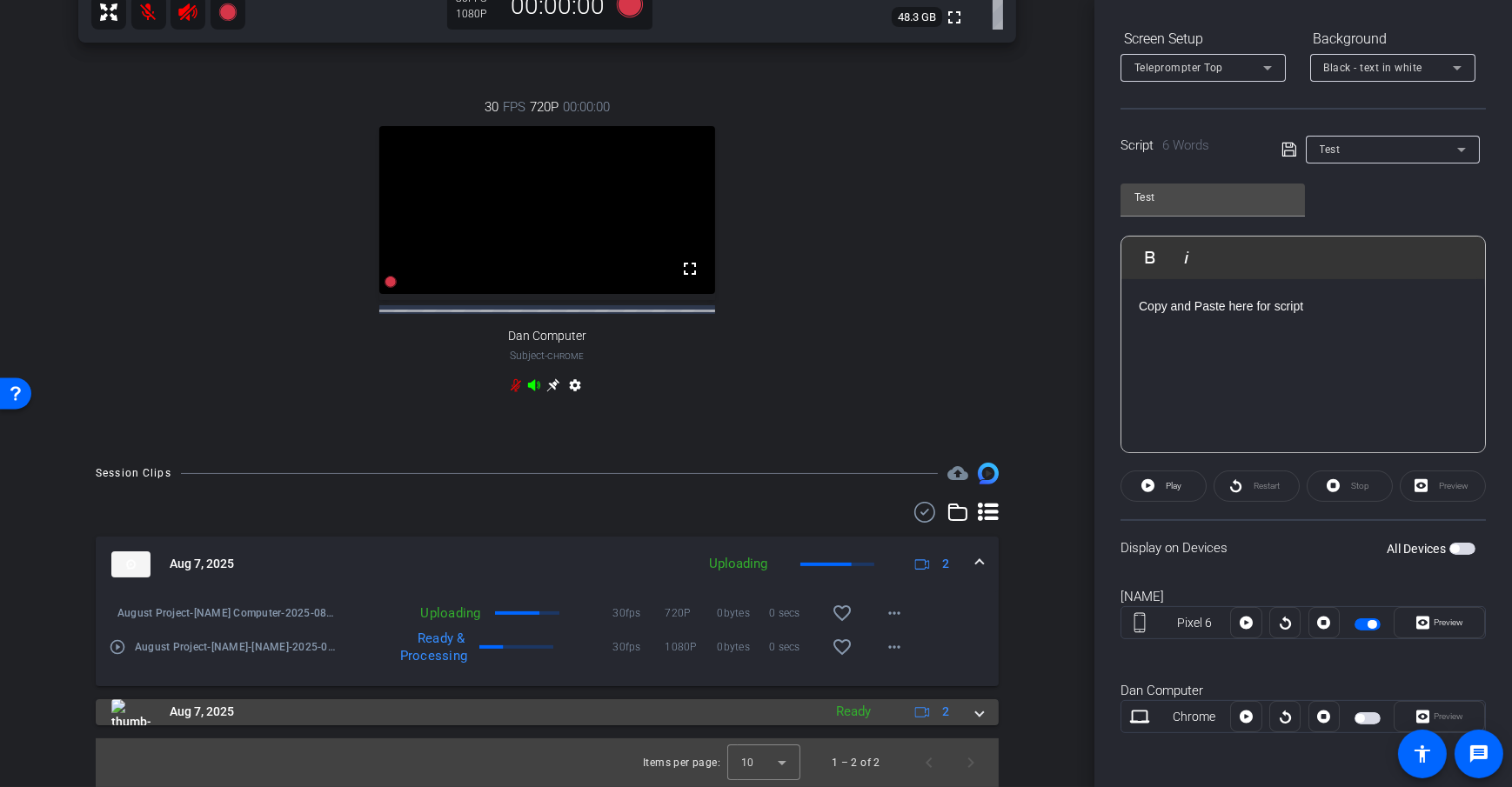 click on "Aug 7, 2025" at bounding box center [462, 712] 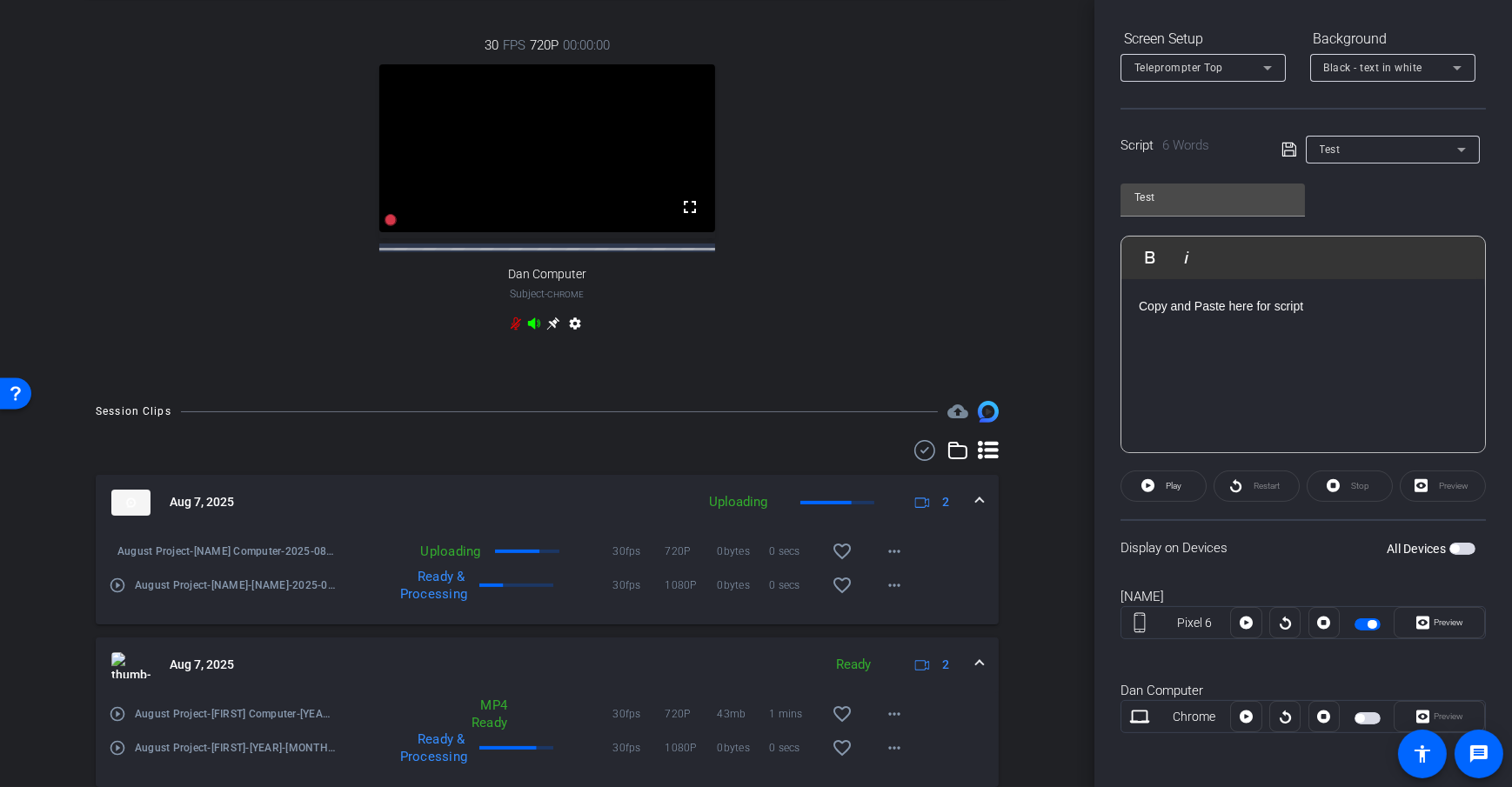scroll, scrollTop: 727, scrollLeft: 0, axis: vertical 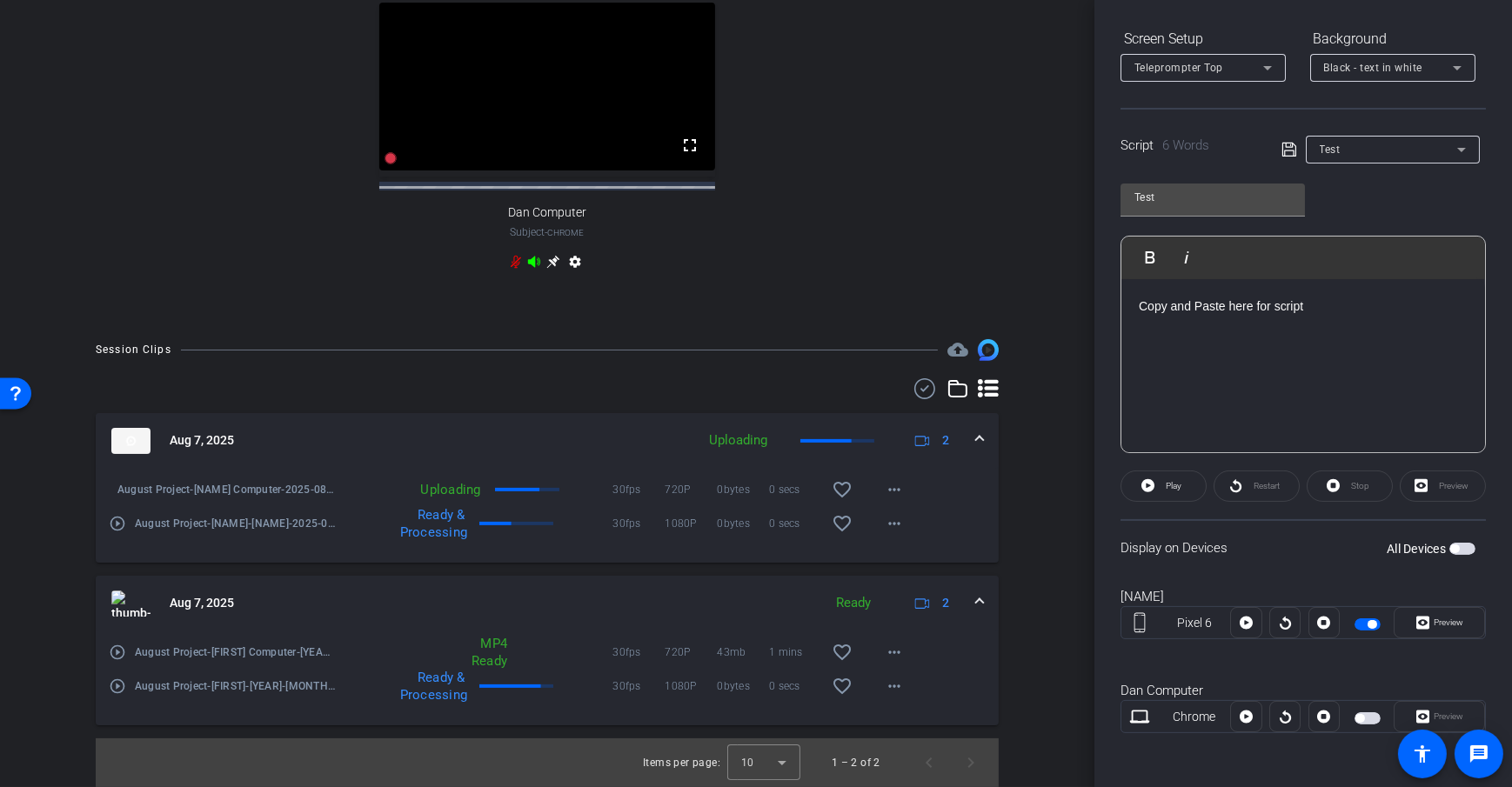click on "Session Clips   cloud_upload
Aug 7, 2025  Uploading
2 August Project-Dan Computer-2025-08-07-08-39-00-040-1  Uploading 30fps 720P 0bytes 0 secs favorite_border more_horiz play_circle_outline  August Project-Dan H-2025-08-07-08-39-00-040-0   Ready & Processing  30fps 1080P 0bytes 0 secs favorite_border more_horiz   Aug 7, 2025   Ready
2 play_circle_outline  August Project-Dan Computer-2025-08-07-08-36-22-269-1   MP4 Ready  30fps 720P 43mb 1 mins favorite_border more_horiz play_circle_outline  August Project-Dan H-2025-08-07-08-36-22-269-0   Ready & Processing  30fps 1080P 0bytes 0 secs favorite_border more_horiz  Items per page:  10  1 – 2 of 2" at bounding box center (547, 563) 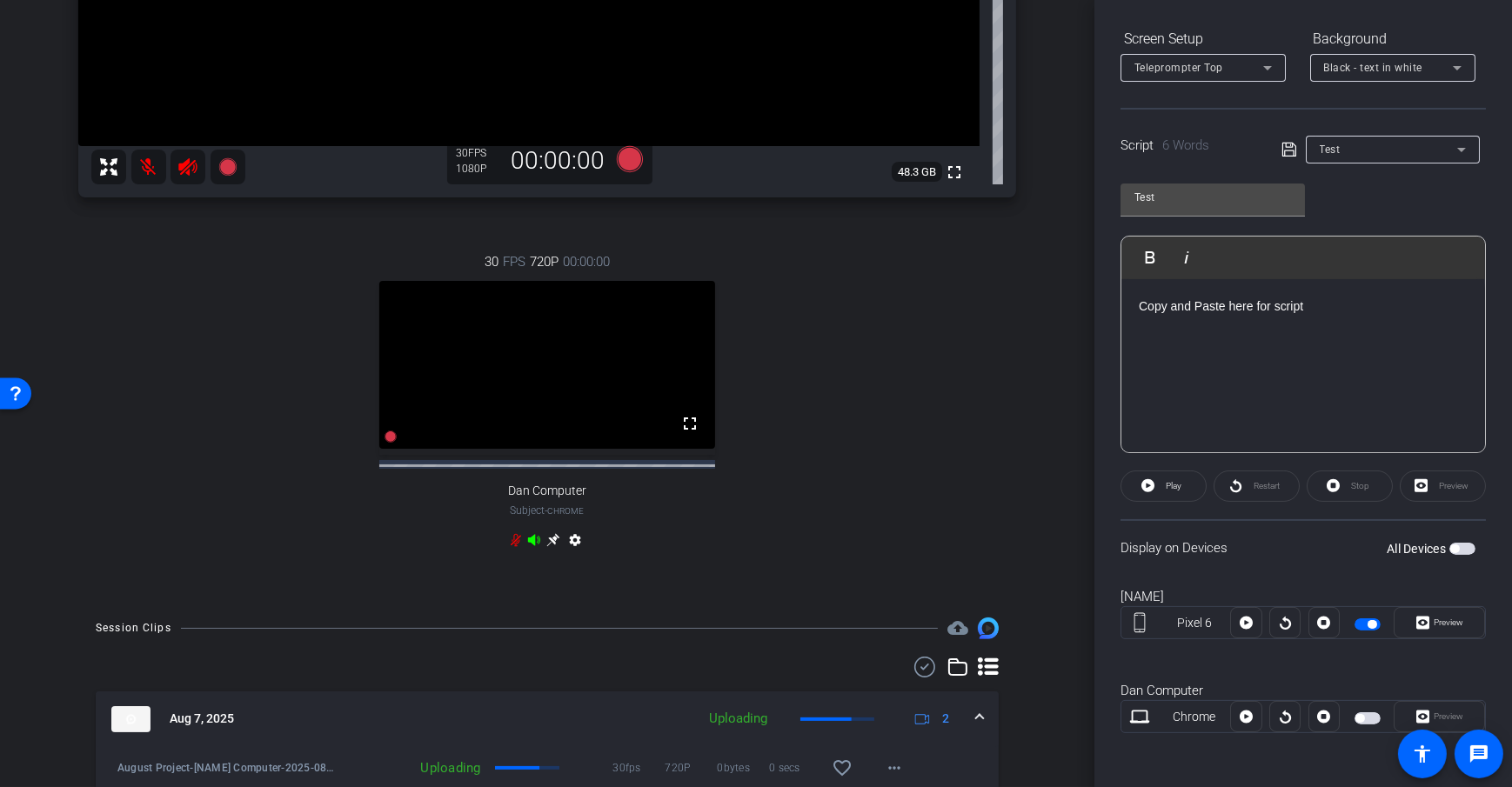 scroll, scrollTop: 20, scrollLeft: 0, axis: vertical 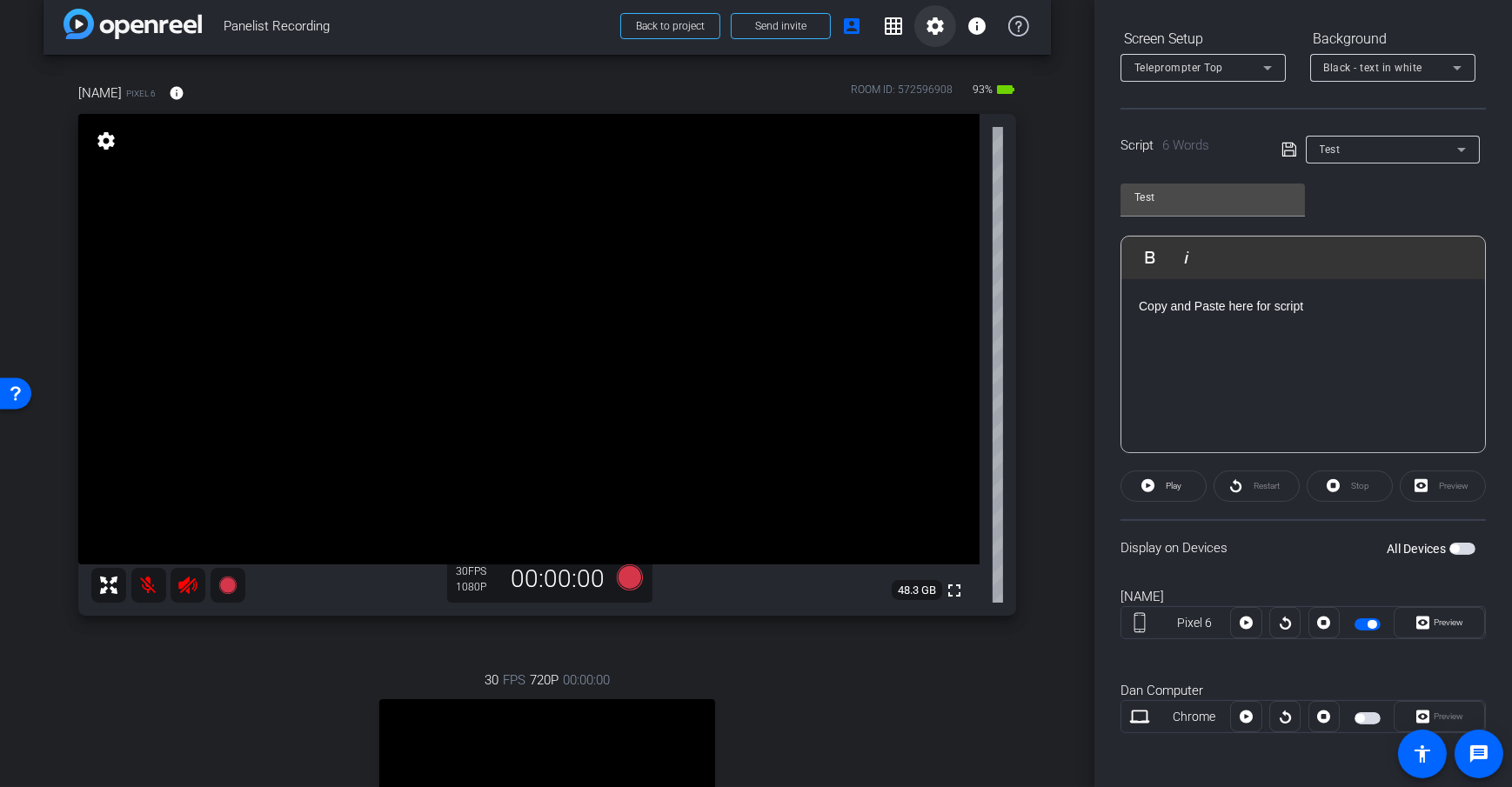 click on "settings" at bounding box center (935, 26) 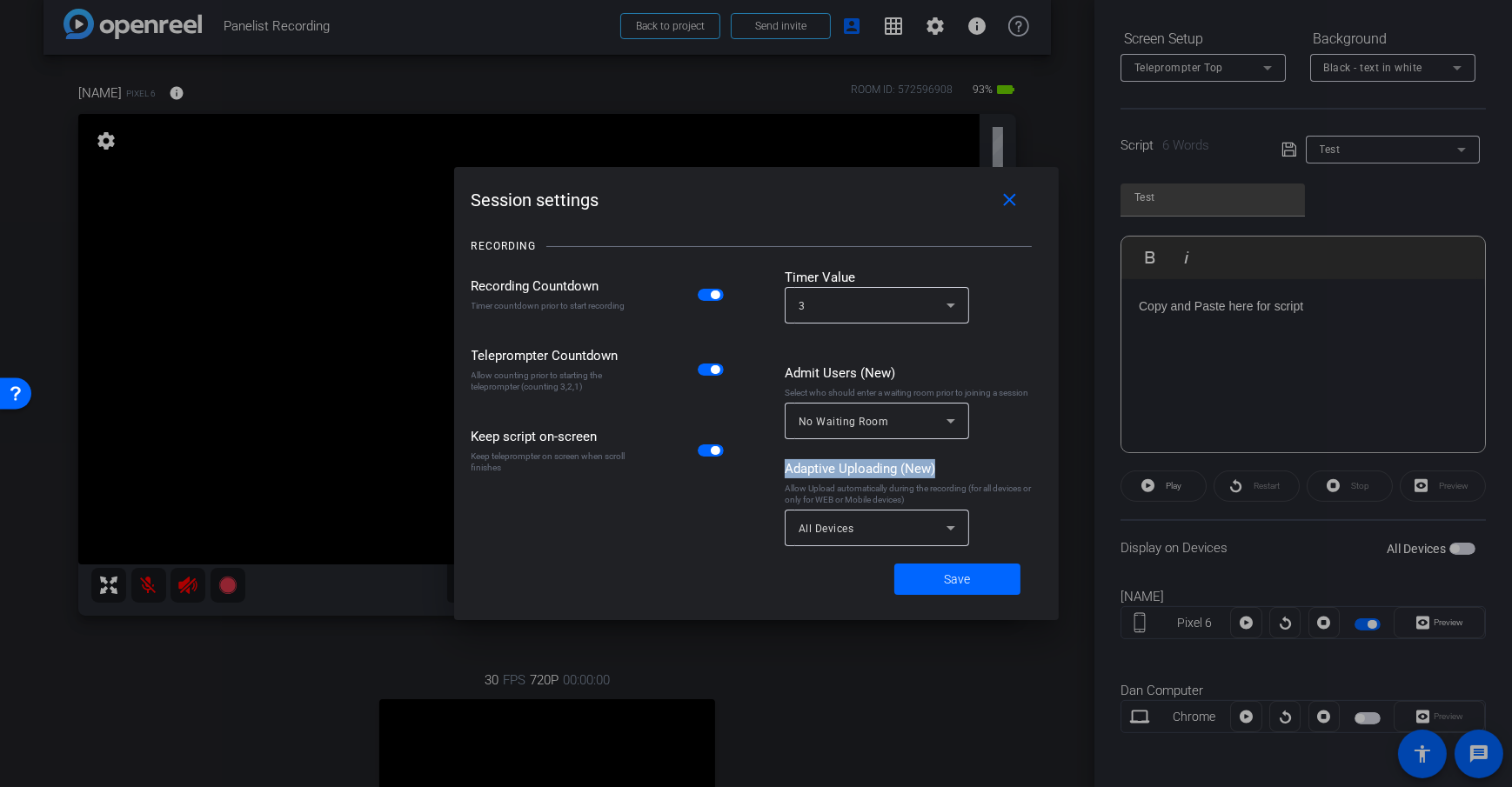 drag, startPoint x: 775, startPoint y: 466, endPoint x: 965, endPoint y: 463, distance: 190.0237 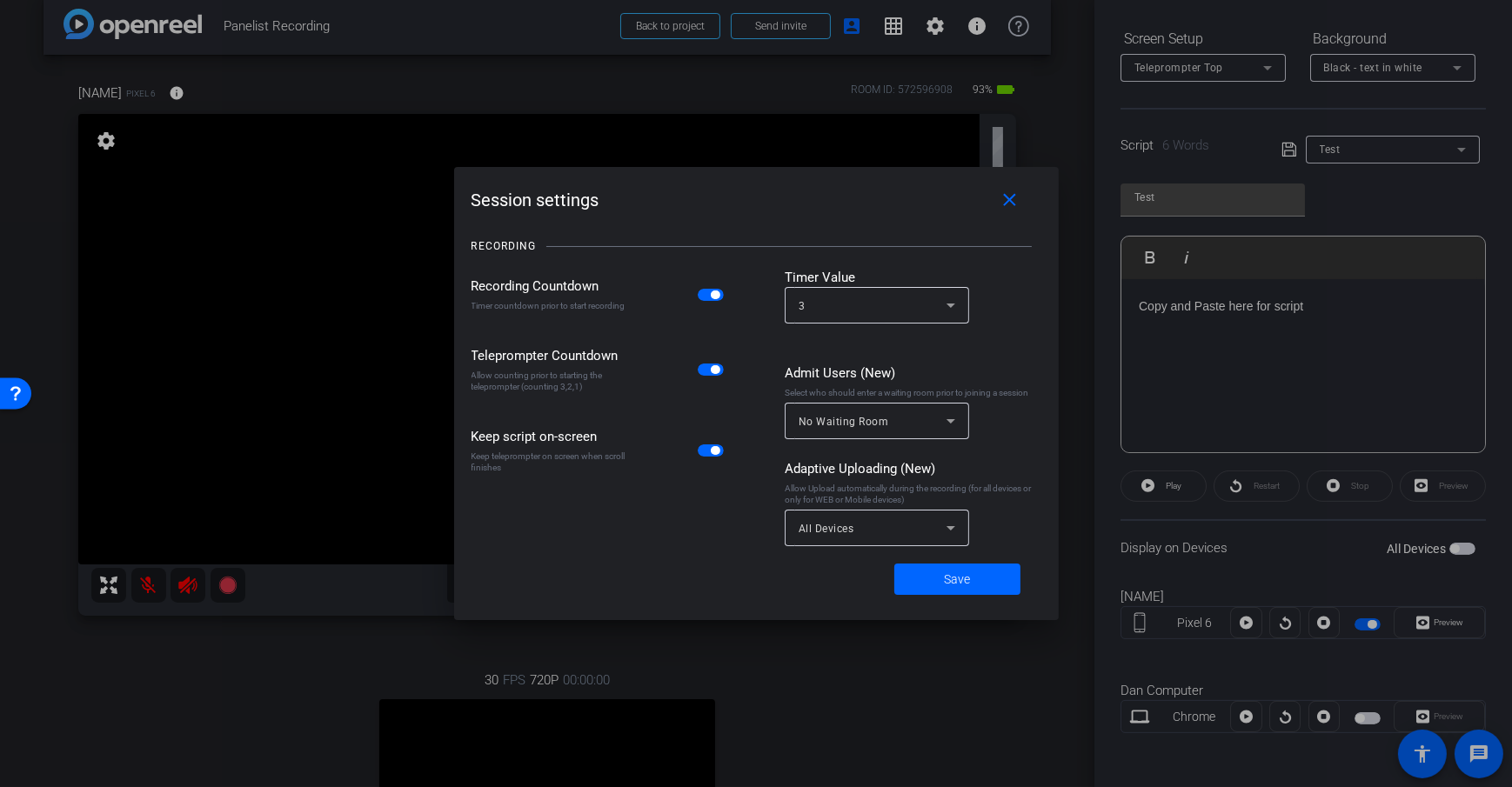 click on "Session settings  close" at bounding box center [756, 200] 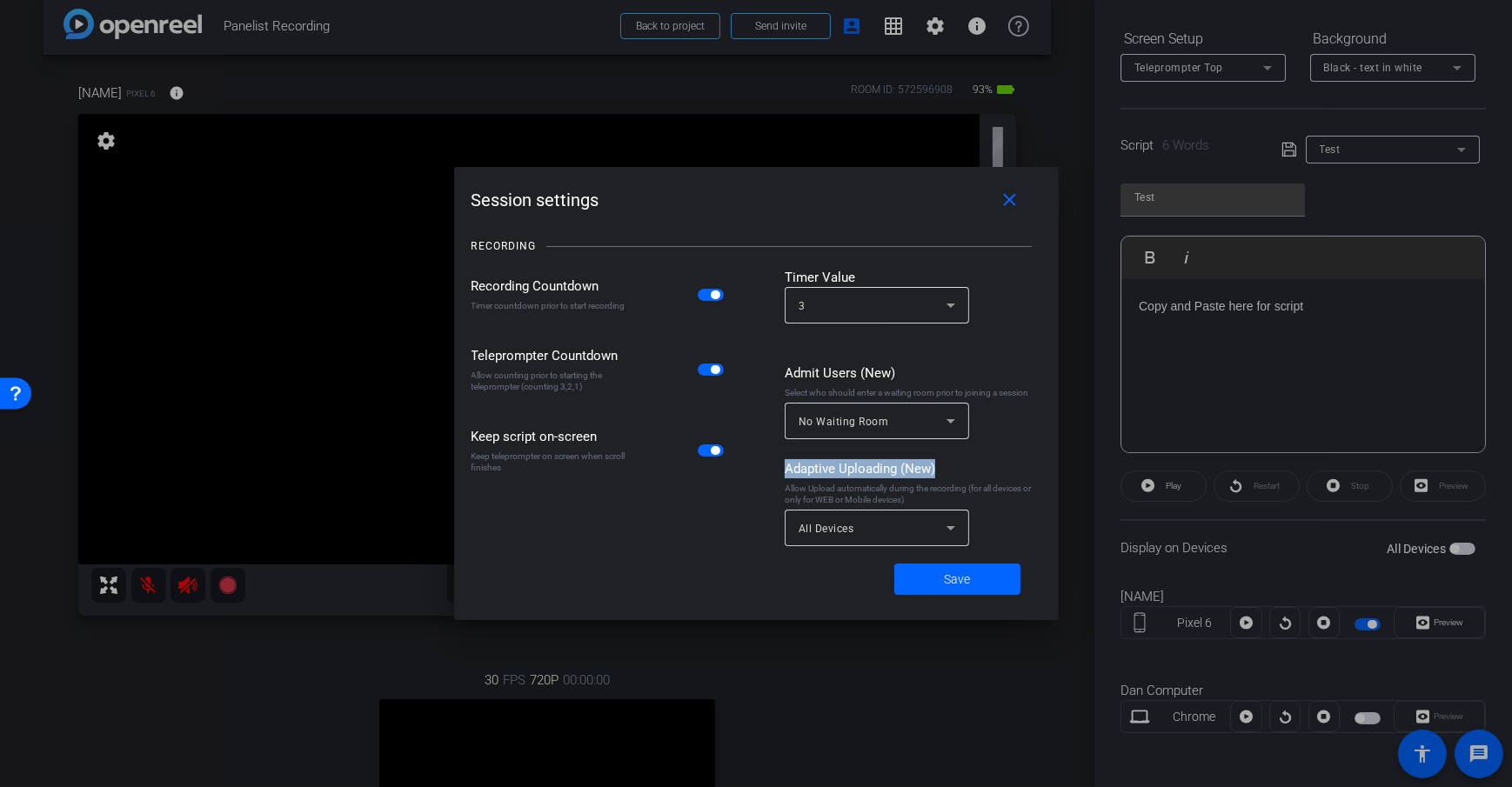 drag, startPoint x: 781, startPoint y: 471, endPoint x: 937, endPoint y: 466, distance: 156.08011 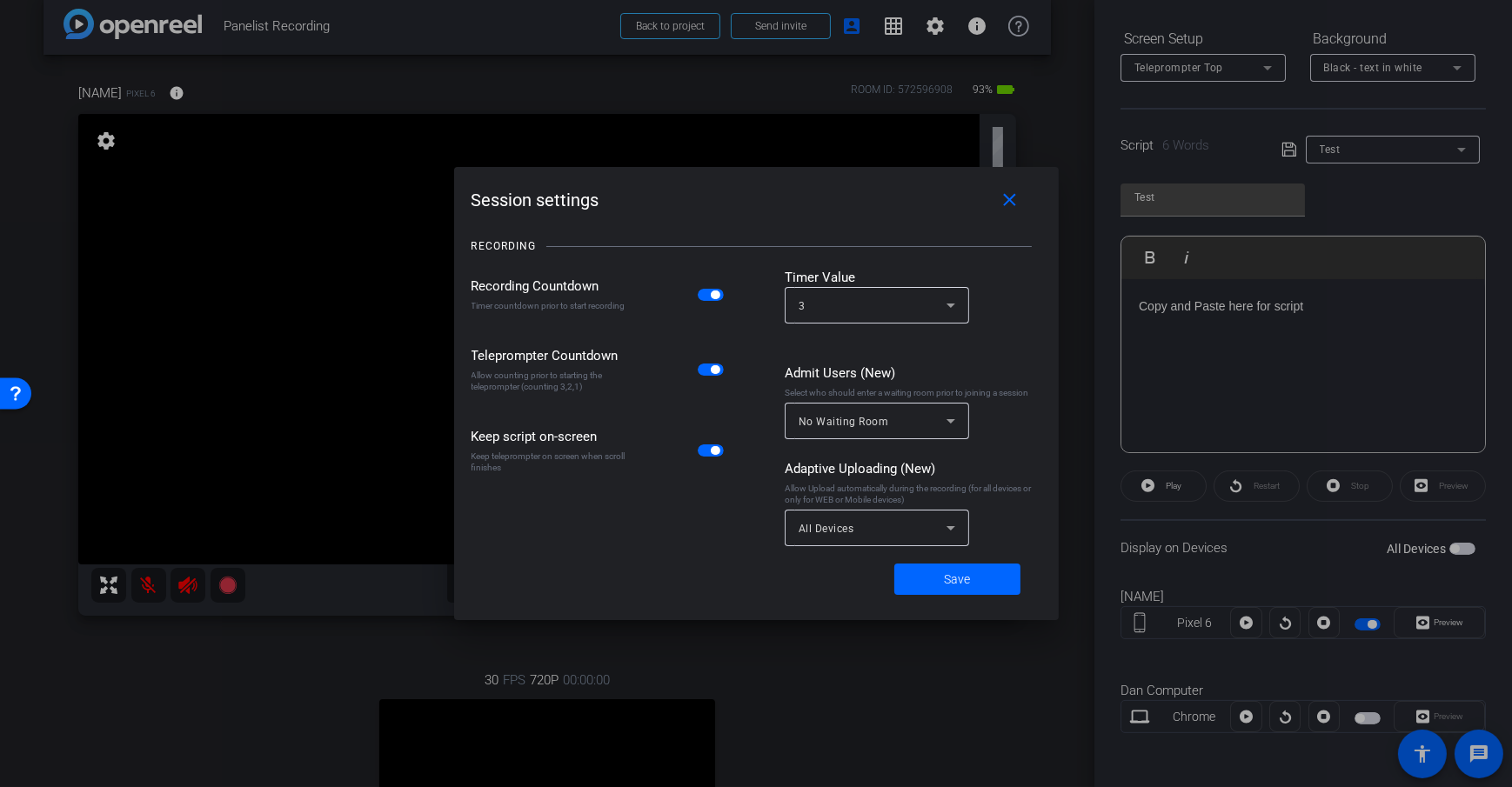 click on "Allow Upload automatically during the recording (for all devices or only for WEB or Mobile devices)" at bounding box center [913, 494] 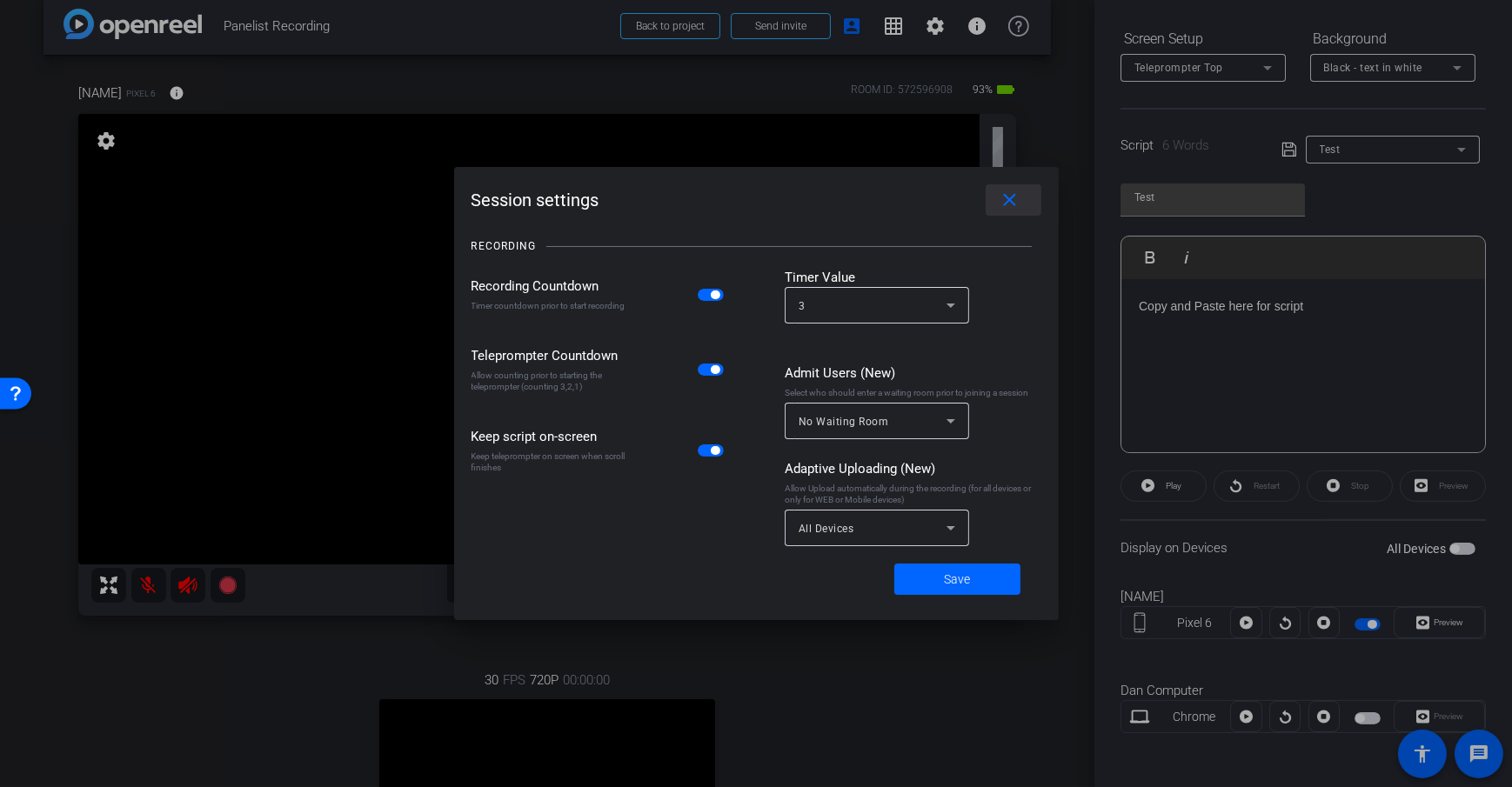 click at bounding box center [1014, 200] 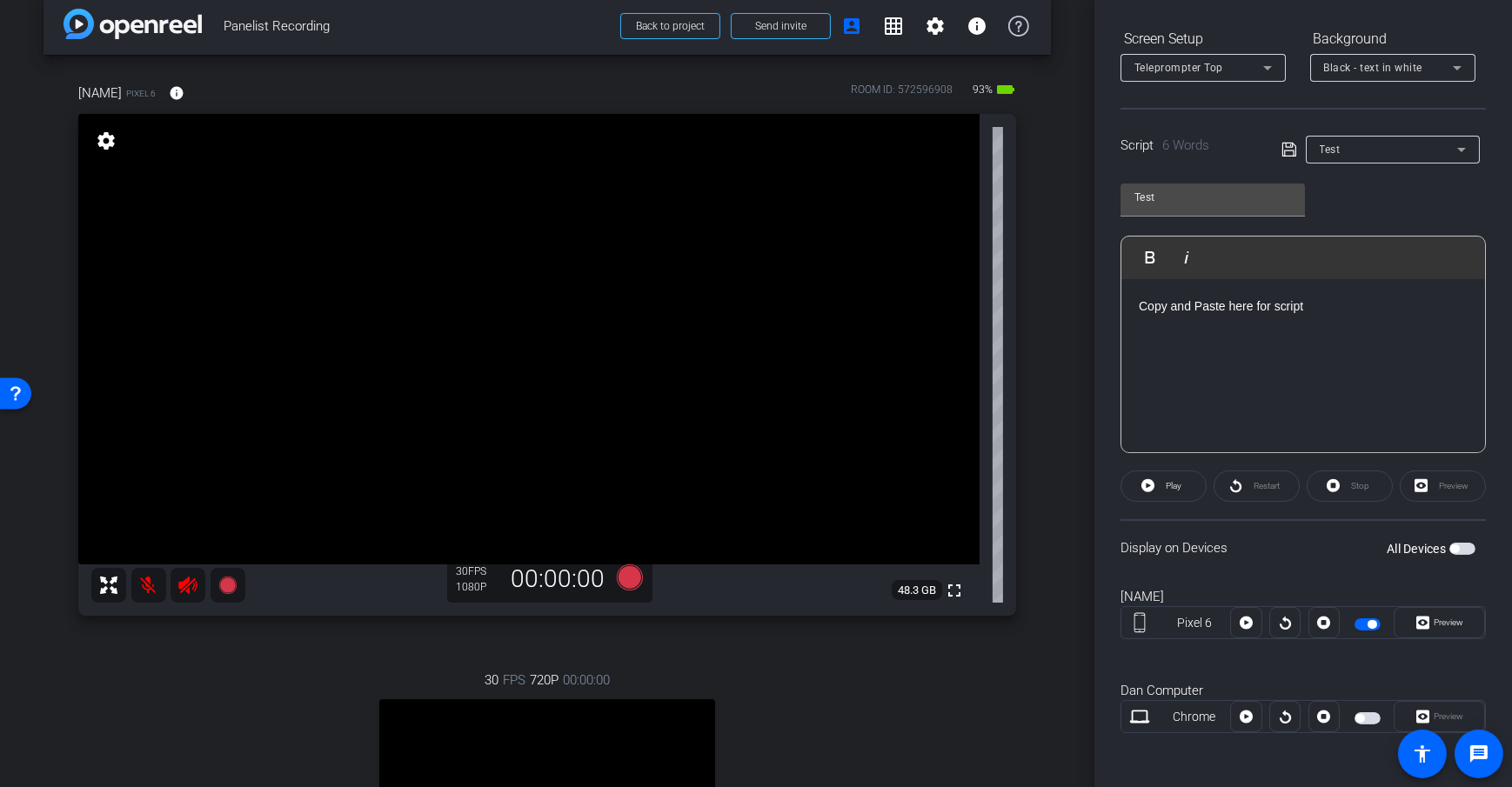 click on "arrow_back  Panelist Recording   Back to project   Send invite  account_box grid_on settings info
Dan H Pixel 6 info ROOM ID: 572596908 93% battery_std fullscreen settings  48.3 GB
30 FPS  1080P   00:00:00
30 FPS 720P  00:00:00  fullscreen
Dan Computer Subject   -  Chrome
settings  Session Clips   cloud_upload" at bounding box center [547, 373] 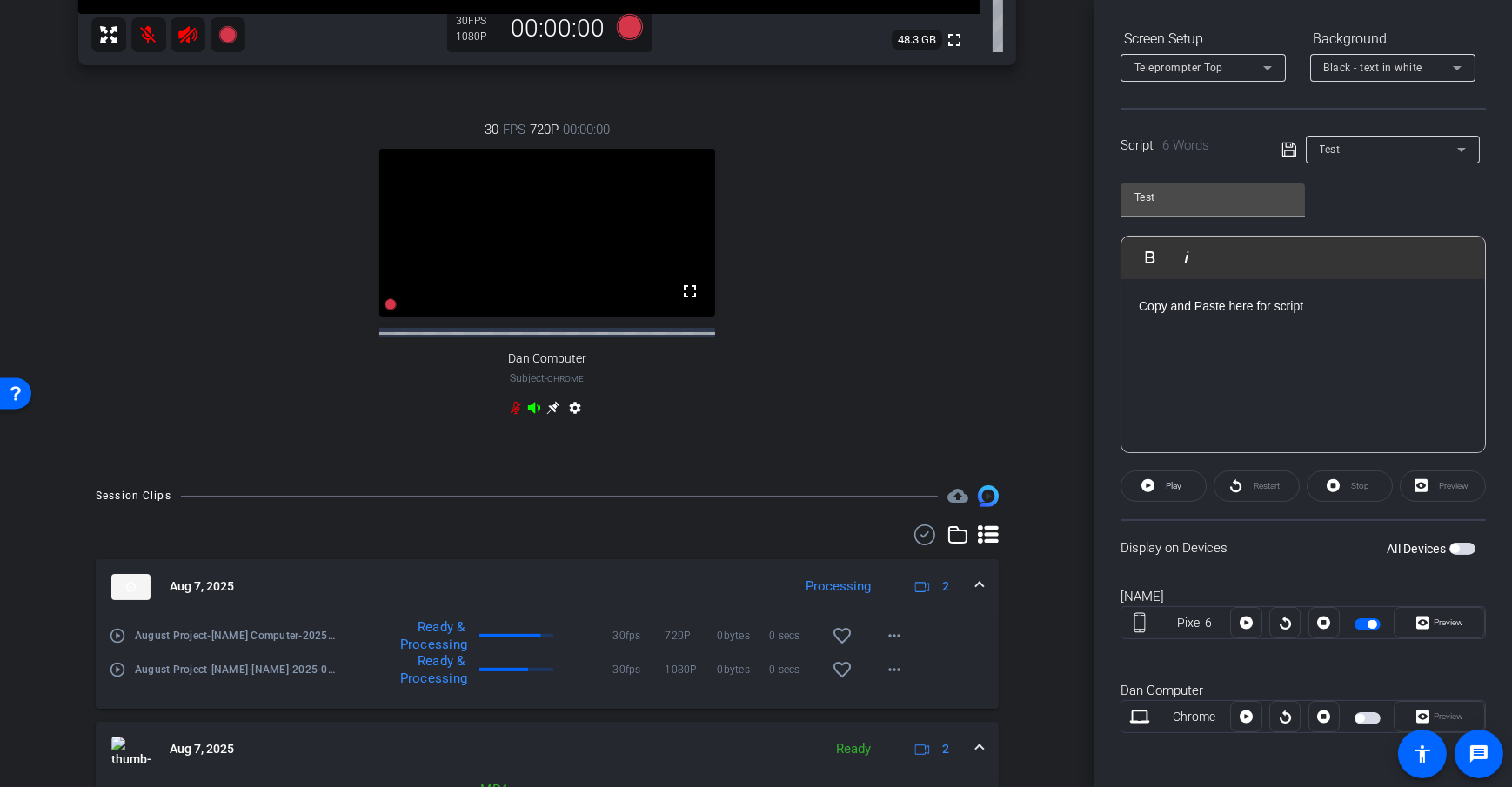 scroll, scrollTop: 730, scrollLeft: 0, axis: vertical 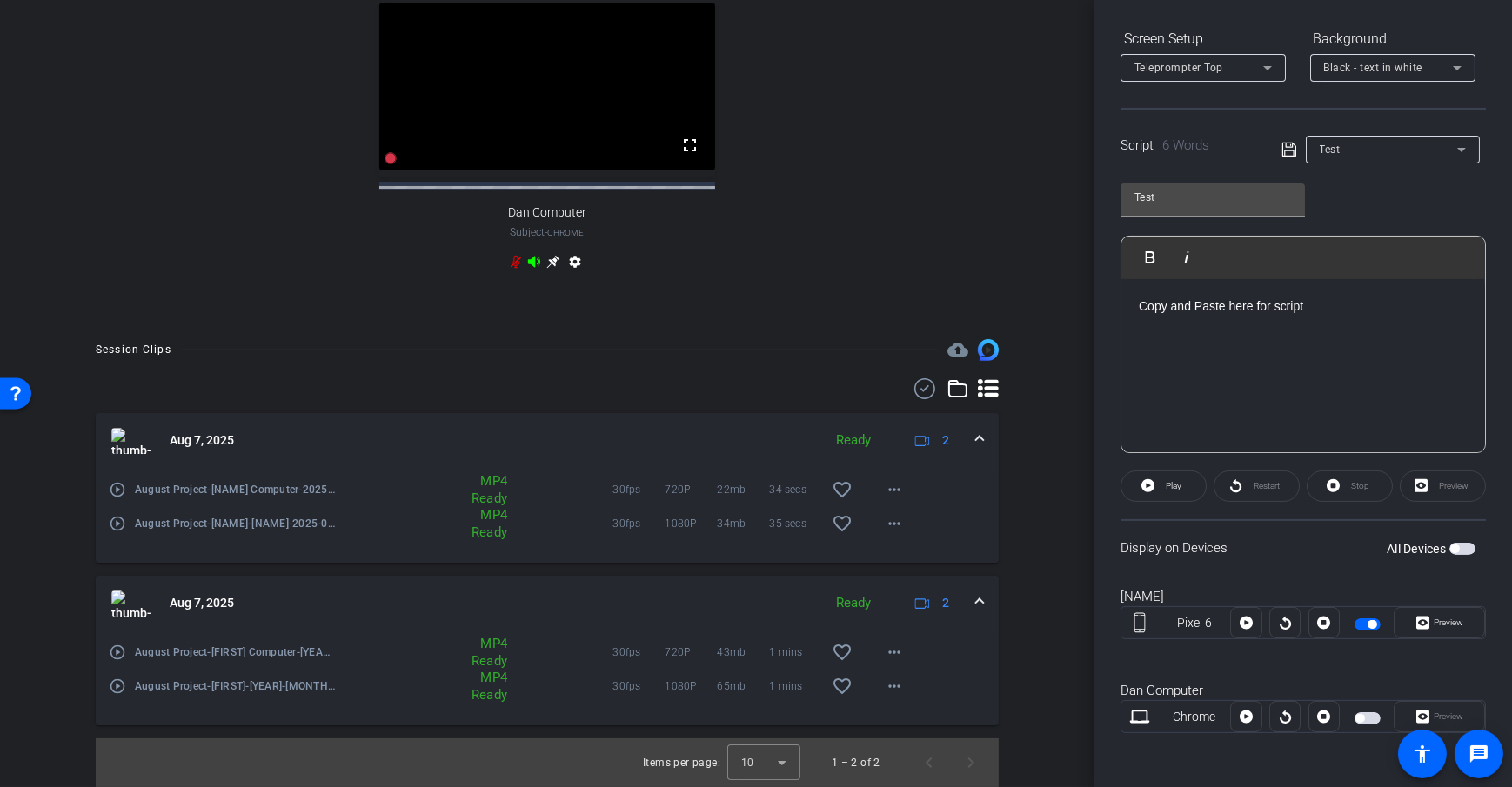 click on "arrow_back  Panelist Recording   Back to project   Send invite  account_box grid_on settings info
Dan H Pixel 6 info ROOM ID: 572596908 91% battery_std fullscreen settings  48.3 GB
30 FPS  1080P   00:00:00
30 FPS 720P  00:00:00  fullscreen
Dan Computer Subject   -  Chrome
settings  Session Clips   cloud_upload" at bounding box center (547, 393) 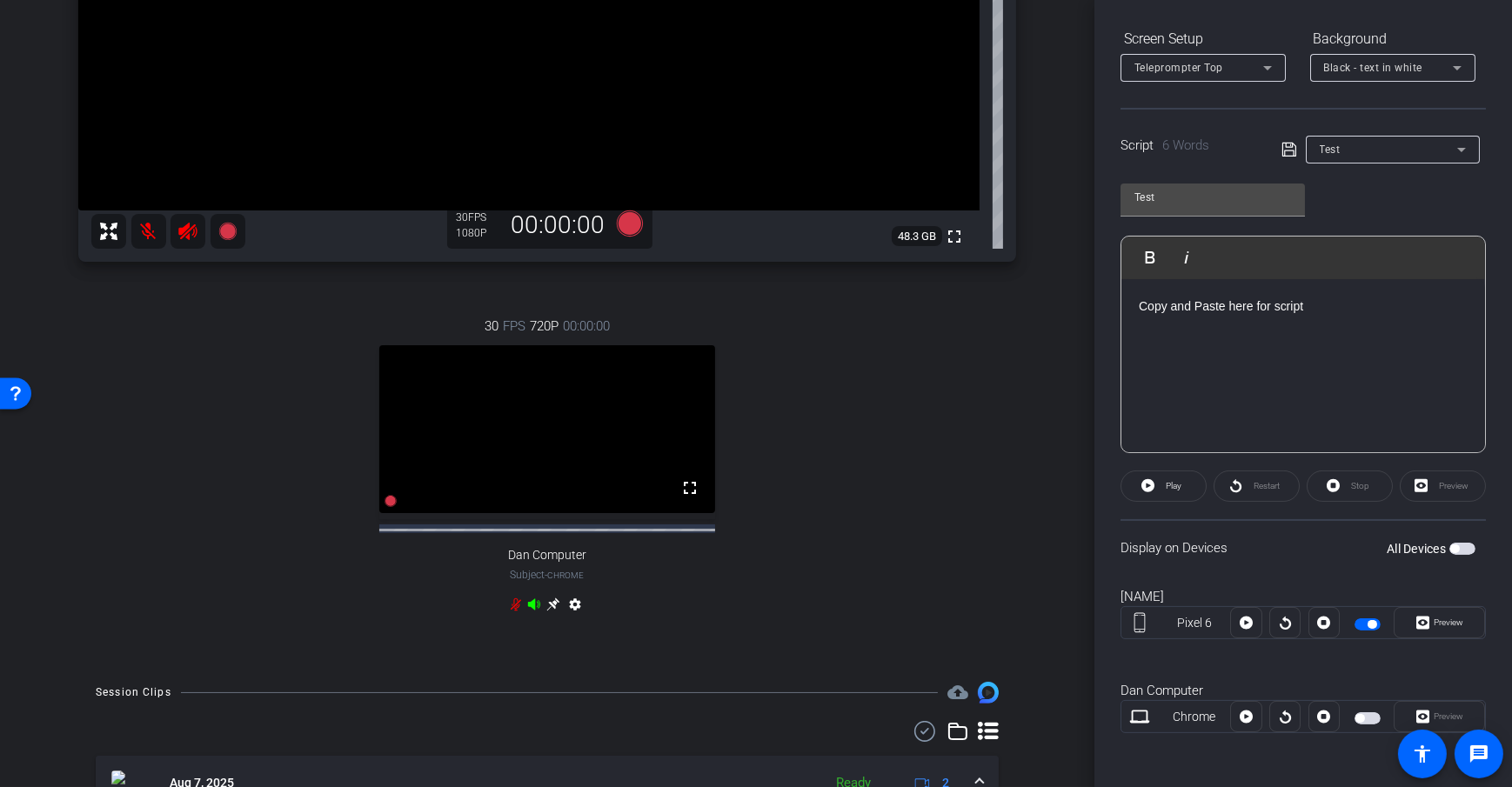 scroll, scrollTop: 321, scrollLeft: 0, axis: vertical 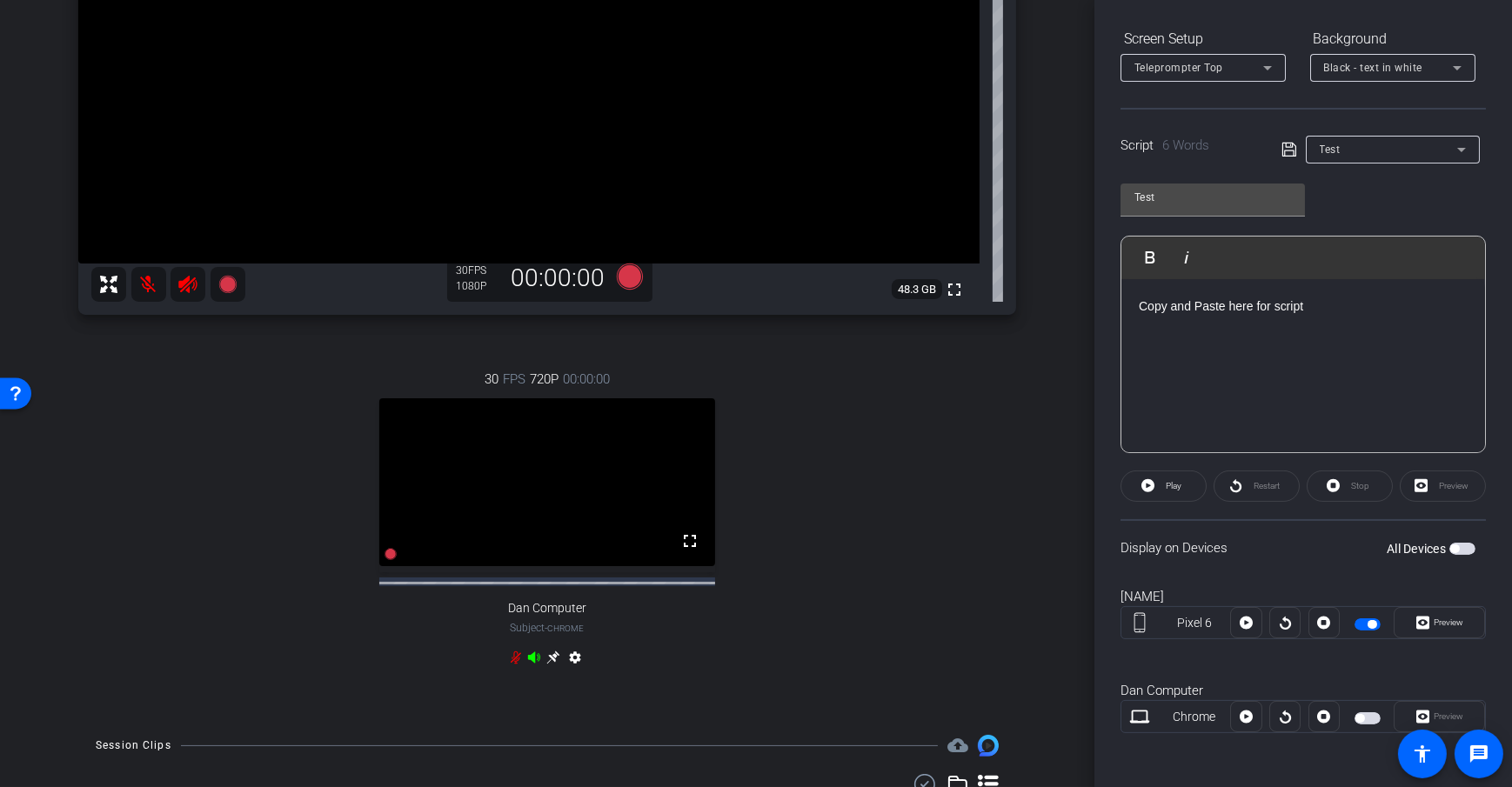 click on "arrow_back  Panelist Recording   Back to project   Send invite  account_box grid_on settings info
Dan H Pixel 6 info ROOM ID: 572596908 91% battery_std fullscreen settings  48.3 GB
30 FPS  1080P   00:00:00
30 FPS 720P  00:00:00  fullscreen
Dan Computer Subject   -  Chrome
settings  Session Clips   cloud_upload" at bounding box center (547, 72) 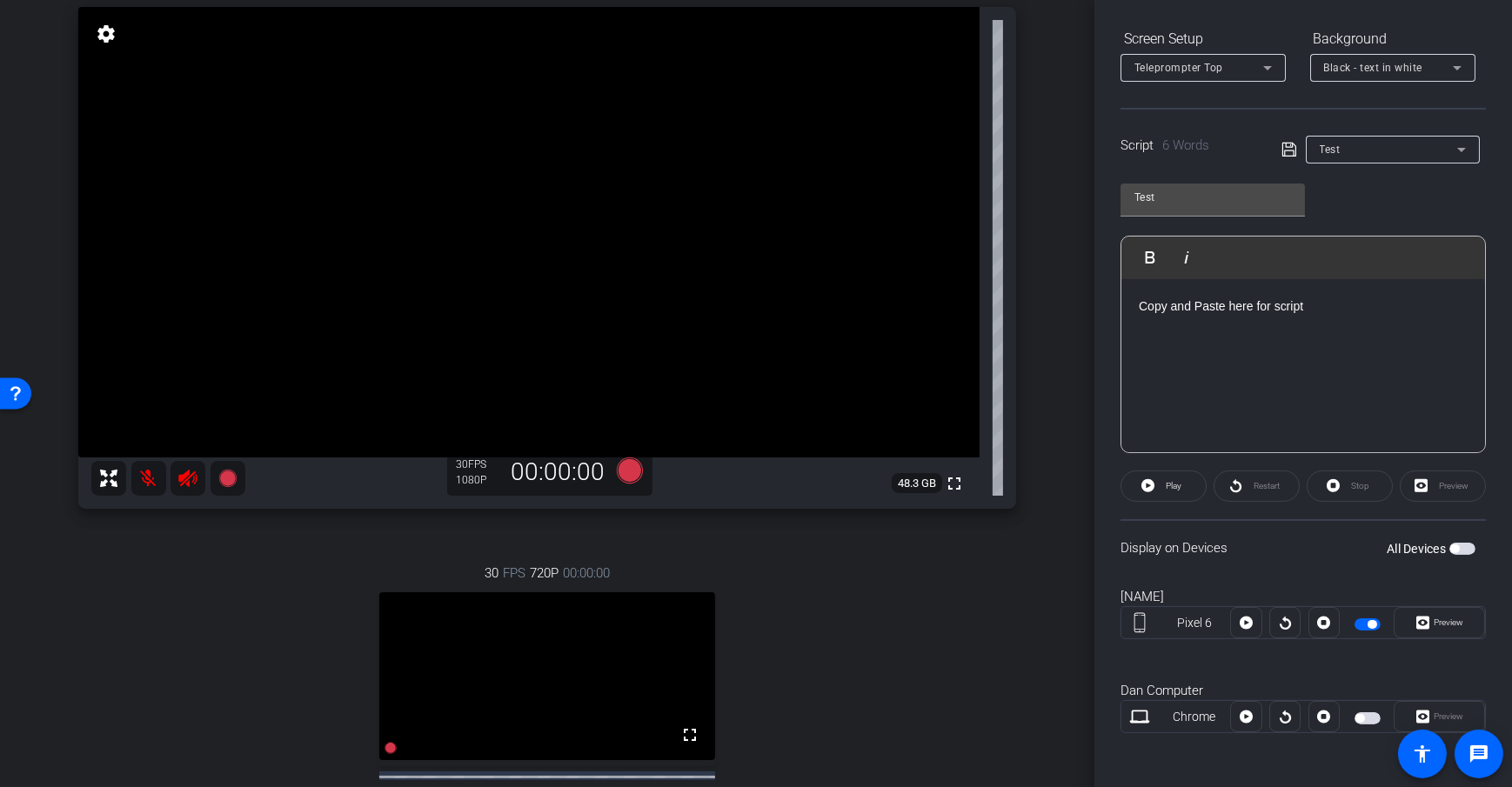 scroll, scrollTop: 0, scrollLeft: 0, axis: both 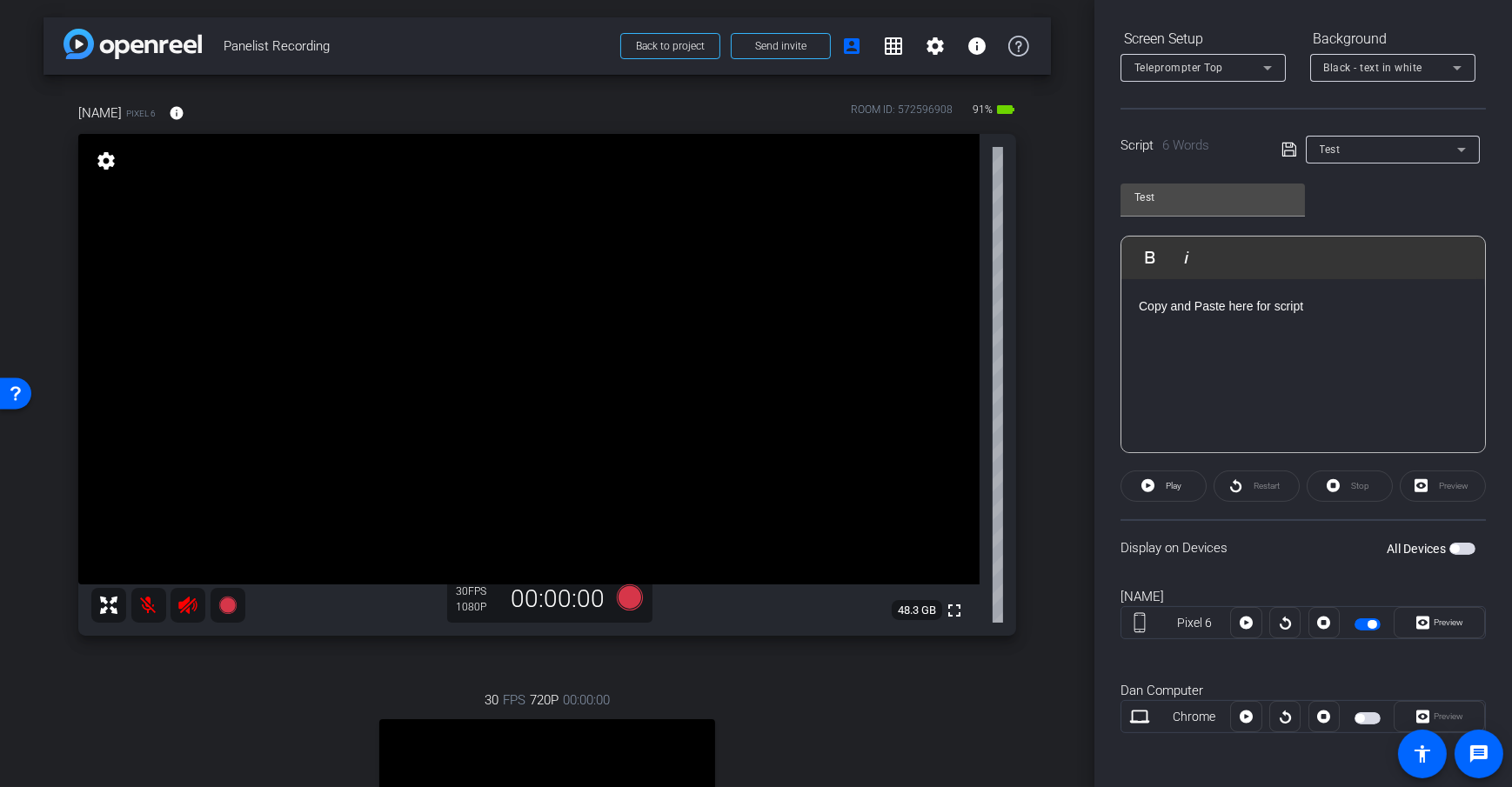 click on "arrow_back  Panelist Recording   Back to project   Send invite  account_box grid_on settings info
Dan H Pixel 6 info ROOM ID: 572596908 91% battery_std fullscreen settings  48.3 GB
30 FPS  1080P   00:00:00
30 FPS 720P  00:00:00  fullscreen
Dan Computer Subject   -  Chrome
settings  Session Clips   cloud_upload" at bounding box center [547, 393] 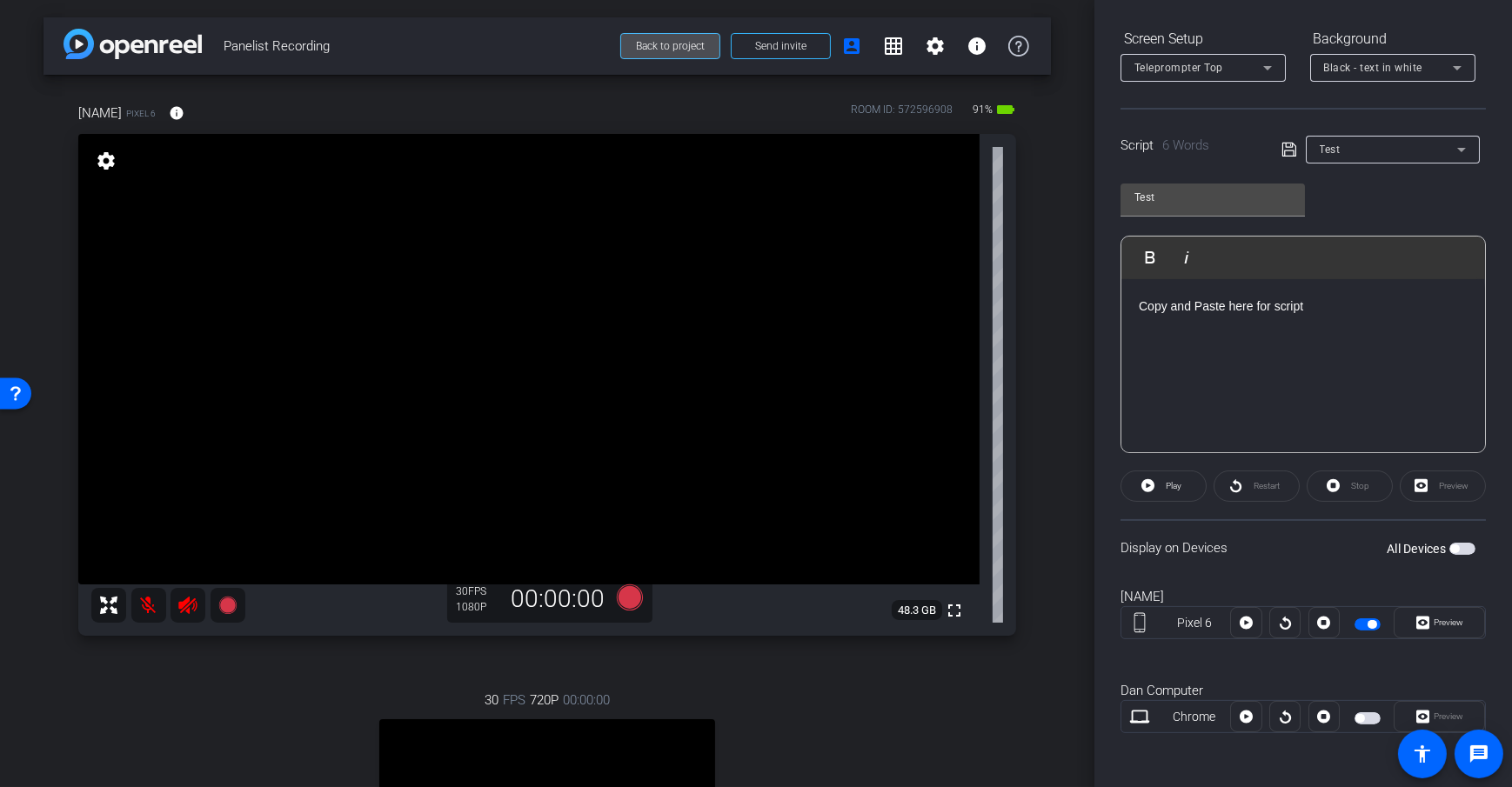 click at bounding box center (670, 46) 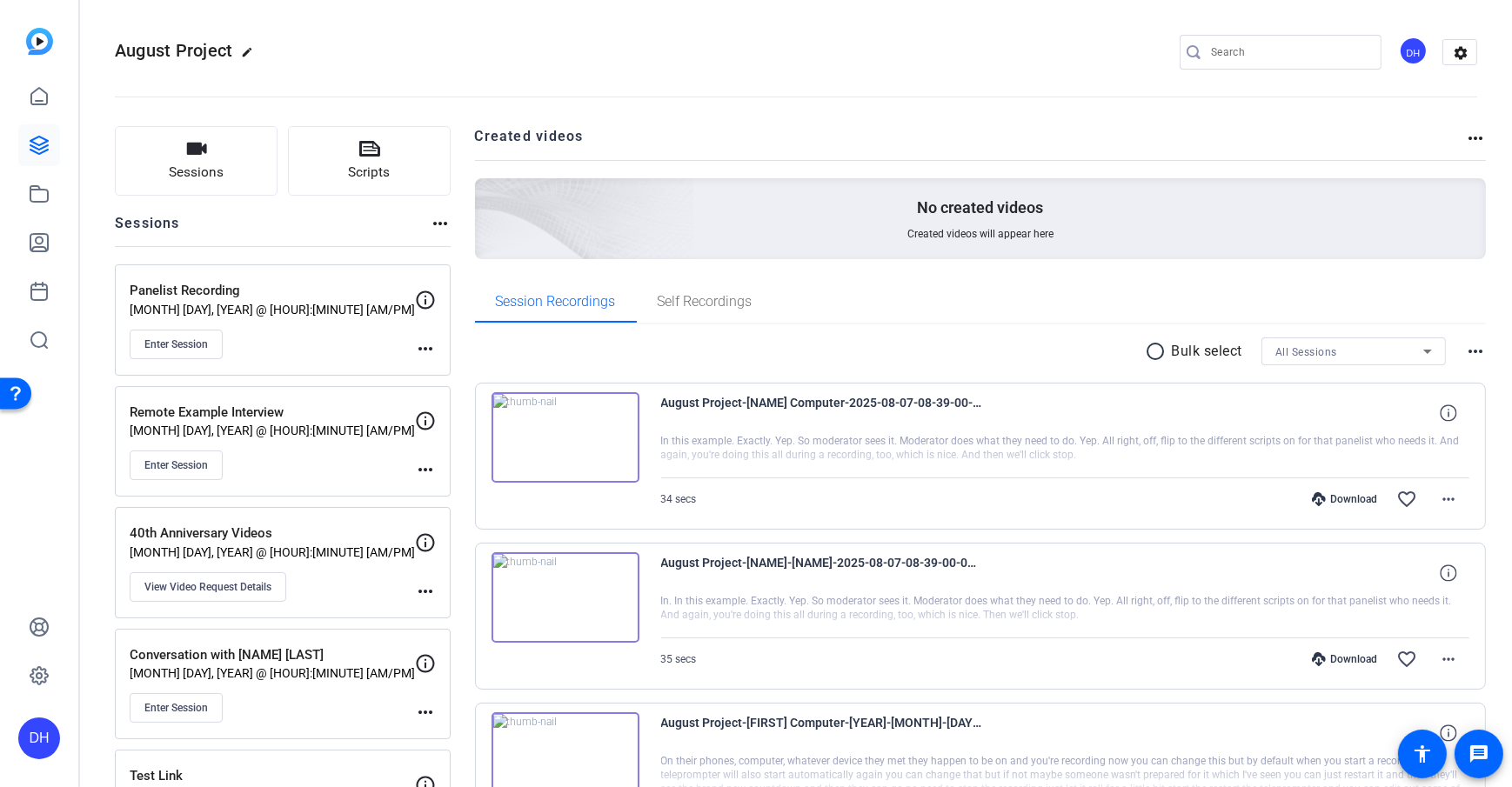 click 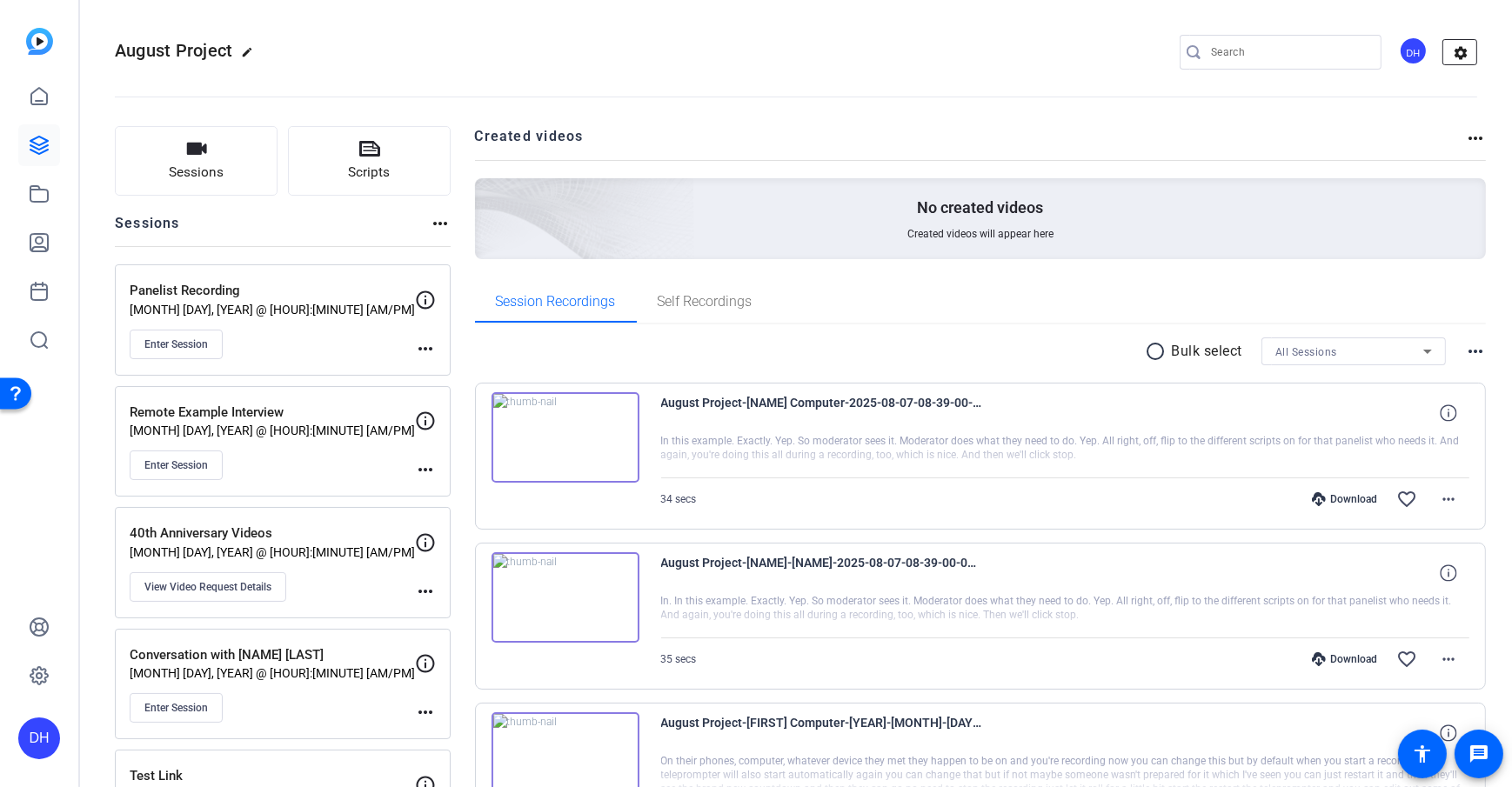 click on "settings" 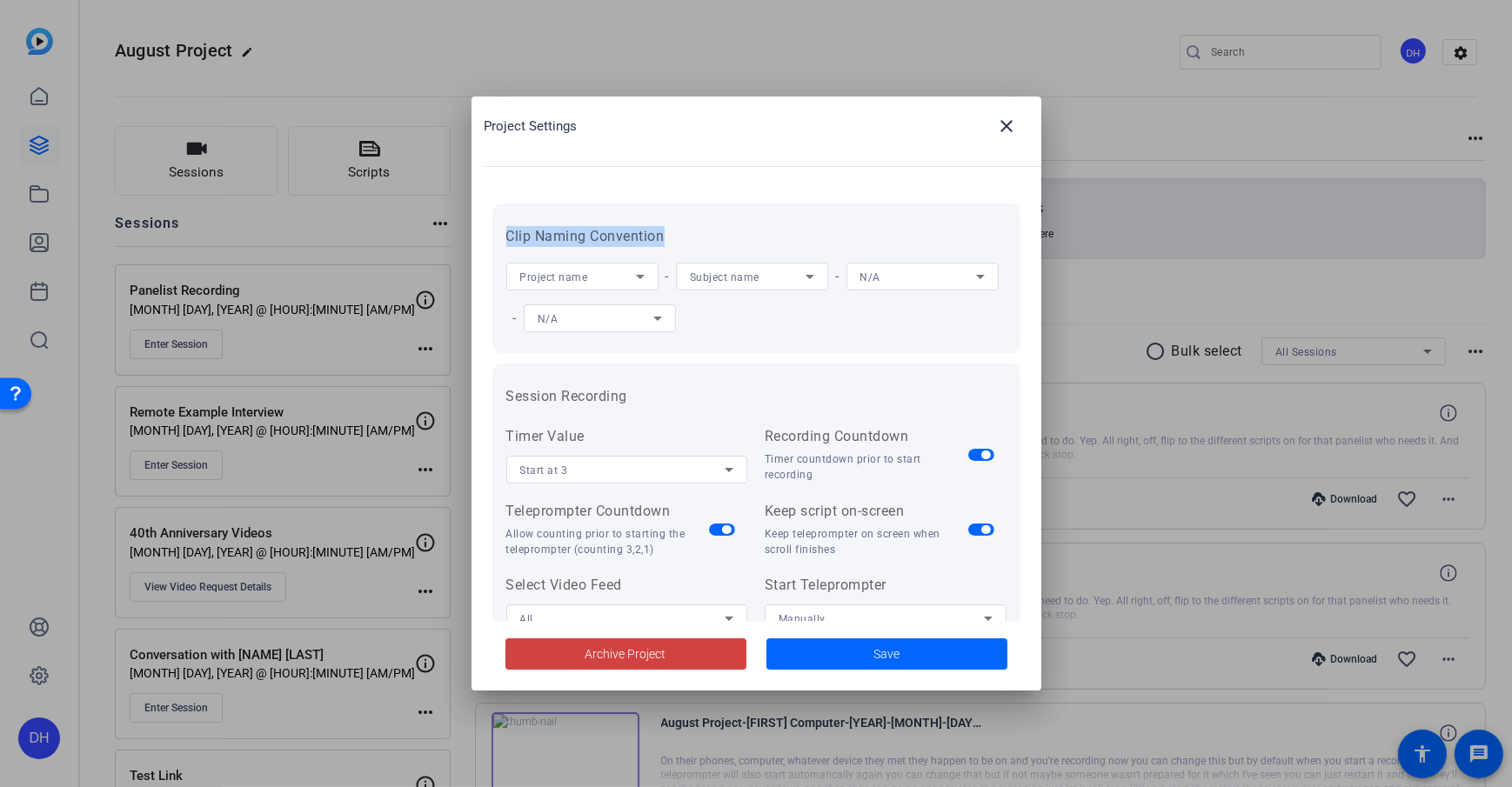 drag, startPoint x: 681, startPoint y: 237, endPoint x: 485, endPoint y: 237, distance: 196 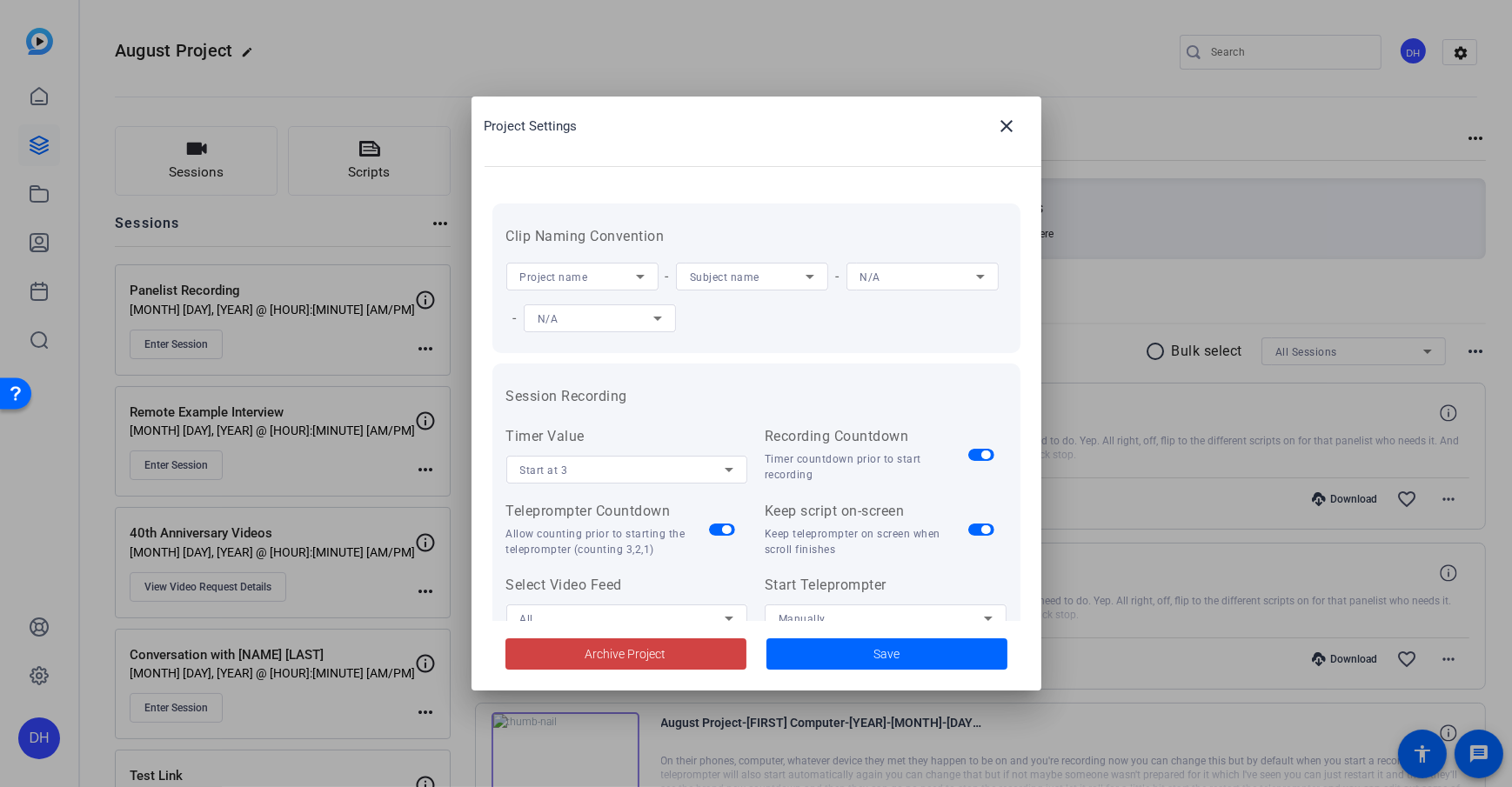 click on "Project name - Subject name - N/A - N/A" at bounding box center (756, 297) 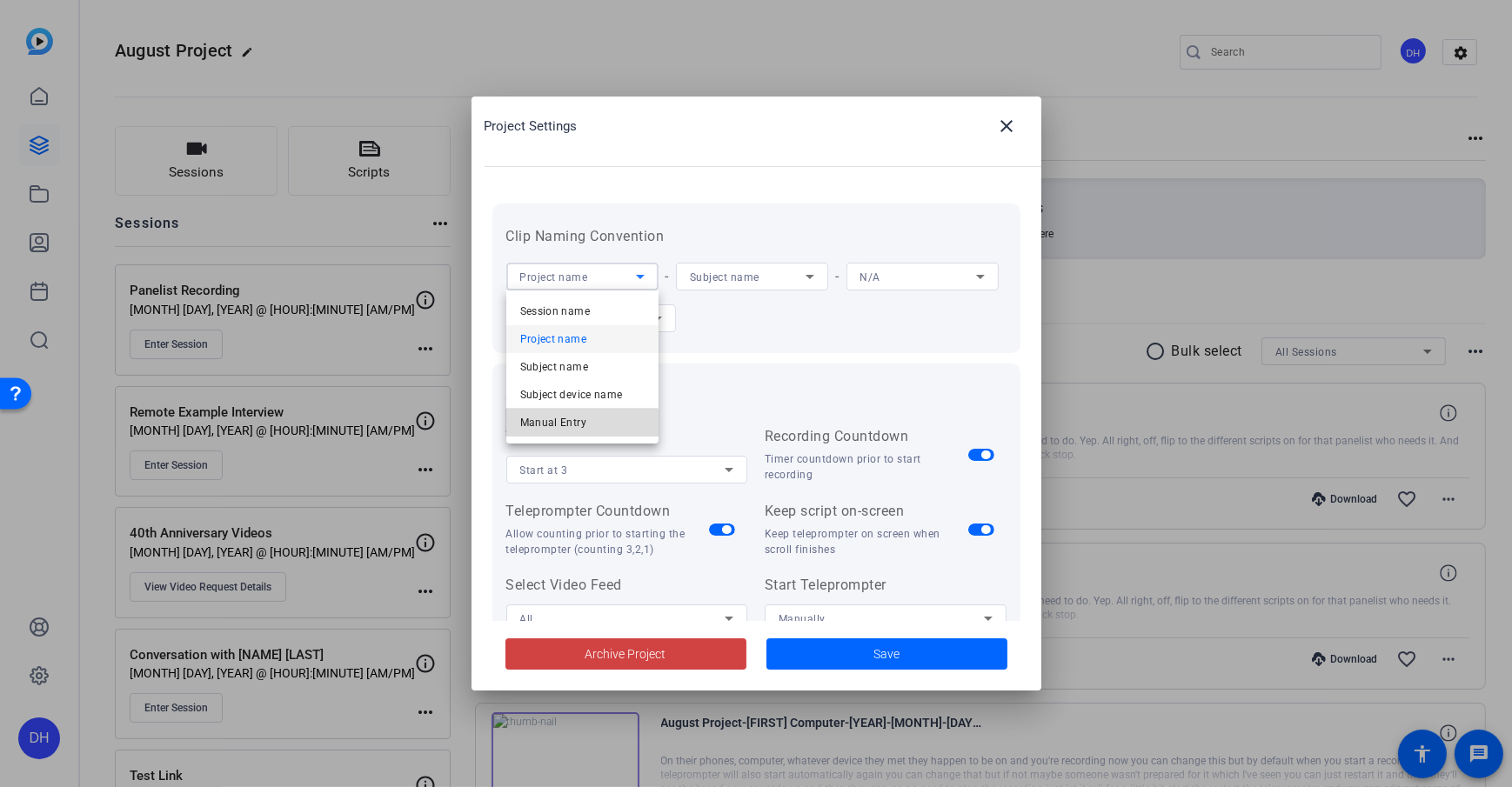 click on "Manual Entry" at bounding box center [553, 423] 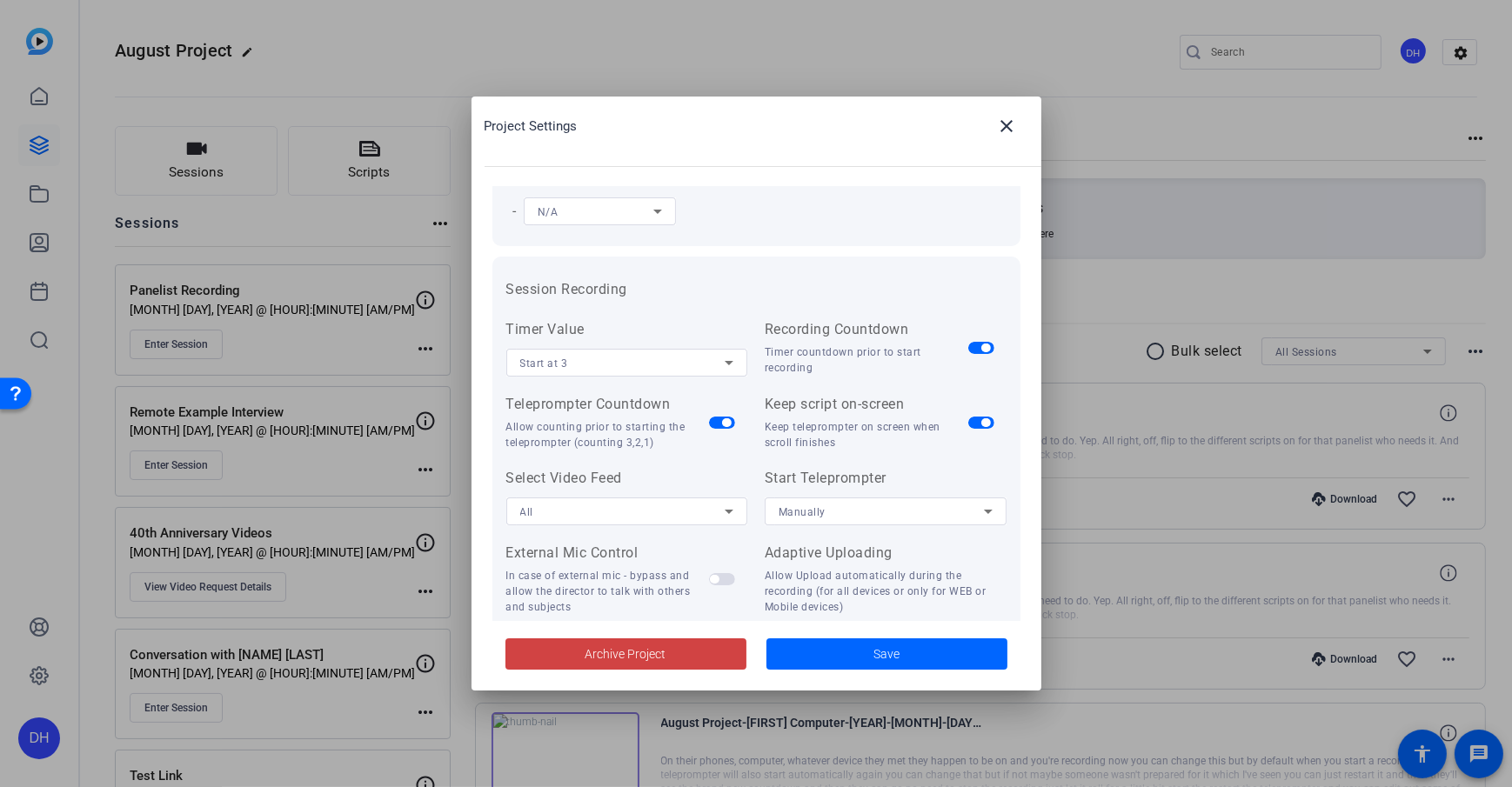 scroll, scrollTop: 237, scrollLeft: 0, axis: vertical 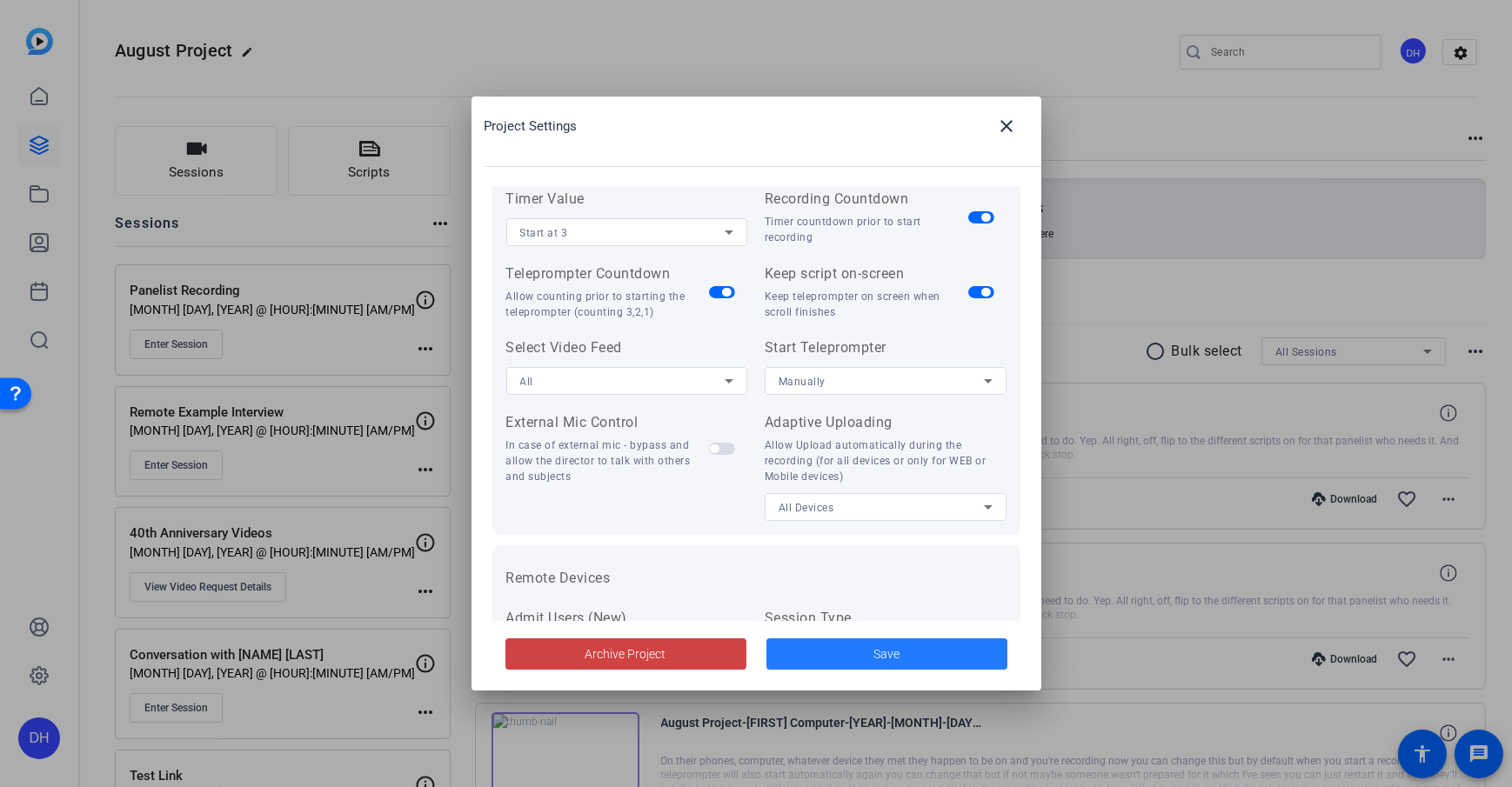 click on "Save" 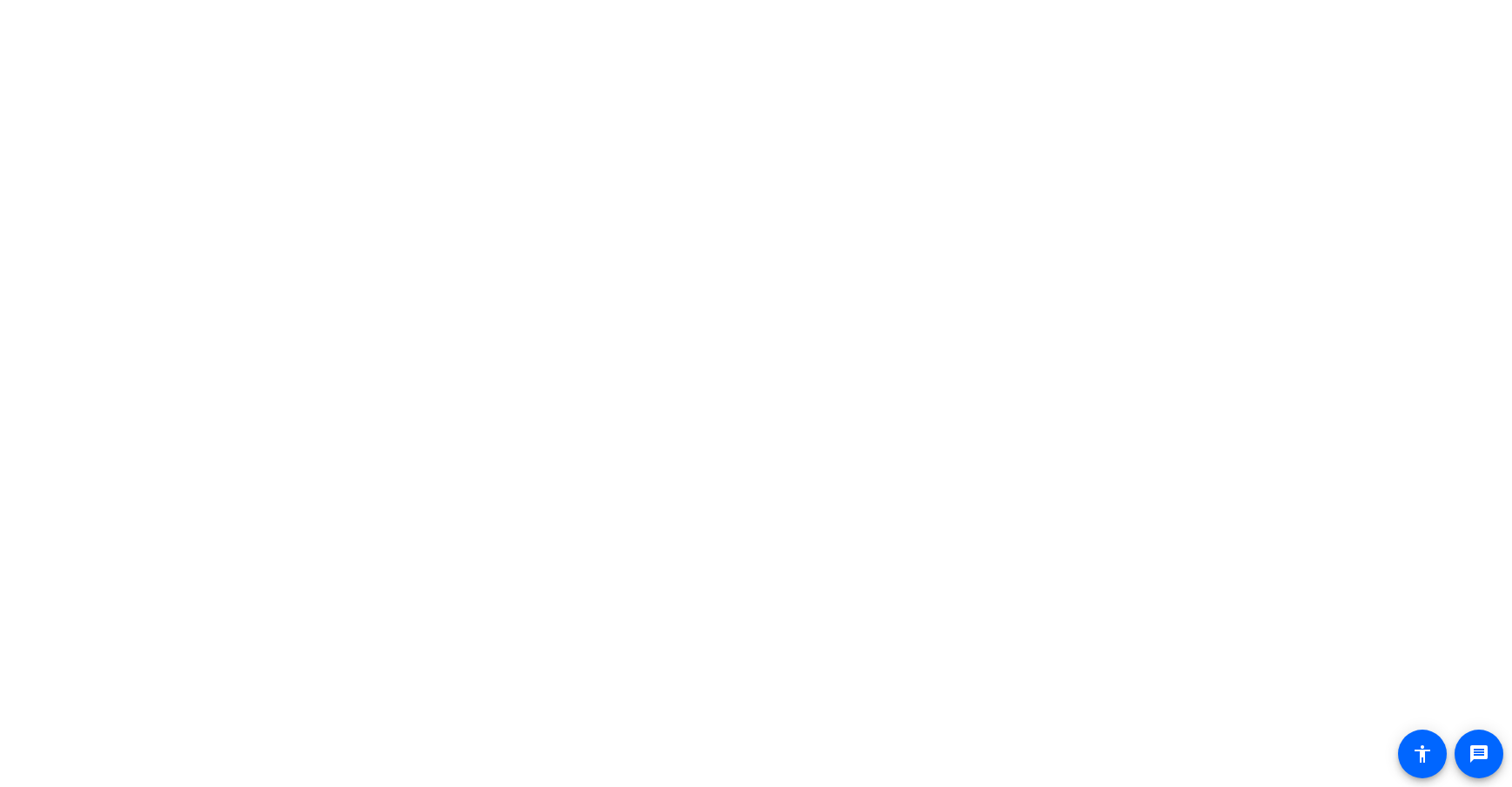scroll, scrollTop: 0, scrollLeft: 0, axis: both 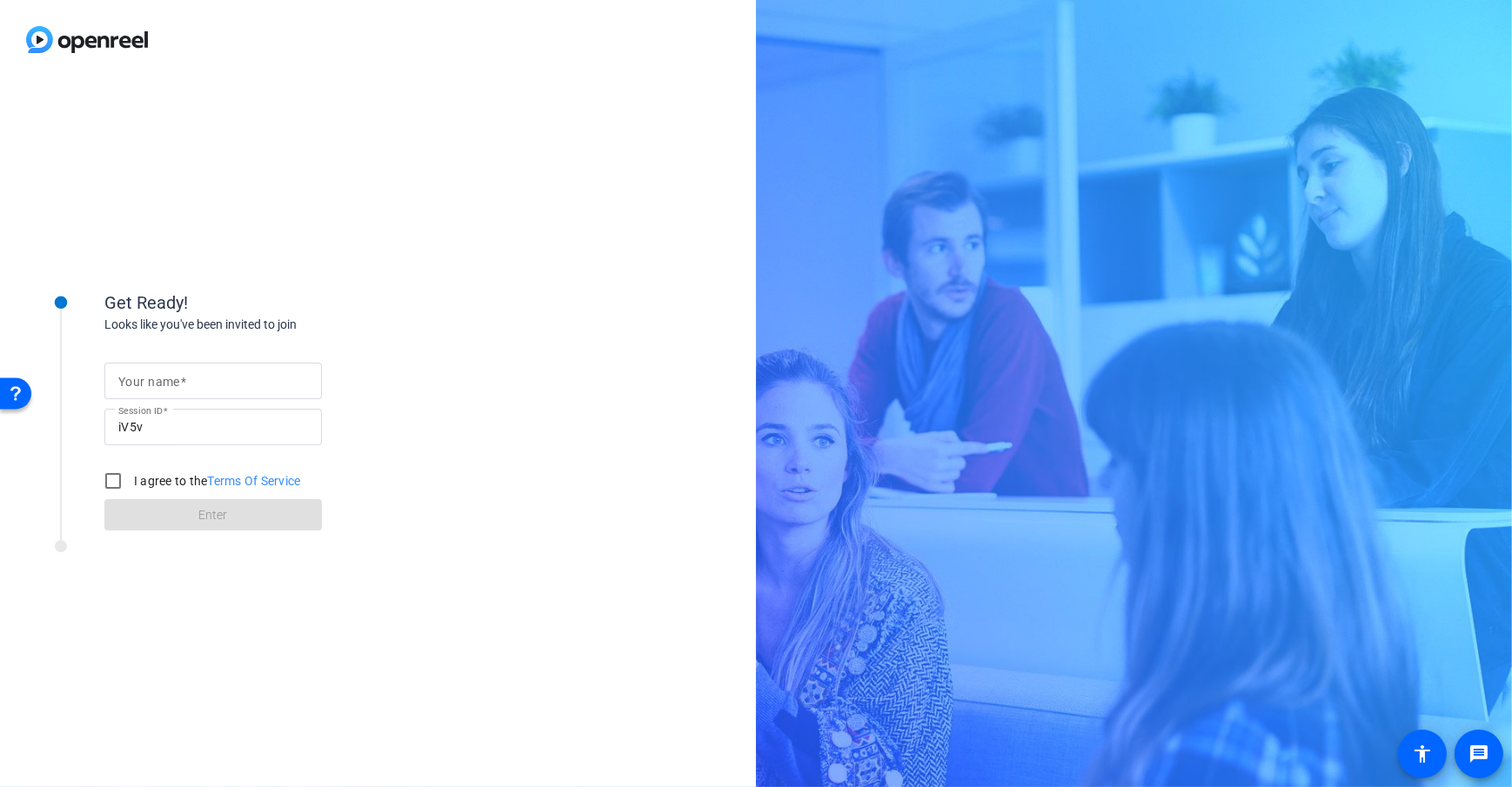 click on "Your name" at bounding box center (213, 381) 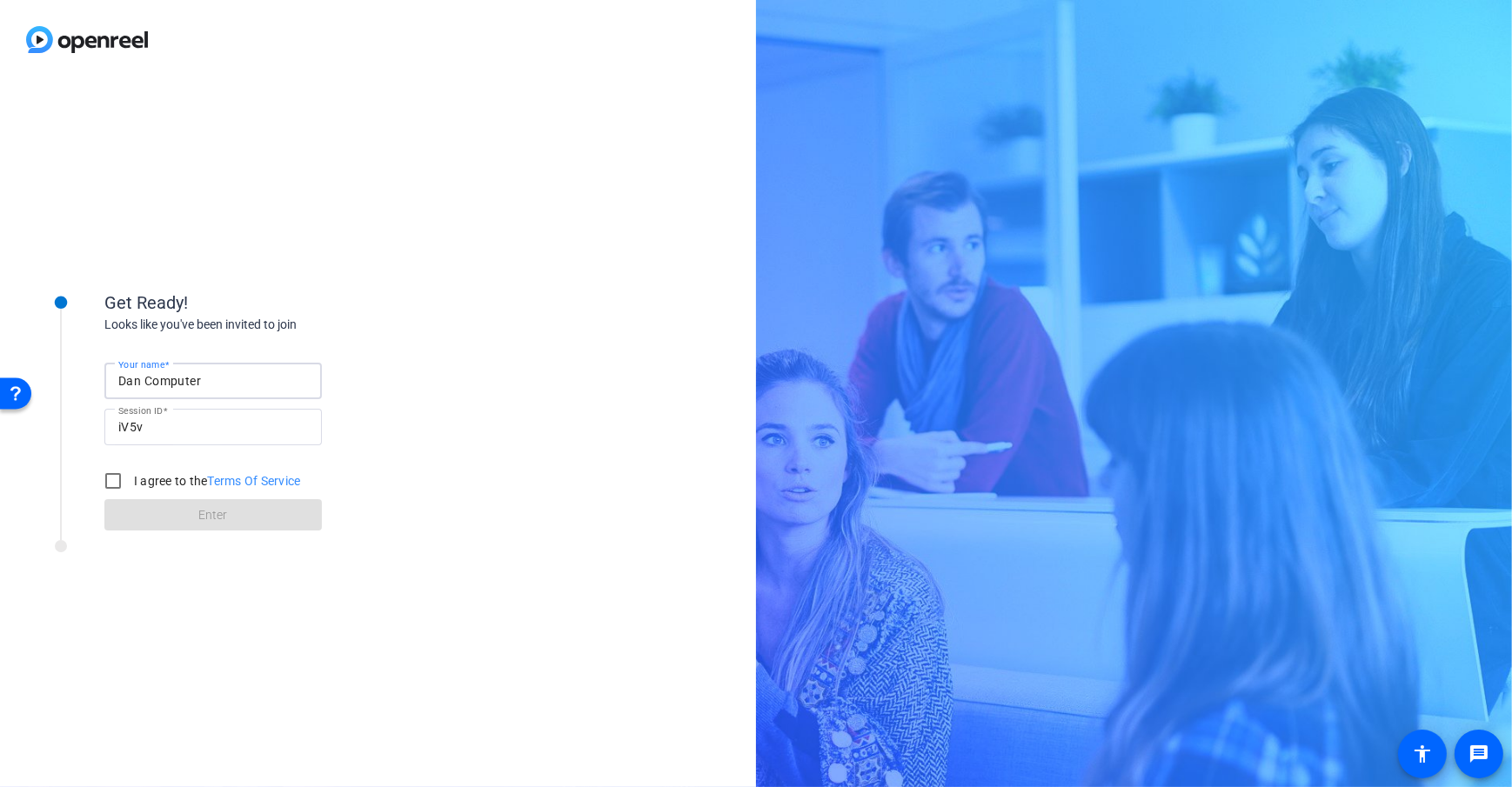 type on "Dan Computer" 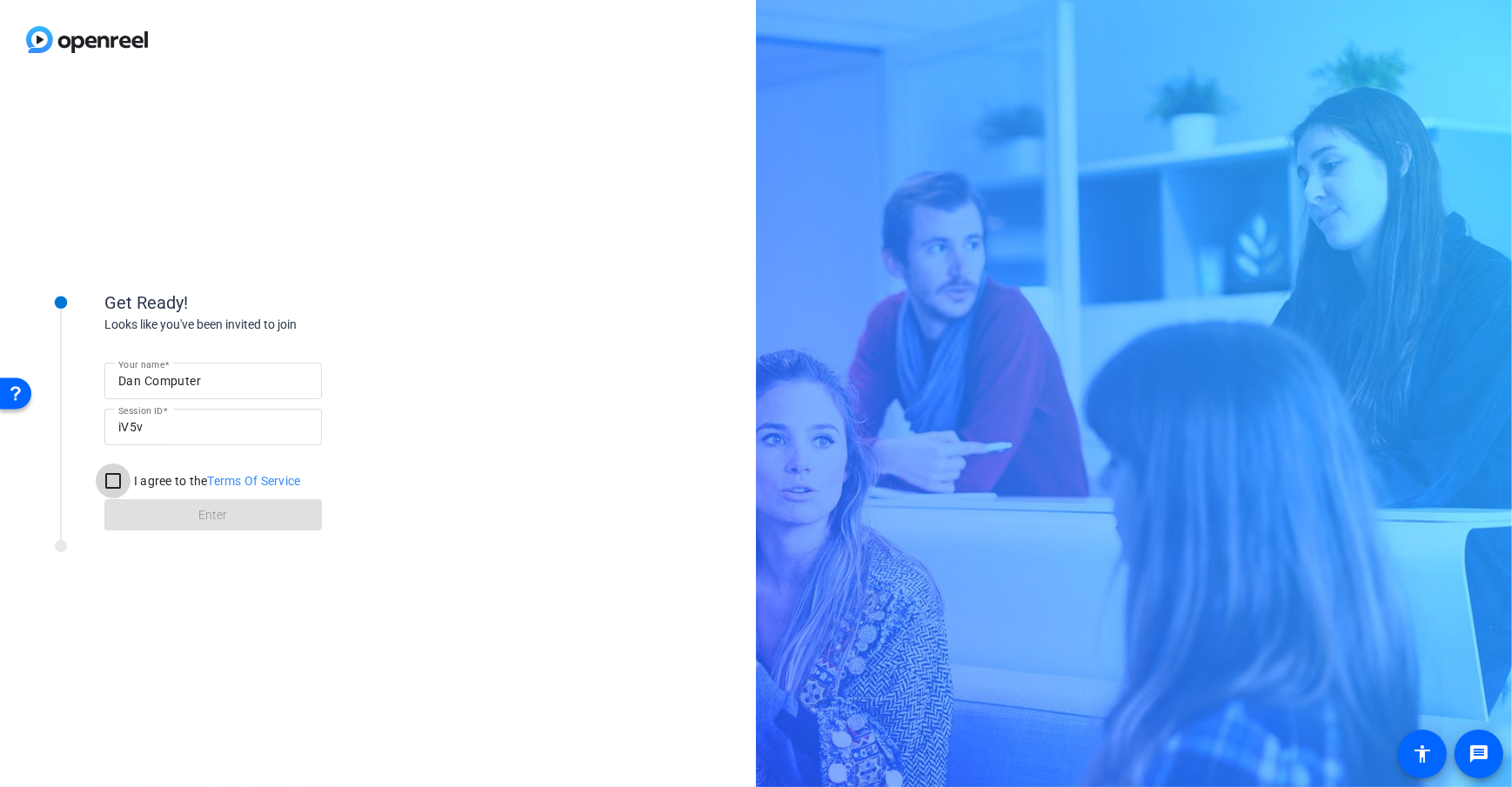 click on "I agree to the  Terms Of Service" at bounding box center (113, 481) 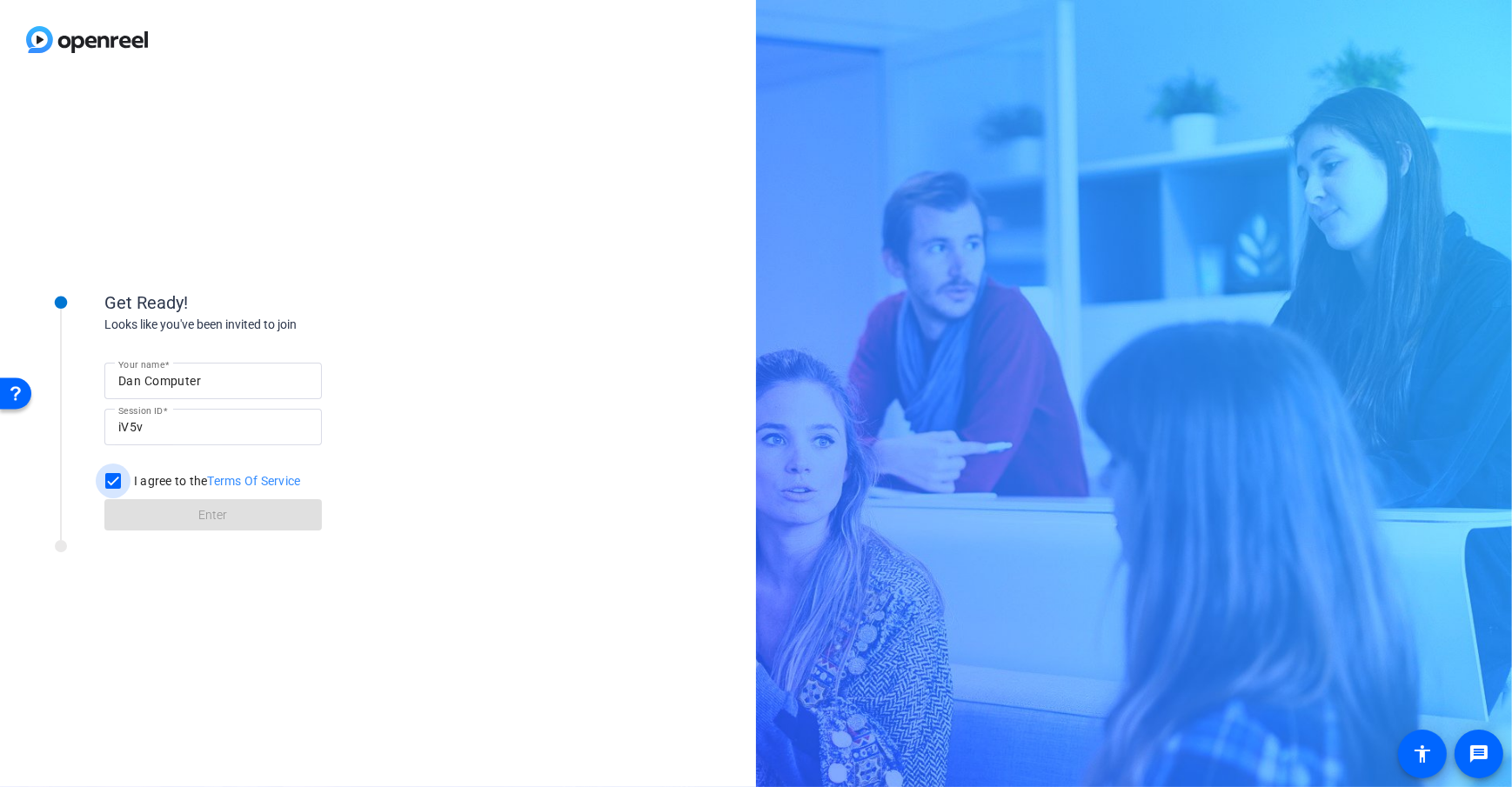 checkbox on "true" 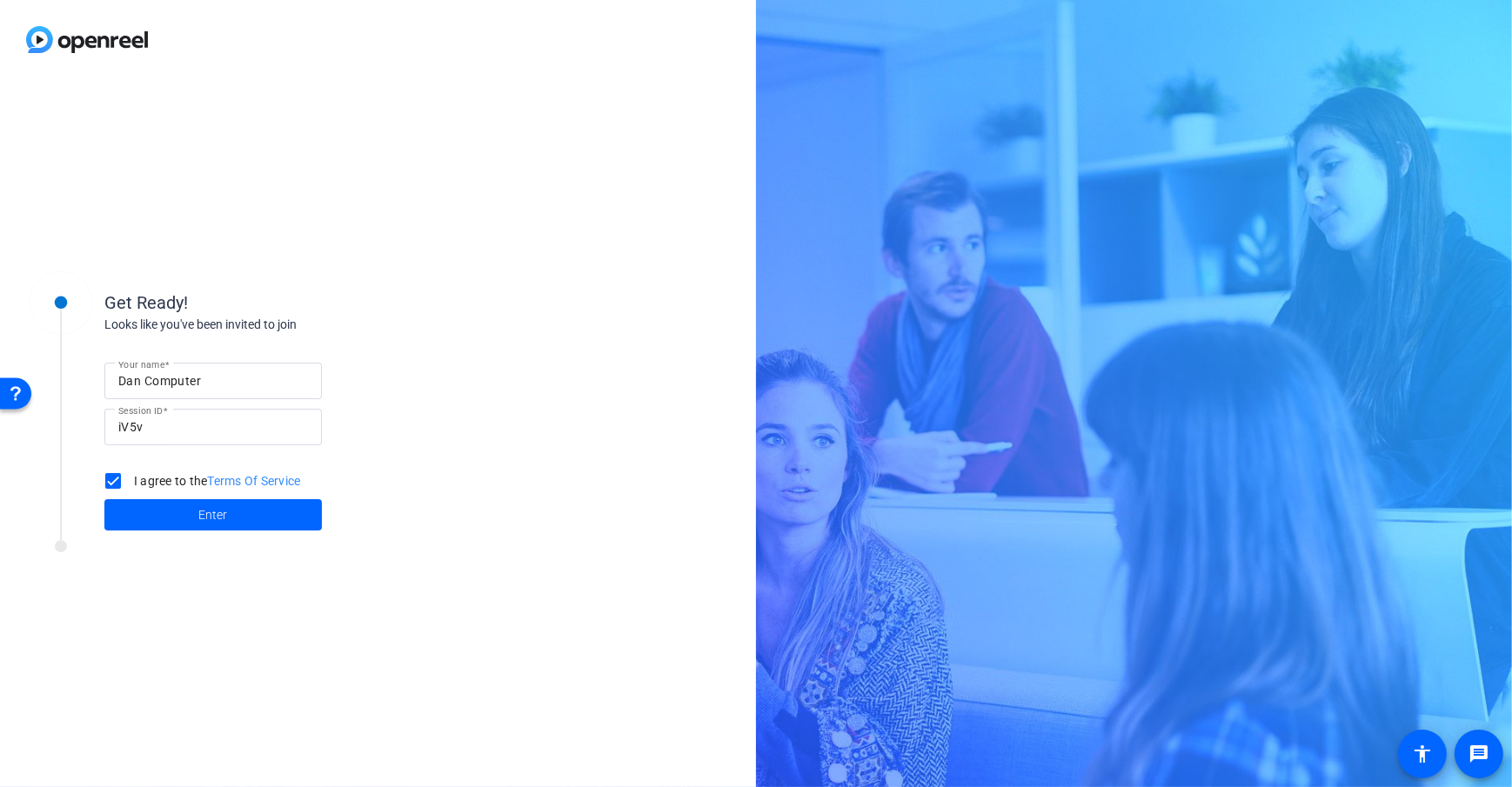 click on "Get Ready! Looks like you've been invited to join Your name Dan Computer Session ID iV5v I agree to the  Terms Of Service Enter" 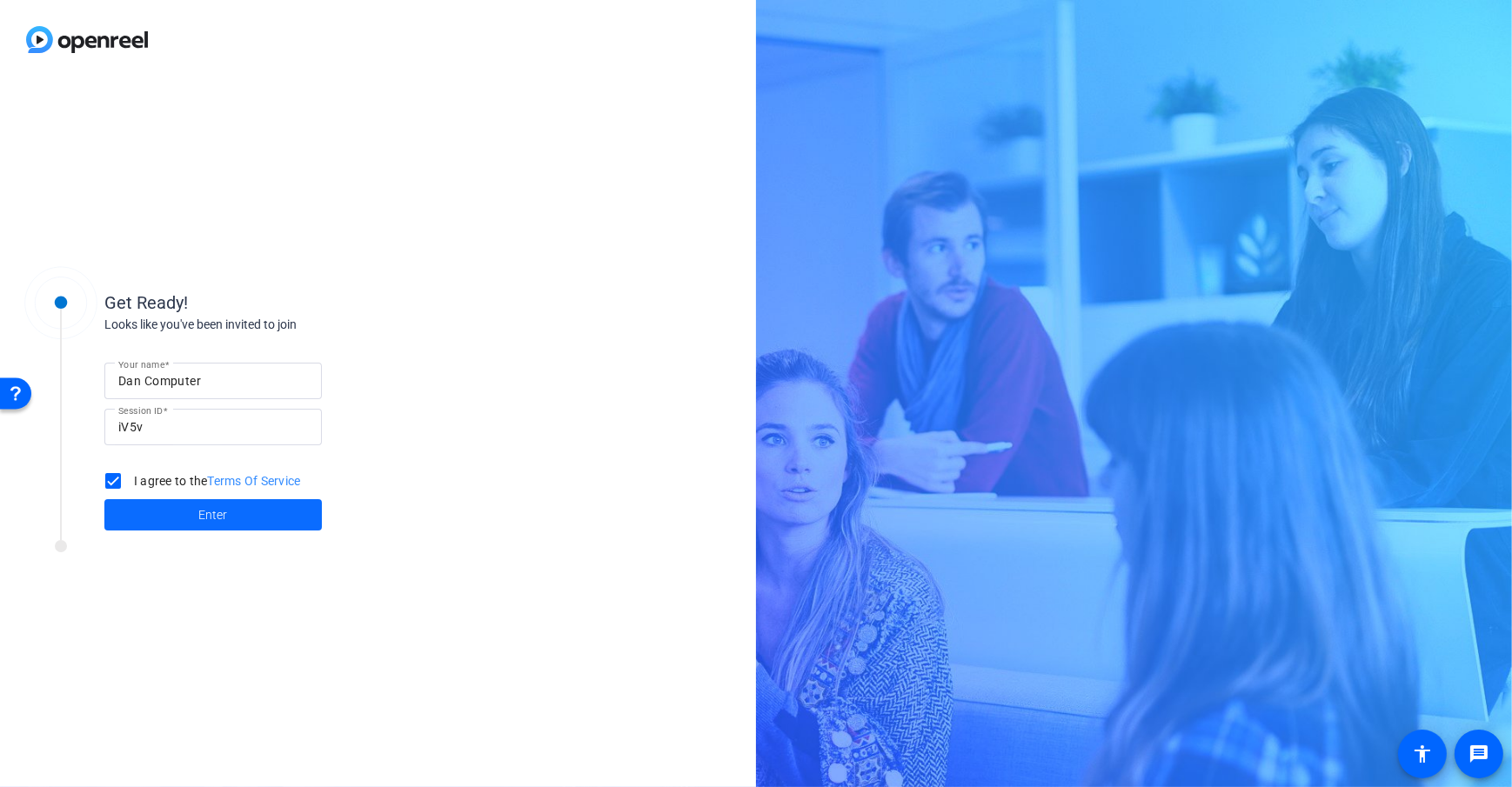 click 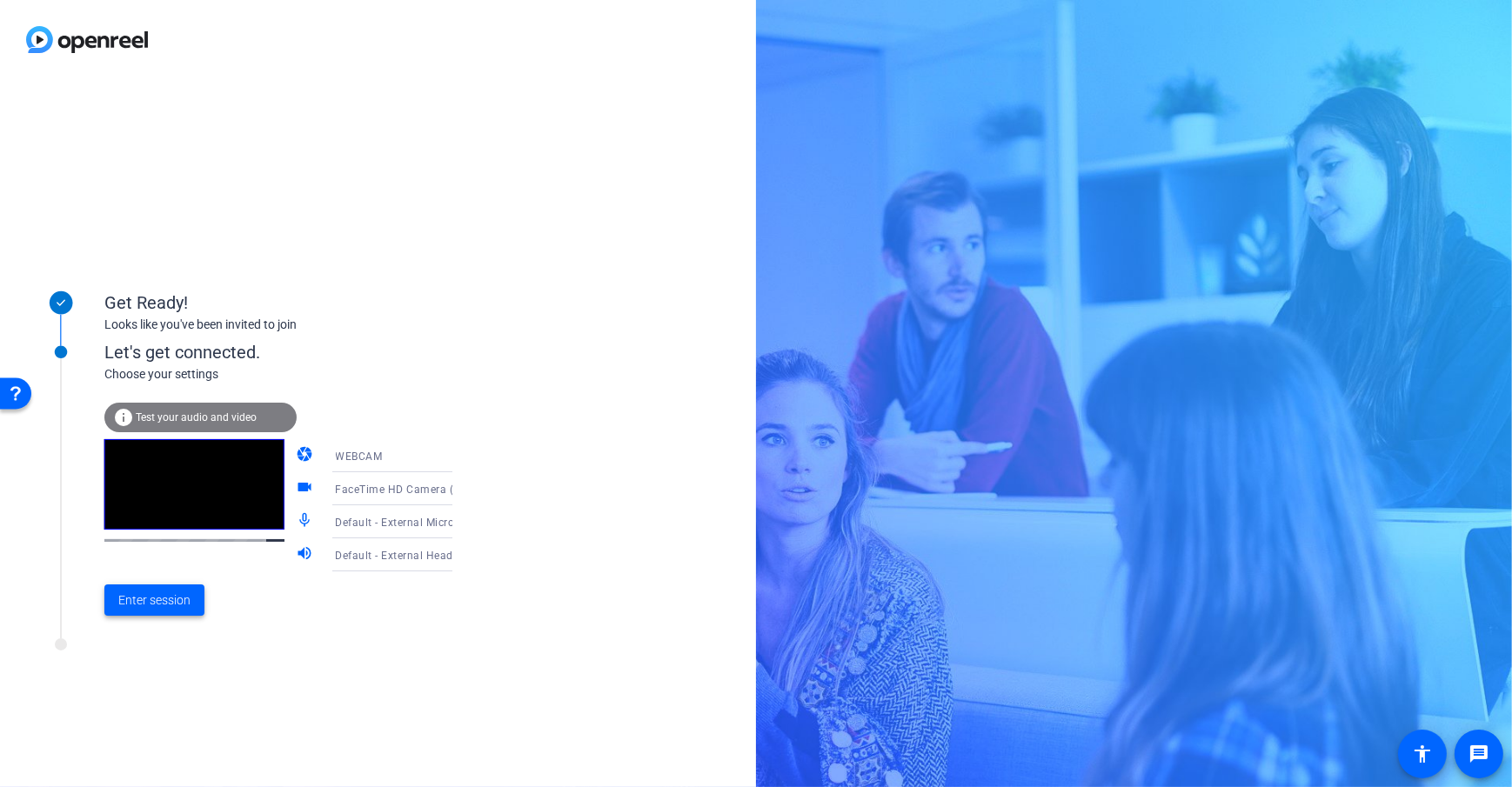 click on "Enter session" 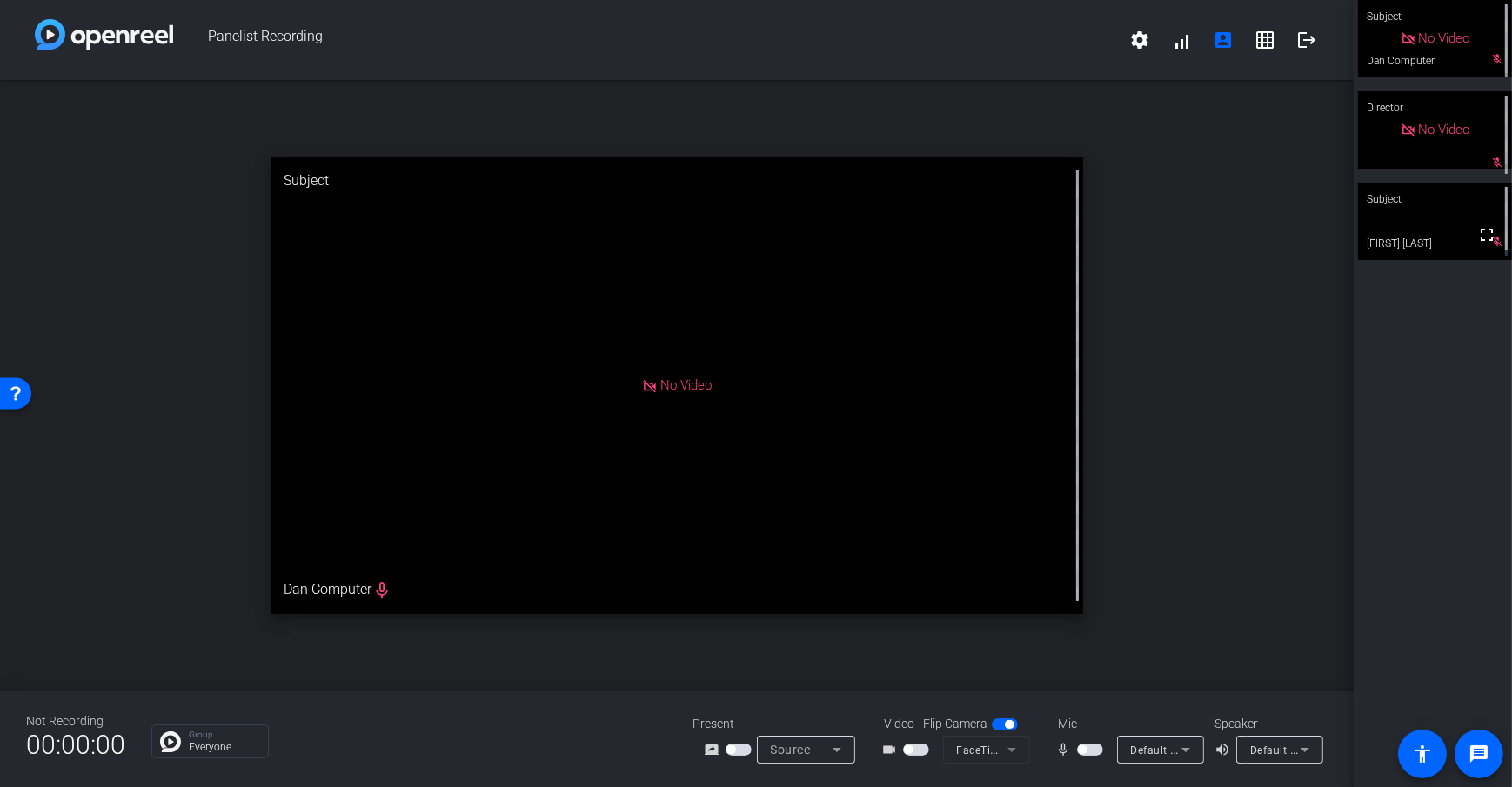 click at bounding box center (916, 750) 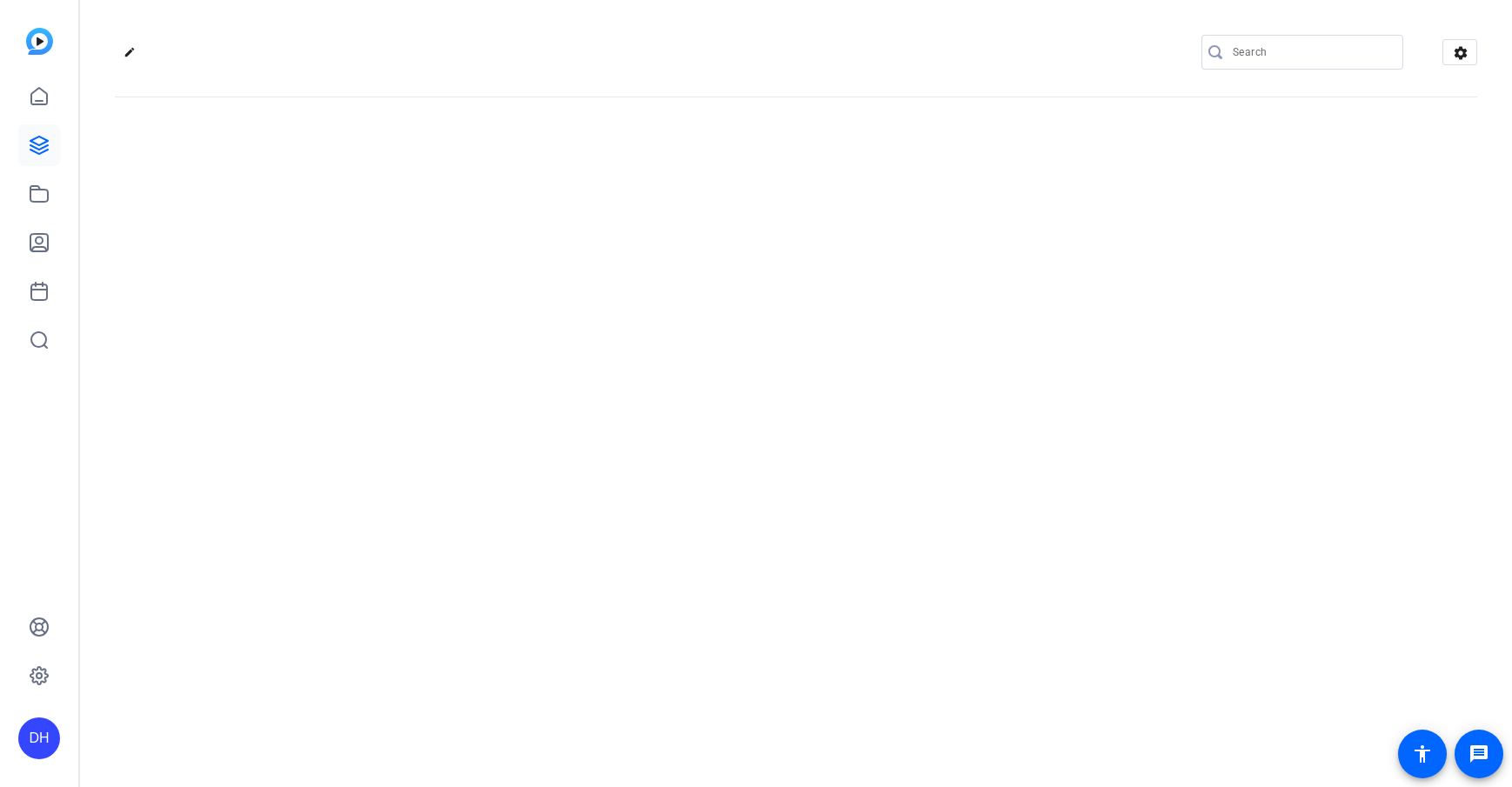 scroll, scrollTop: 0, scrollLeft: 0, axis: both 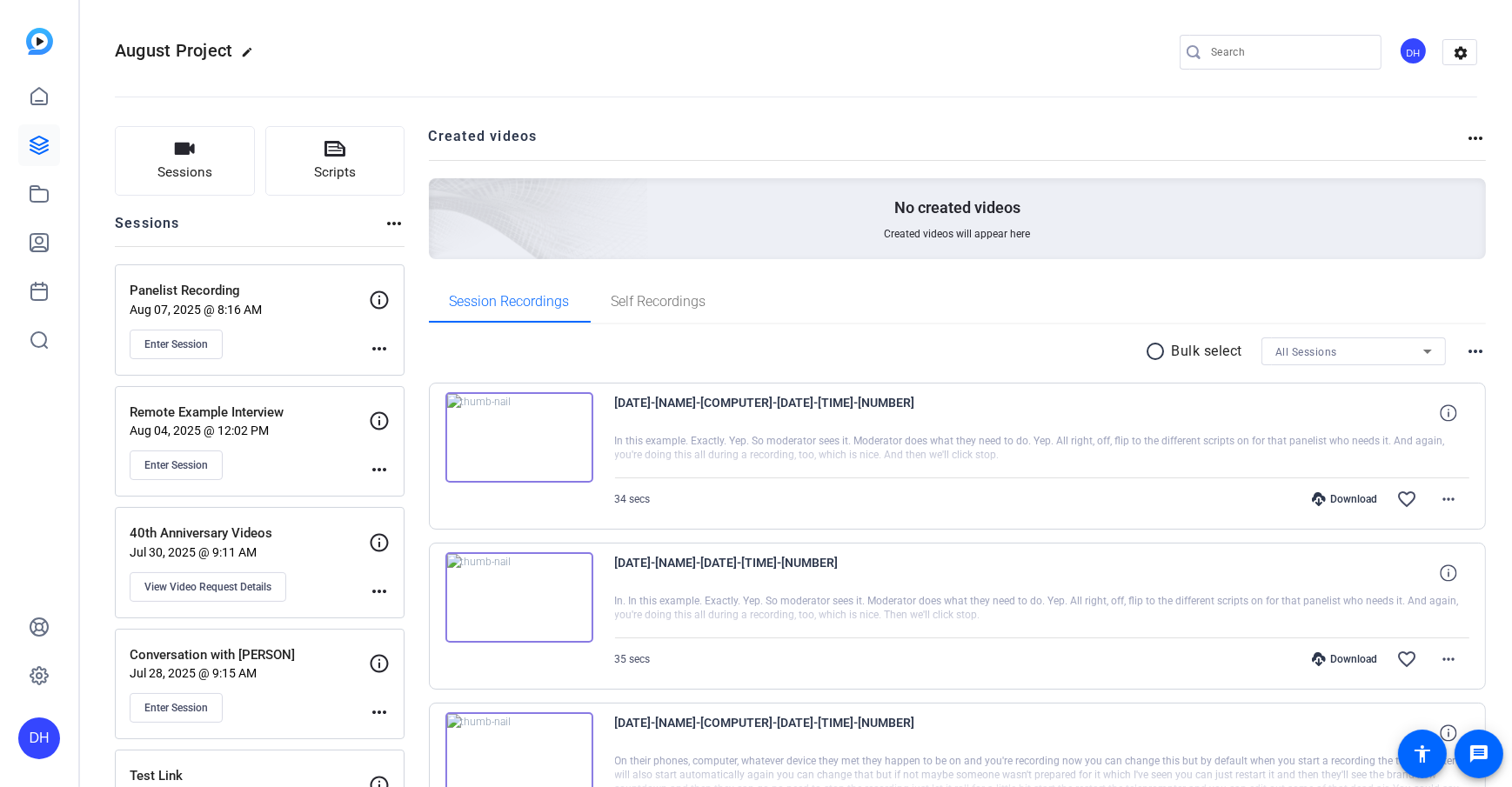 click on "Sessions
Scripts  Sessions more_horiz  Panelist Recording   Aug 07, 2025 @ 8:16 AM  Enter Session
more_horiz  Remote Example Interview   Aug 04, 2025 @ 12:02 PM  Enter Session
more_horiz  40th Anniversary Videos   Jul 30, 2025 @ 9:11 AM  View Video Request Details
more_horiz  Conversation with [PERSON]   Jul 28, 2025 @ 9:15 AM  Enter Session
more_horiz  Test Link   Jul 24, 2025 @ 12:13 PM  View Video Request Details
more_horiz  Recording with [PERSON]   Jul 24, 2025 @ 12:07 PM  Enter Session
more_horiz  Recording for New Hire   Jul 22, 2025 @ 10:12 AM  View Video Request Details
more_horiz  Conversation with [PERSON]   Jul 22, 2025 @ 10:06 AM  Enter Session
more_horiz Created videos more_horiz No created videos Created videos will appear here Session Recordings Self Recordings radio_button_unchecked Bulk select All Sessions more_horiz
August Project-[NAME]-[COMPUTER]-[DATE]-[TIME]-[NUMBER]
34 secs" 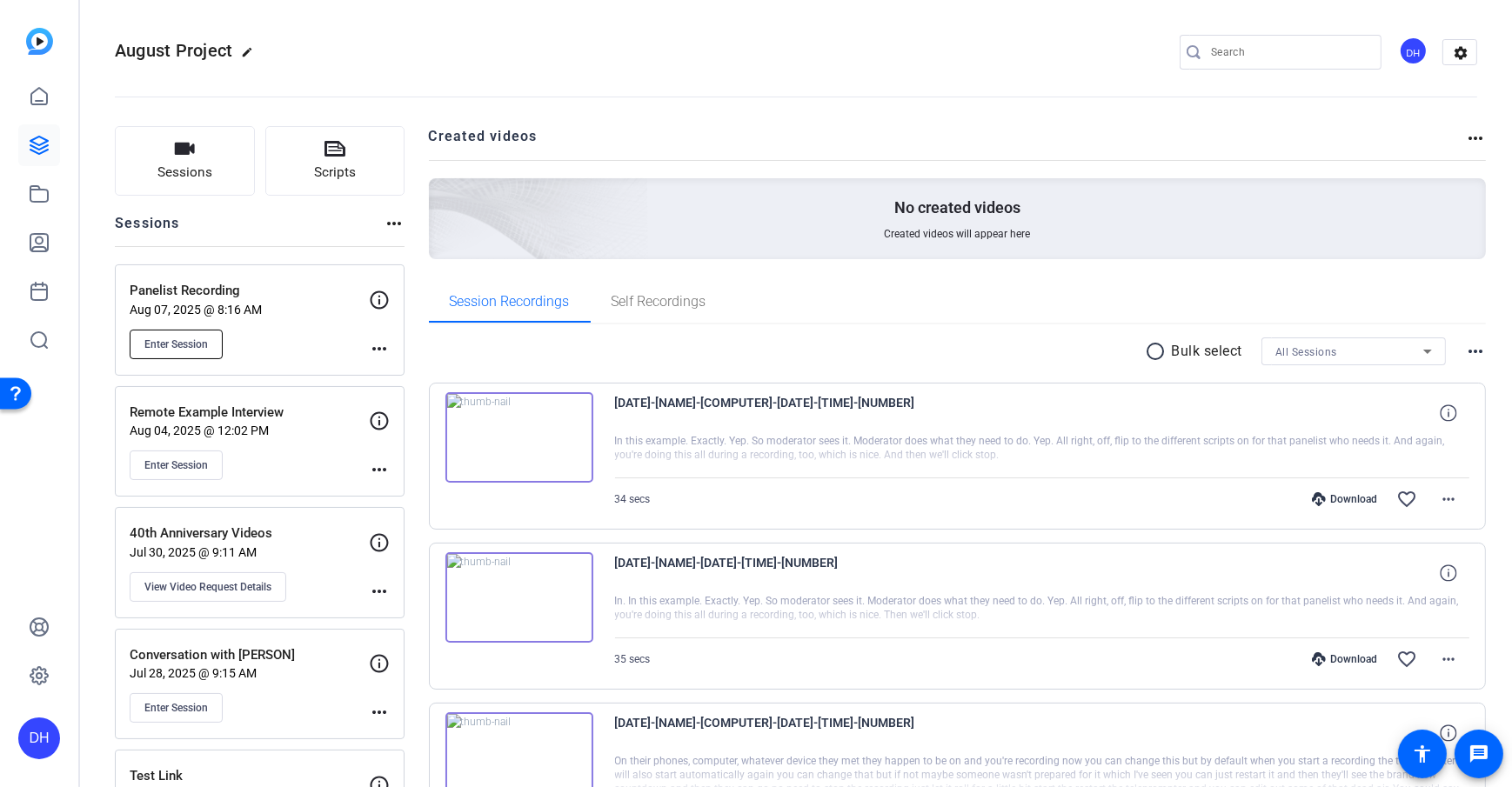 click on "Enter Session" 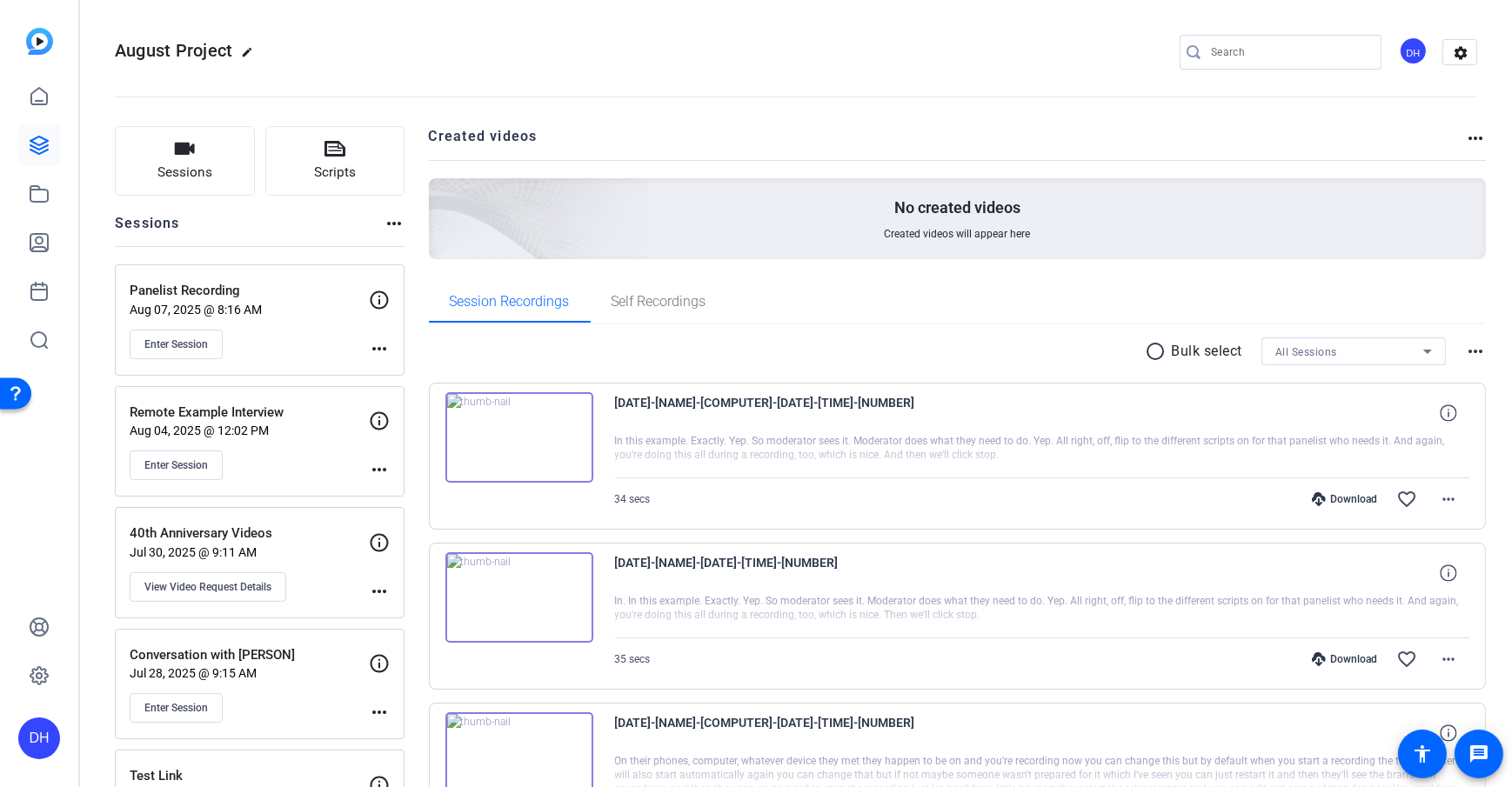 click on "Sessions
Scripts  Sessions more_horiz  Panelist Recording   Aug 07, 2025 @ 8:16 AM  Enter Session
more_horiz  Remote Example Interview   Aug 04, 2025 @ 12:02 PM  Enter Session
more_horiz  40th Anniversary Videos   Jul 30, 2025 @ 9:11 AM  View Video Request Details
more_horiz  Conversation with [PERSON]   Jul 28, 2025 @ 9:15 AM  Enter Session
more_horiz  Test Link   Jul 24, 2025 @ 12:13 PM  View Video Request Details
more_horiz  Recording with [PERSON]   Jul 24, 2025 @ 12:07 PM  Enter Session
more_horiz  Recording for New Hire   Jul 22, 2025 @ 10:12 AM  View Video Request Details
more_horiz  Conversation with [PERSON]   Jul 22, 2025 @ 10:06 AM  Enter Session
more_horiz Created videos more_horiz No created videos Created videos will appear here Session Recordings Self Recordings radio_button_unchecked Bulk select All Sessions more_horiz
August Project-[NAME]-[COMPUTER]-[DATE]-[TIME]-[NUMBER]
34 secs" 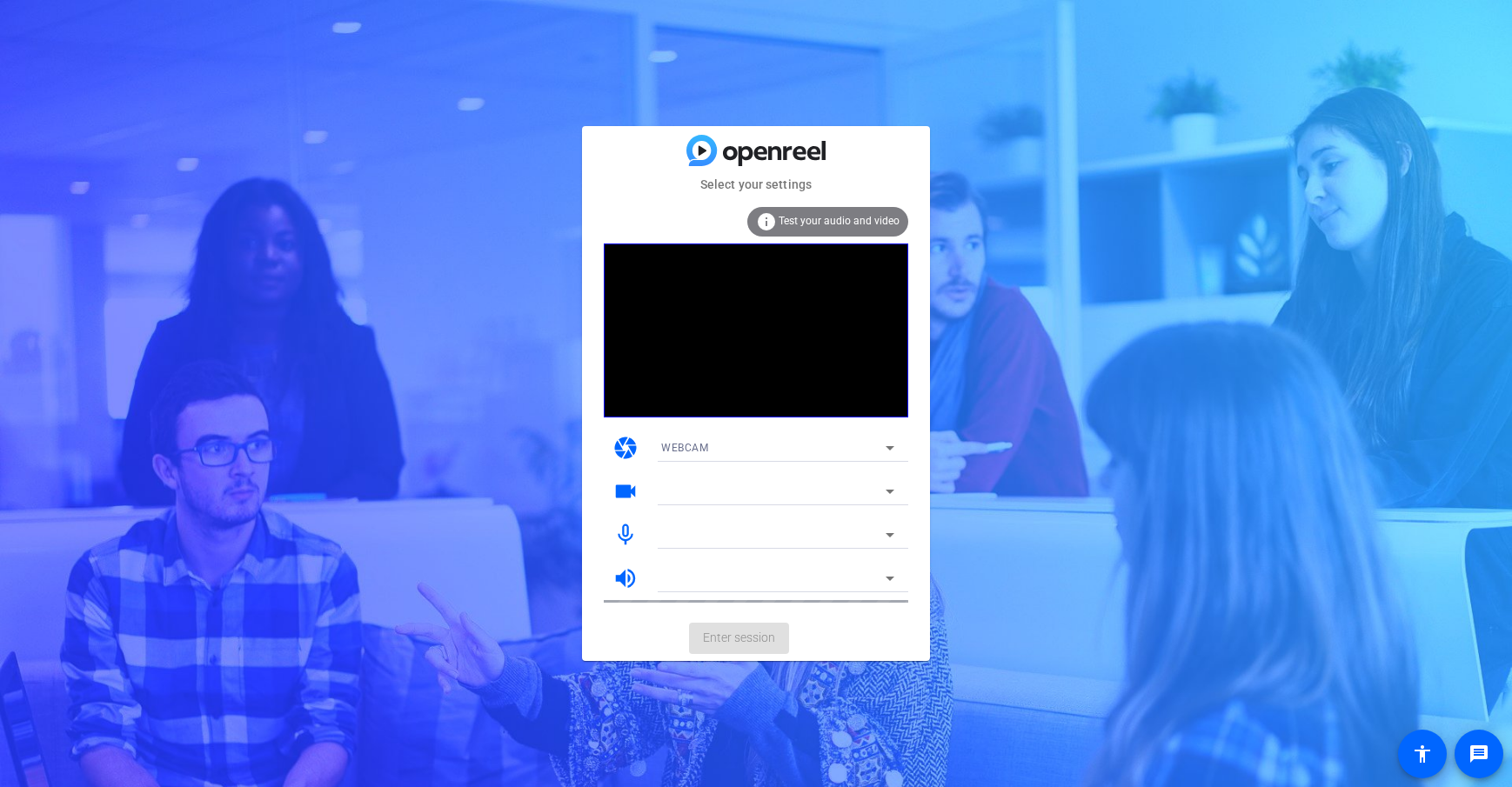 scroll, scrollTop: 0, scrollLeft: 0, axis: both 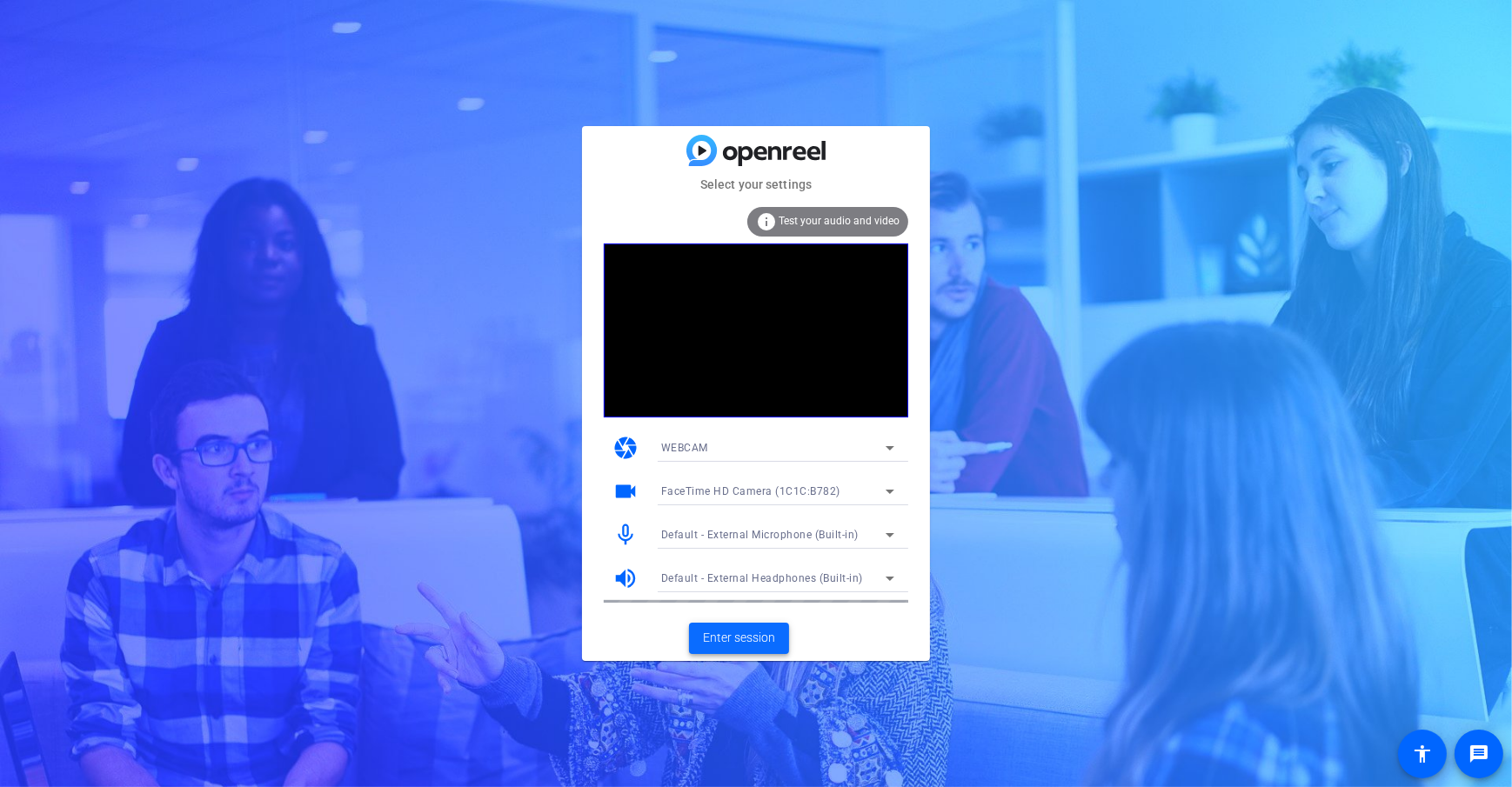 click on "Enter session" 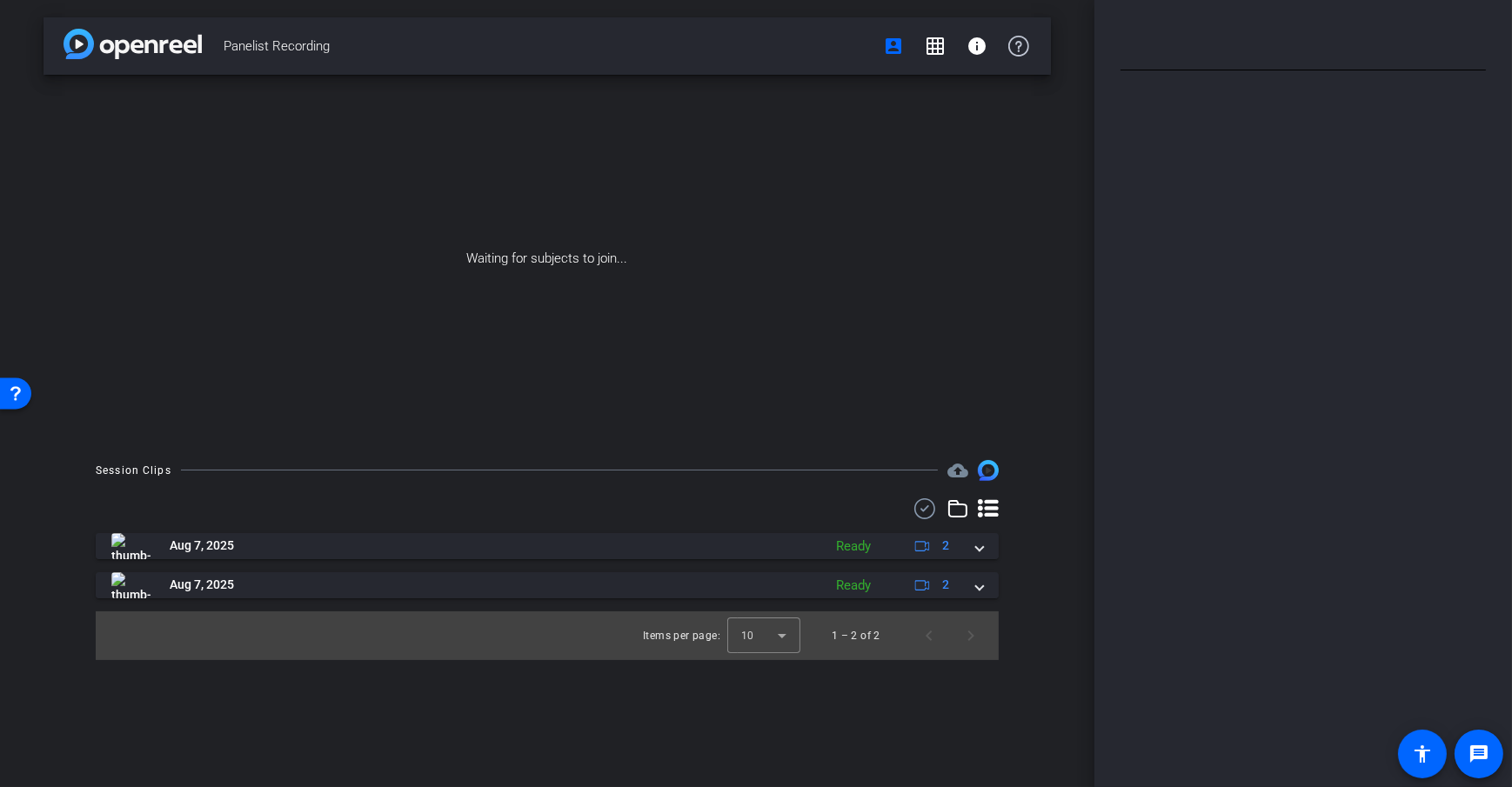 type on "[FIRST] [LAST] Script" 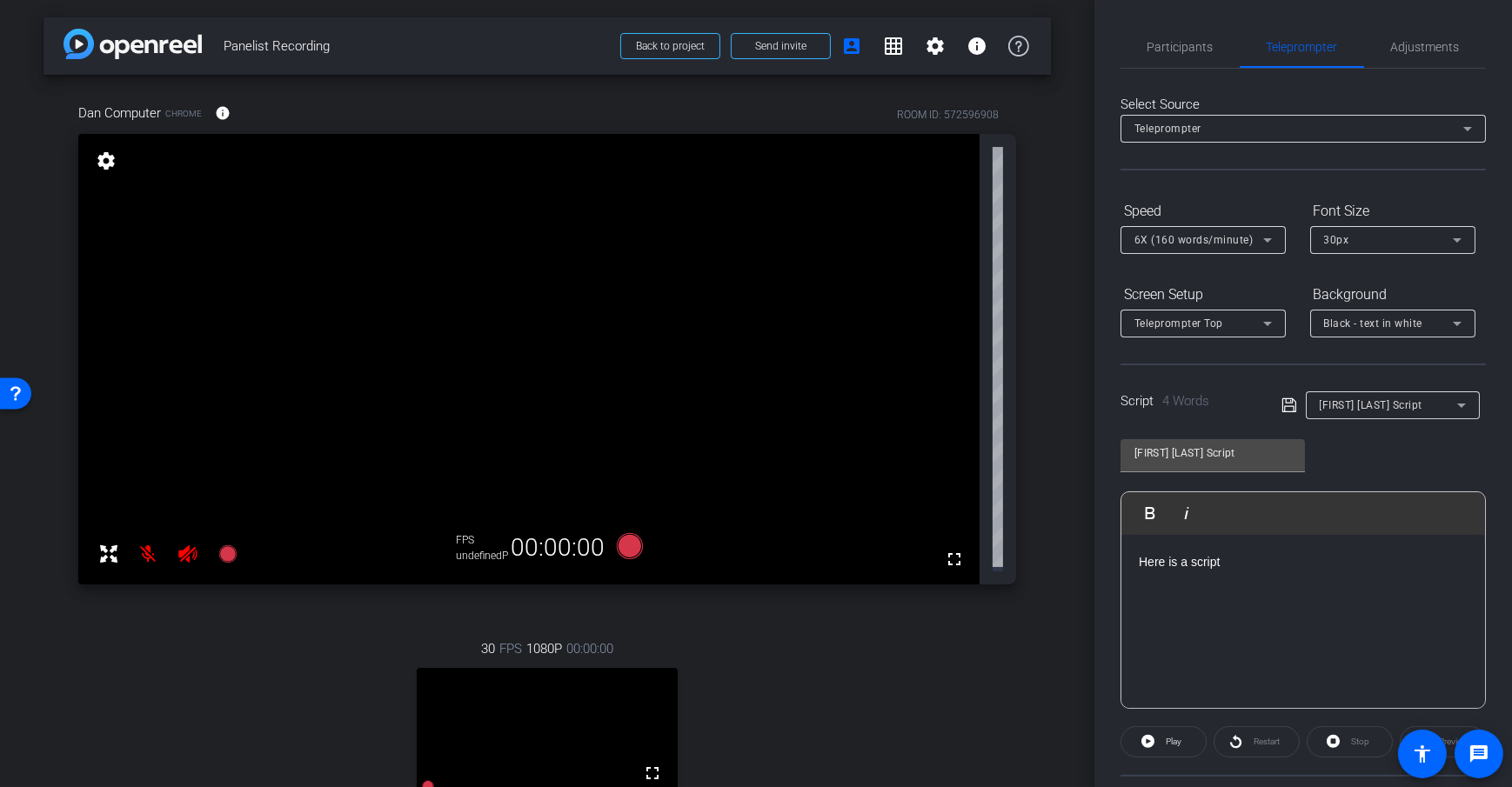 click on "arrow_back  Panelist Recording   Back to project   Send invite  account_box grid_on settings info
[FIRST] [LAST] Computer Chrome info ROOM ID: 572596908 fullscreen settings
FPS  undefinedP   00:00:00
30 FPS 1080P  00:00:00  fullscreen
[FIRST] [LAST] Subject   -  Pixel 6 91% battery_std
settings  Session Clips   cloud_upload" at bounding box center (547, 393) 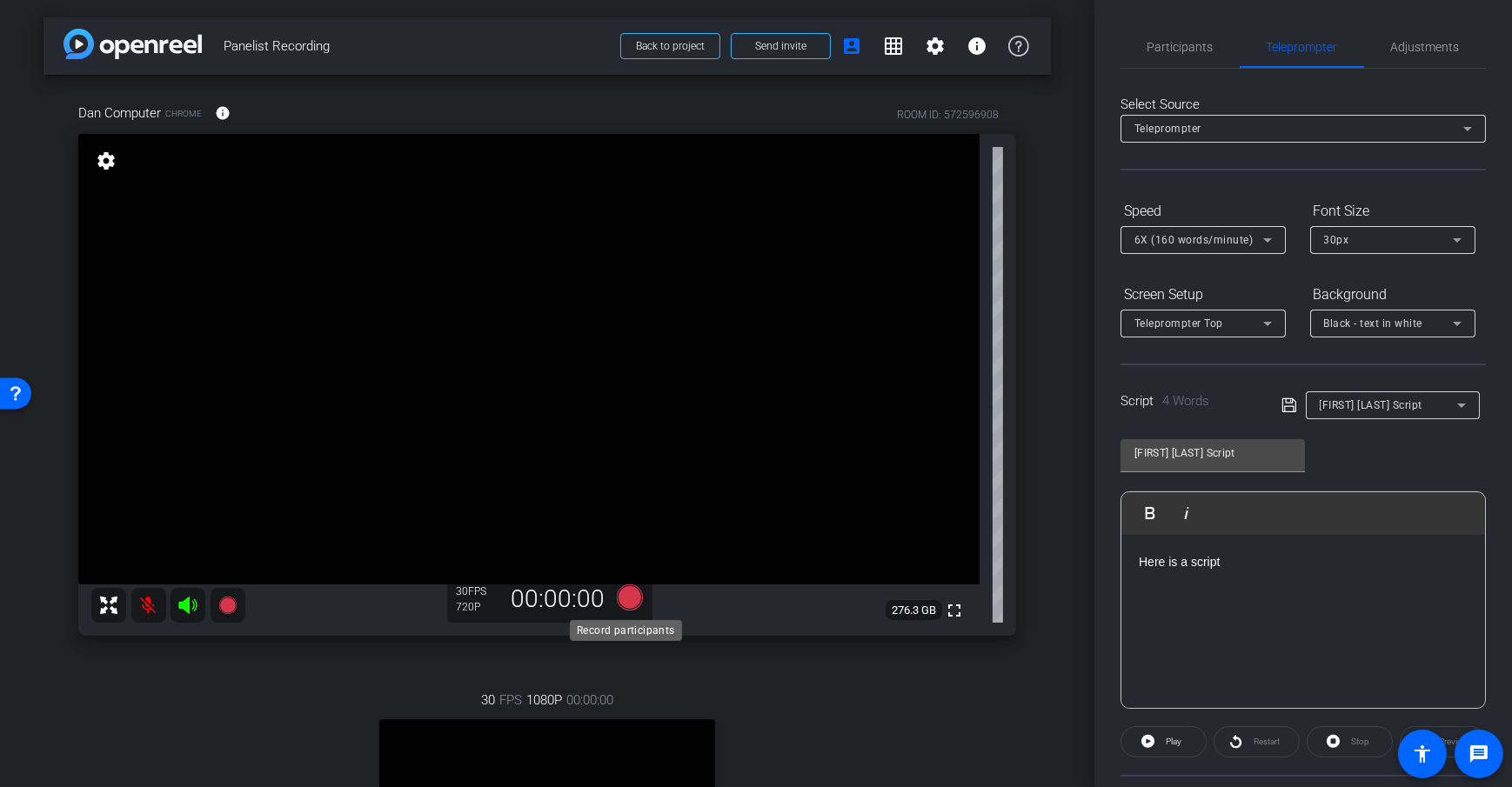 click 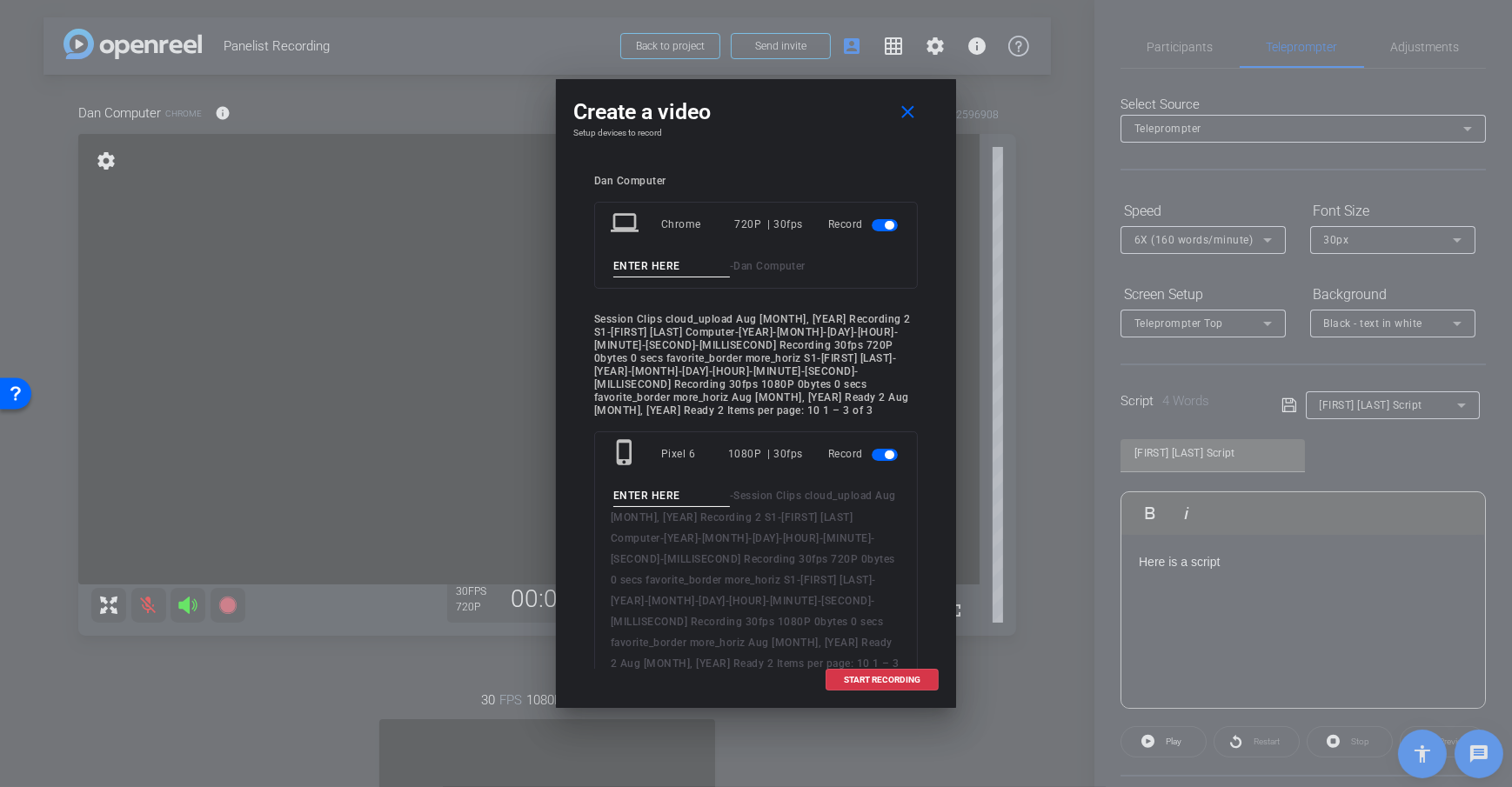 click at bounding box center [672, 266] 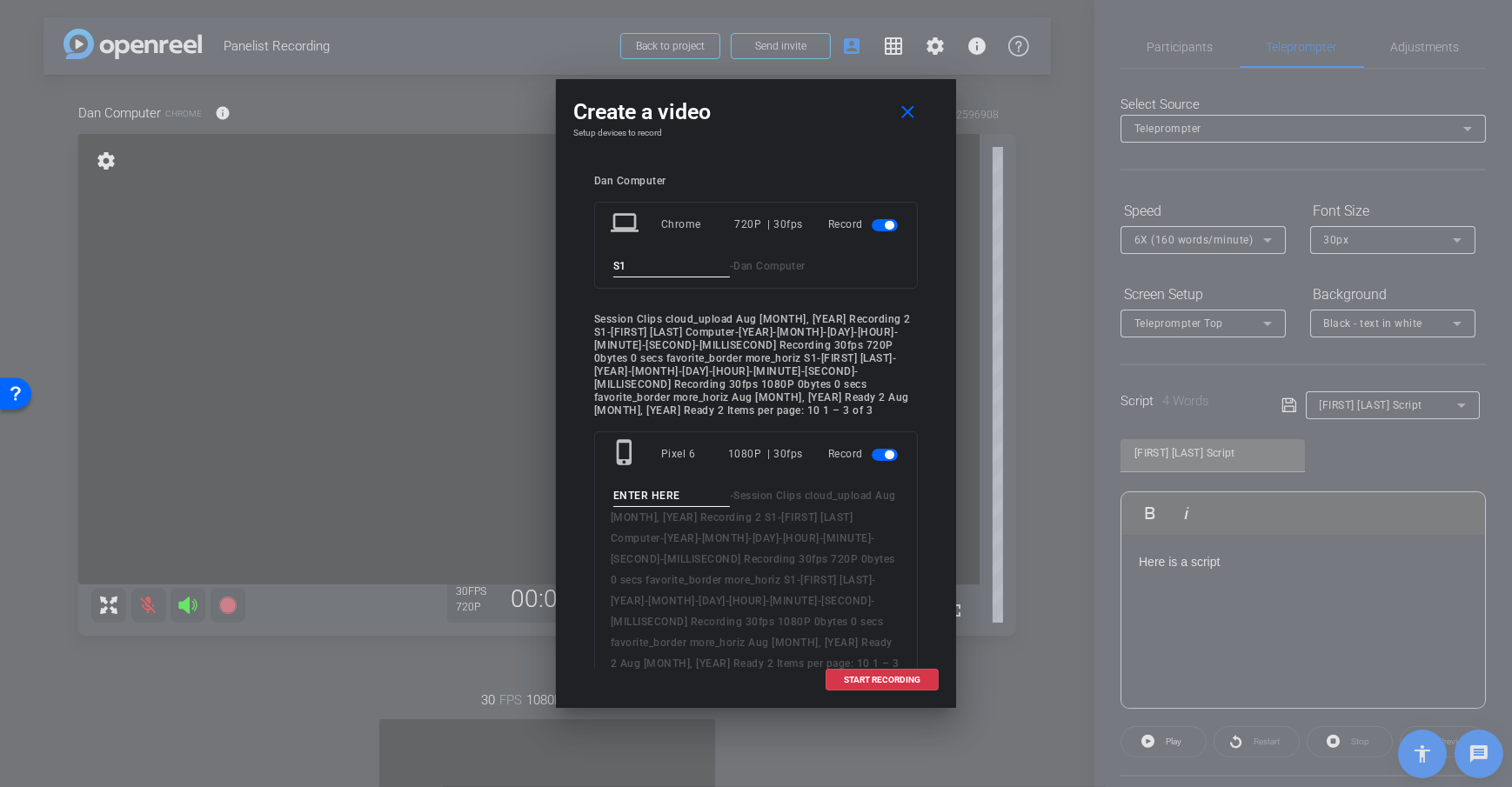 type on "S1" 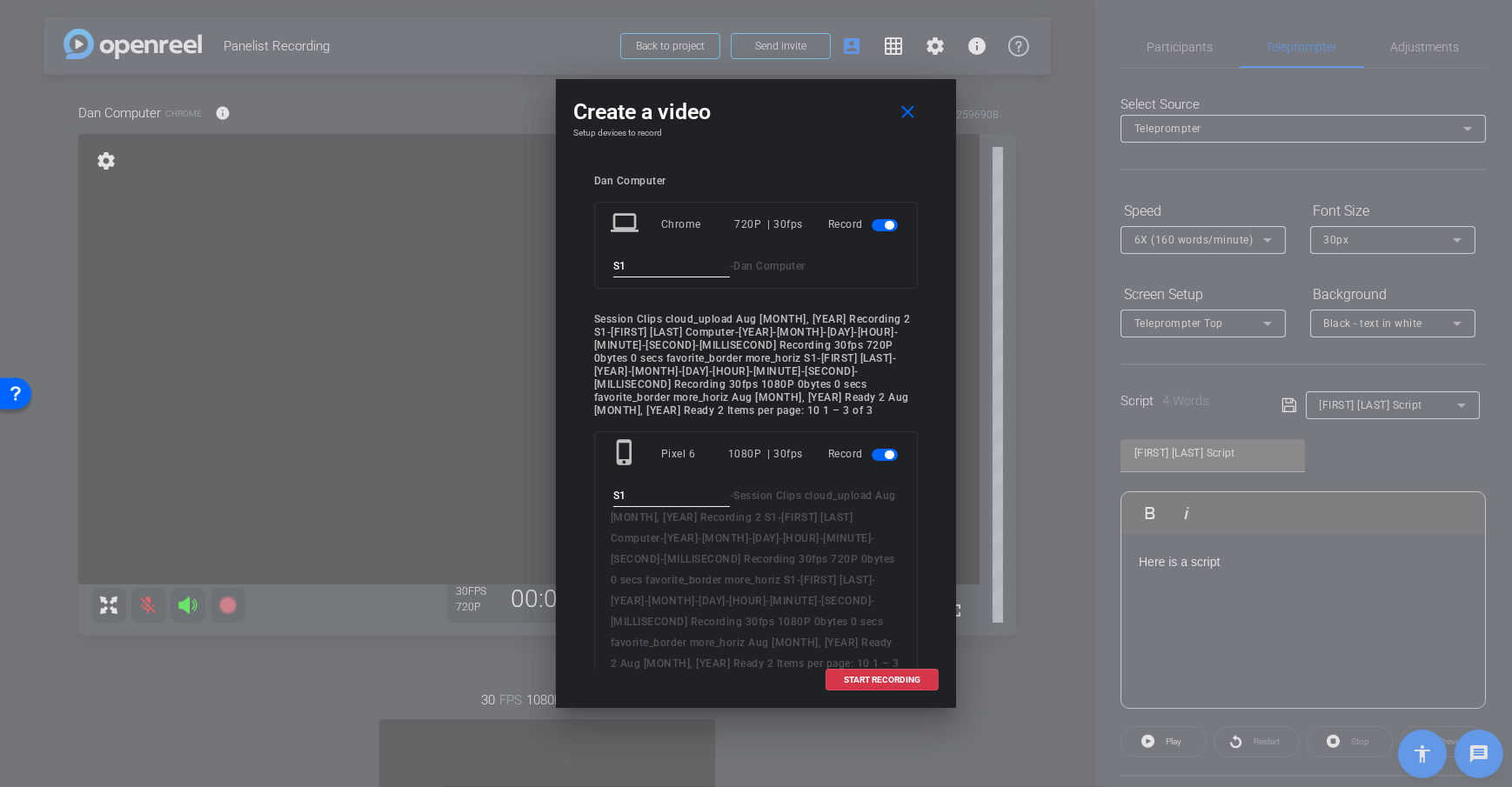 type on "S1" 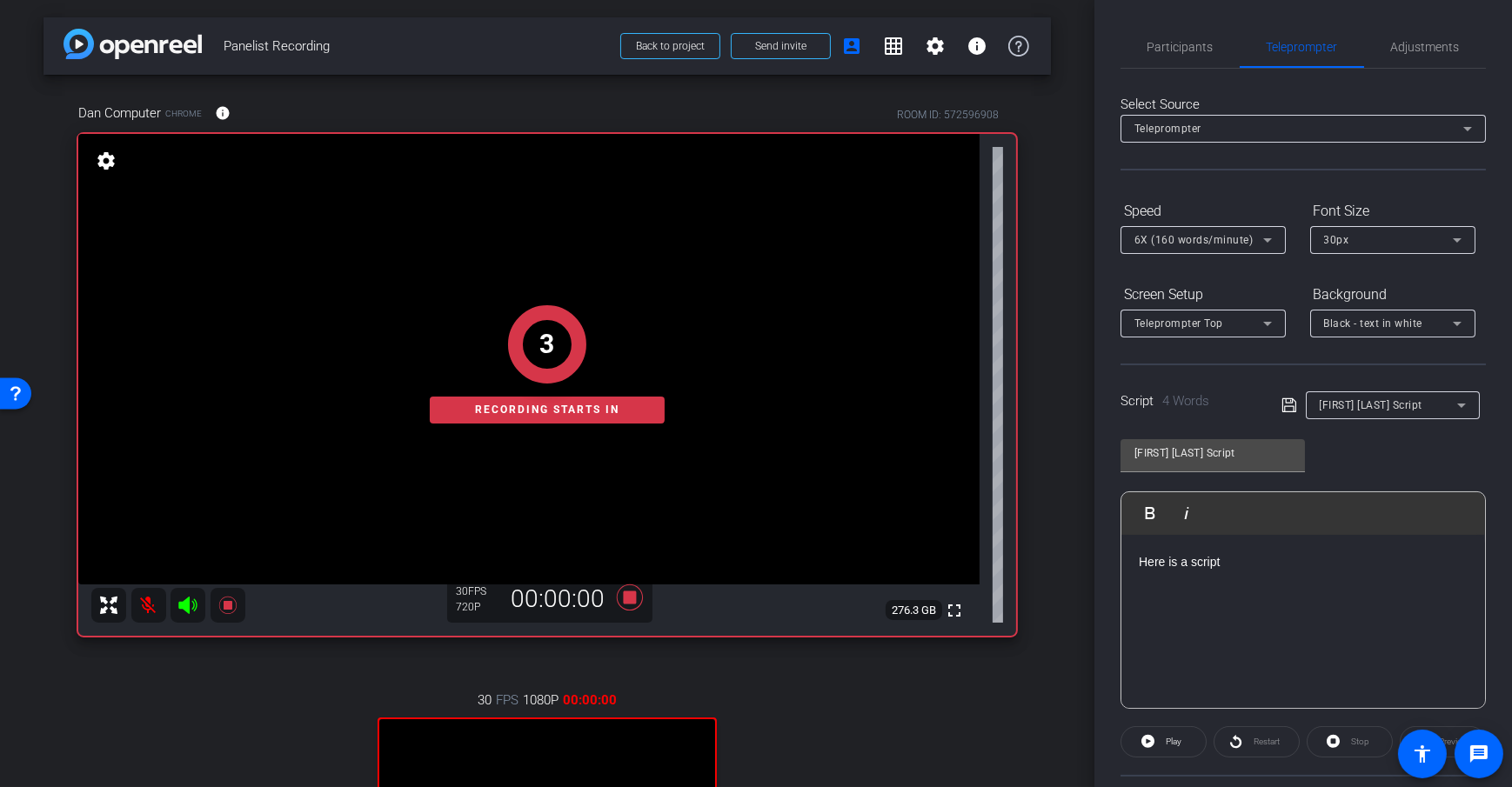 click on "arrow_back  Panelist Recording   Back to project   Send invite  account_box grid_on settings info
[FIRST] [LAST] Computer Chrome info ROOM ID: 572596908 fullscreen settings  276.3 GB
30 FPS  720P   00:00:00
3   Recording starts in  30 FPS 1080P  00:00:00  fullscreen
[FIRST] [LAST] Subject   -  Pixel 6 91% battery_std
settings  Session Clips   cloud_upload
Aug [MONTH], [YEAR]   Ready
2   Aug [MONTH], [YEAR]   Ready
2  Items per page:  10  1 – 2 of 2" at bounding box center (547, 393) 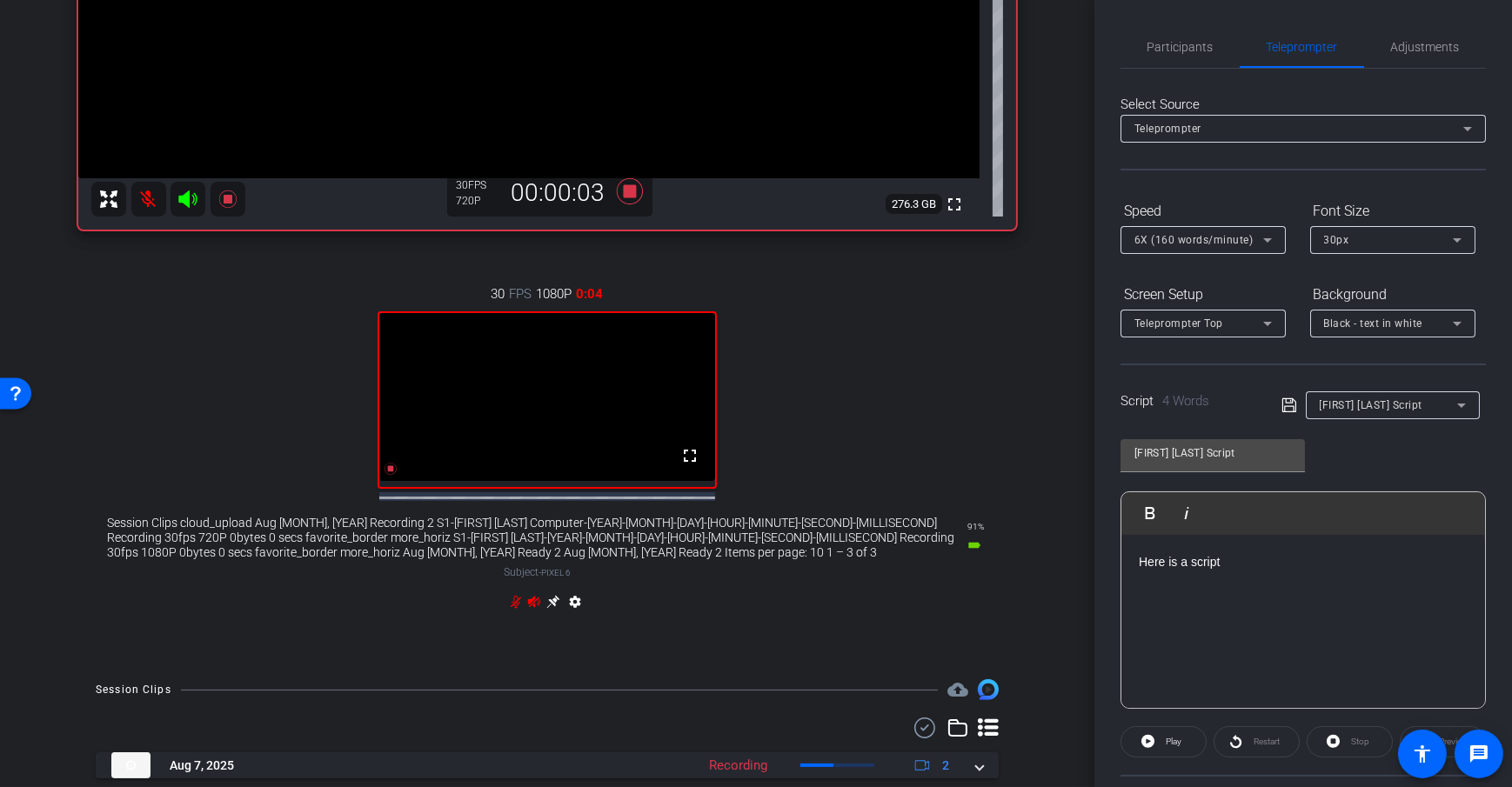 scroll, scrollTop: 519, scrollLeft: 0, axis: vertical 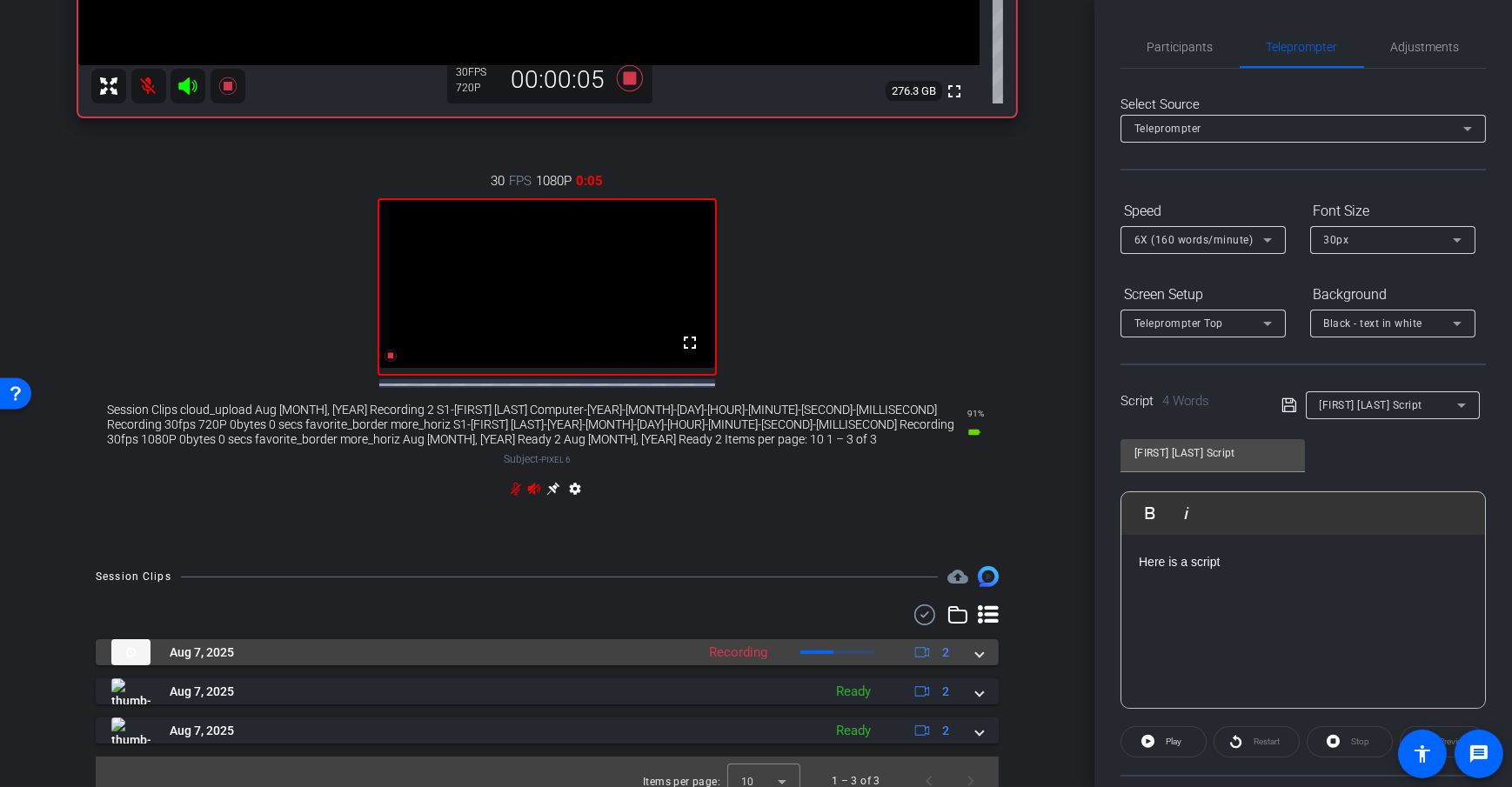 click at bounding box center (980, 652) 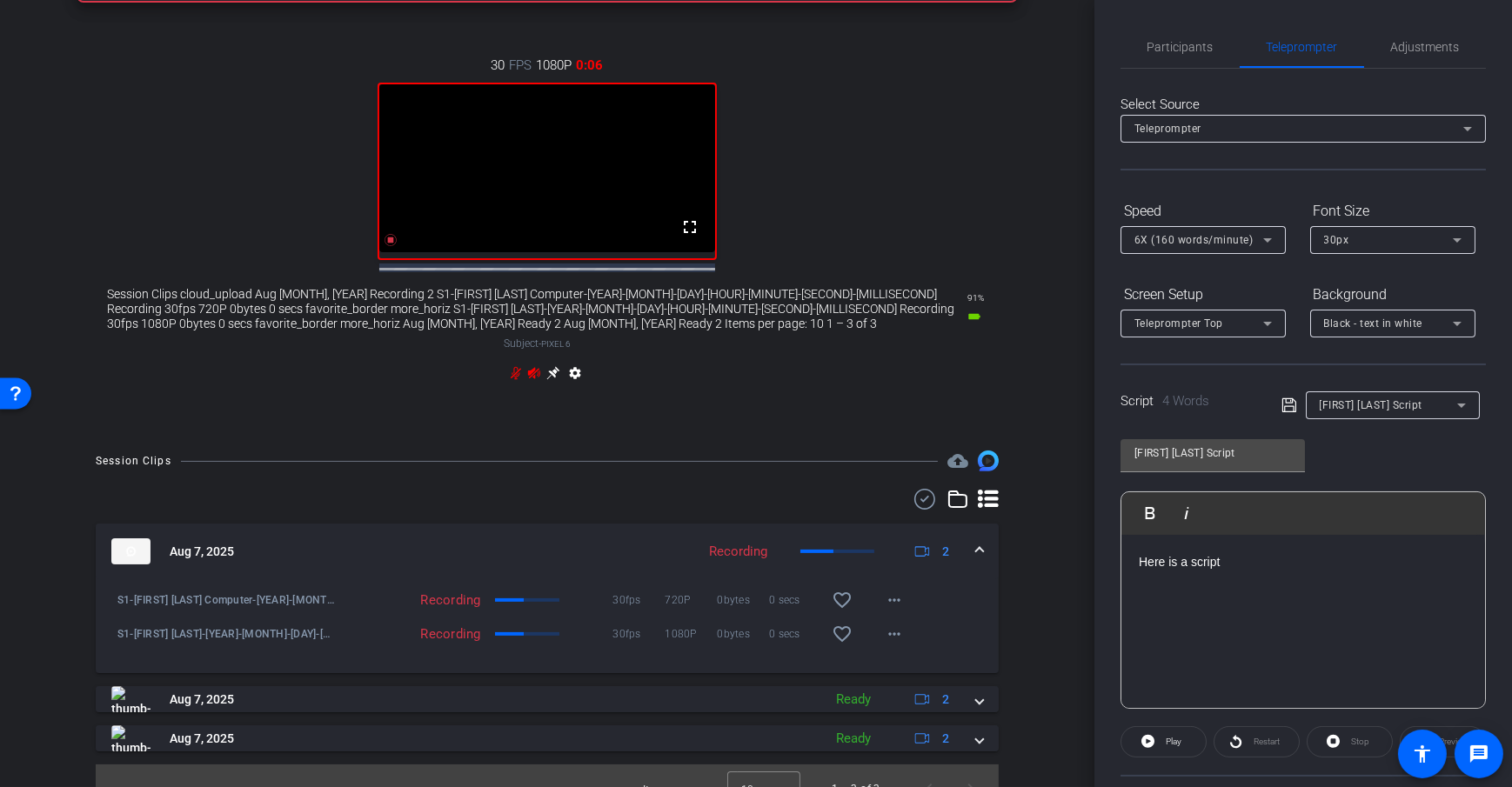 scroll, scrollTop: 643, scrollLeft: 0, axis: vertical 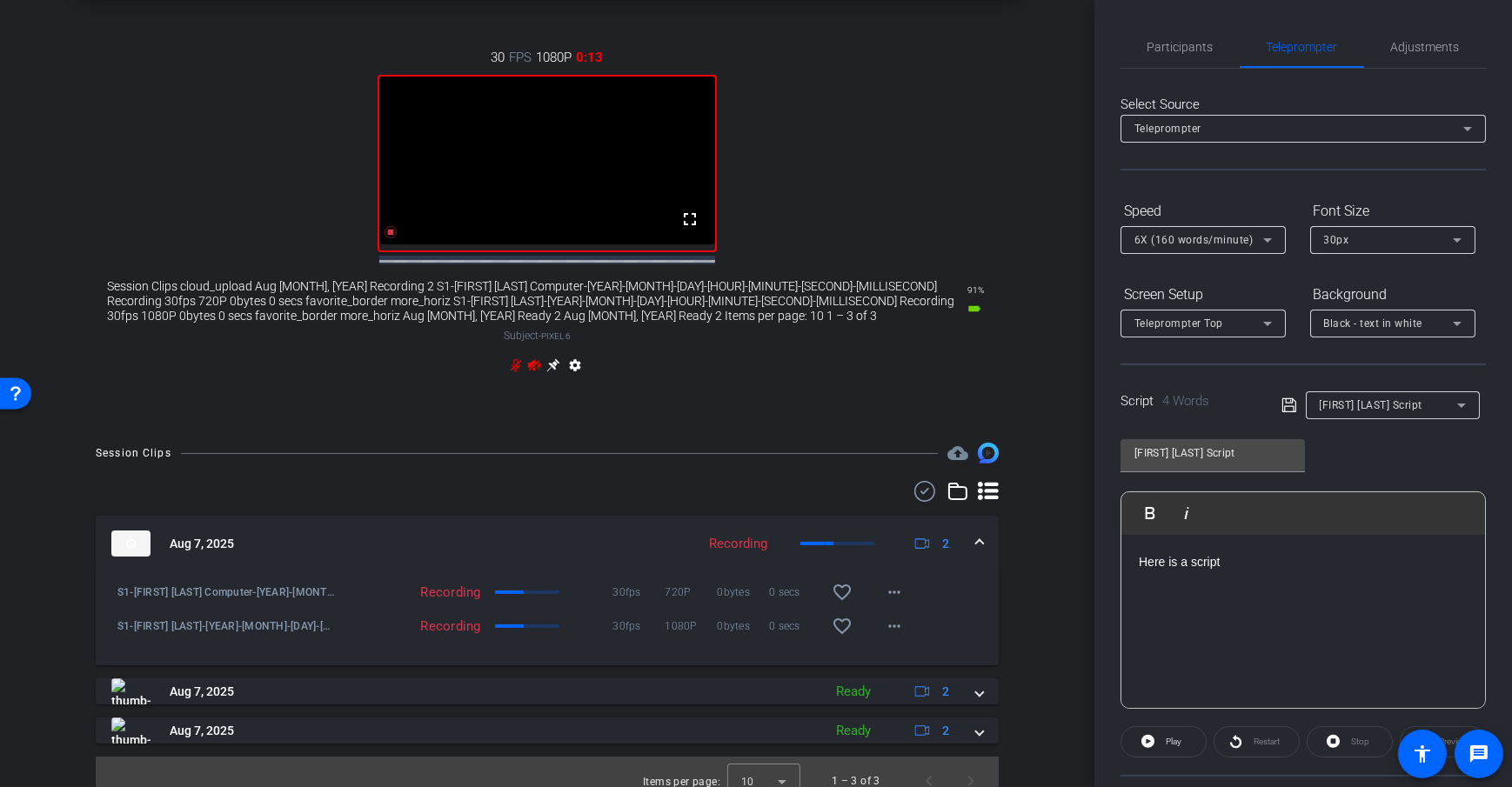 click on "Session Clips   cloud_upload
Aug 7, 2025  Recording
2 S1-Dan Computer-2025-08-07-08-45-07-616-0  Recording 30fps 720P 0bytes 0 secs favorite_border more_horiz S1-Dan H-2025-08-07-08-45-07-616-1  Recording 30fps 1080P 0bytes 0 secs favorite_border more_horiz   Aug 7, 2025   Ready
2   Aug 7, 2025   Ready
2  Items per page:  10  1 – 3 of 3" at bounding box center (547, 624) 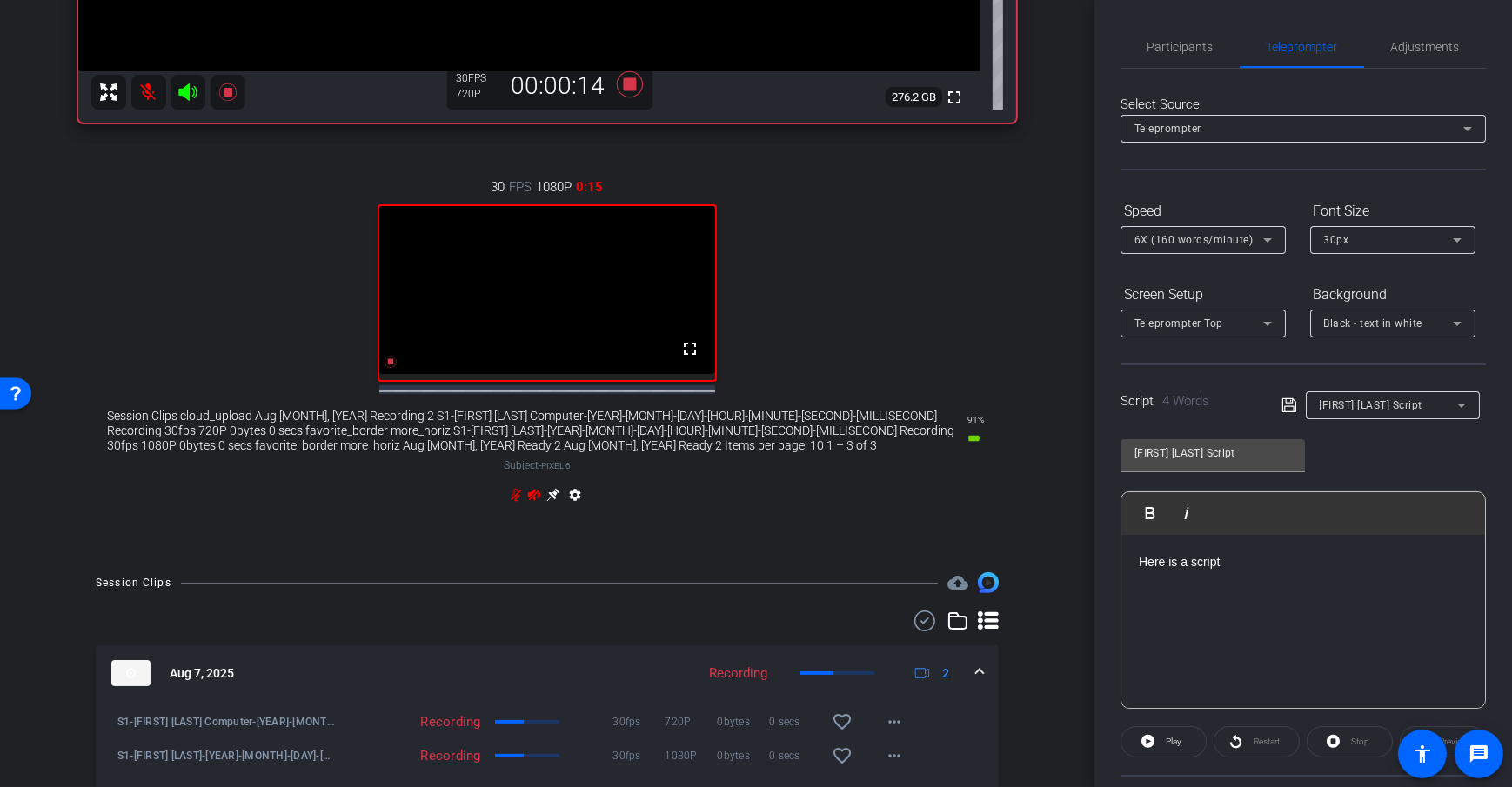 scroll, scrollTop: 504, scrollLeft: 0, axis: vertical 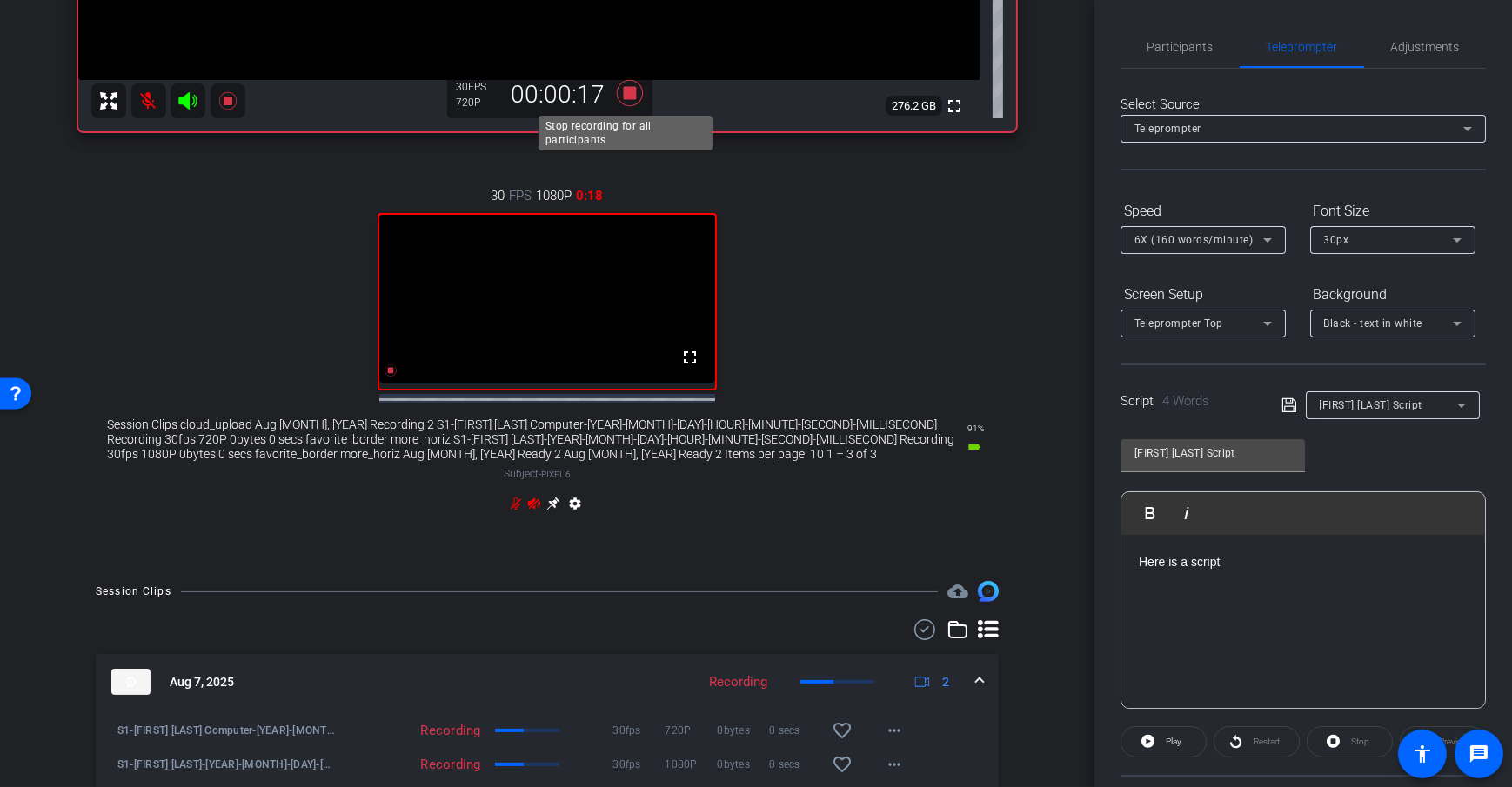 click 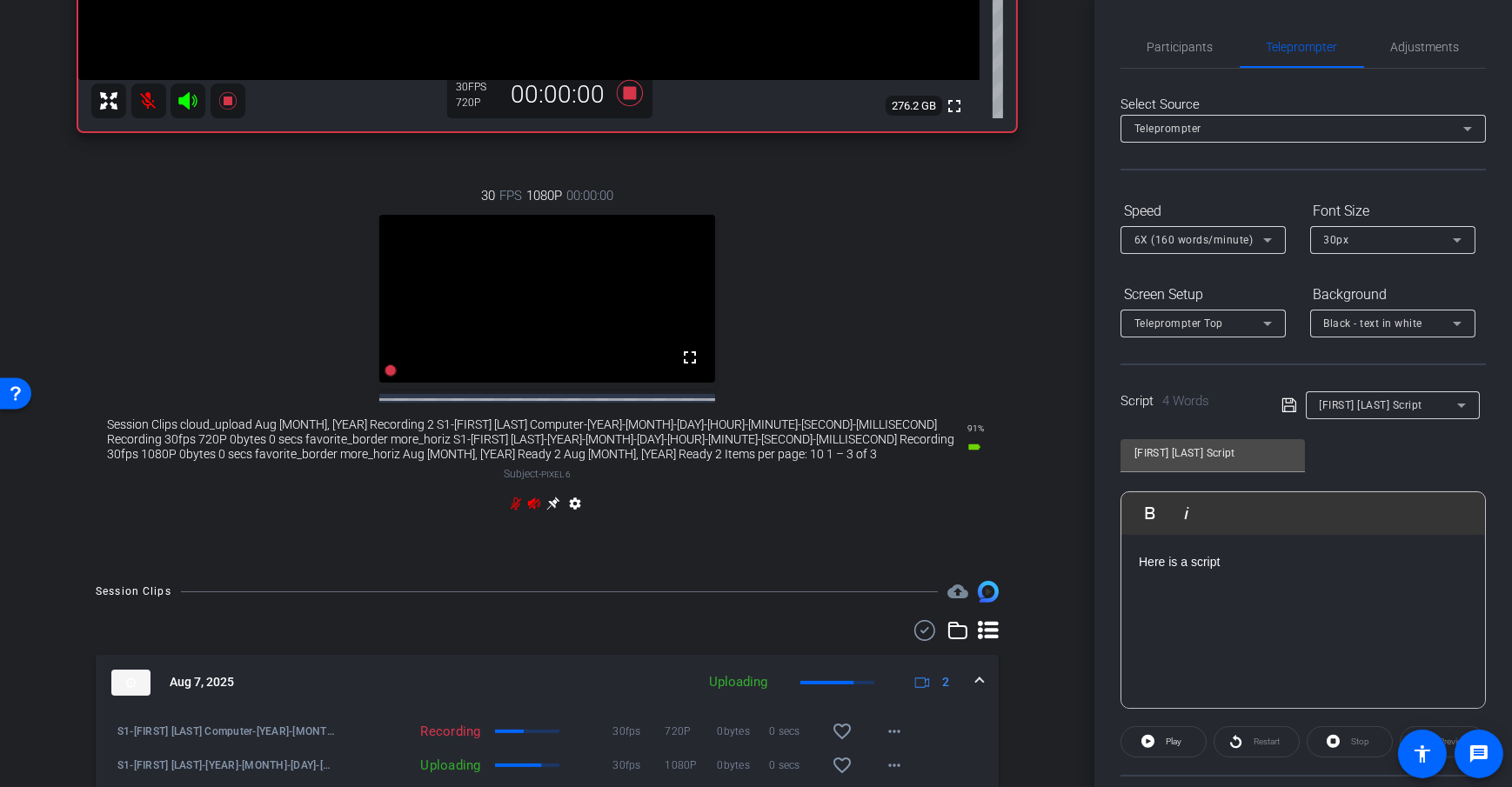 click on "arrow_back  Panelist Recording   Back to project   Send invite  account_box grid_on settings info
Dan Computer Chrome info ROOM ID: 572596908 fullscreen settings  276.2 GB
30 FPS  720P   00:00:00
30 FPS 1080P  00:00:00  fullscreen
Dan H Subject   -  Pixel 6 91% battery_std
settings  Session Clips   cloud_upload
Aug 7, 2025  Uploading
2 Recording" at bounding box center (547, 393) 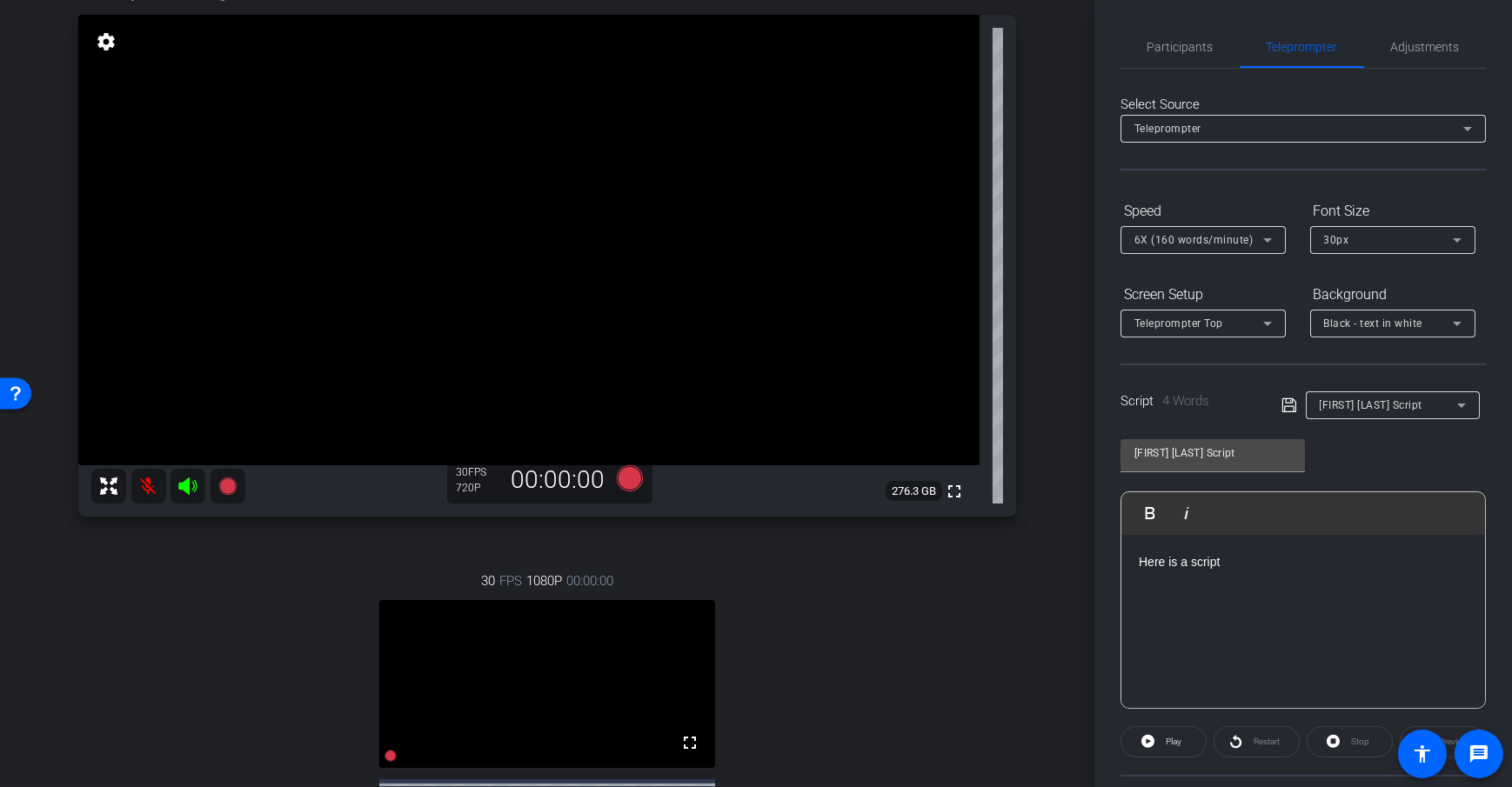 scroll, scrollTop: 0, scrollLeft: 0, axis: both 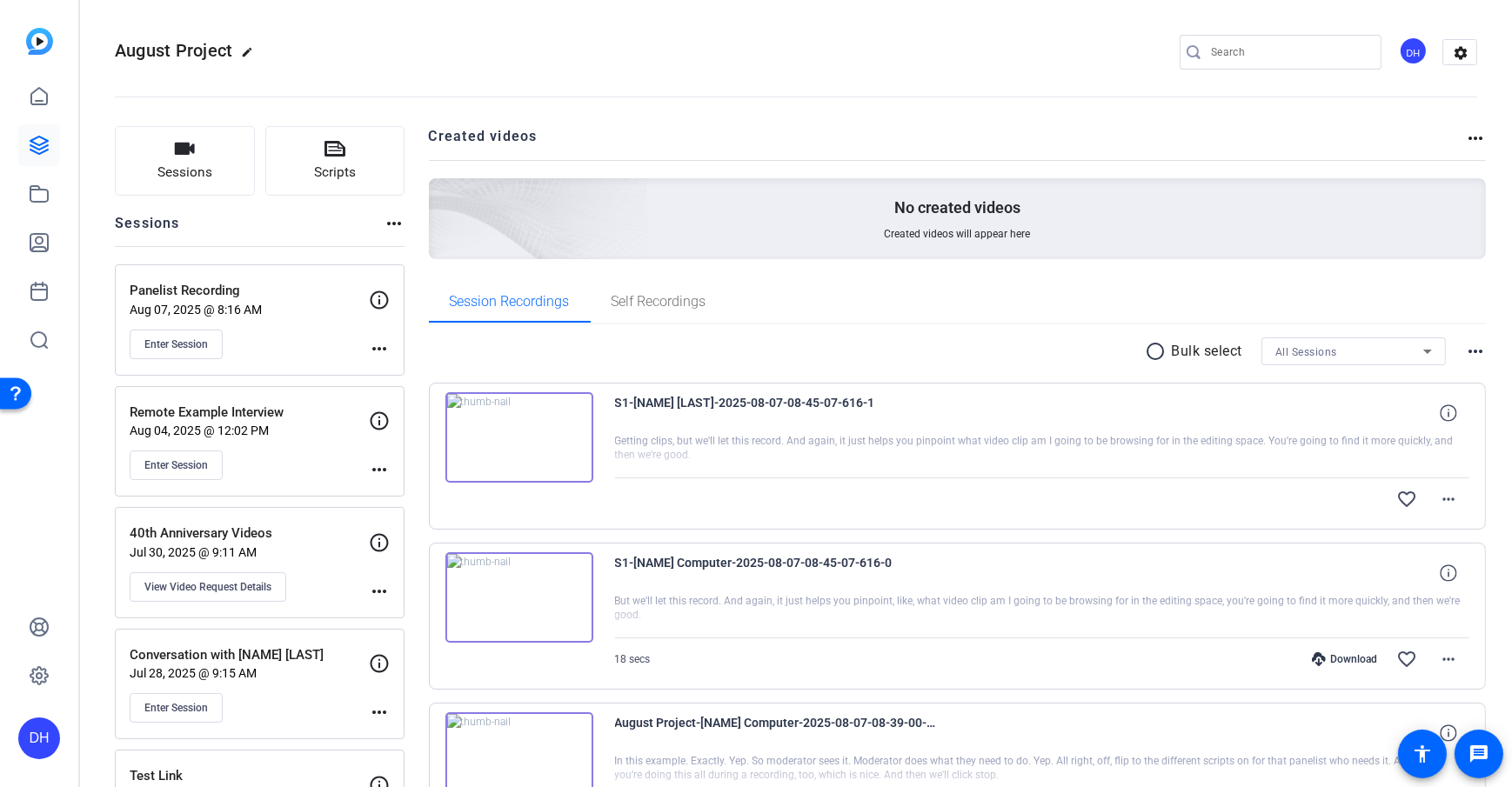 click on "Sessions
Scripts  Sessions more_horiz  Panelist Recording   Aug 07, 2025 @ 8:16 AM  Enter Session
more_horiz  Remote Example Interview   Aug 04, 2025 @ 12:02 PM  Enter Session
more_horiz  40th Anniversary Videos   Jul 30, 2025 @ 9:11 AM  View Video Request Details
more_horiz  Conversation with John Doe   Jul 28, 2025 @ 9:15 AM  Enter Session
more_horiz  Test Link   Jul 24, 2025 @ 12:13 PM  View Video Request Details
more_horiz  Recording with Erin   Jul 24, 2025 @ 12:07 PM  Enter Session
more_horiz  Recording for New Hire   Jul 22, 2025 @ 10:12 AM  View Video Request Details
more_horiz  Conversation with Jane Doe   Jul 22, 2025 @ 10:06 AM  Enter Session
more_horiz Created videos more_horiz No created videos Created videos will appear here Session Recordings Self Recordings radio_button_unchecked Bulk select All Sessions more_horiz
S1-Dan H-2025-08-07-08-45-07-616-1
favorite_border more_horiz" 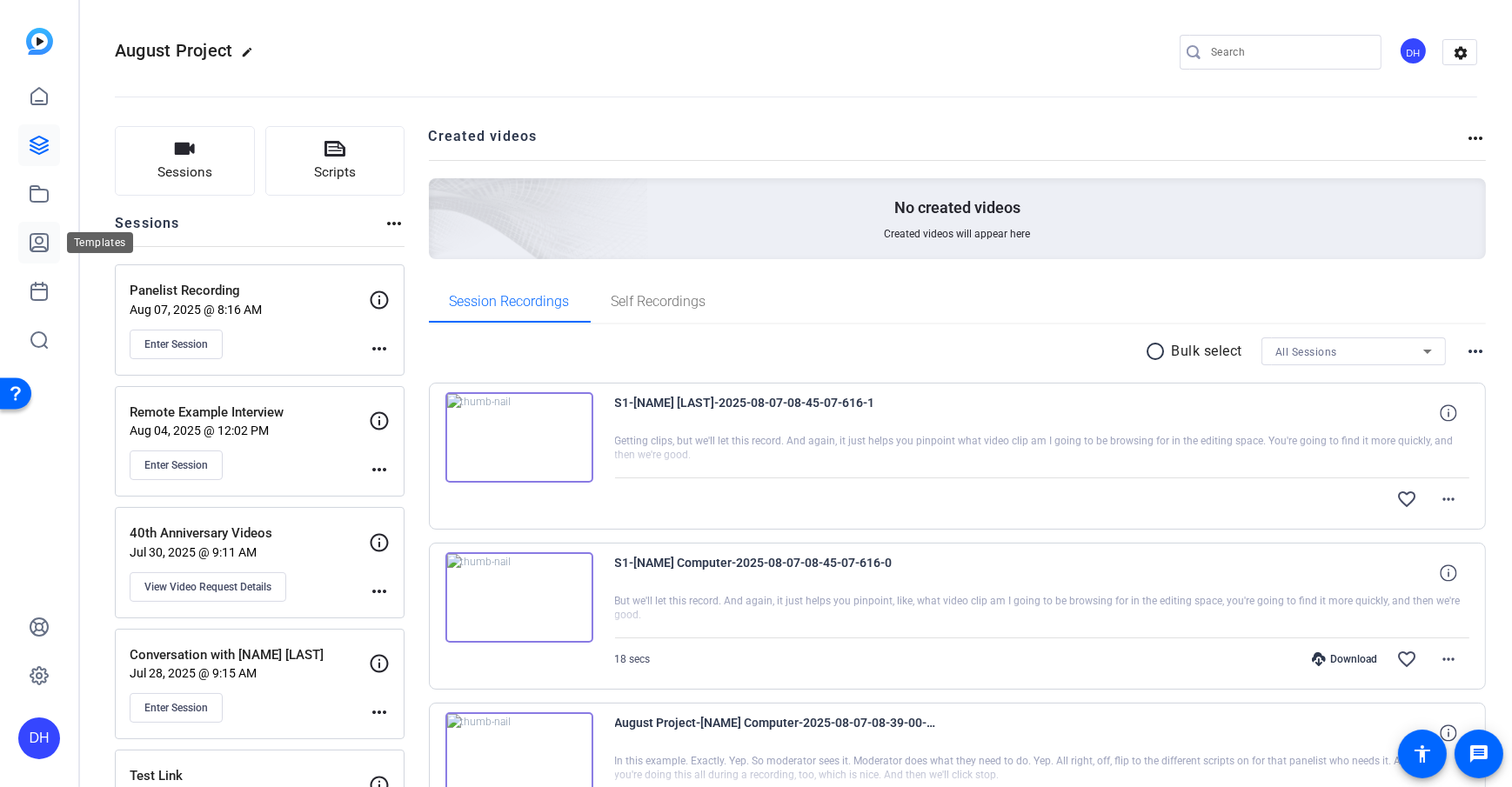 click 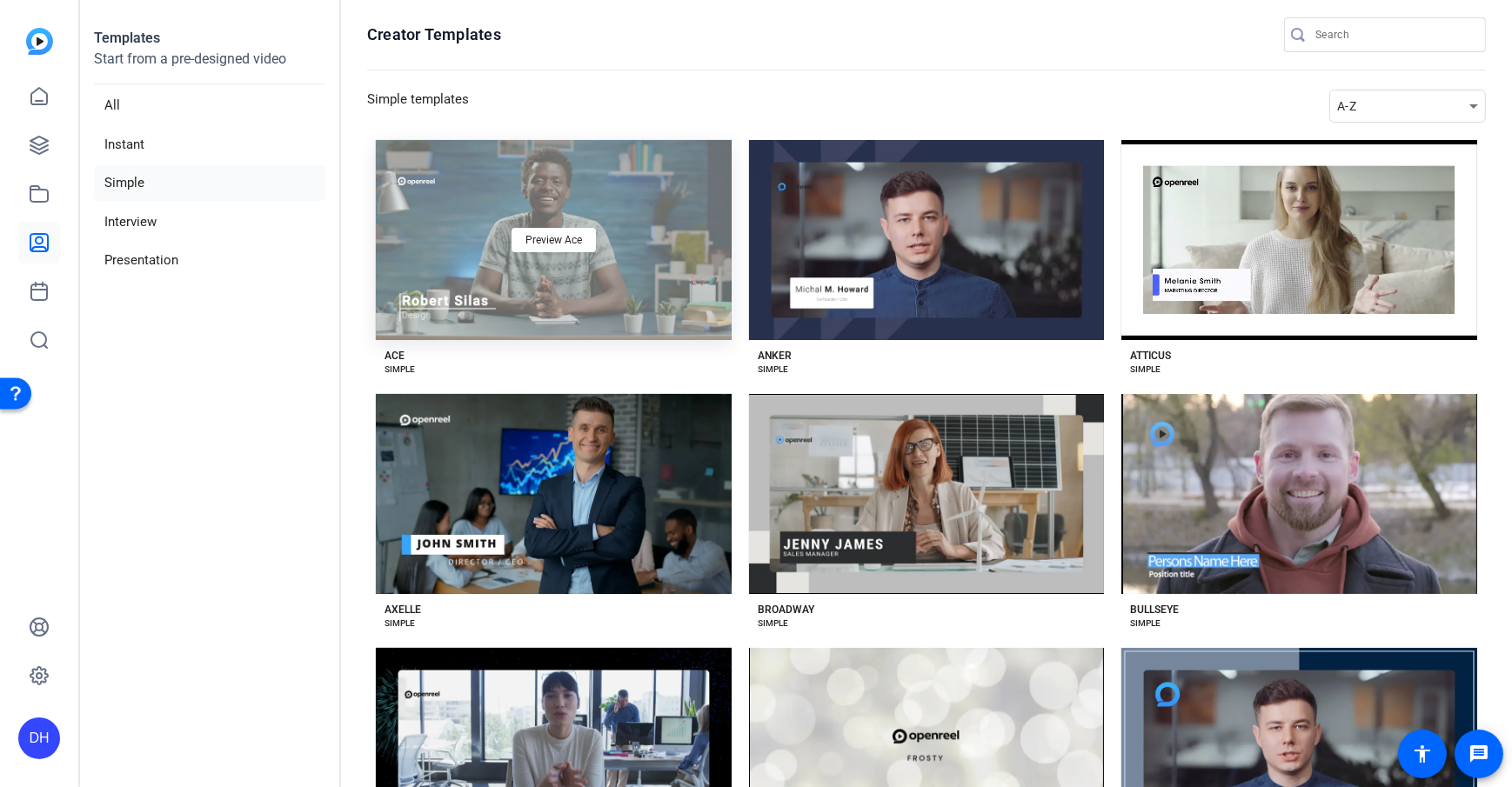 click on "Preview Ace" 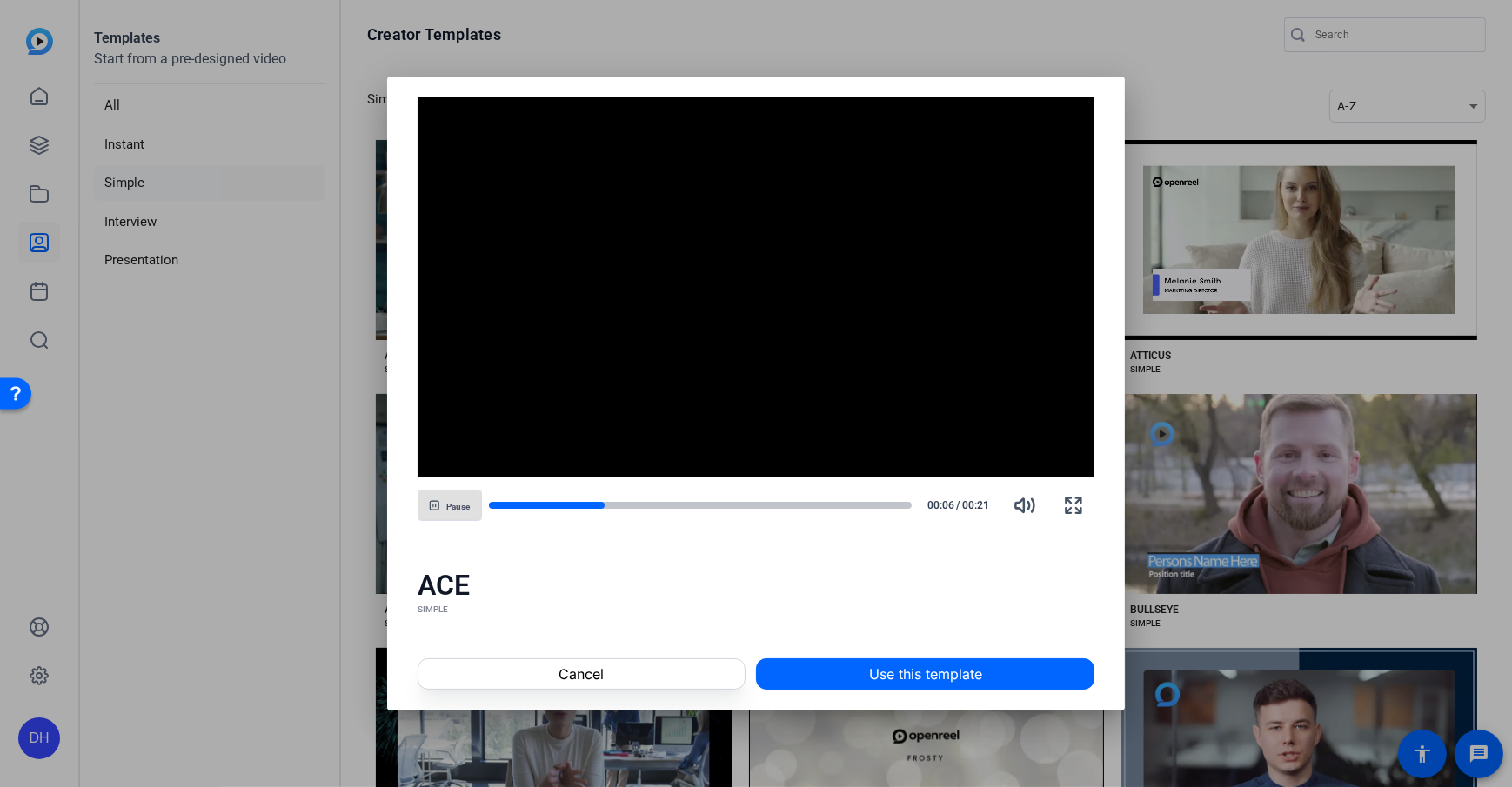 click on "ACE" at bounding box center [756, 585] 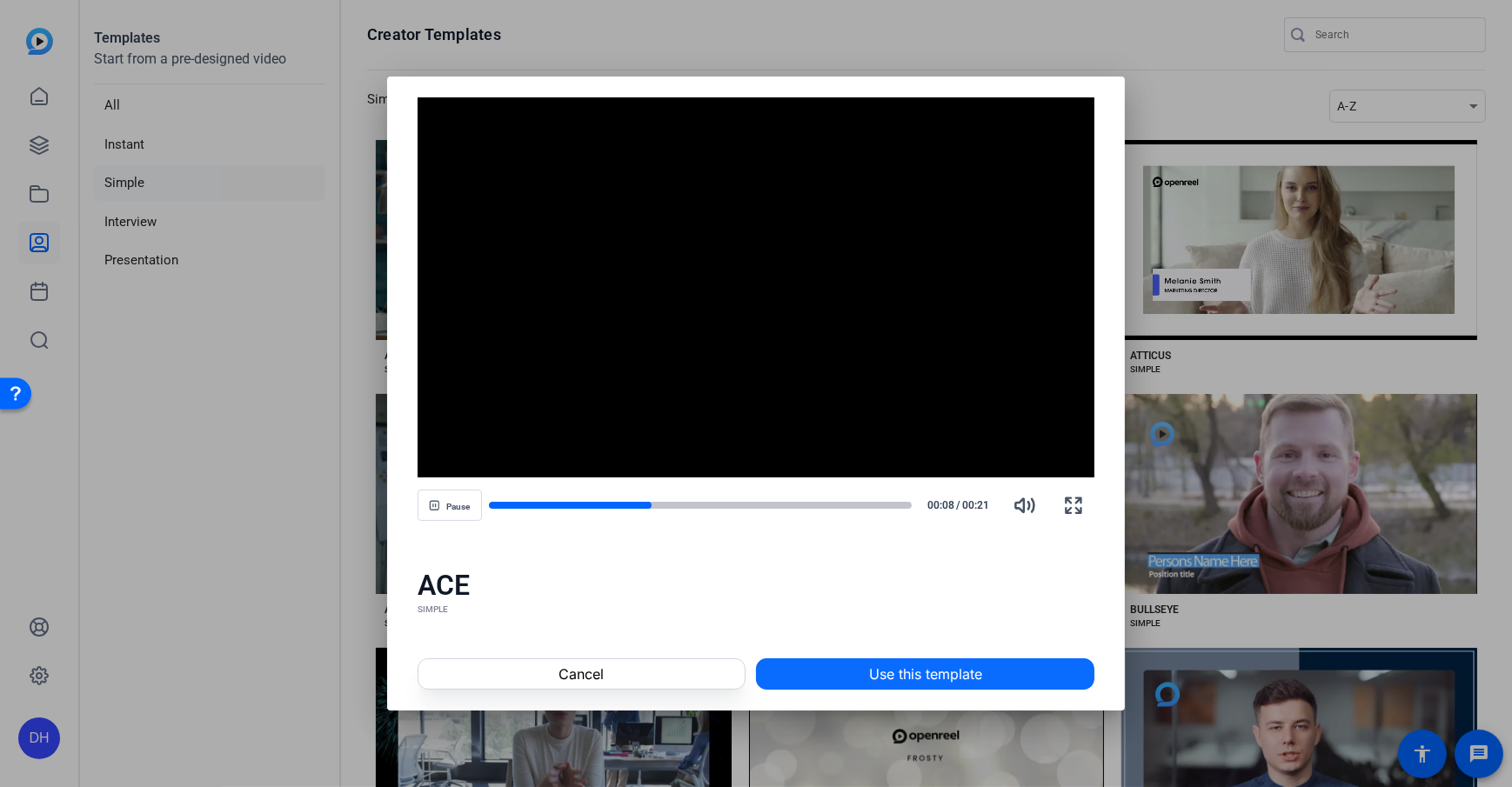 click on "Use this template" at bounding box center (926, 674) 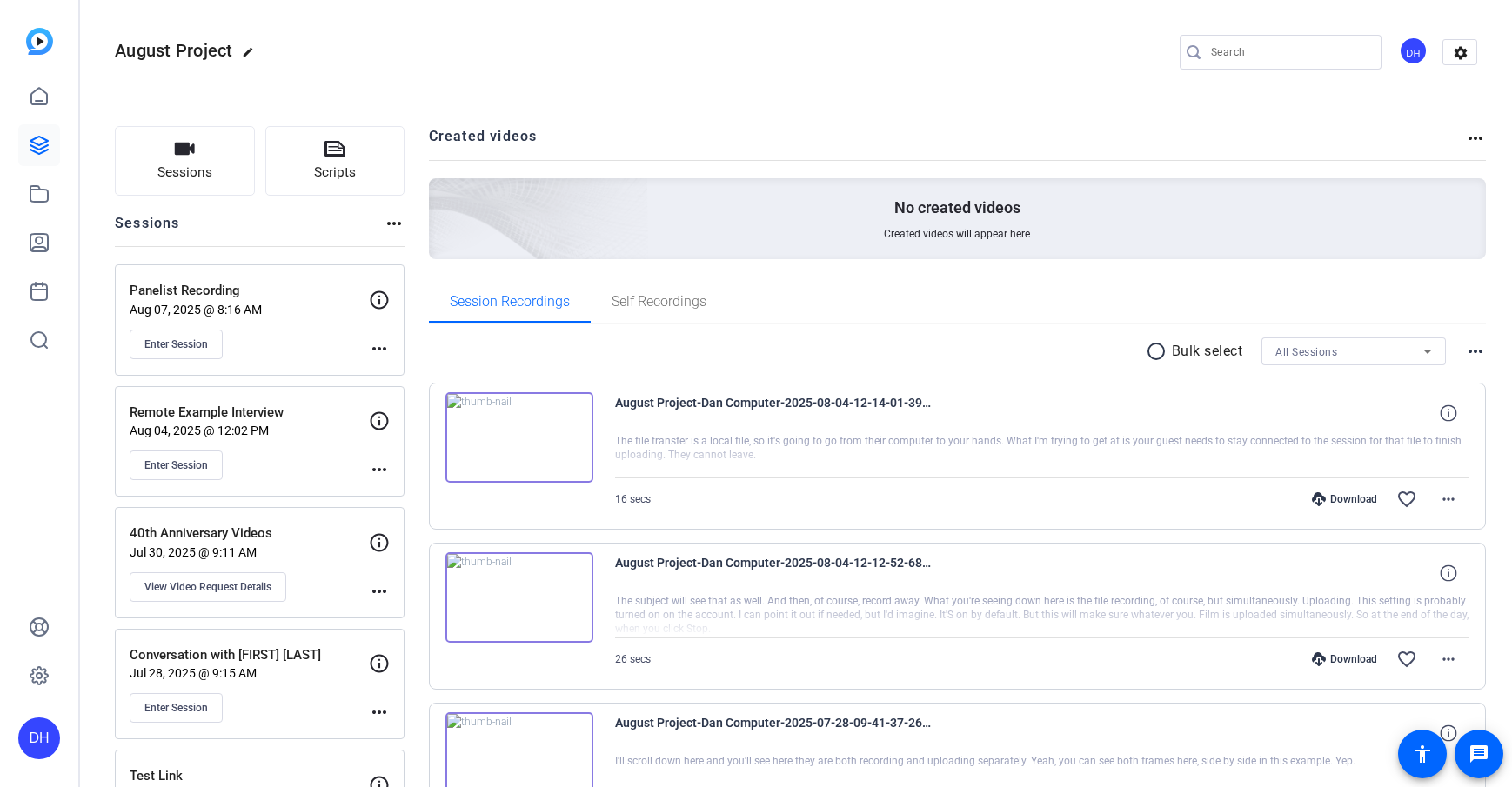 scroll, scrollTop: 0, scrollLeft: 0, axis: both 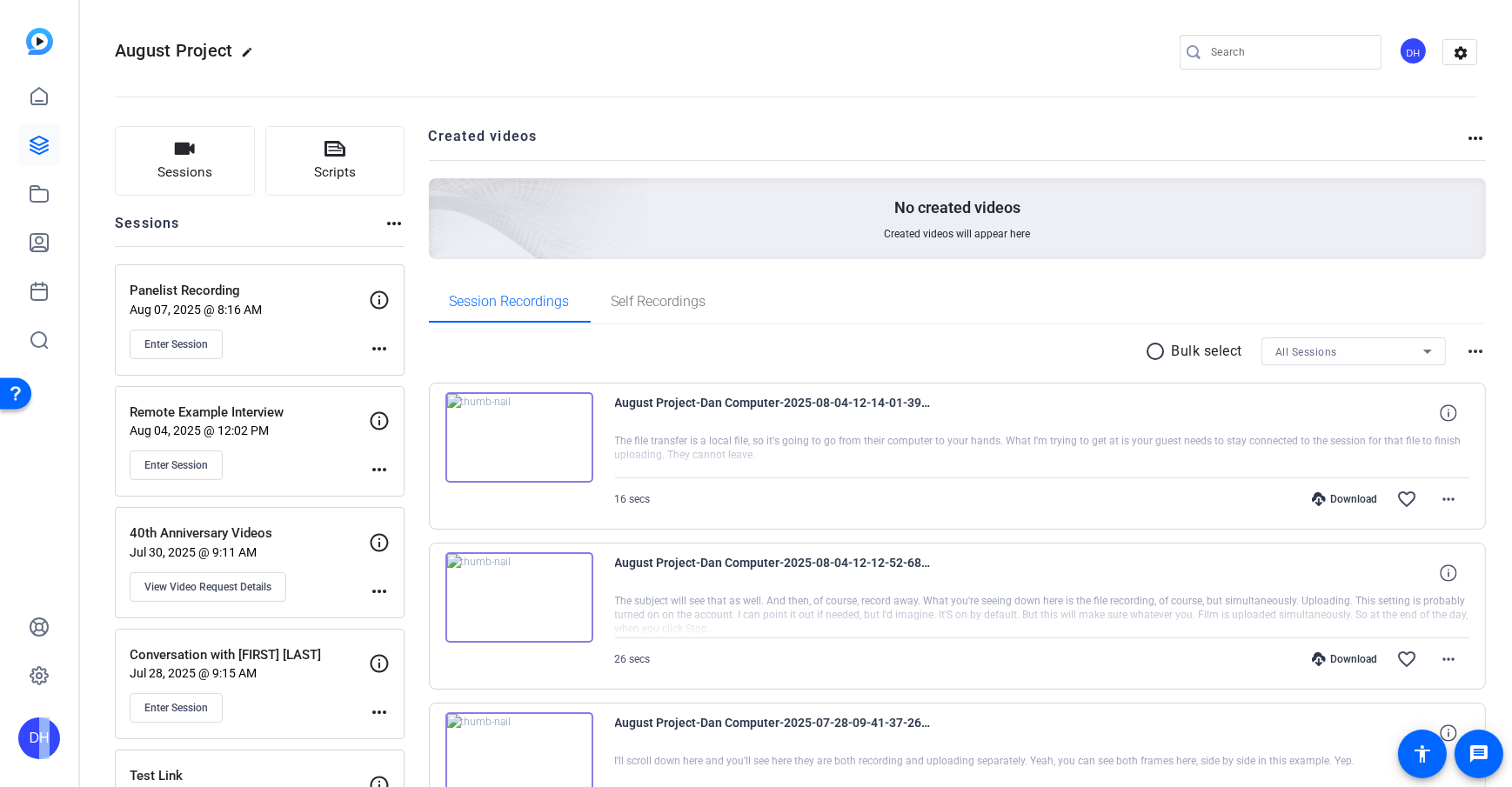 click on "DH" 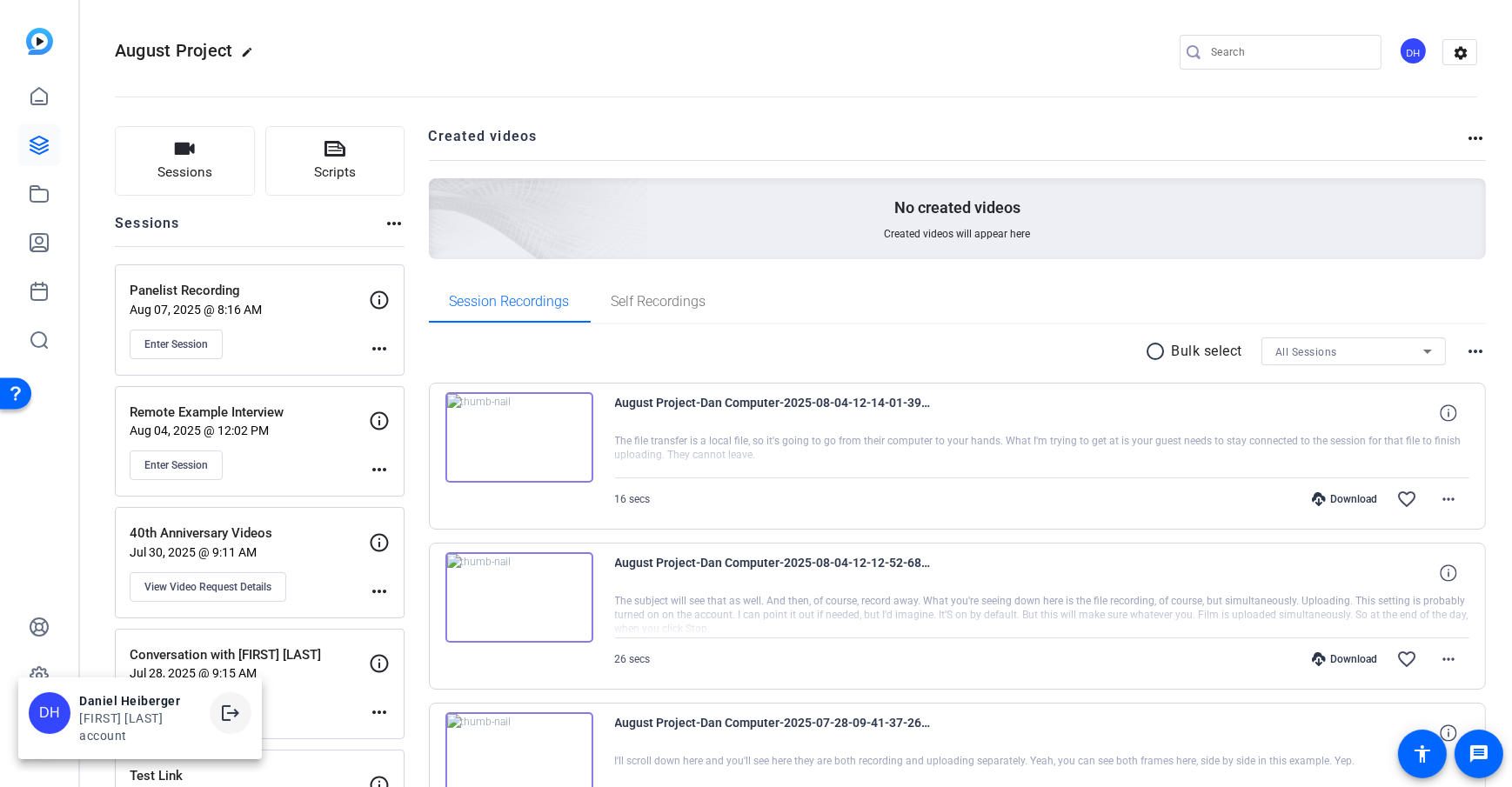 click on "logout" at bounding box center [231, 713] 